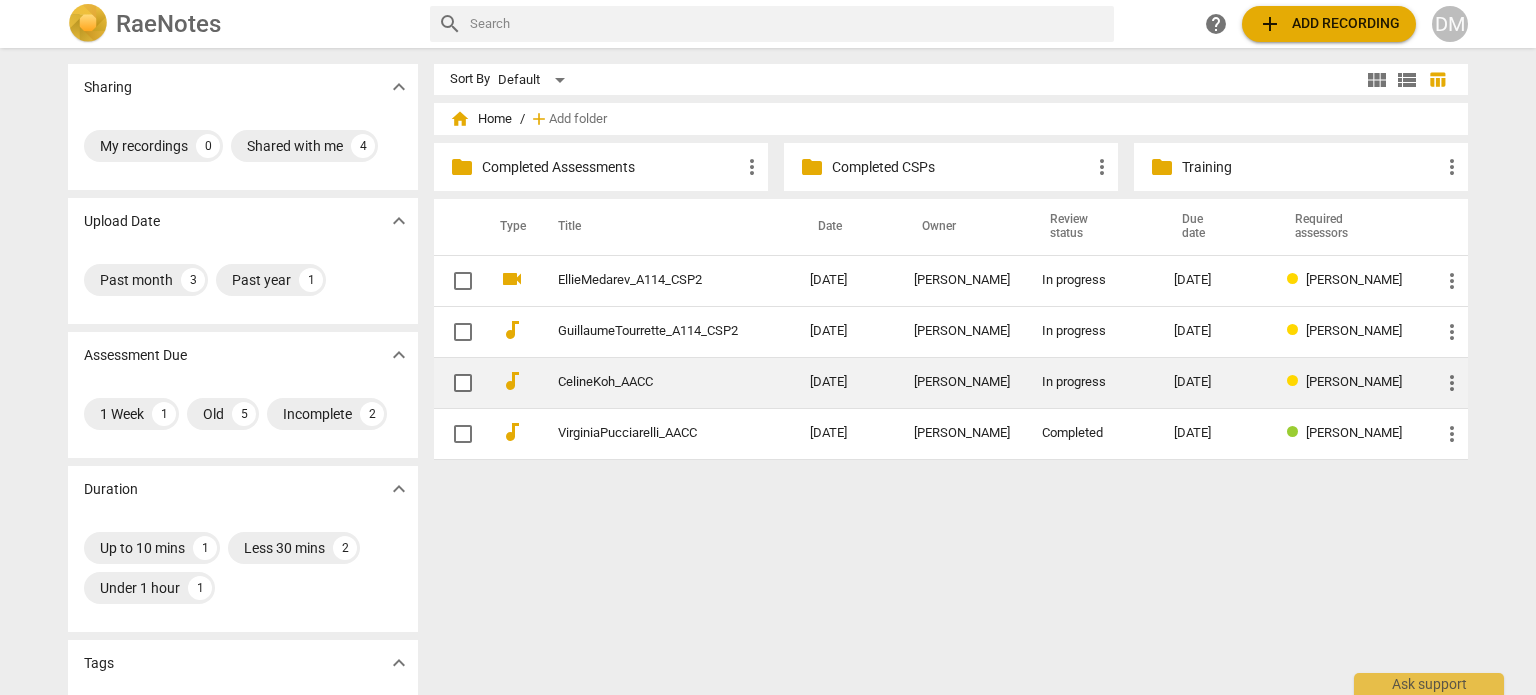 scroll, scrollTop: 0, scrollLeft: 0, axis: both 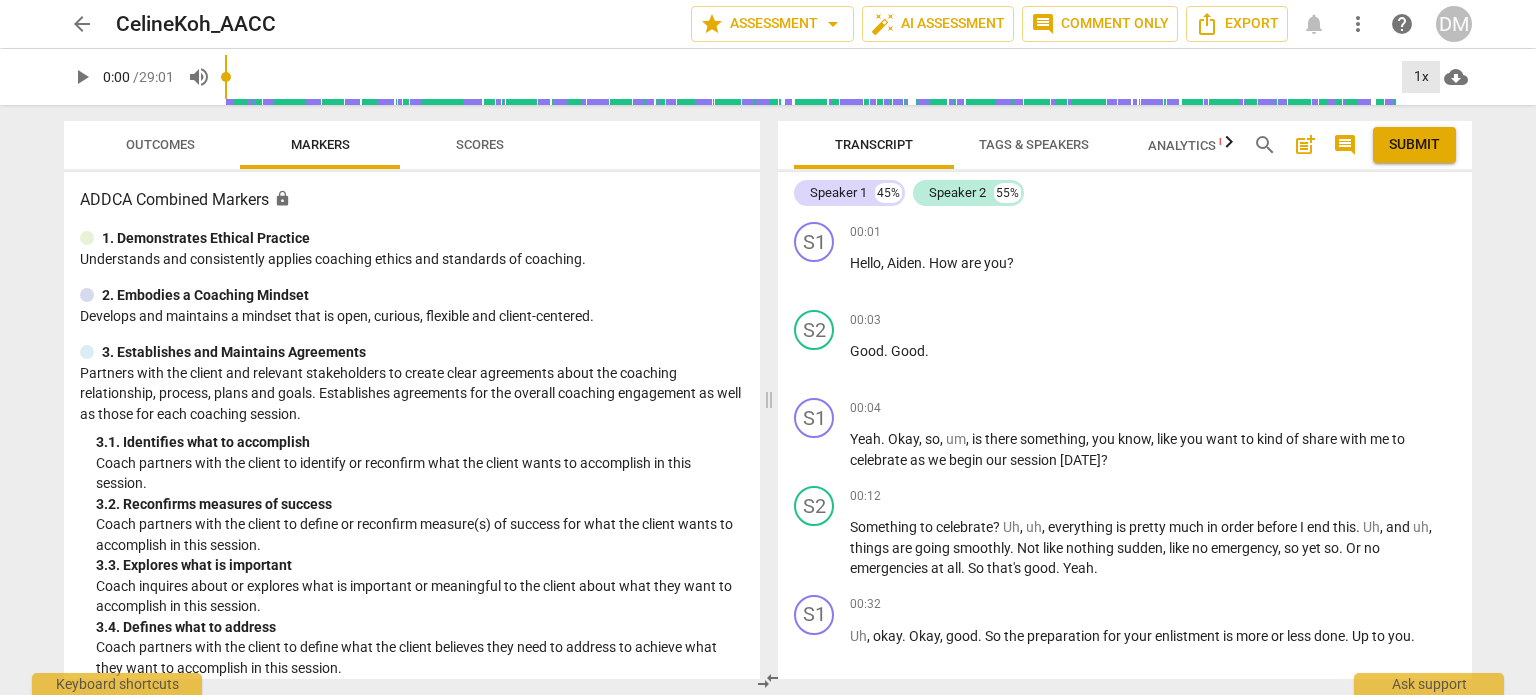 click on "1x" at bounding box center (1421, 77) 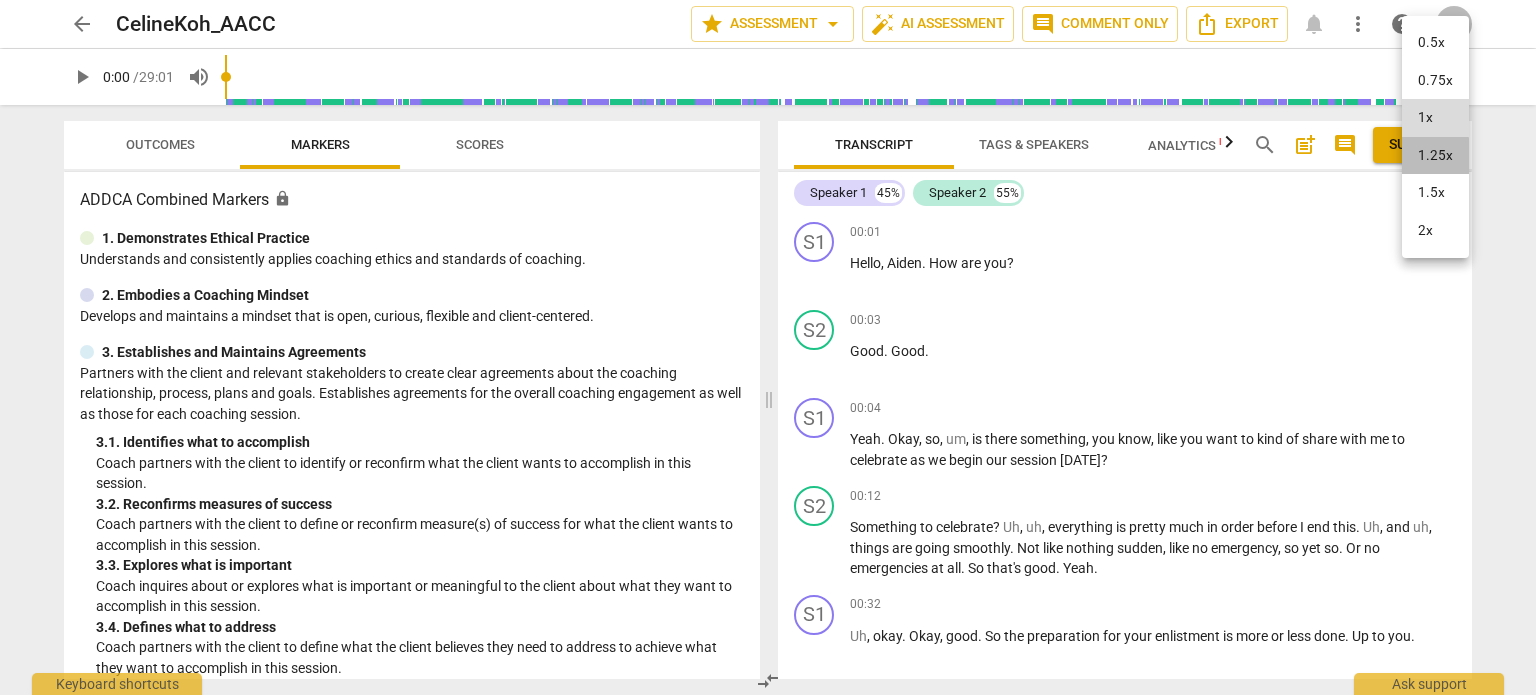 click on "1.25x" at bounding box center [1435, 156] 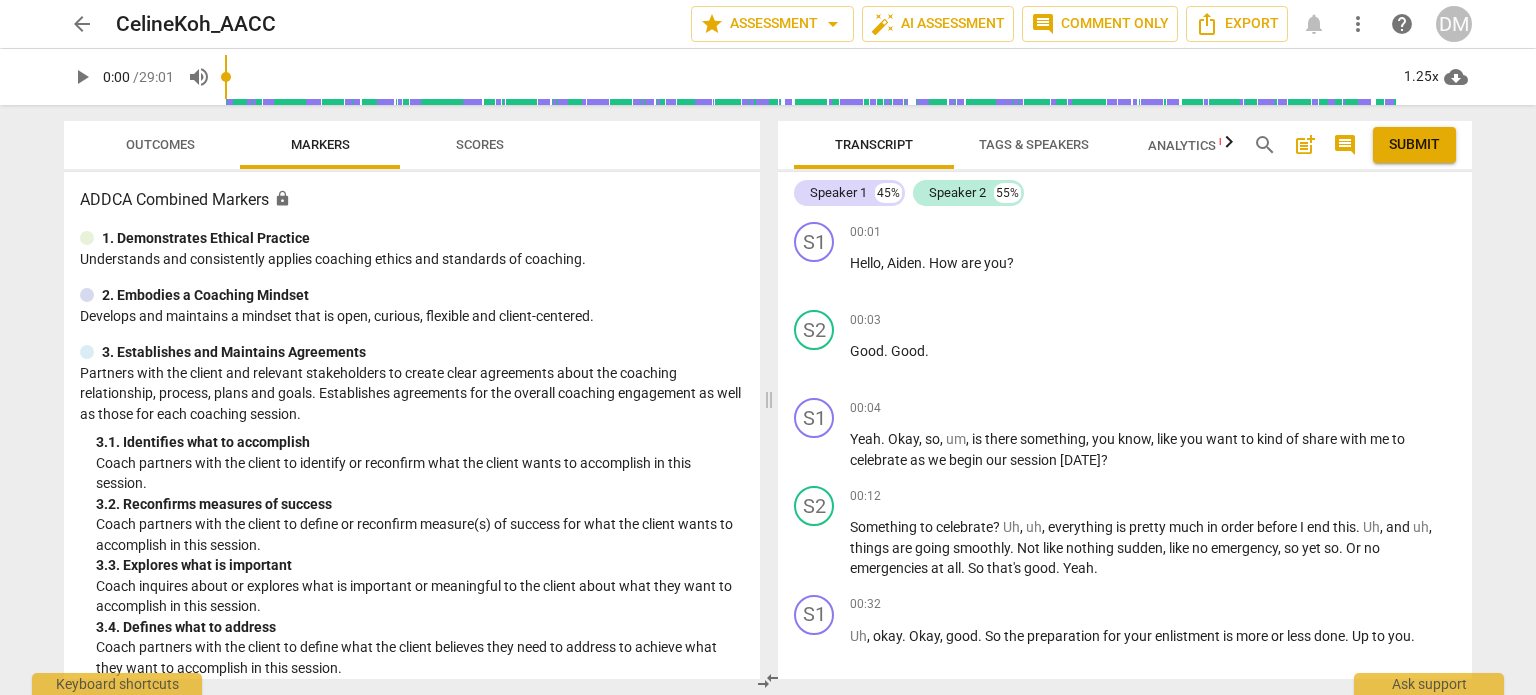 click on "Submit" at bounding box center [1414, 145] 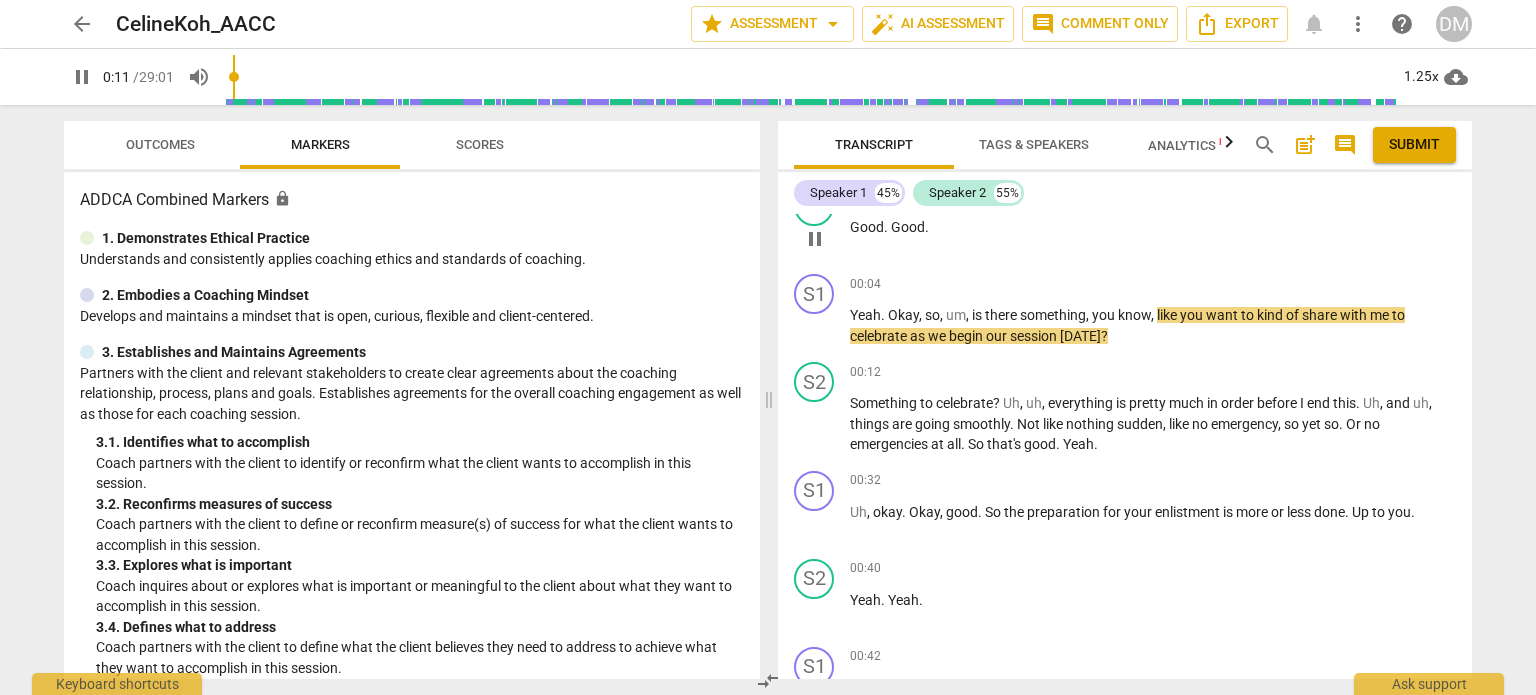 scroll, scrollTop: 128, scrollLeft: 0, axis: vertical 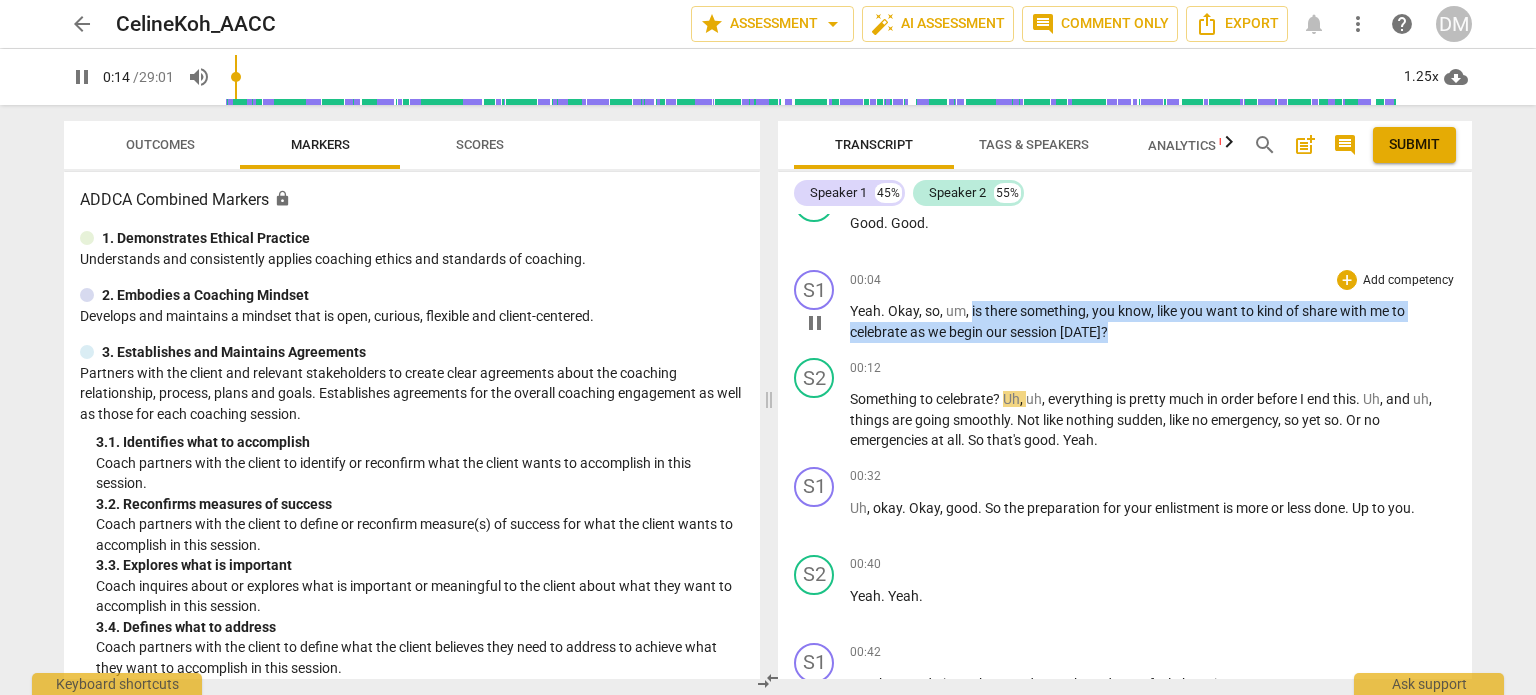 drag, startPoint x: 970, startPoint y: 307, endPoint x: 1131, endPoint y: 333, distance: 163.08586 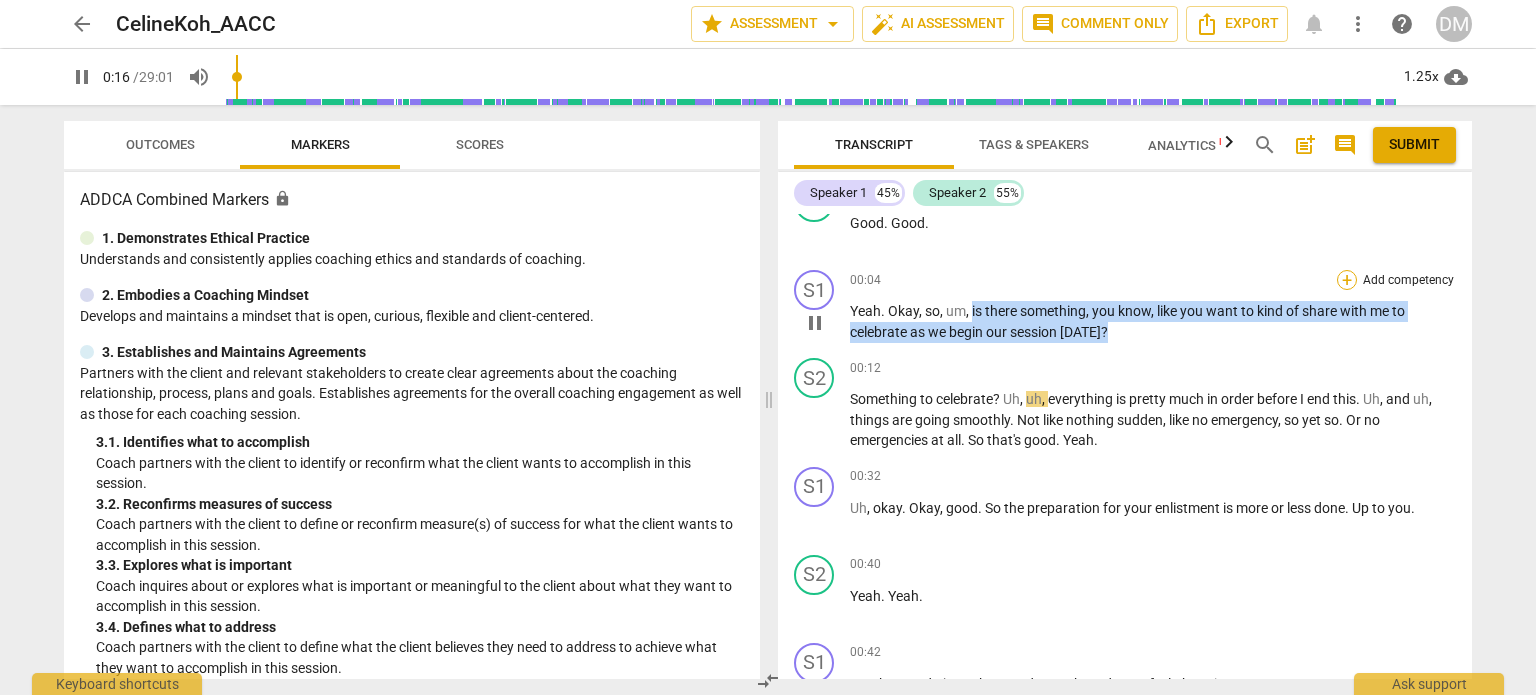 click on "+" at bounding box center (1347, 280) 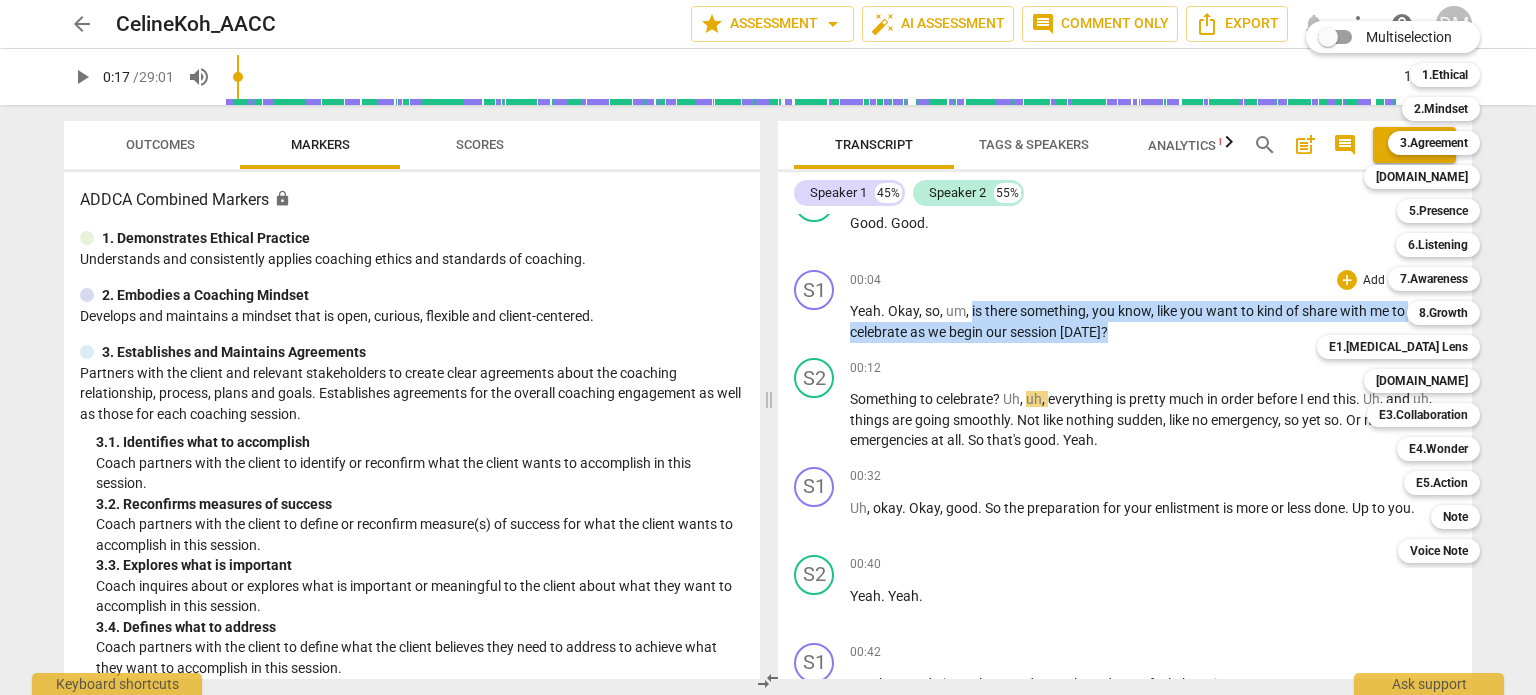 type on "17" 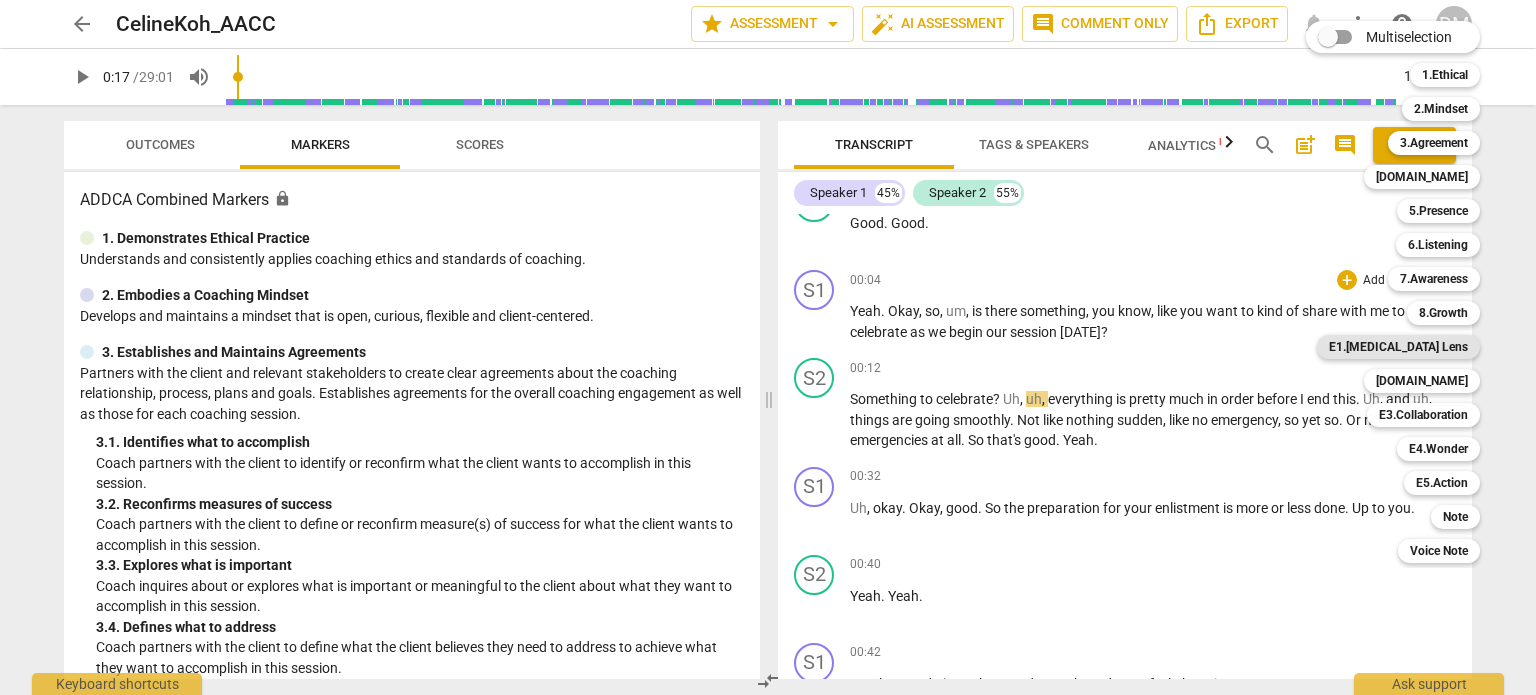 click on "E1.[MEDICAL_DATA] Lens" at bounding box center (1398, 347) 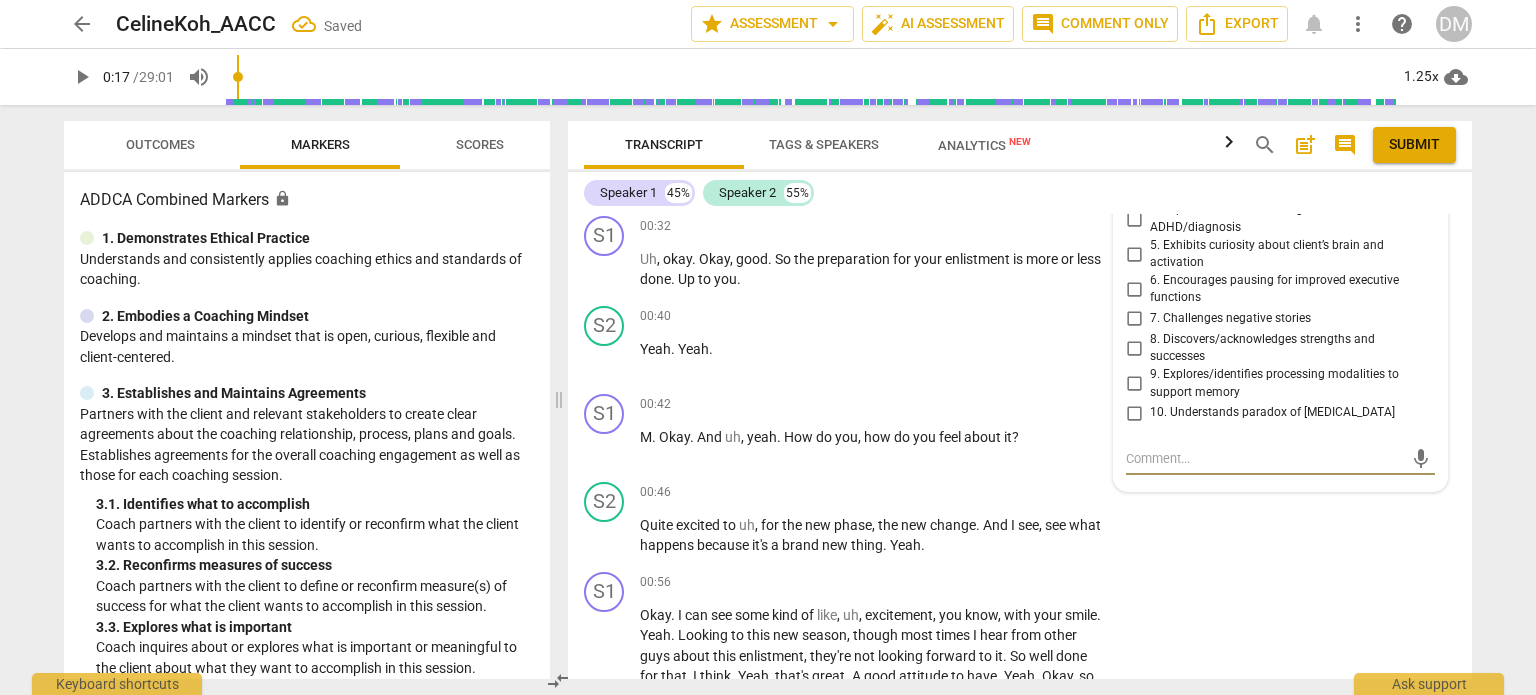 scroll, scrollTop: 0, scrollLeft: 0, axis: both 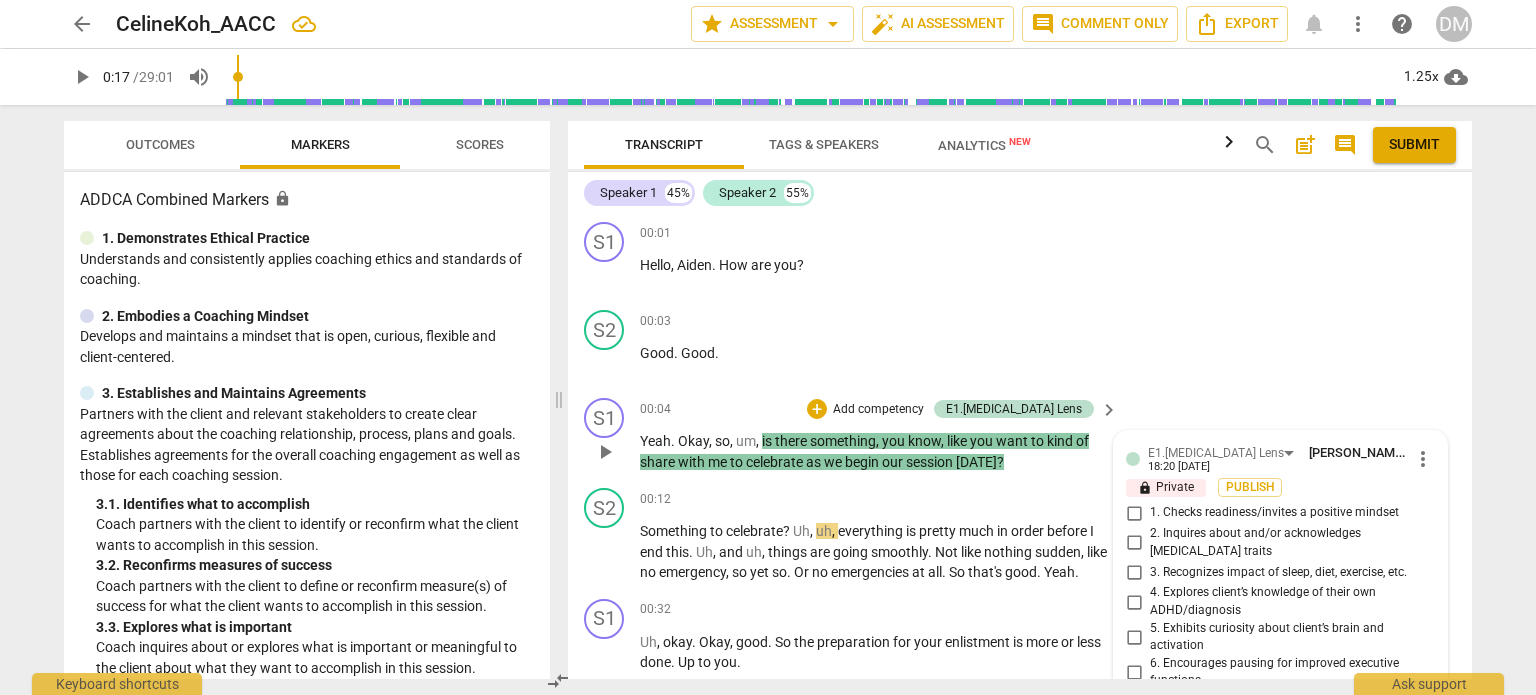 click on "1. Checks readiness/invites a positive mindset" at bounding box center [1134, 513] 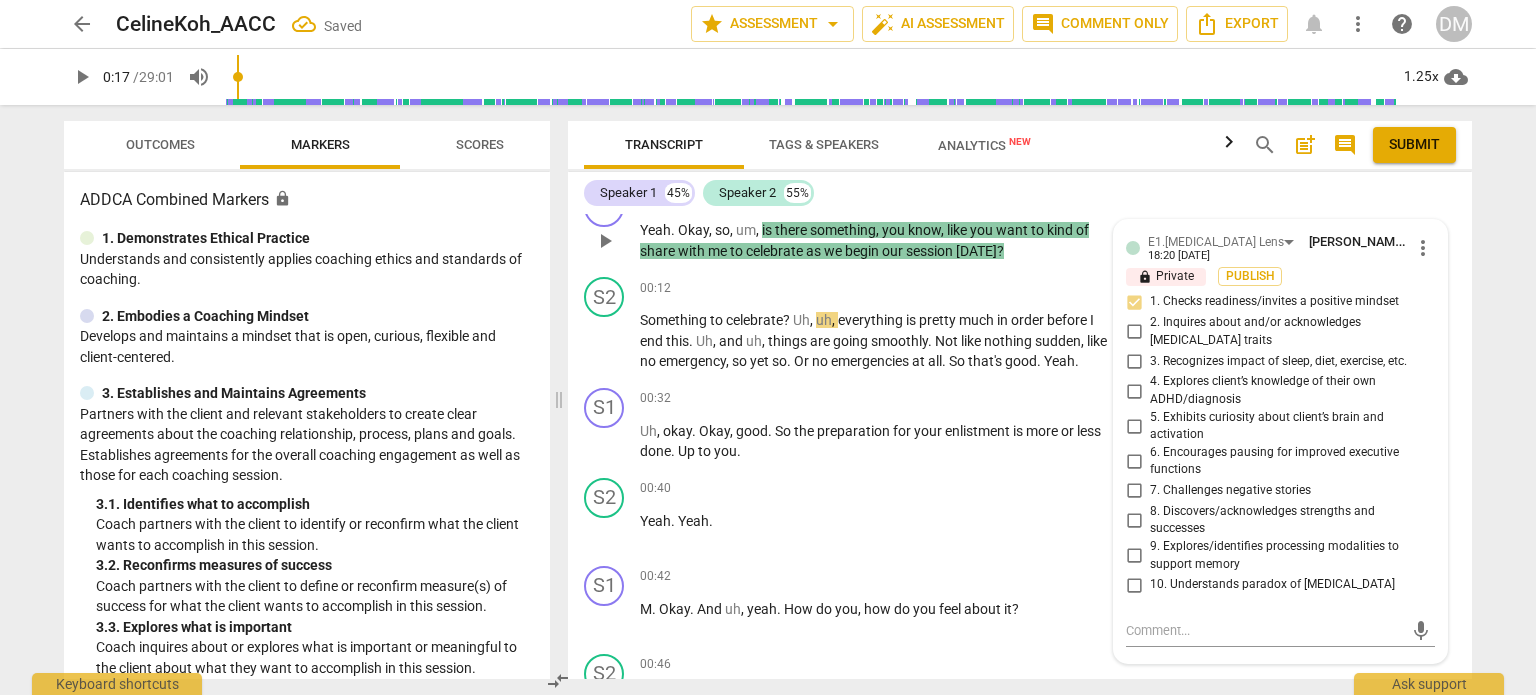 scroll, scrollTop: 210, scrollLeft: 0, axis: vertical 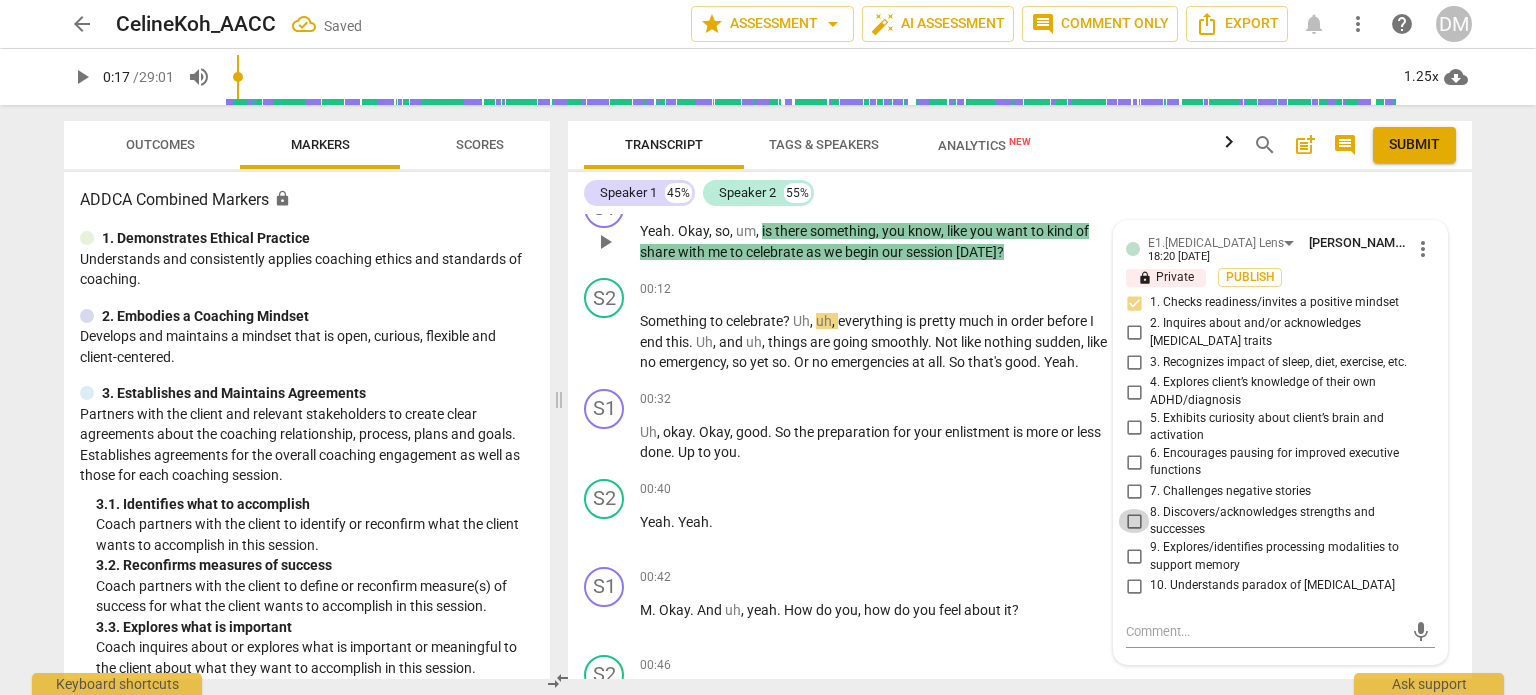 click on "8. Discovers/acknowledges strengths and successes" at bounding box center (1134, 521) 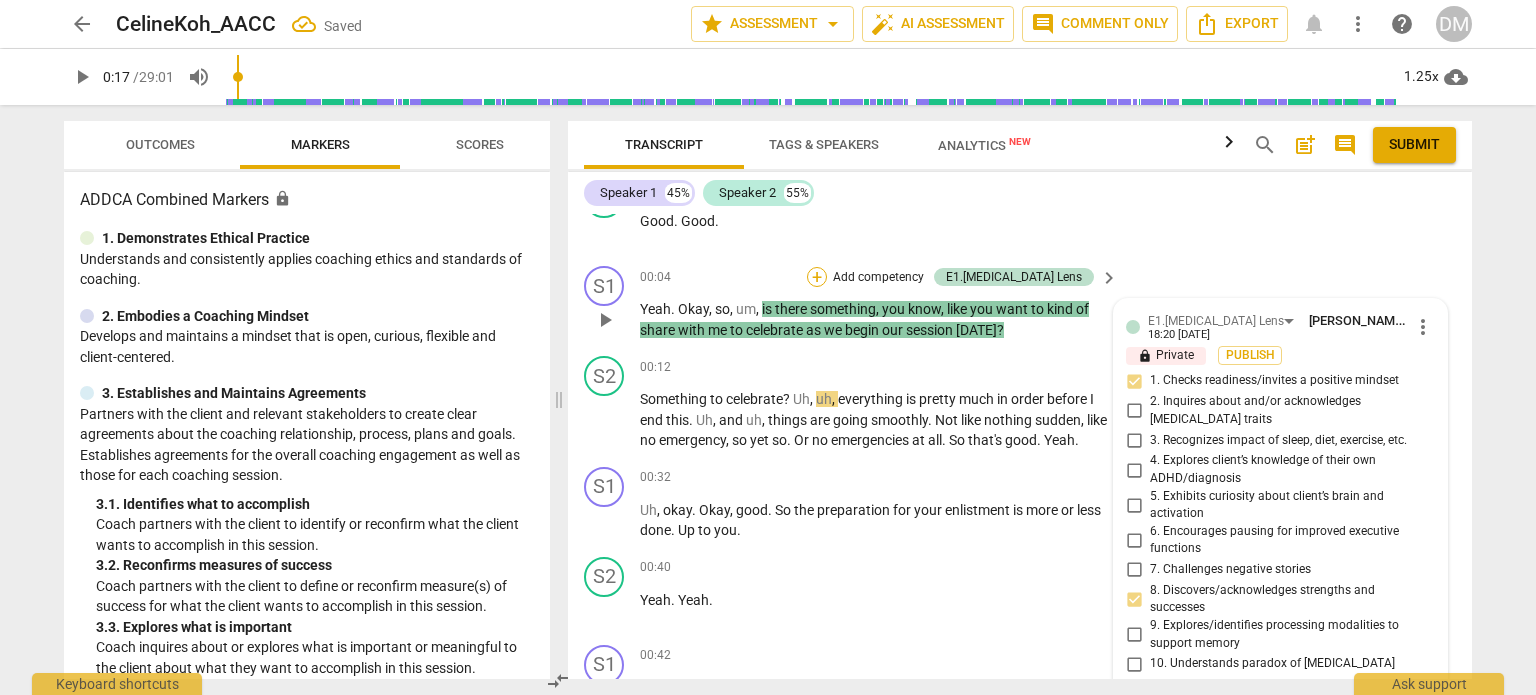 scroll, scrollTop: 131, scrollLeft: 0, axis: vertical 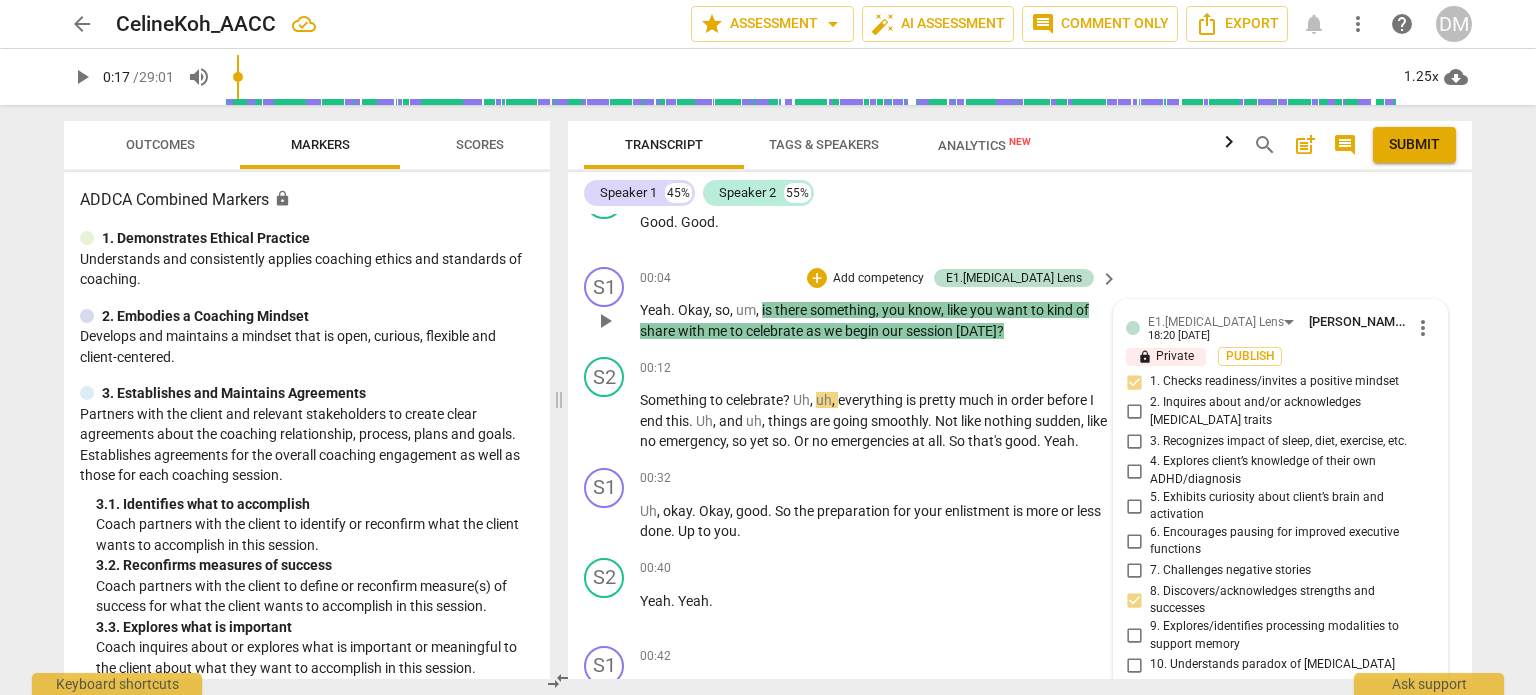 click on "S1 play_arrow pause 00:04 + Add competency E1.[MEDICAL_DATA] Lens keyboard_arrow_right Yeah .   Okay ,   so ,   um ,   is   there   something ,   you   know ,   like   you   want   to   kind   of   share   with   me   to   celebrate   as   we   begin   our   session   [DATE] ? E1.[MEDICAL_DATA] Lens [PERSON_NAME] 18:20 [DATE] more_vert lock Private Publish 1. Checks readiness/invites a positive mindset 2. Inquires about and/or acknowledges [MEDICAL_DATA] traits 3. Recognizes impact of sleep, diet, exercise, etc. 4. Explores client’s knowledge of their own ADHD/diagnosis 5. Exhibits curiosity about client’s brain and activation 6. Encourages pausing for improved executive functions 7. Challenges negative stories 8. Discovers/acknowledges strengths and successes 9. Explores/identifies processing modalities to support memory 10. Understands paradox of [MEDICAL_DATA] mic" at bounding box center (1020, 304) 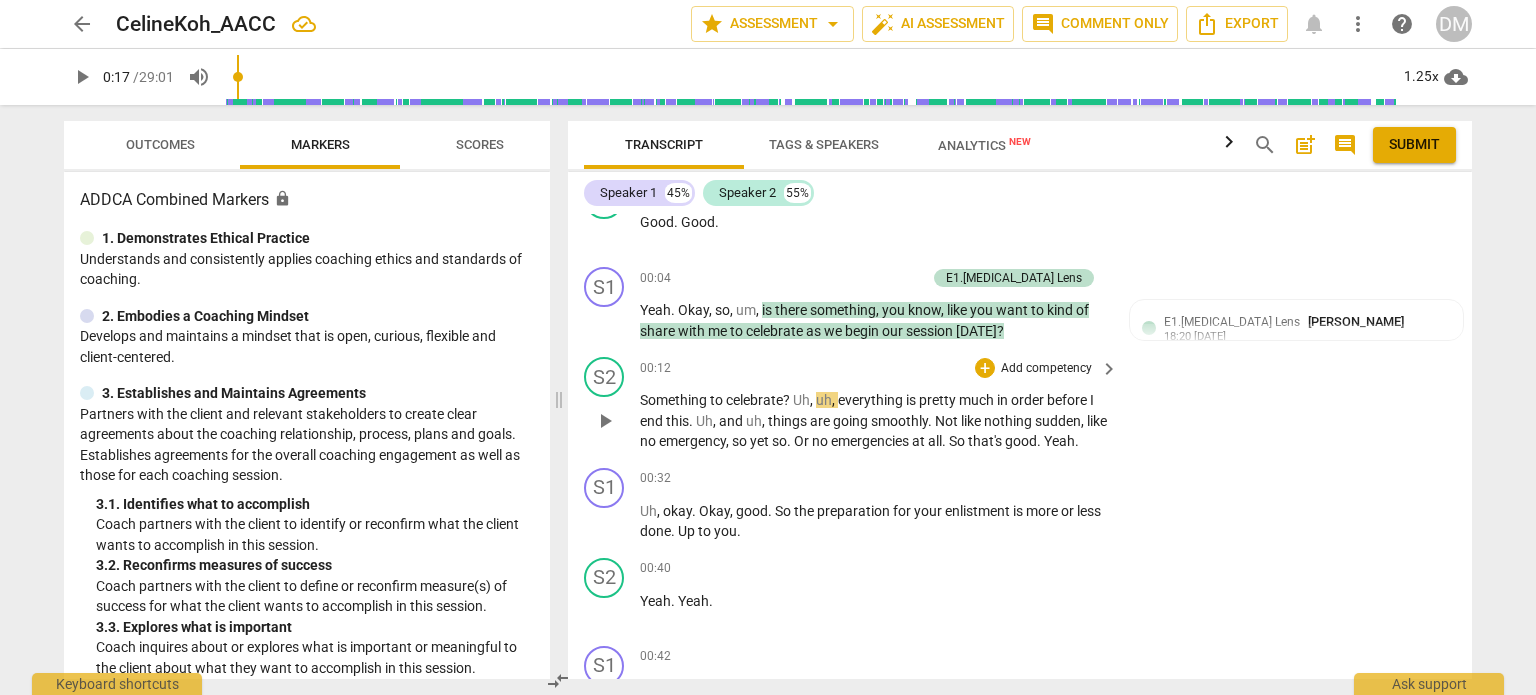 click on "play_arrow" at bounding box center (605, 421) 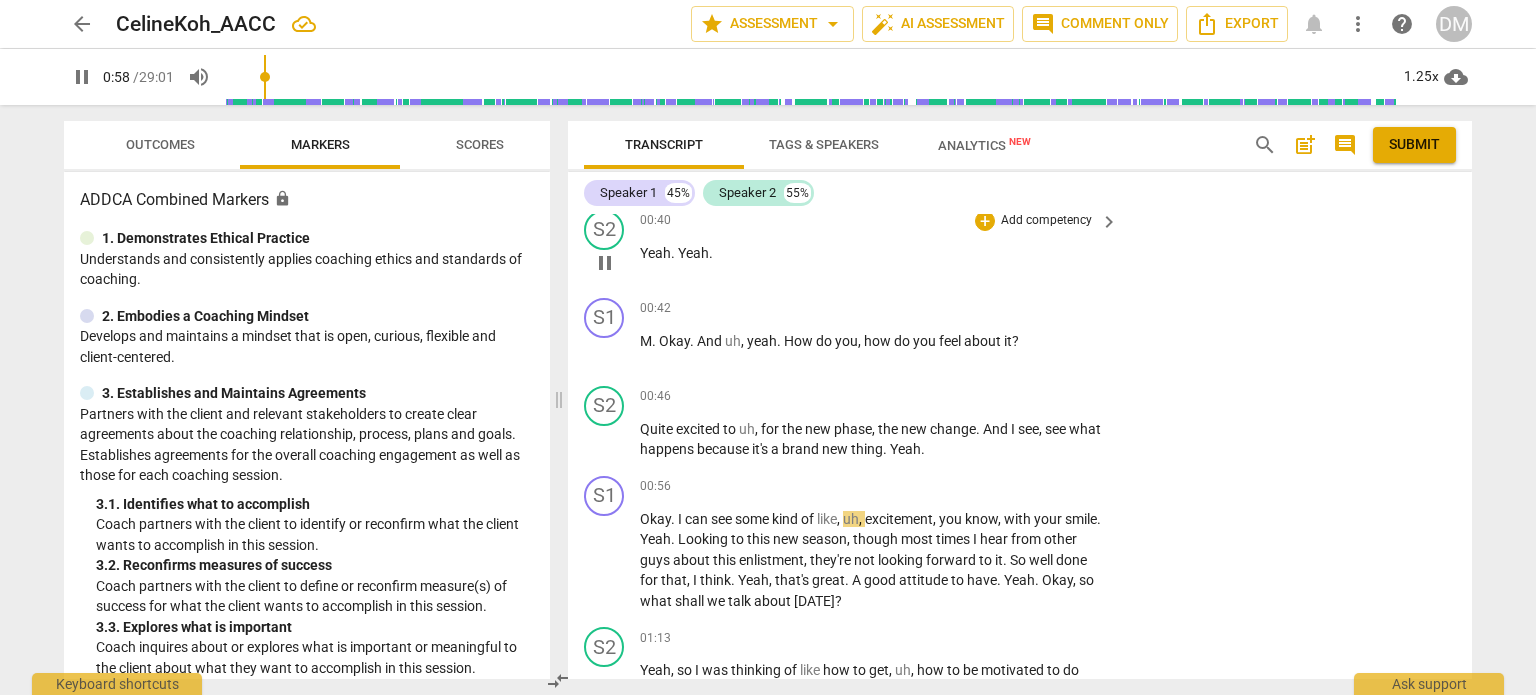 scroll, scrollTop: 483, scrollLeft: 0, axis: vertical 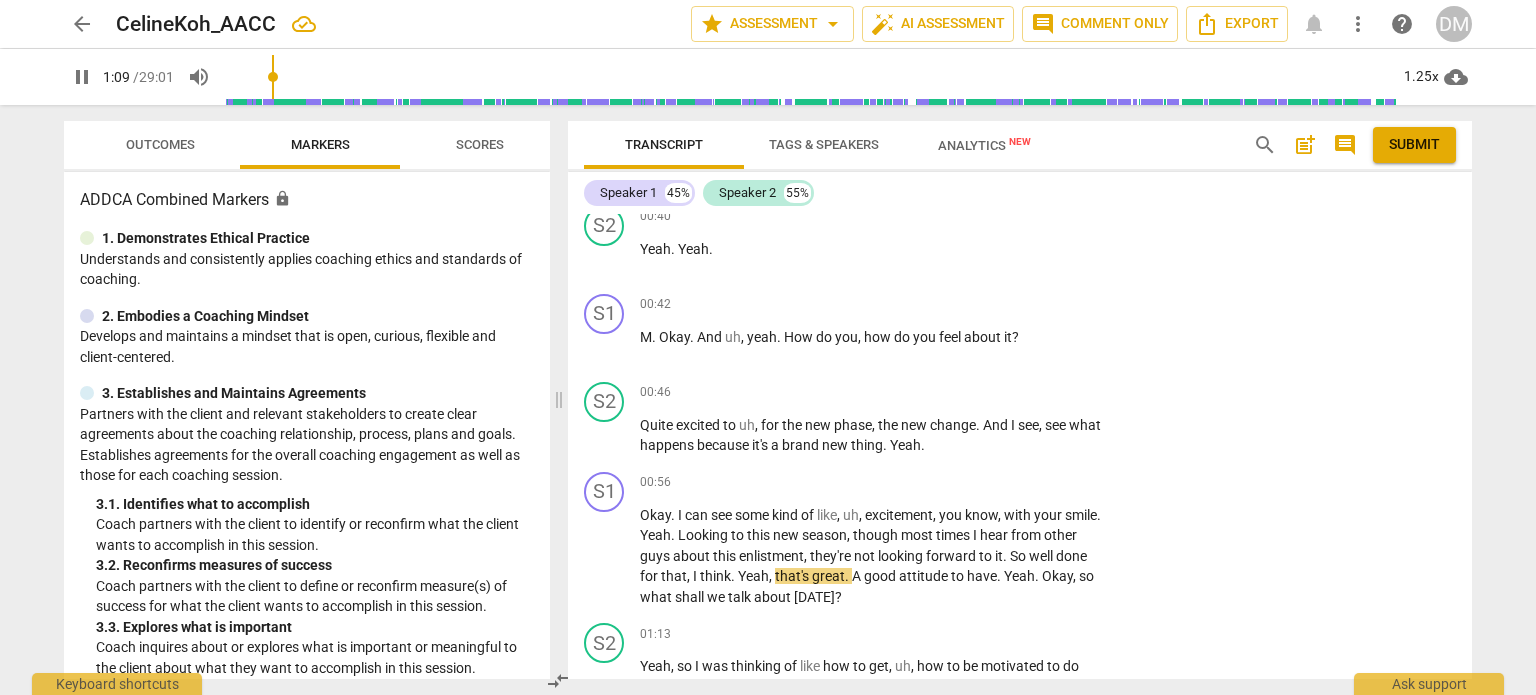 click on "cloud_download" at bounding box center (1456, 77) 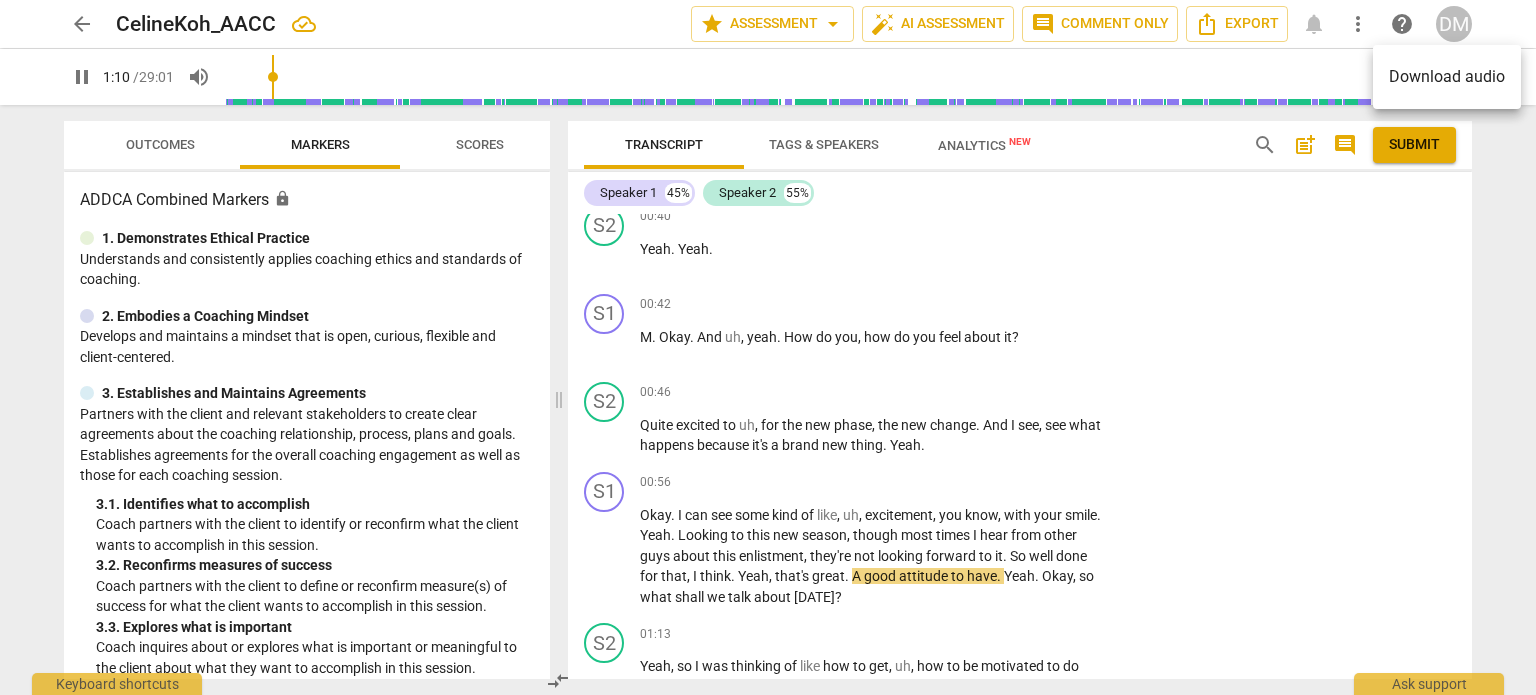 click at bounding box center (768, 347) 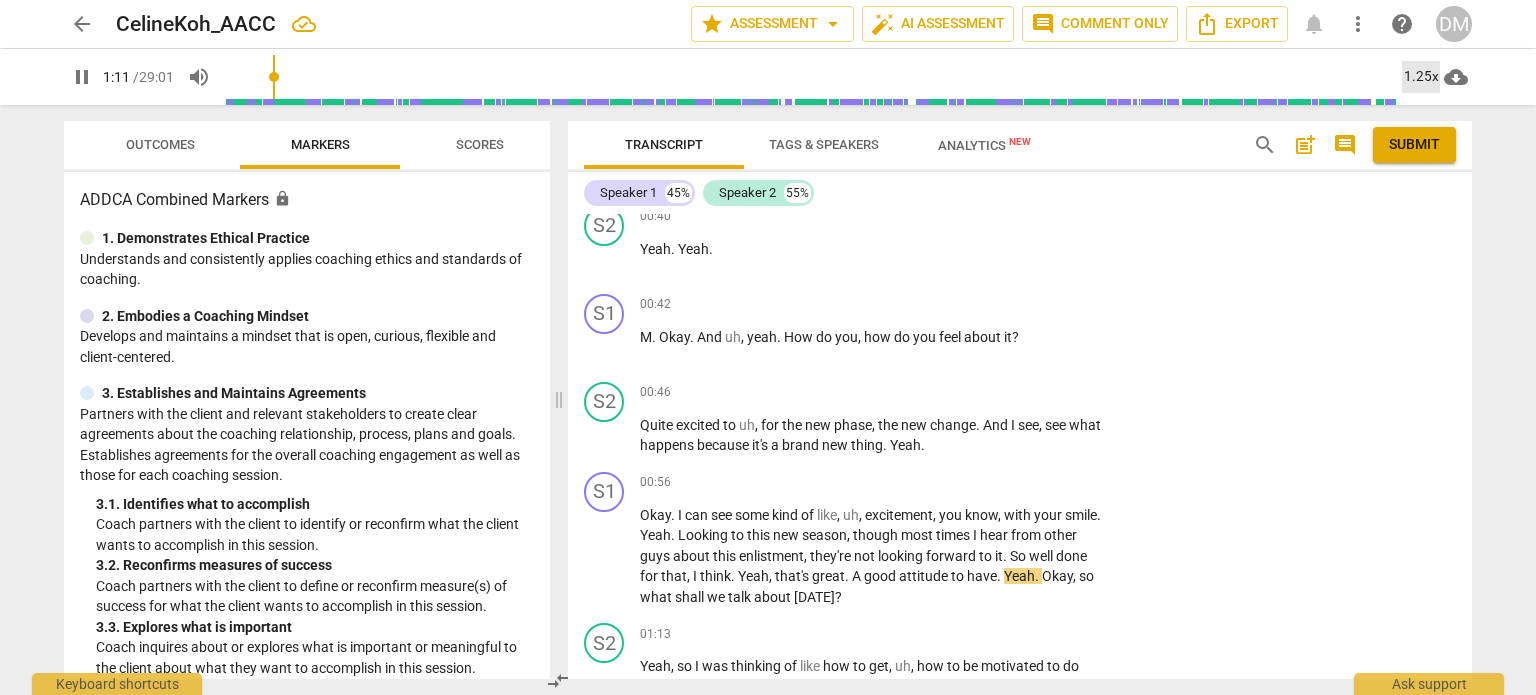 click on "1.25x" at bounding box center [1421, 77] 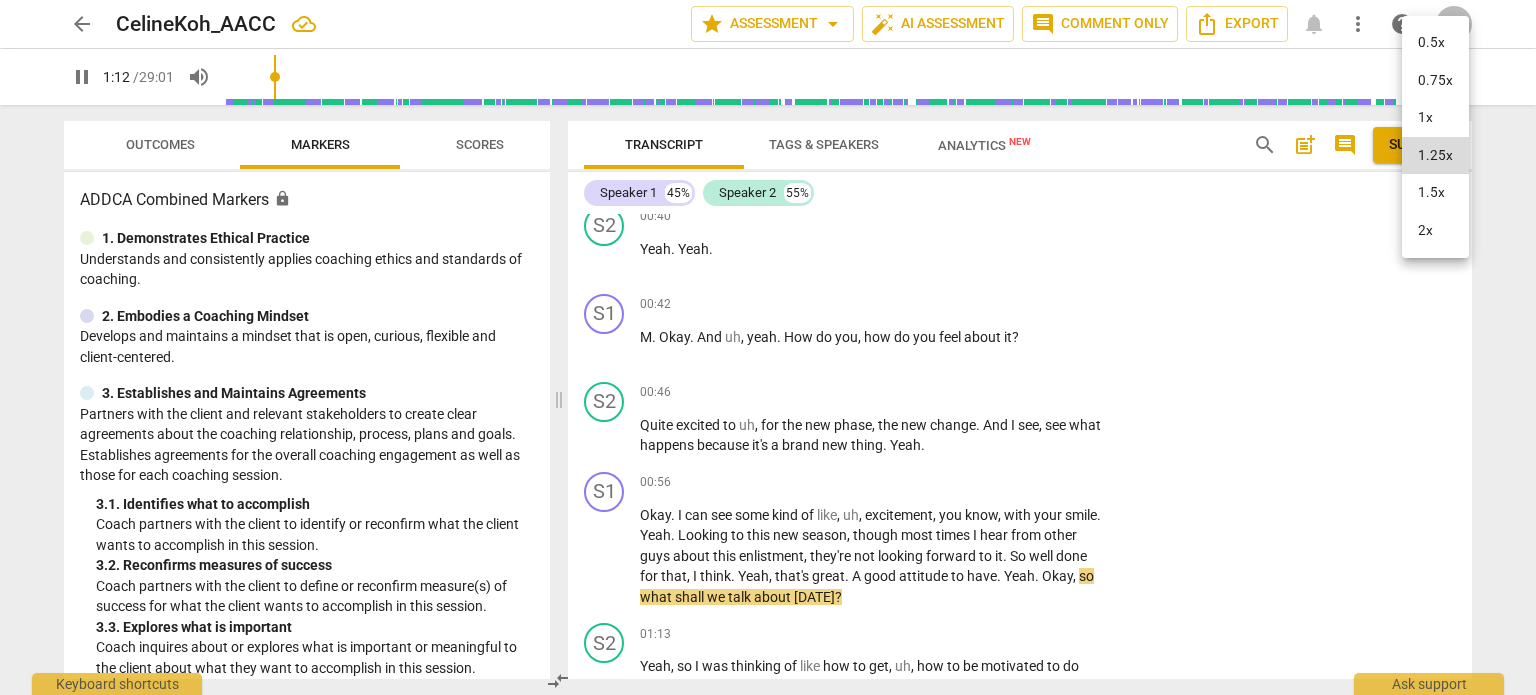 click on "1x" at bounding box center (1435, 118) 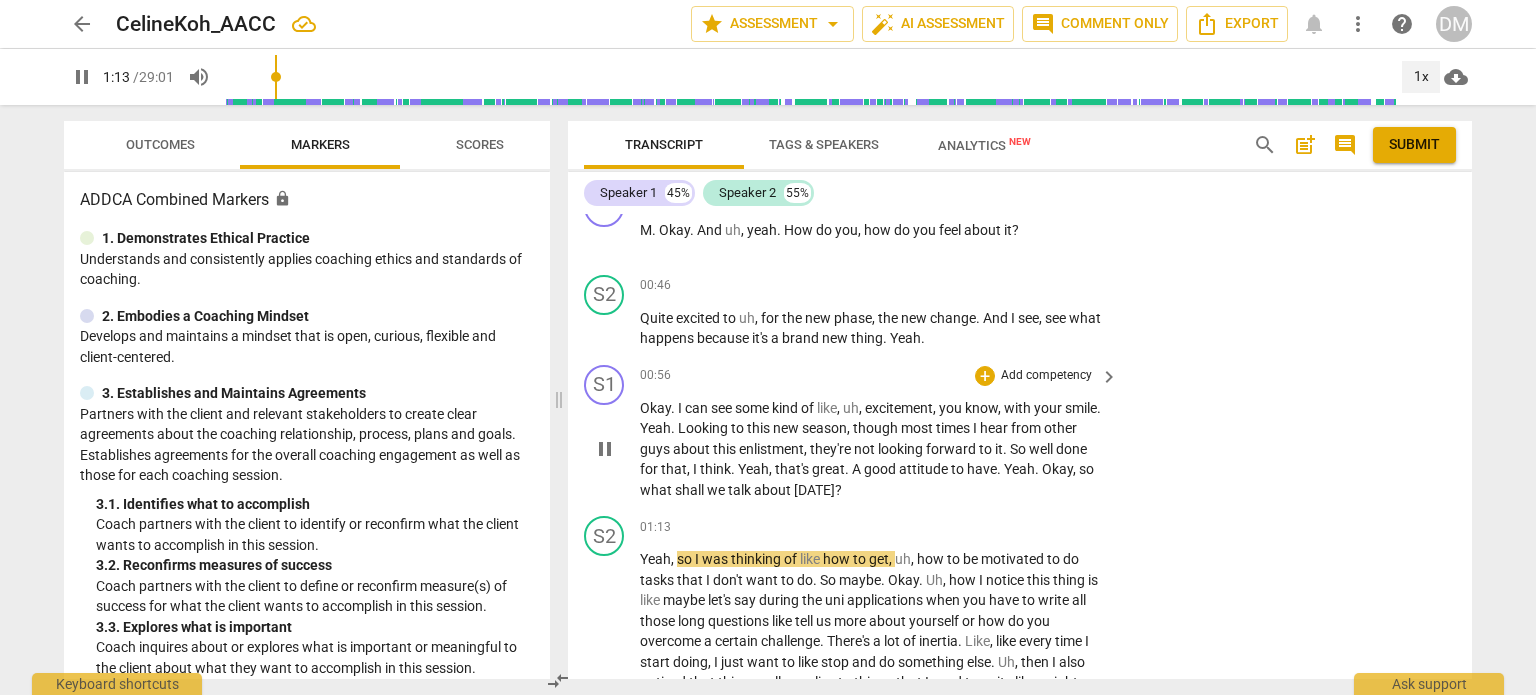 scroll, scrollTop: 592, scrollLeft: 0, axis: vertical 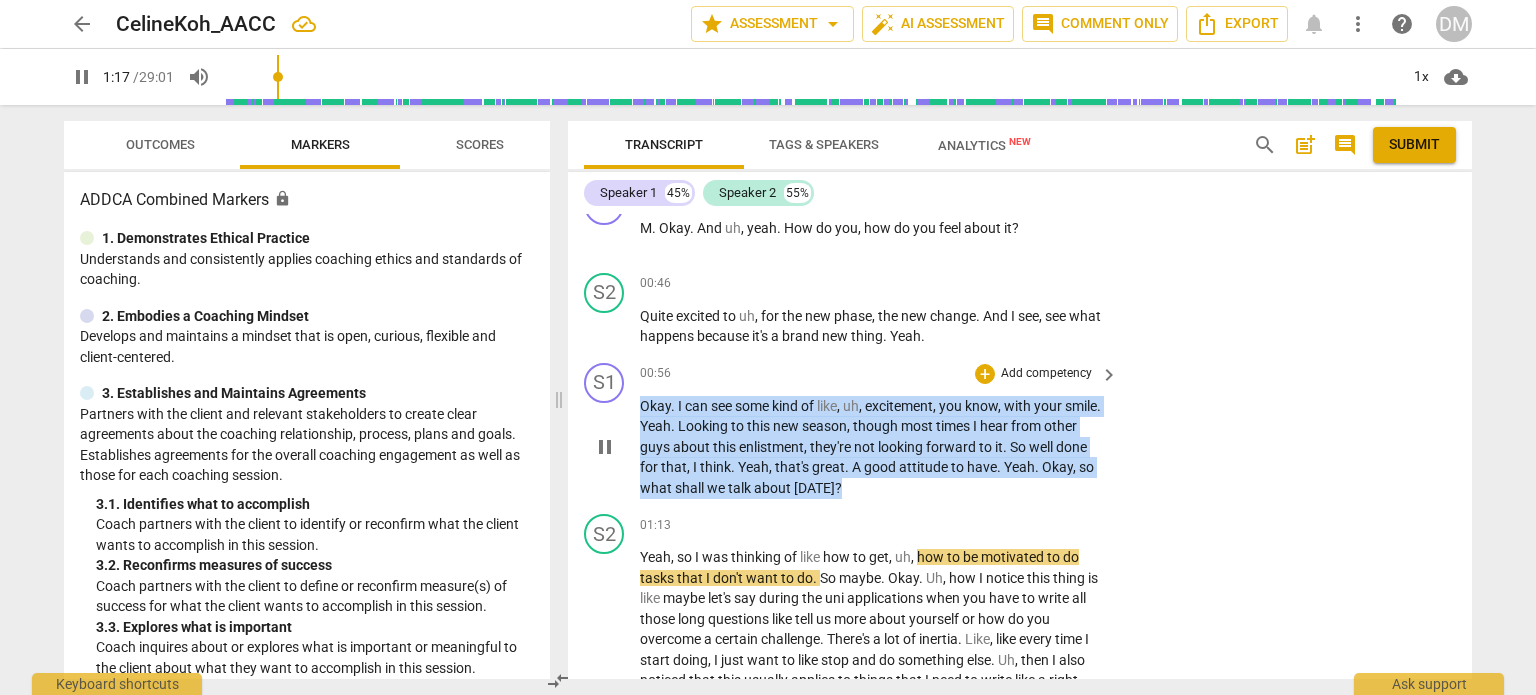 drag, startPoint x: 944, startPoint y: 495, endPoint x: 635, endPoint y: 497, distance: 309.00647 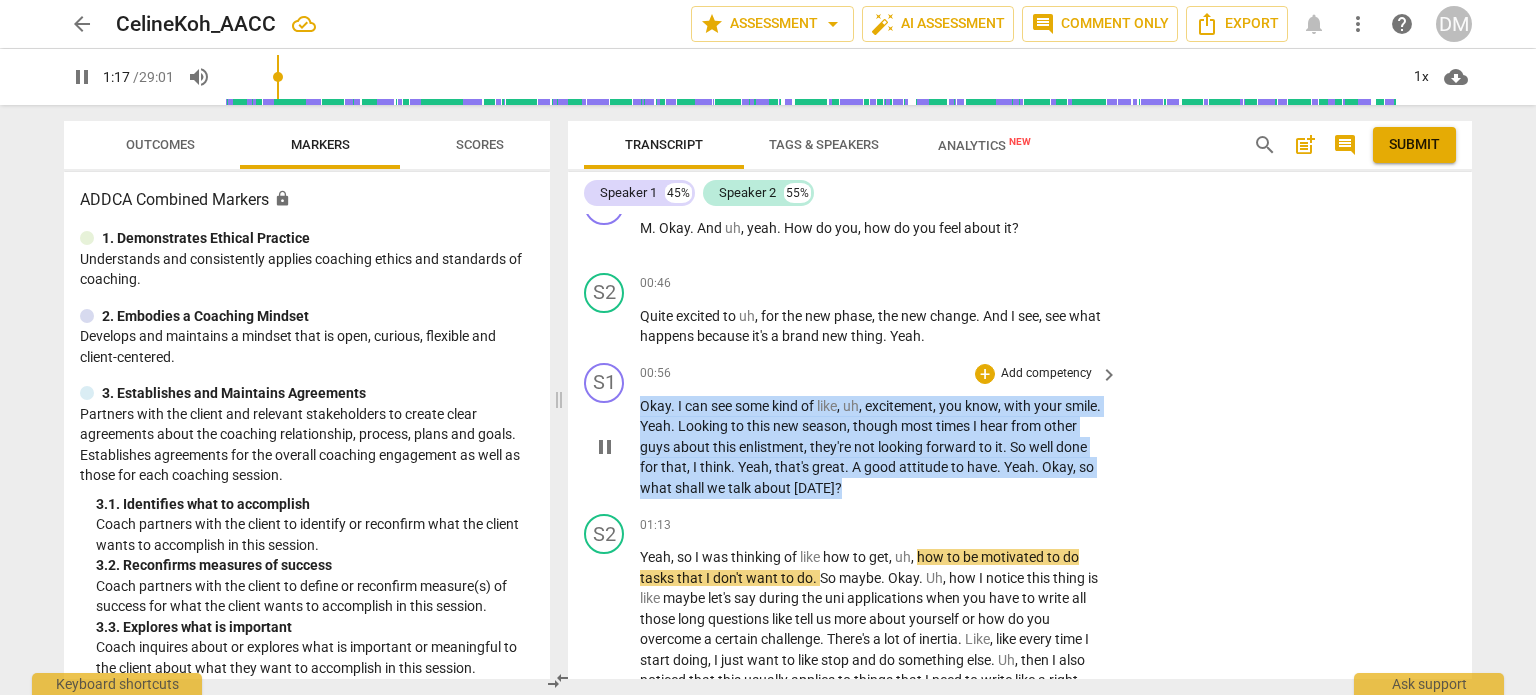 click on "S1 play_arrow pause 00:56 + Add competency keyboard_arrow_right Okay .   I   can   see   some   kind   of   like ,   uh ,   excitement ,   you   know ,   with   your   smile .   Yeah .   Looking   to   this   new   season ,   though   most   times   I   hear   from   other   guys   about   this   enlistment ,   they're   not   looking   forward   to   it .   So   well   done   for   that ,   I   think .   Yeah ,   that's   great .   A   good   attitude   to   have .   Yeah .   Okay ,   so   what   shall   we   talk   about   [DATE] ?" at bounding box center (1020, 431) 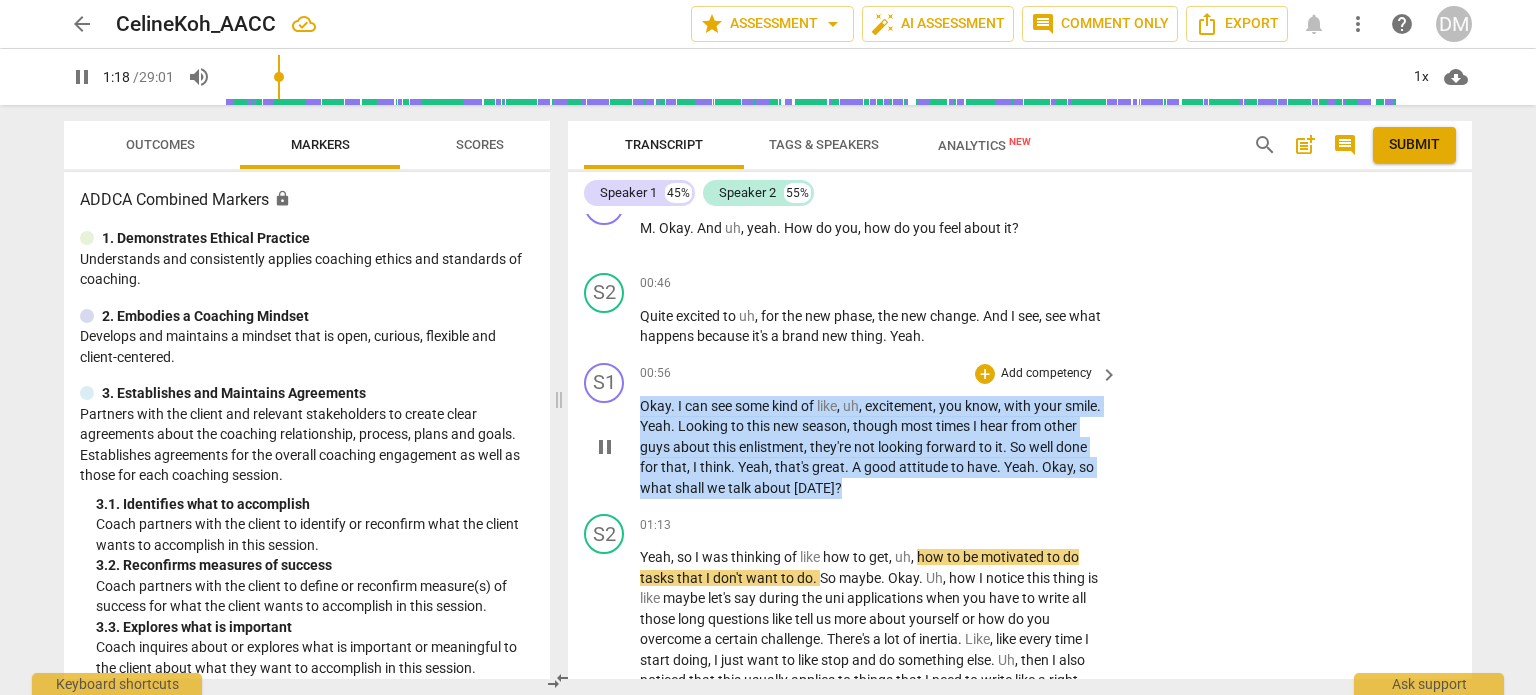 click on "Okay .   I   can   see   some   kind   of   like ,   uh ,   excitement ,   you   know ,   with   your   smile .   Yeah .   Looking   to   this   new   season ,   though   most   times   I   hear   from   other   guys   about   this   enlistment ,   they're   not   looking   forward   to   it .   So   well   done   for   that ,   I   think .   Yeah ,   that's   great .   A   good   attitude   to   have .   Yeah .   Okay ,   so   what   shall   we   talk   about   [DATE] ?" at bounding box center [874, 447] 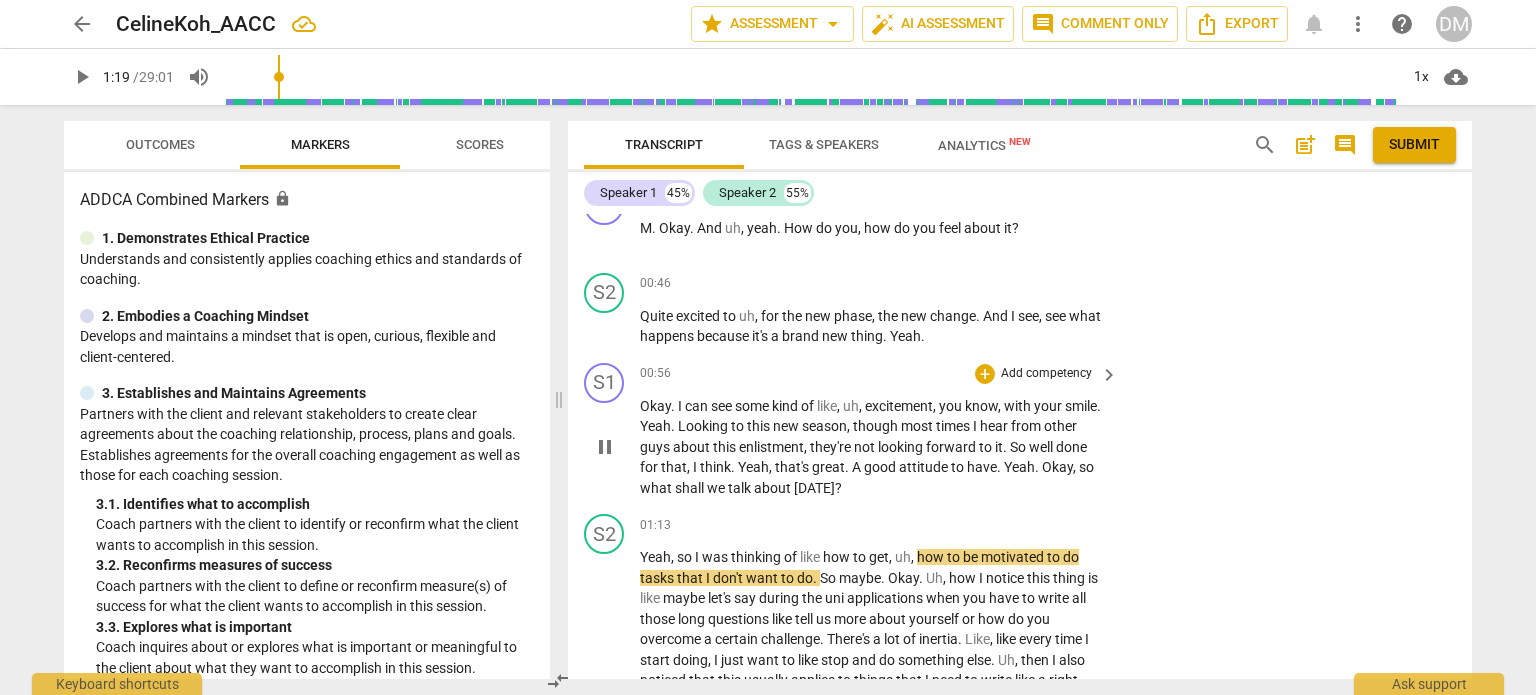 type on "79" 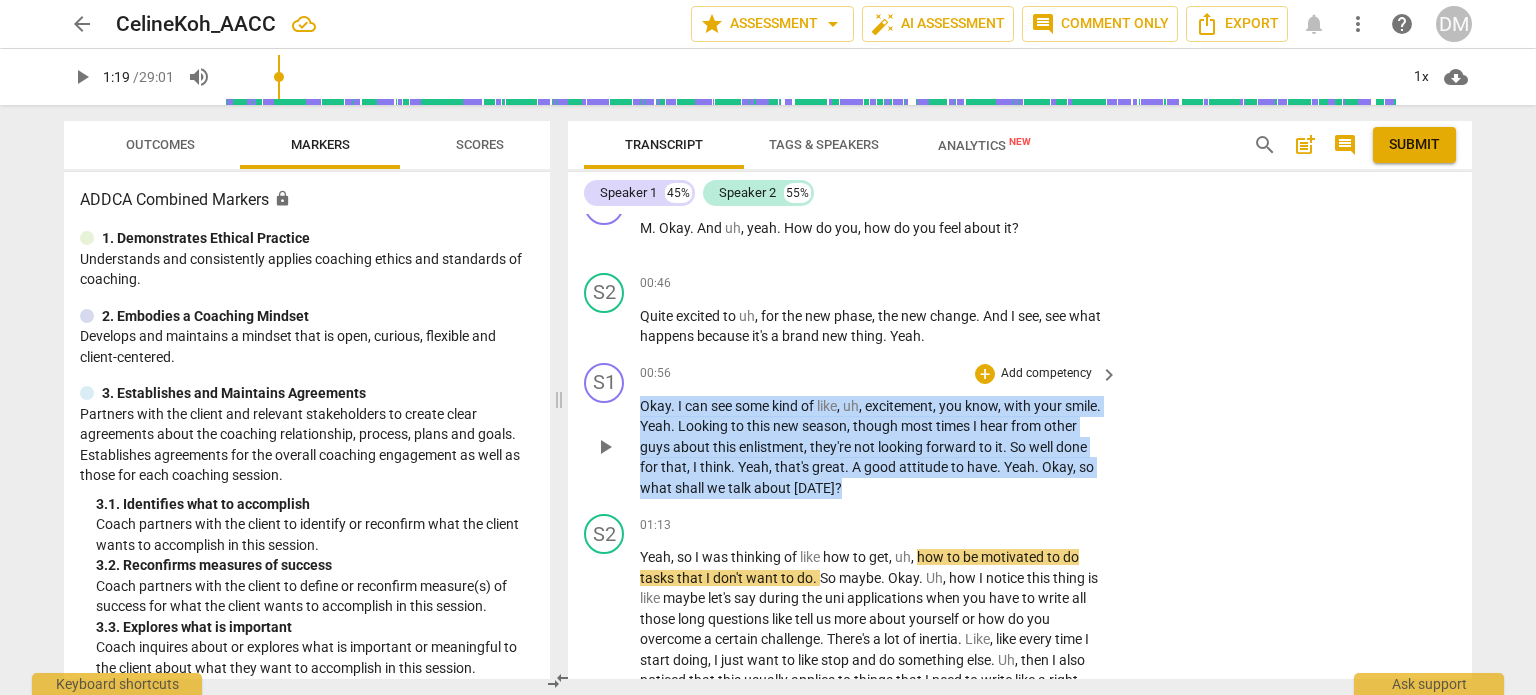 drag, startPoint x: 638, startPoint y: 503, endPoint x: 896, endPoint y: 515, distance: 258.27893 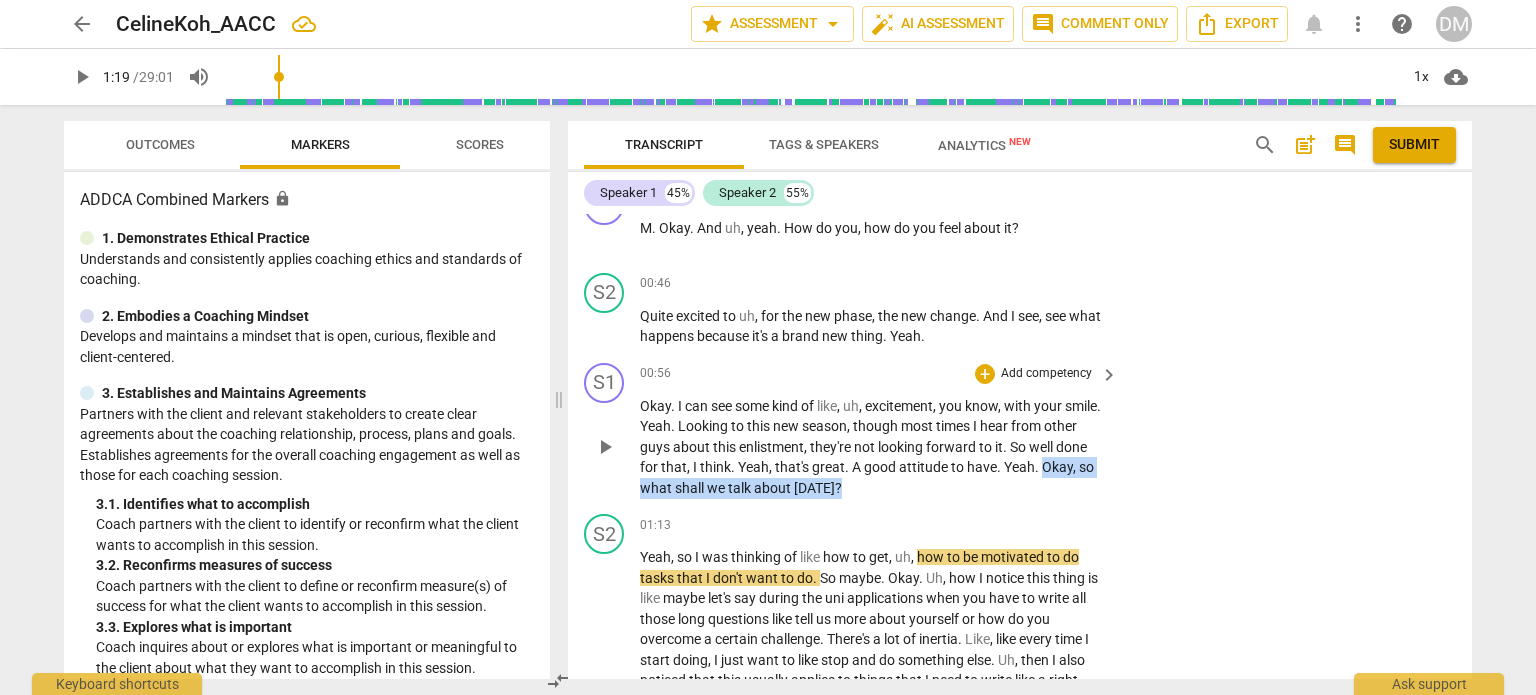 drag, startPoint x: 901, startPoint y: 508, endPoint x: 640, endPoint y: 507, distance: 261.00192 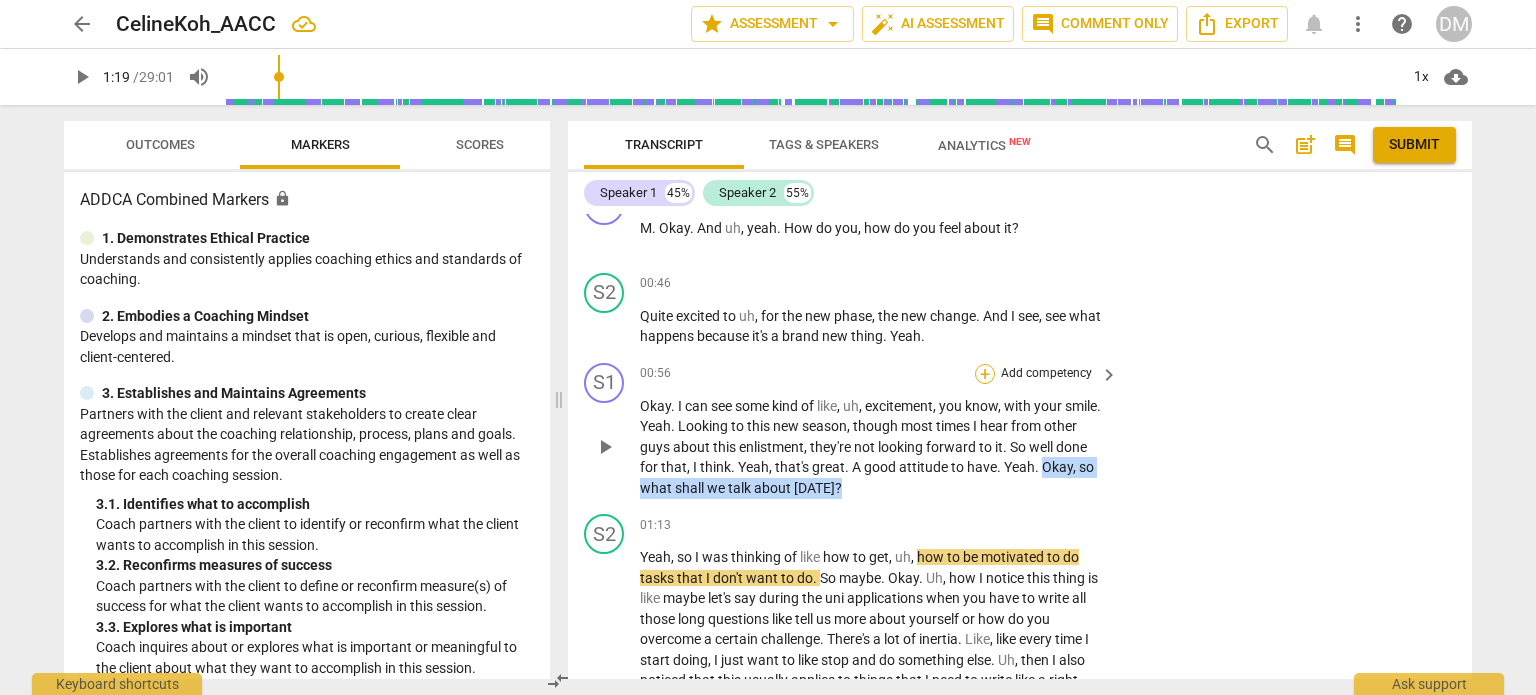 click on "+" at bounding box center [985, 374] 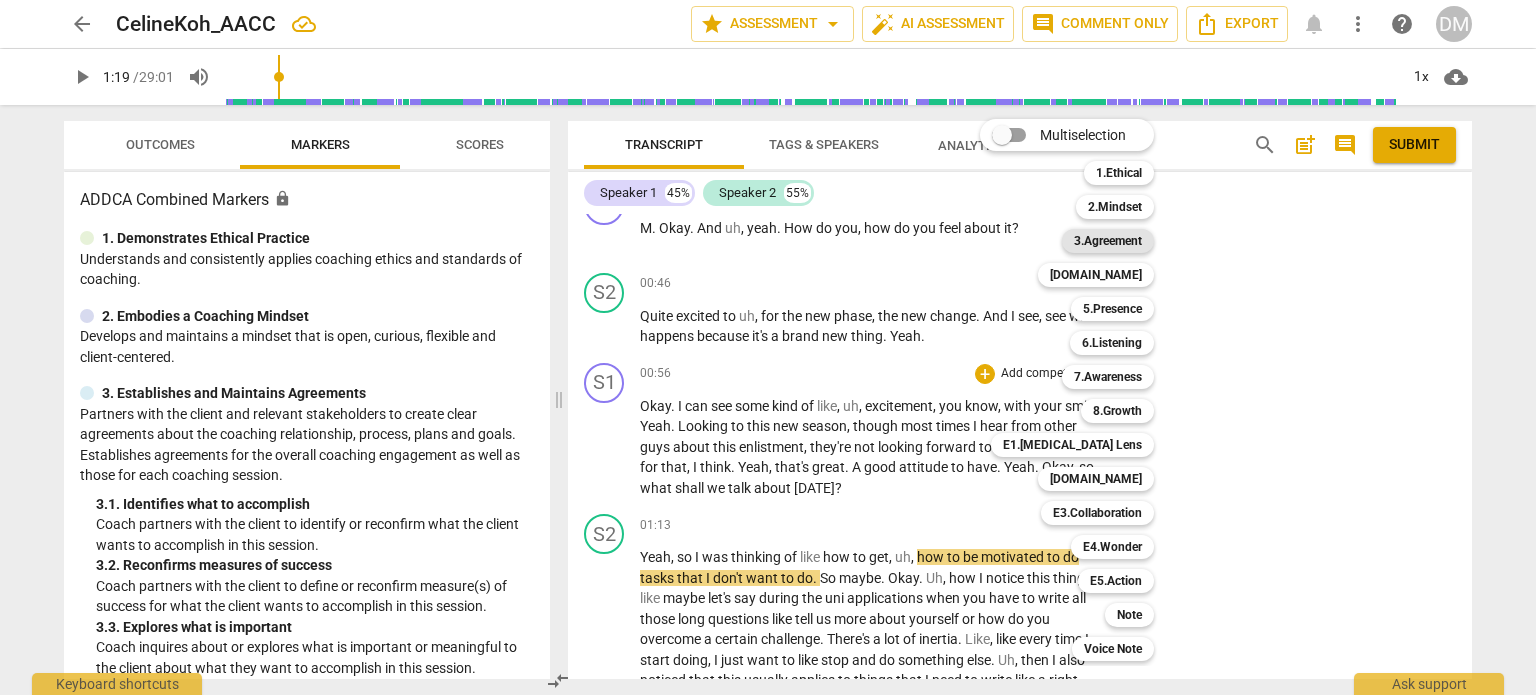 click on "3.Agreement" at bounding box center (1108, 241) 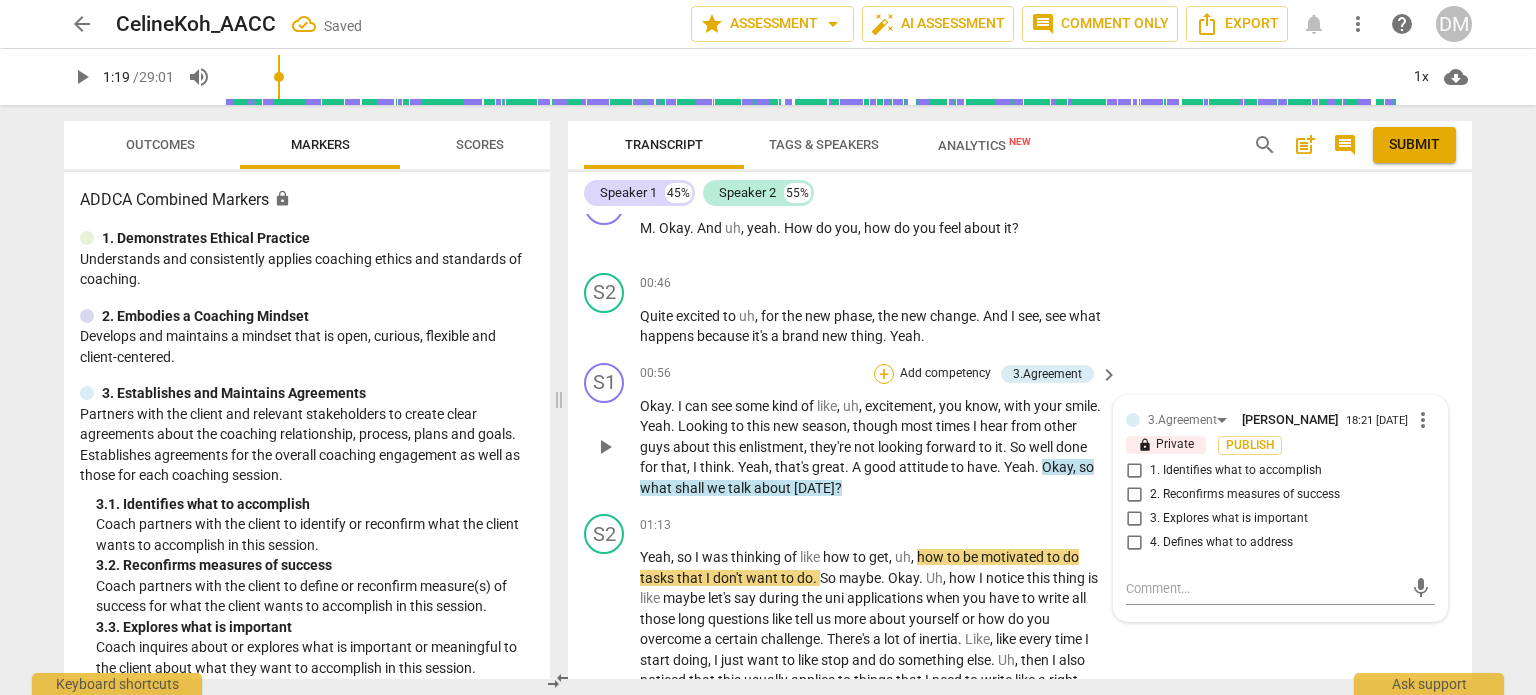 click on "+" at bounding box center [884, 374] 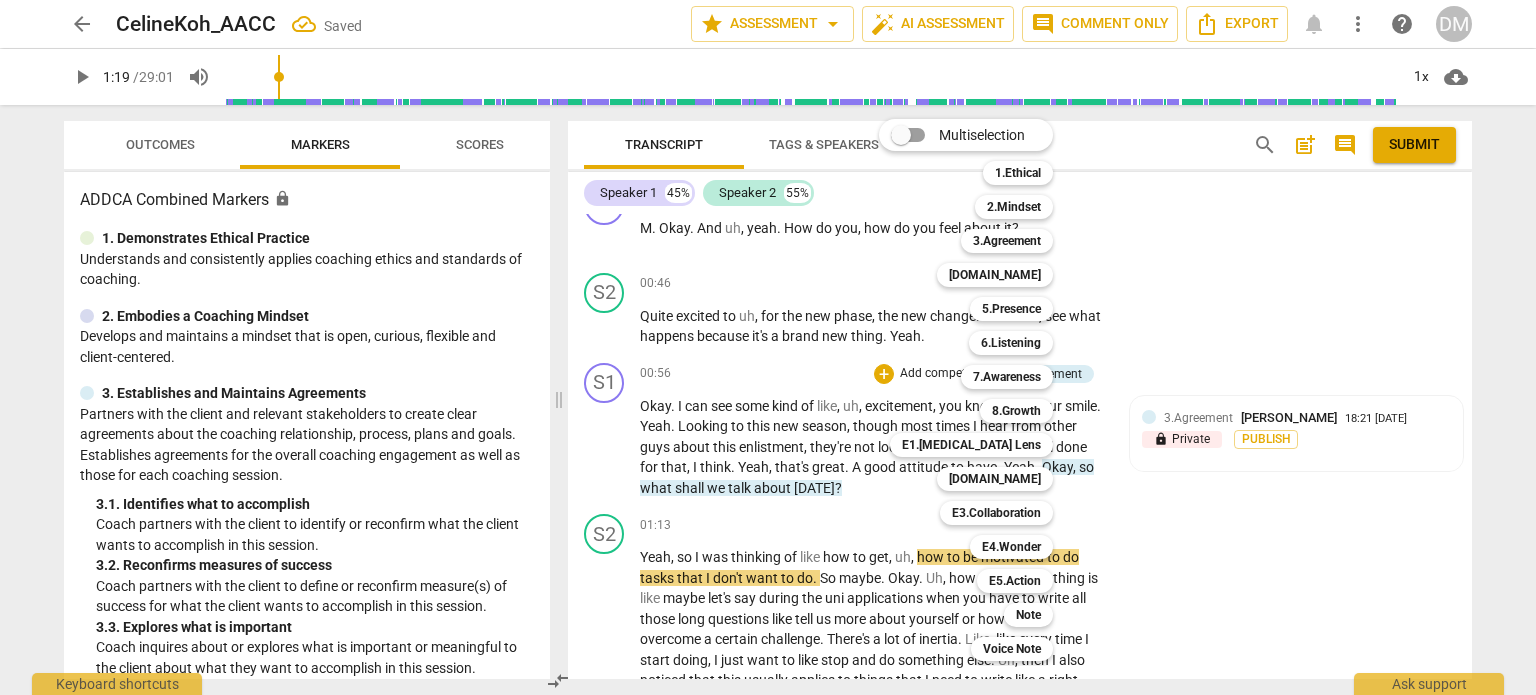 click on "Multiselection" at bounding box center (901, 135) 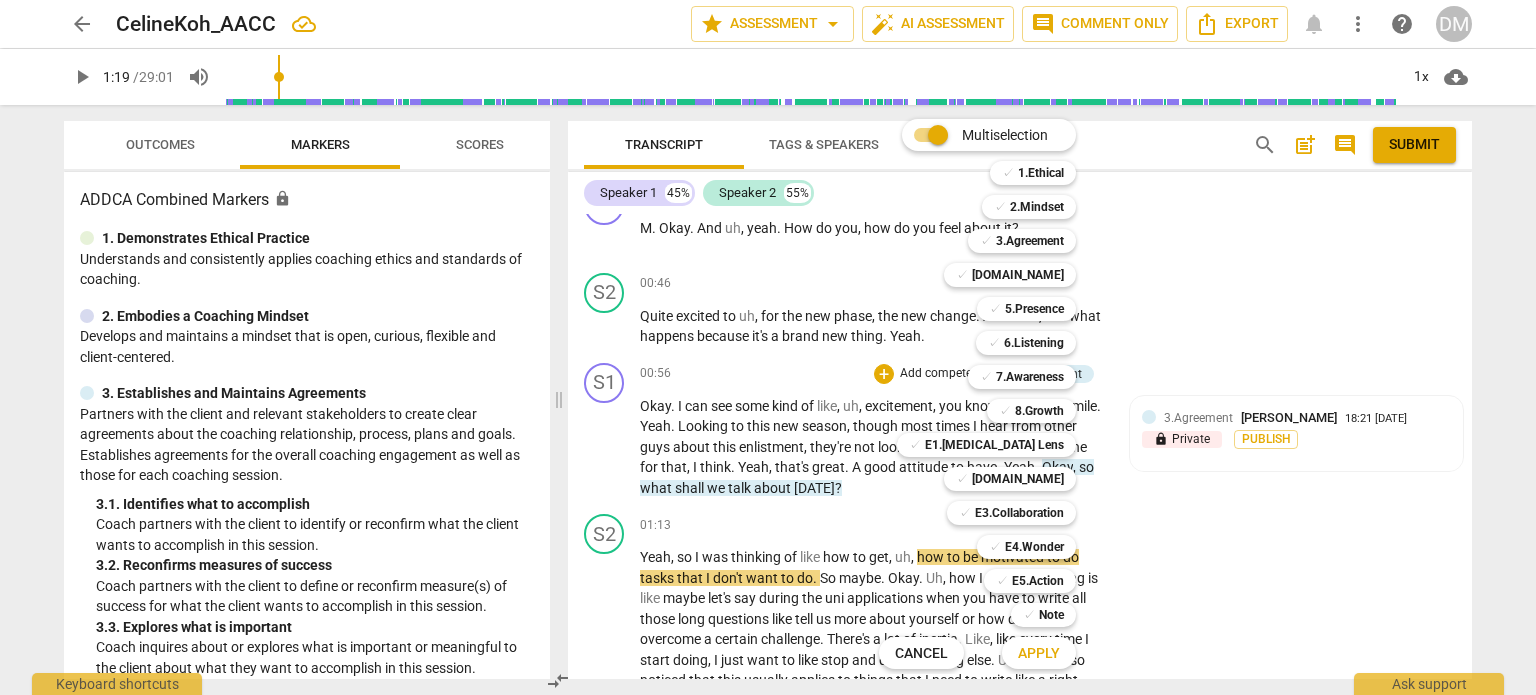 click on "Multiselection m ✓ 1.Ethical 1 ✓ 2.Mindset 2 ✓ 3.Agreement 3 ✓ [DOMAIN_NAME] 4 ✓ 5.Presence 5 ✓ 6.Listening 6 ✓ 7.Awareness 7 ✓ 8.Growth 8 ✓ E1.[MEDICAL_DATA] Lens 9 ✓ [DOMAIN_NAME] 0 ✓ E3.Collaboration q ✓ E4.Wonder w ✓ E5.Action r ✓ Note t Cancel c Apply x" at bounding box center (992, 394) 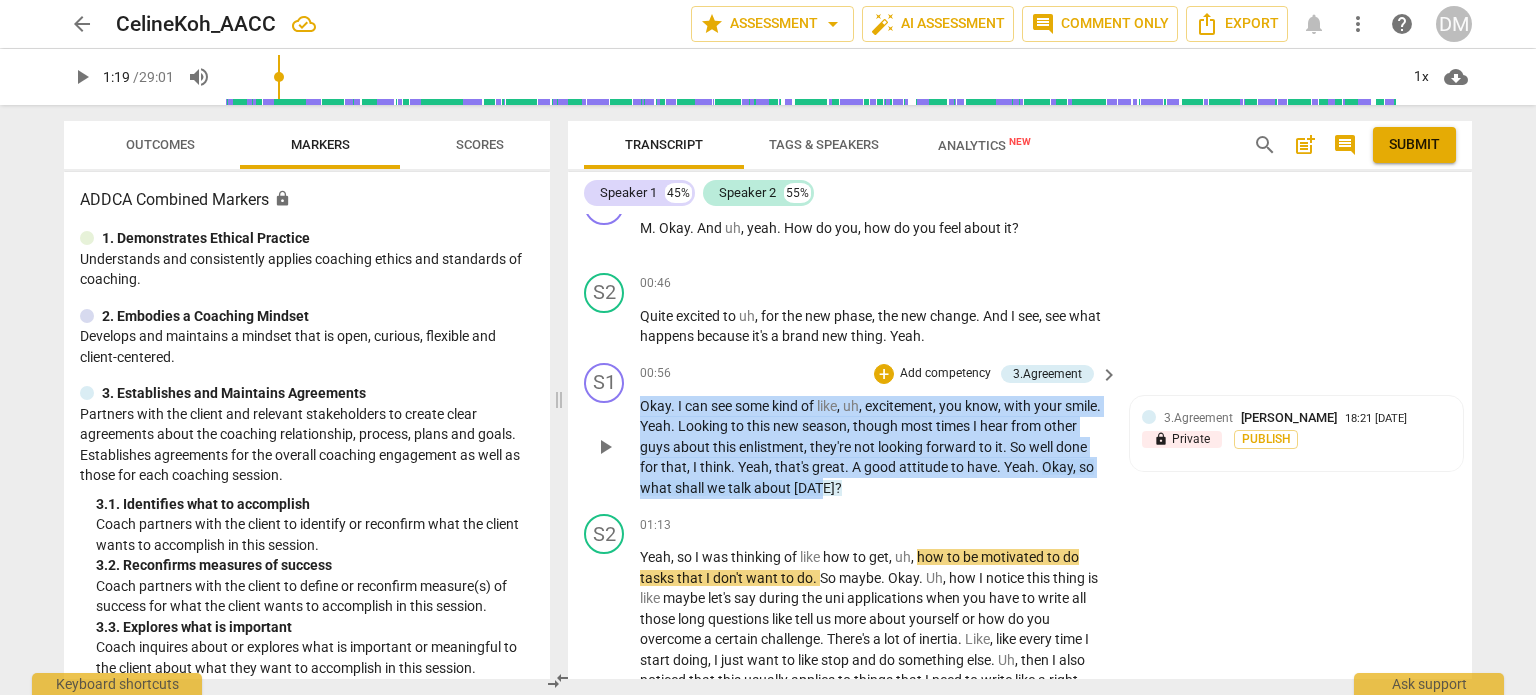 drag, startPoint x: 638, startPoint y: 504, endPoint x: 872, endPoint y: 507, distance: 234.01923 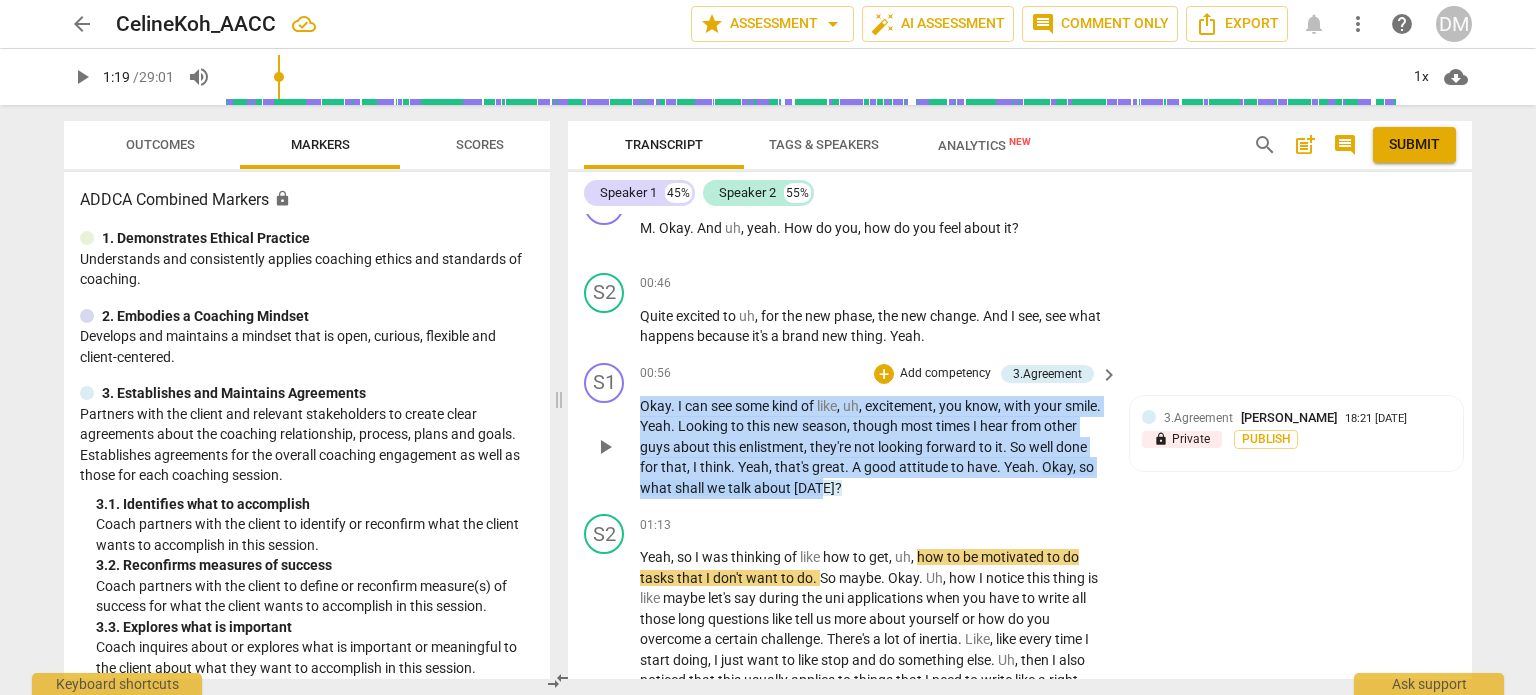 click on "S1 play_arrow pause 00:56 + Add competency 3.Agreement keyboard_arrow_right Okay .   I   can   see   some   kind   of   like ,   uh ,   excitement ,   you   know ,   with   your   smile .   Yeah .   Looking   to   this   new   season ,   though   most   times   I   hear   from   other   guys   about   this   enlistment ,   they're   not   looking   forward   to   it .   So   well   done   for   that ,   I   think .   Yeah ,   that's   great .   A   good   attitude   to   have .   Yeah .   Okay ,   so   what   shall   we   talk   about   [DATE] ? 3.Agreement [PERSON_NAME] 18:21 [DATE] lock Private Publish" at bounding box center (1020, 431) 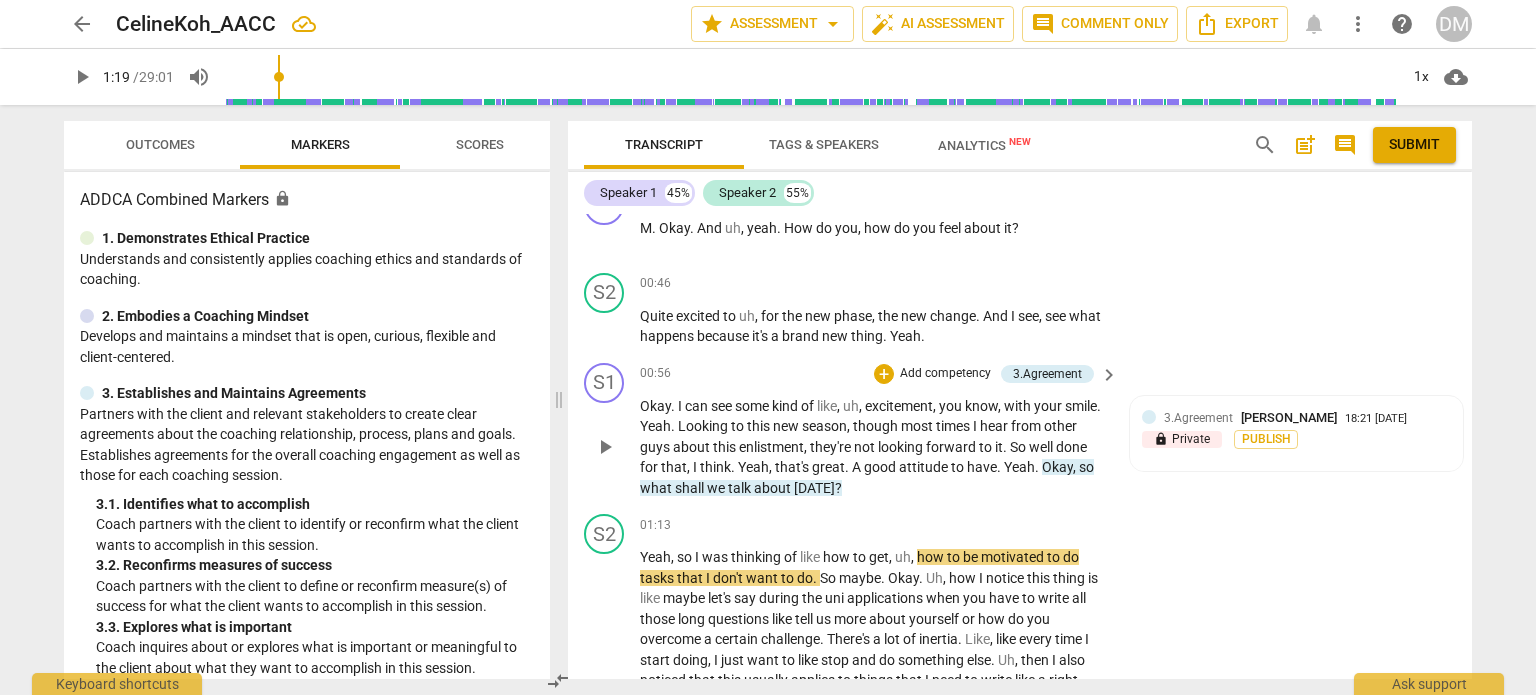 click on "Okay .   I   can   see   some   kind   of   like ,   uh ,   excitement ,   you   know ,   with   your   smile .   Yeah .   Looking   to   this   new   season ,   though   most   times   I   hear   from   other   guys   about   this   enlistment ,   they're   not   looking   forward   to   it .   So   well   done   for   that ,   I   think .   Yeah ,   that's   great .   A   good   attitude   to   have .   Yeah .   Okay ,   so   what   shall   we   talk   about   [DATE] ?" at bounding box center [874, 447] 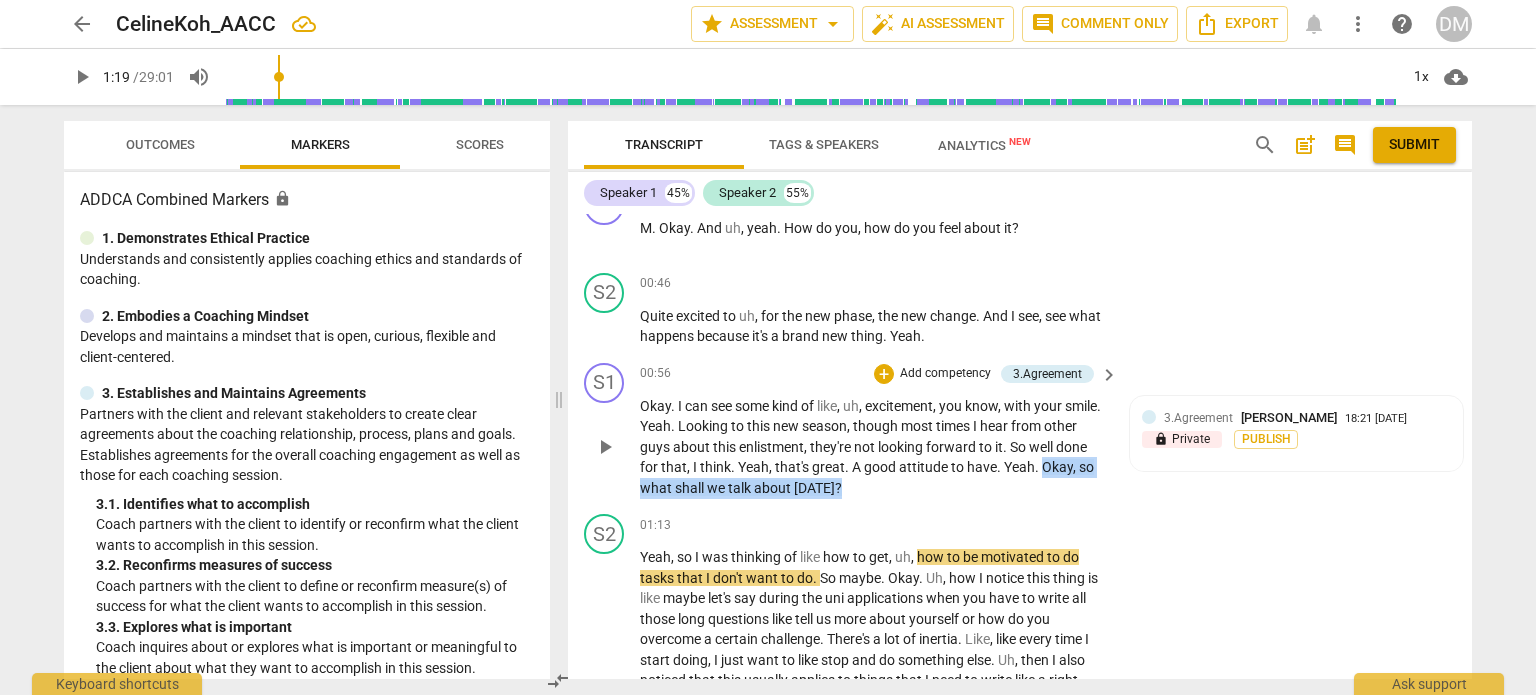 drag, startPoint x: 900, startPoint y: 507, endPoint x: 640, endPoint y: 503, distance: 260.03076 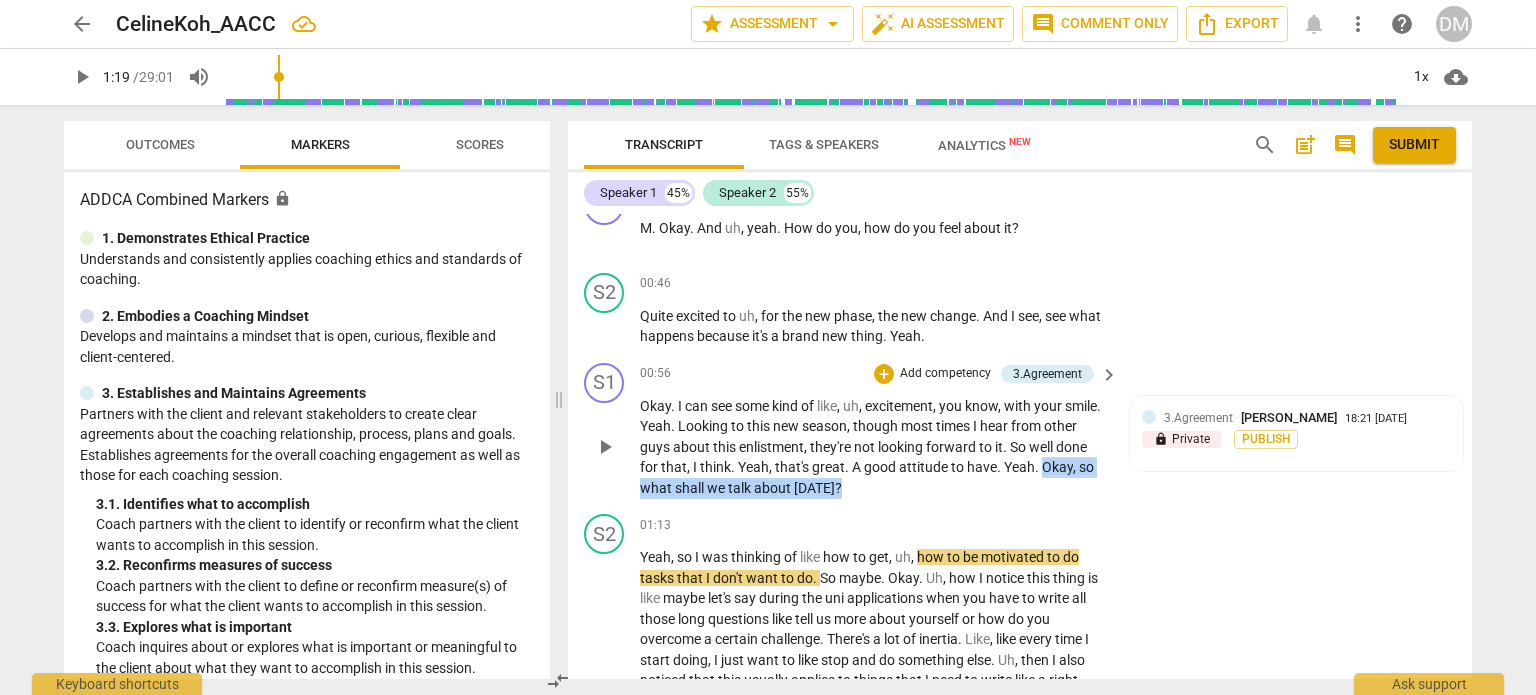 click on "Okay .   I   can   see   some   kind   of   like ,   uh ,   excitement ,   you   know ,   with   your   smile .   Yeah .   Looking   to   this   new   season ,   though   most   times   I   hear   from   other   guys   about   this   enlistment ,   they're   not   looking   forward   to   it .   So   well   done   for   that ,   I   think .   Yeah ,   that's   great .   A   good   attitude   to   have .   Yeah .   Okay ,   so   what   shall   we   talk   about   [DATE] ?" at bounding box center [874, 447] 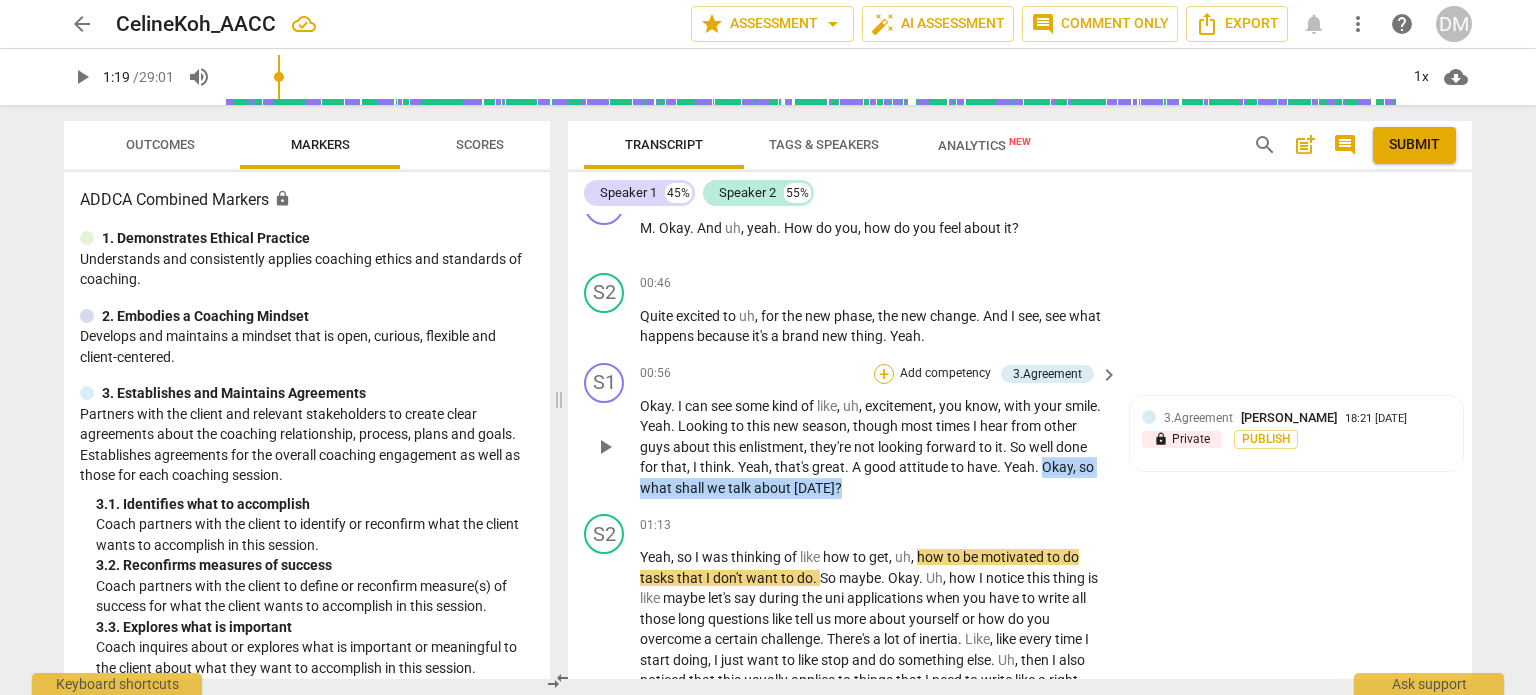 click on "+" at bounding box center [884, 374] 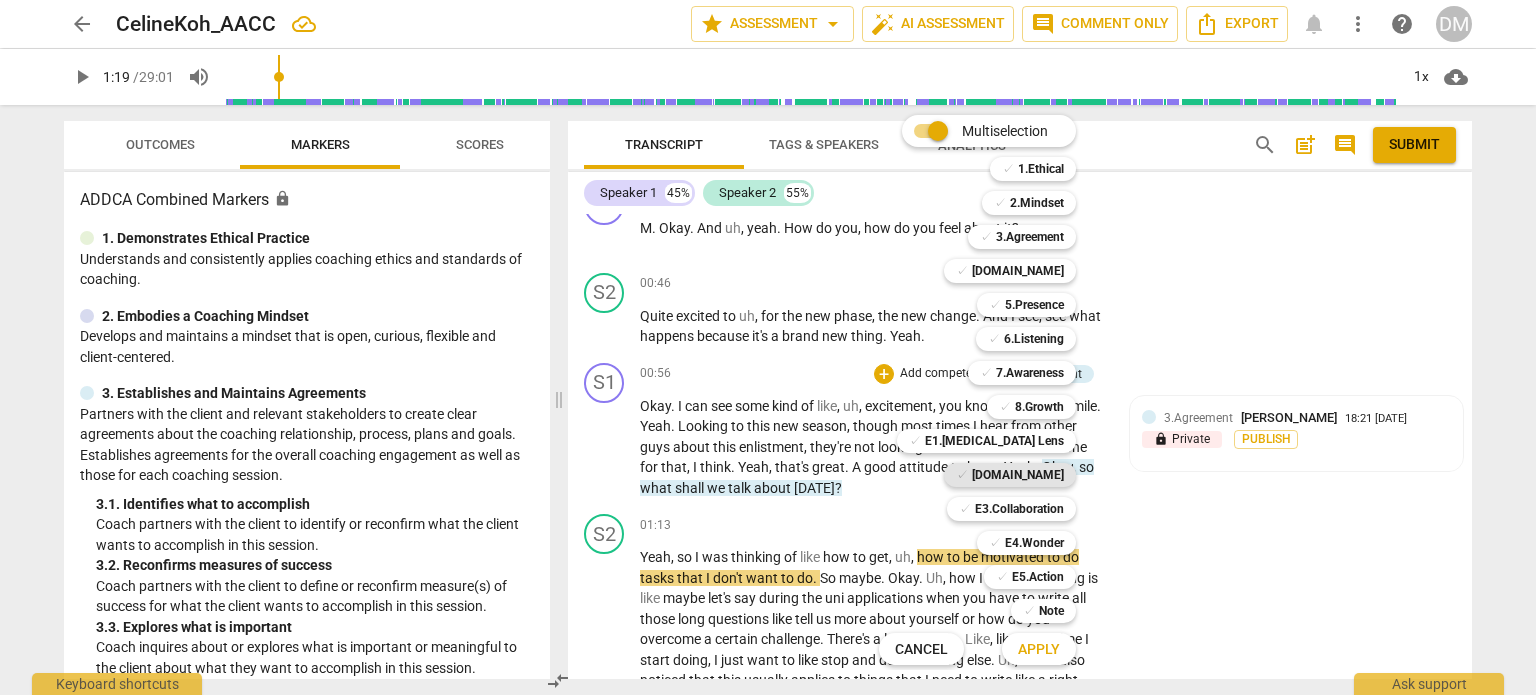 click on "[DOMAIN_NAME]" at bounding box center [1018, 475] 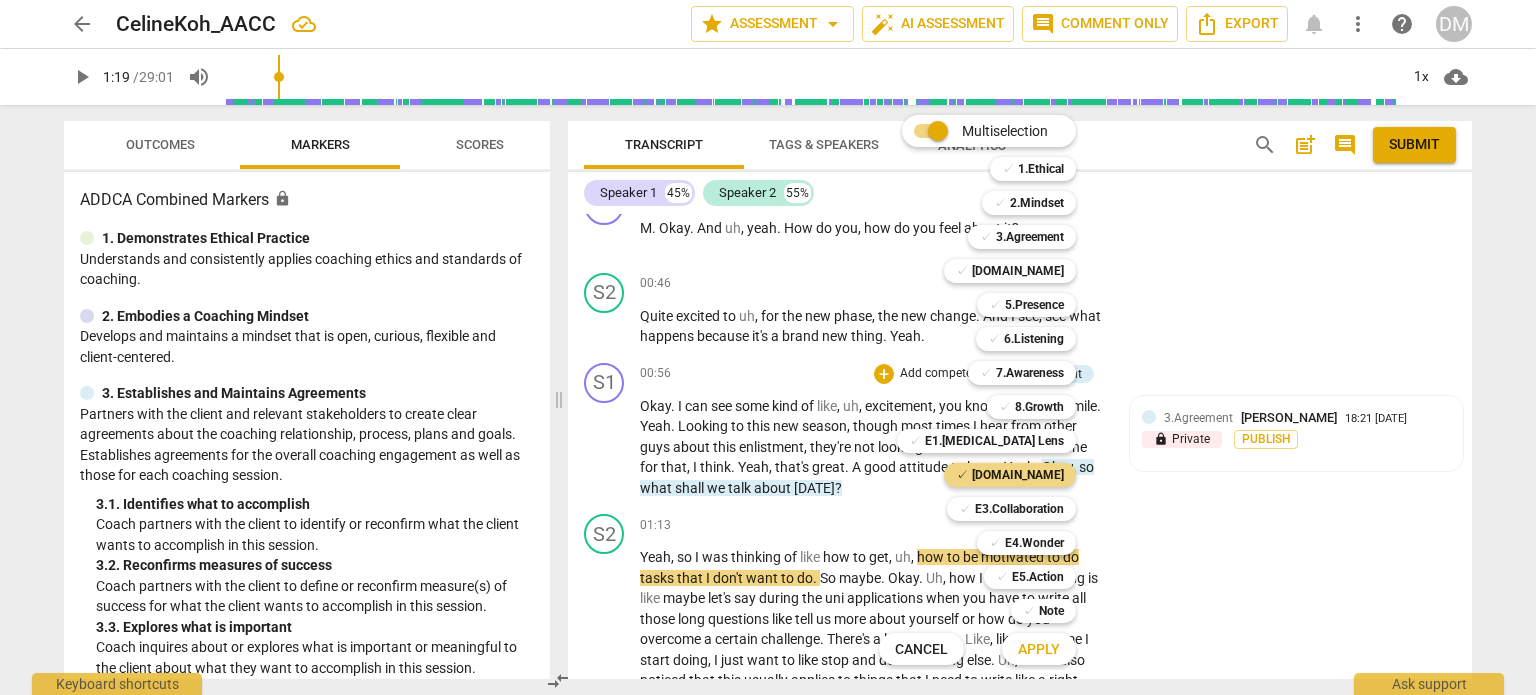 click on "Apply" at bounding box center [1039, 650] 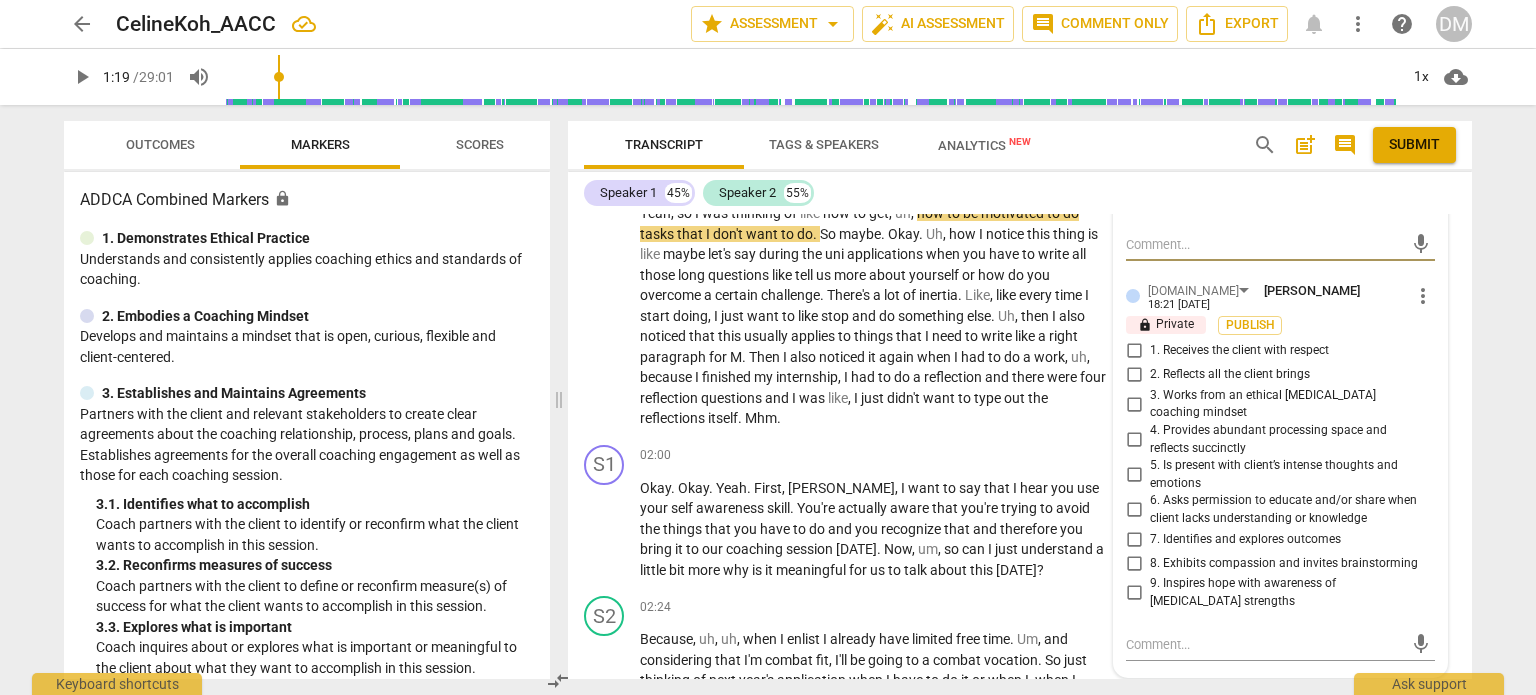 scroll, scrollTop: 936, scrollLeft: 0, axis: vertical 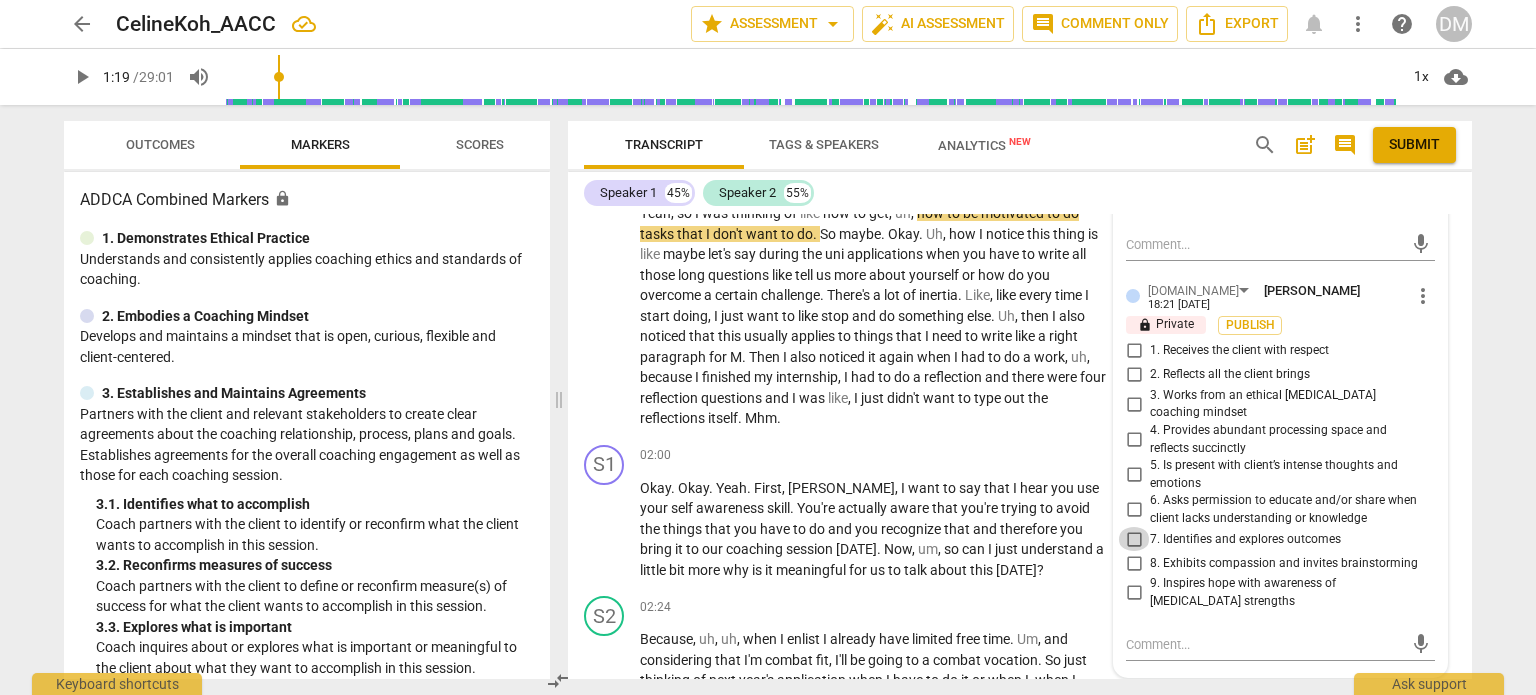 click on "7. Identifies and explores outcomes" at bounding box center (1134, 539) 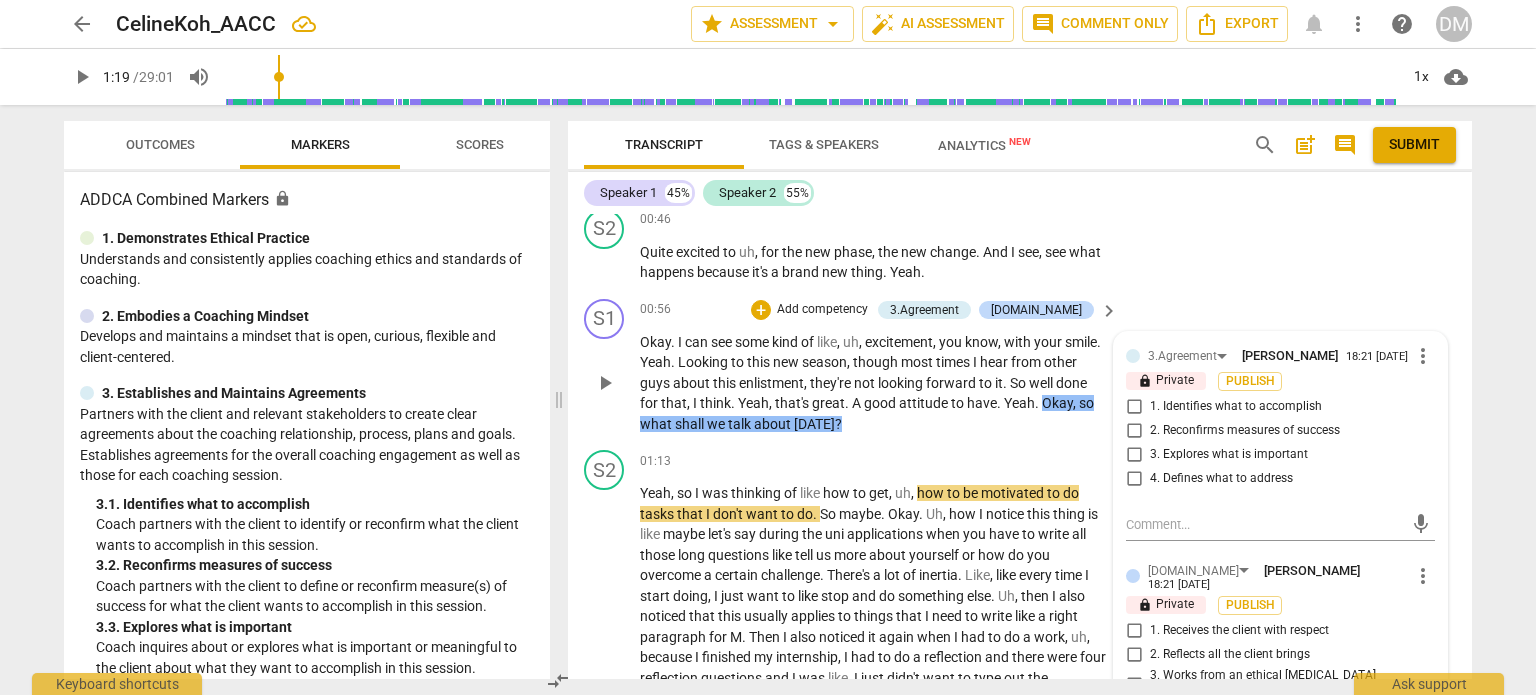 scroll, scrollTop: 660, scrollLeft: 0, axis: vertical 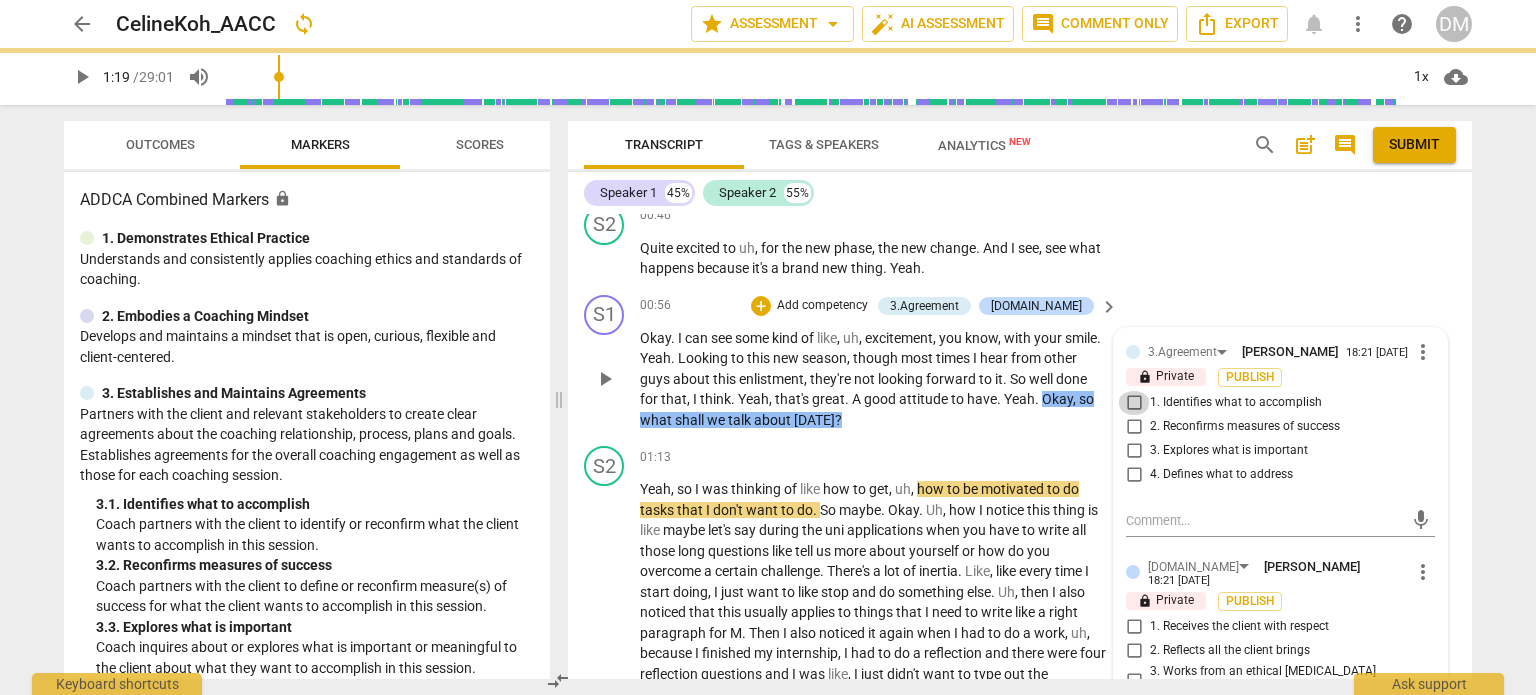 click on "1. Identifies what to accomplish" at bounding box center [1134, 403] 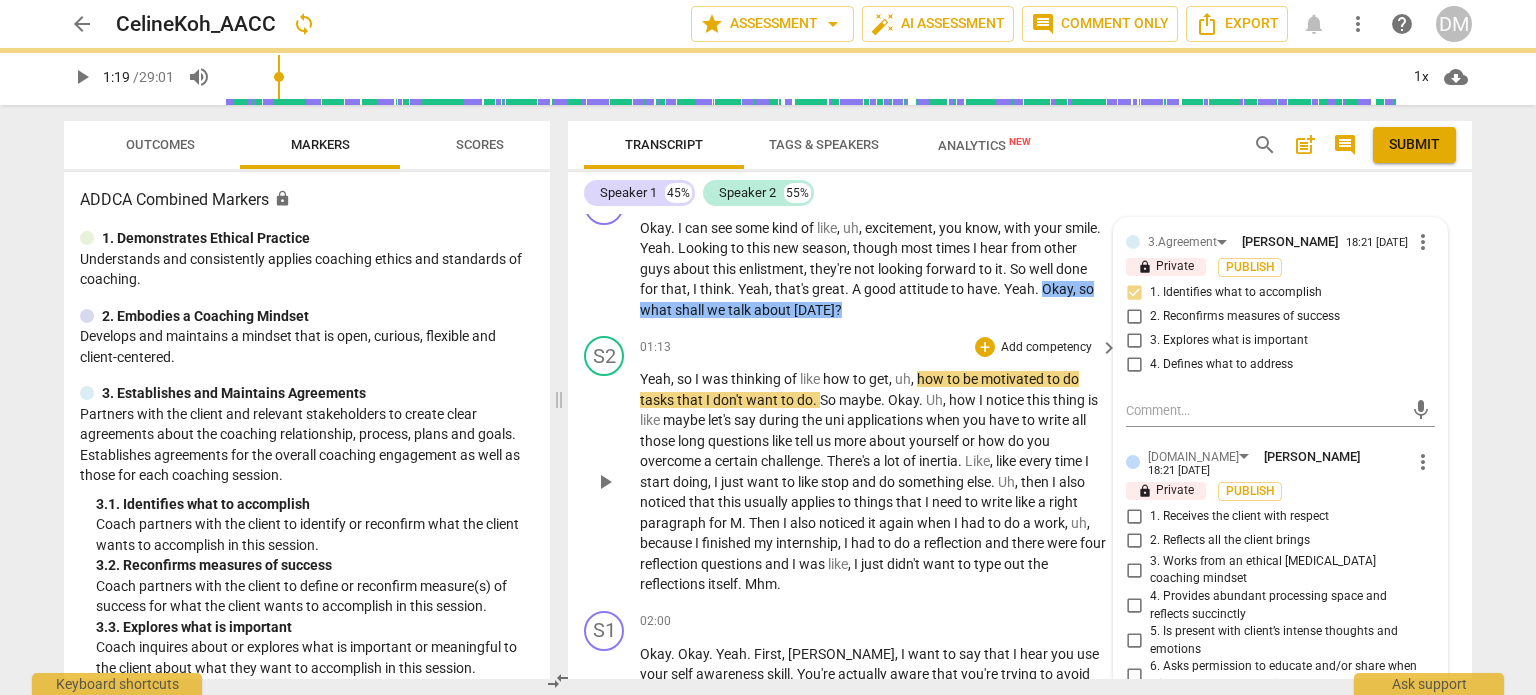 scroll, scrollTop: 778, scrollLeft: 0, axis: vertical 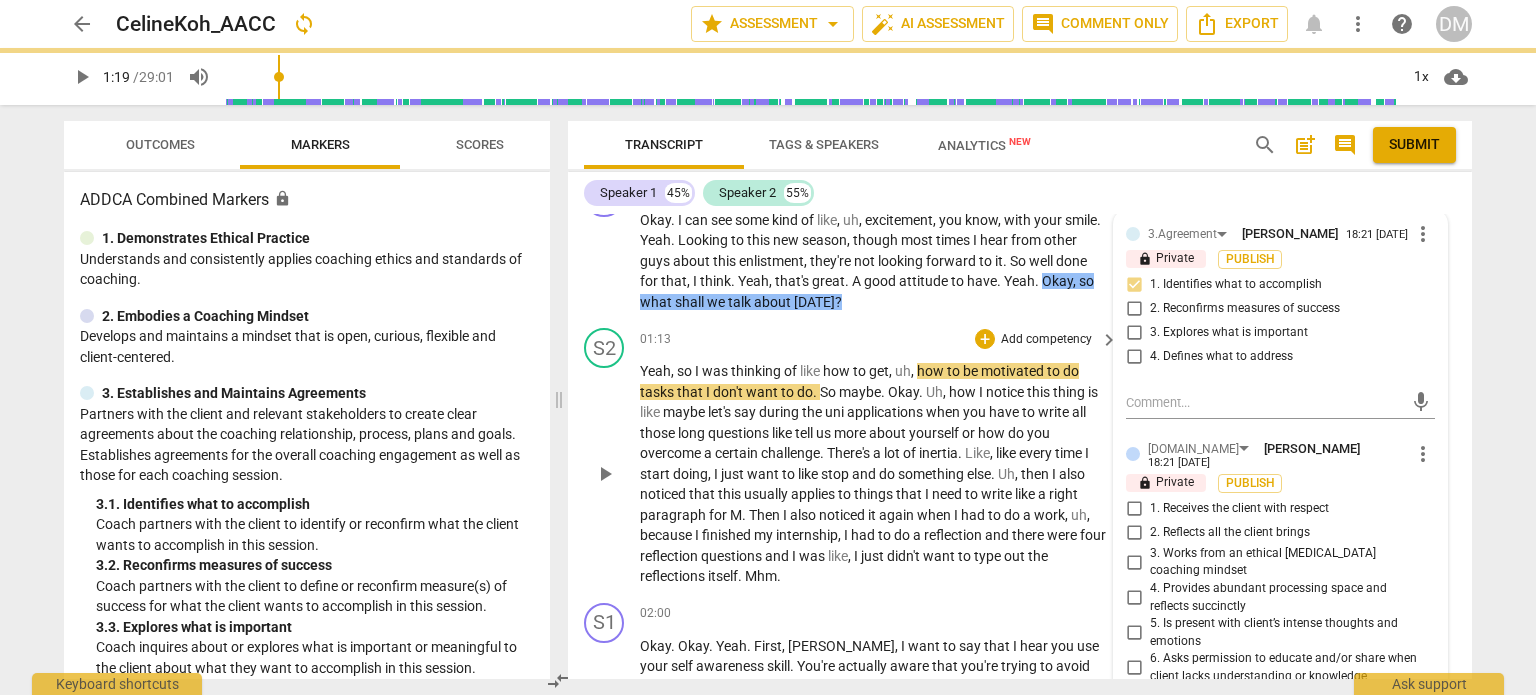 click on "play_arrow" at bounding box center [605, 474] 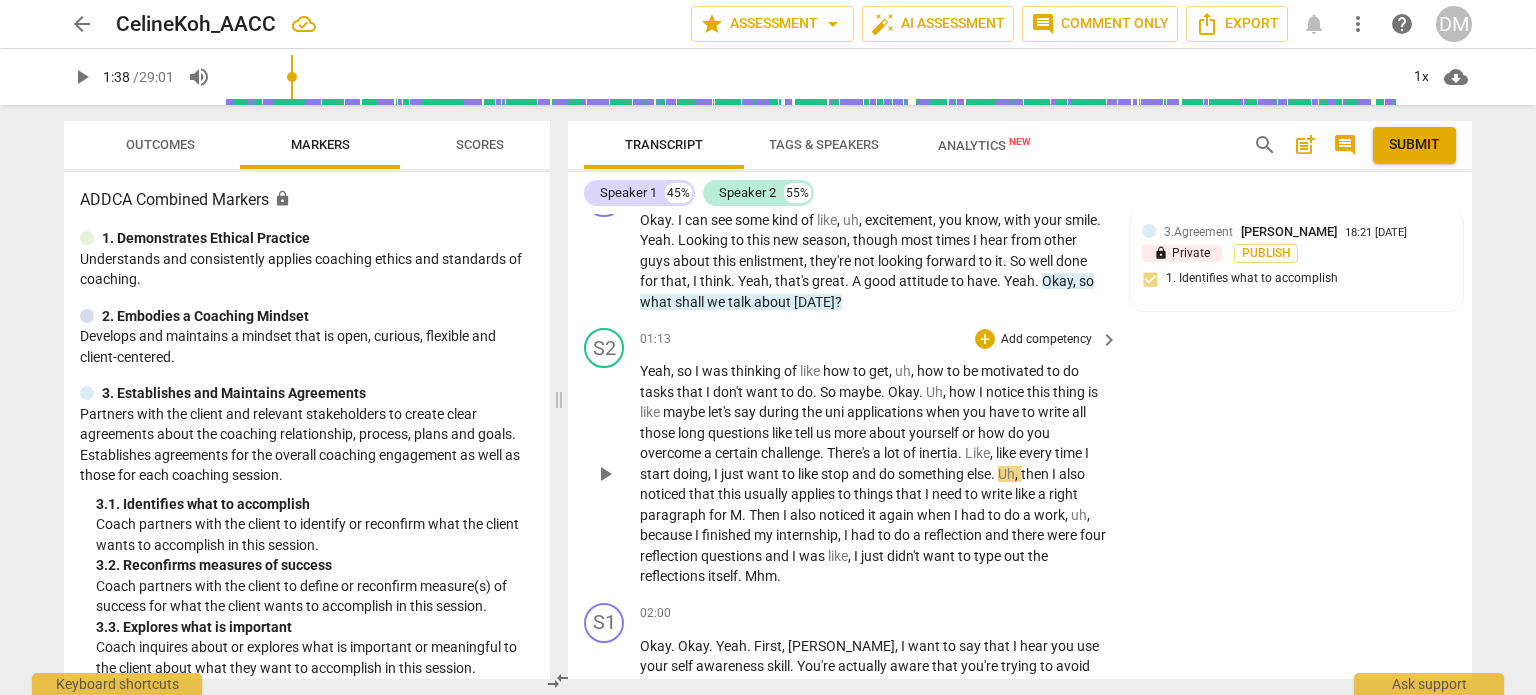 click on "play_arrow" at bounding box center [605, 474] 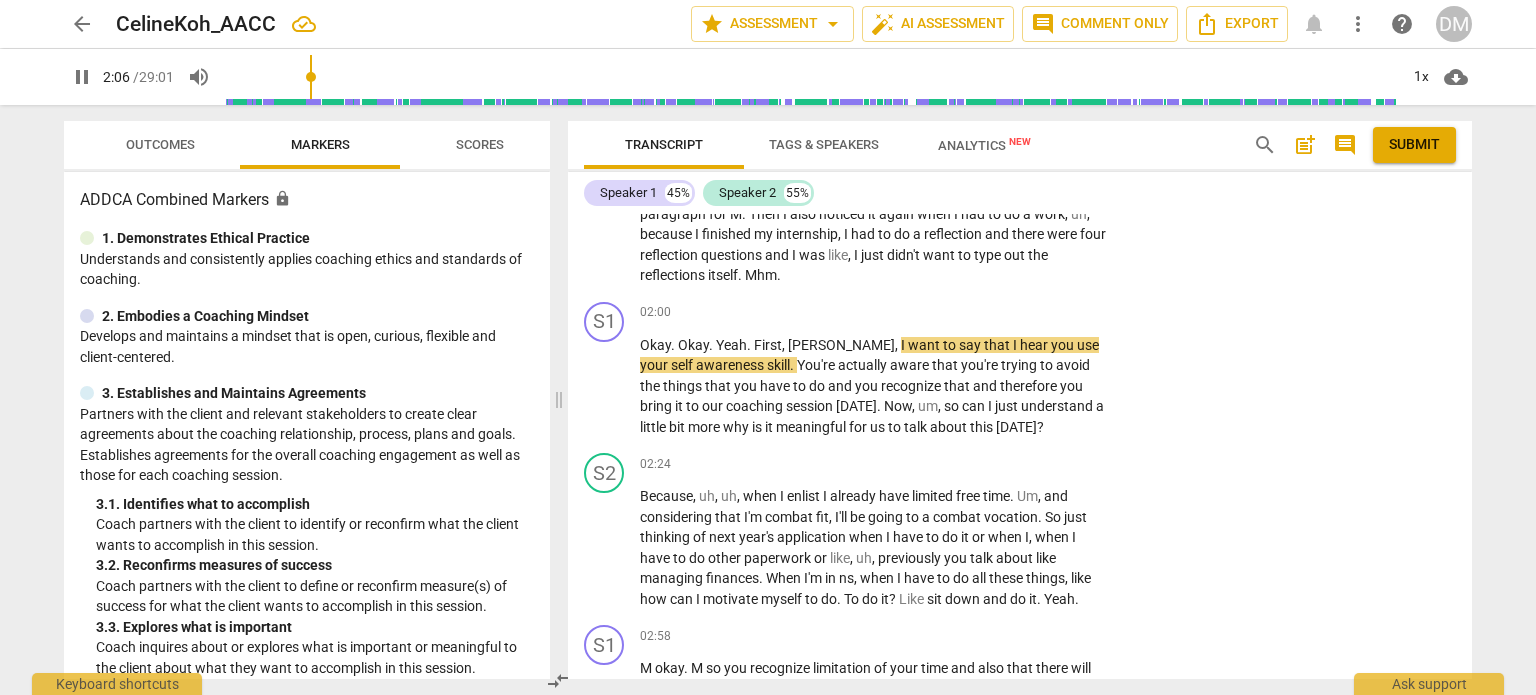 scroll, scrollTop: 1078, scrollLeft: 0, axis: vertical 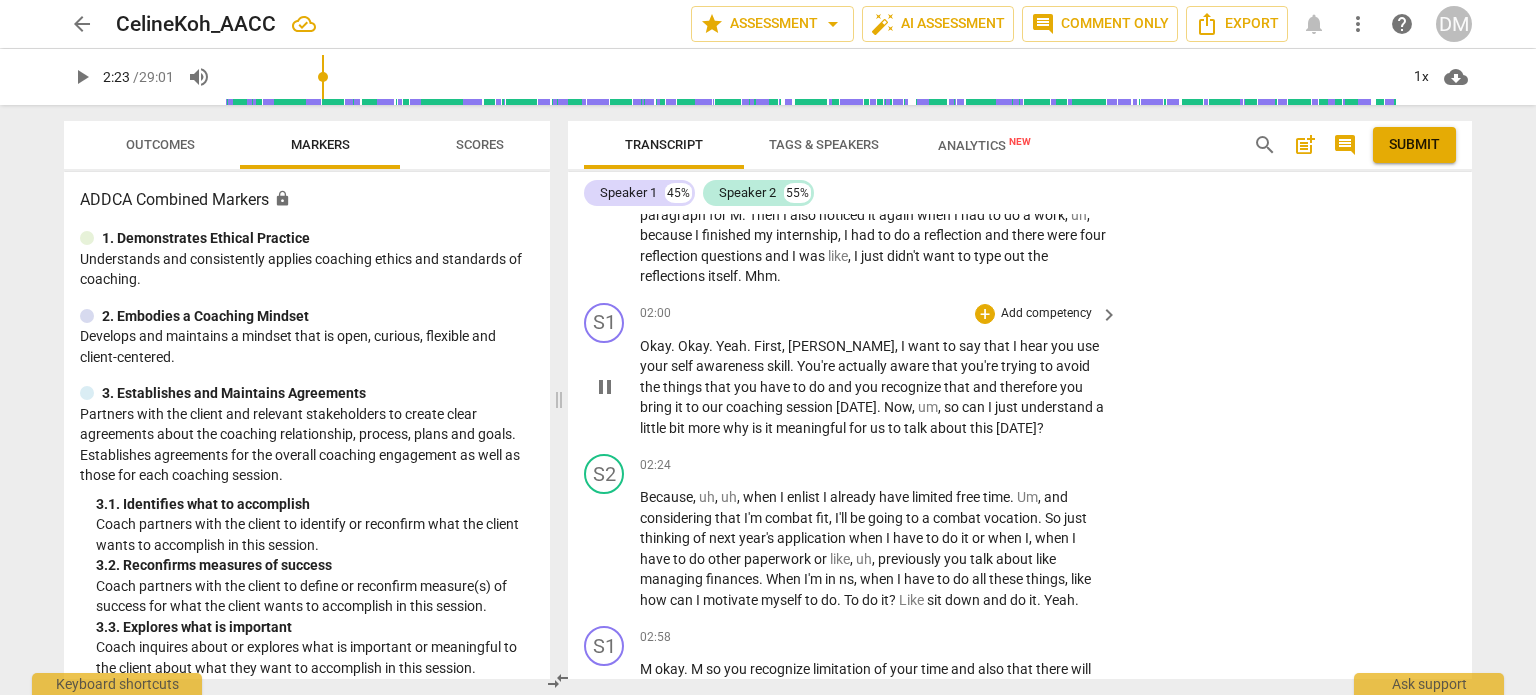 type on "144" 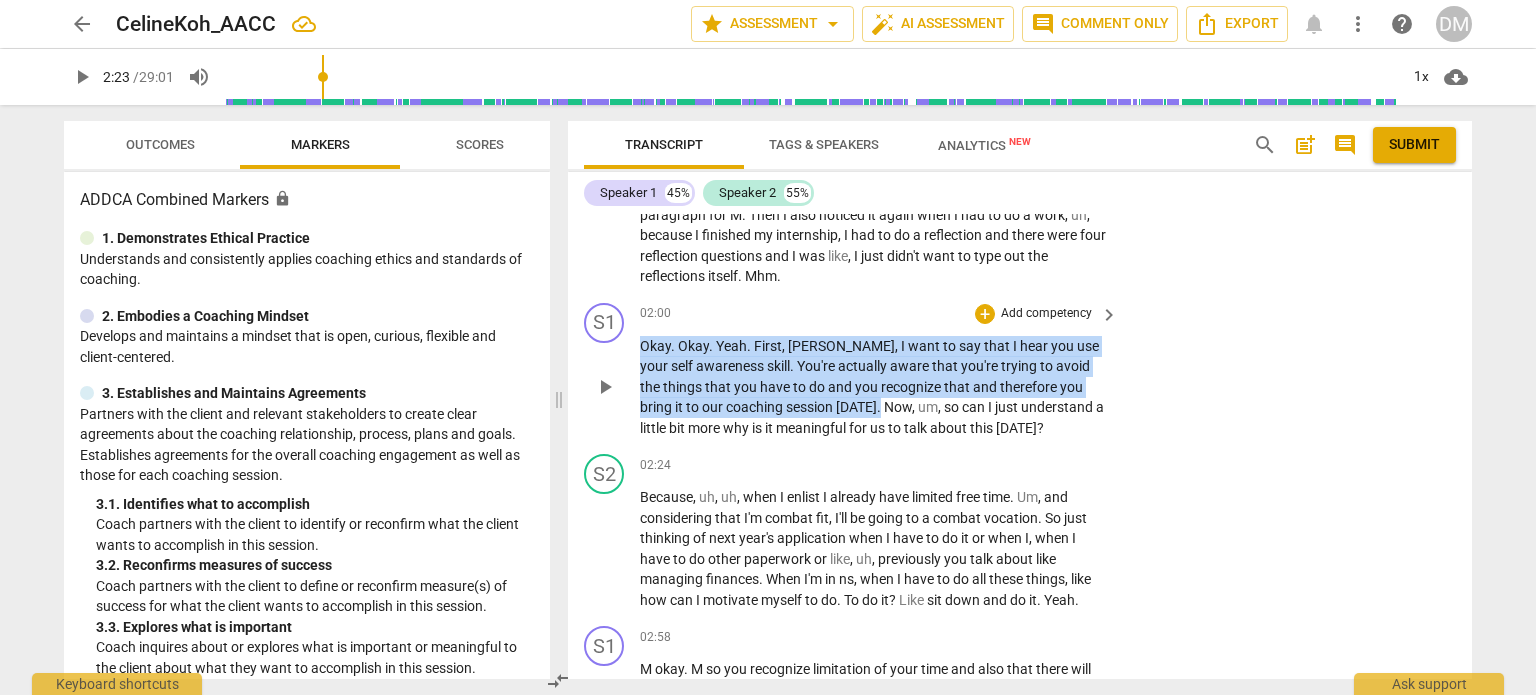 drag, startPoint x: 640, startPoint y: 367, endPoint x: 789, endPoint y: 426, distance: 160.25604 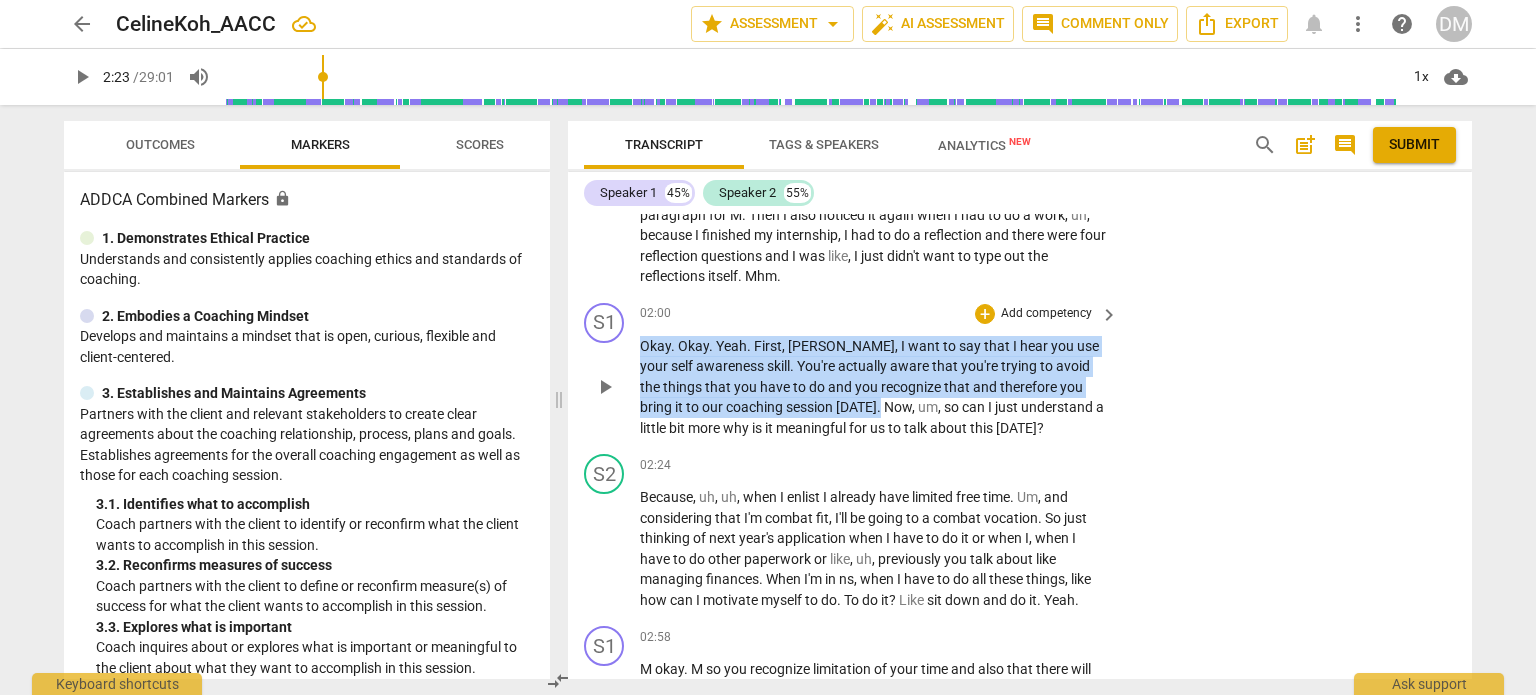 click on "Okay .   Okay .   Yeah .   First ,   [PERSON_NAME] ,   I   want   to   say   that   I   hear   you   use   your   self   awareness   skill .   You're   actually   aware   that   you're   trying   to   avoid   the   things   that   you   have   to   do   and   you   recognize   that   and   therefore   you   bring   it   to   our   coaching   session   [DATE] .   Now ,   um ,   so   can   I   just   understand   a   little   bit   more   why   is   it   meaningful   for   us   to   talk   about   this   [DATE] ?" at bounding box center (874, 387) 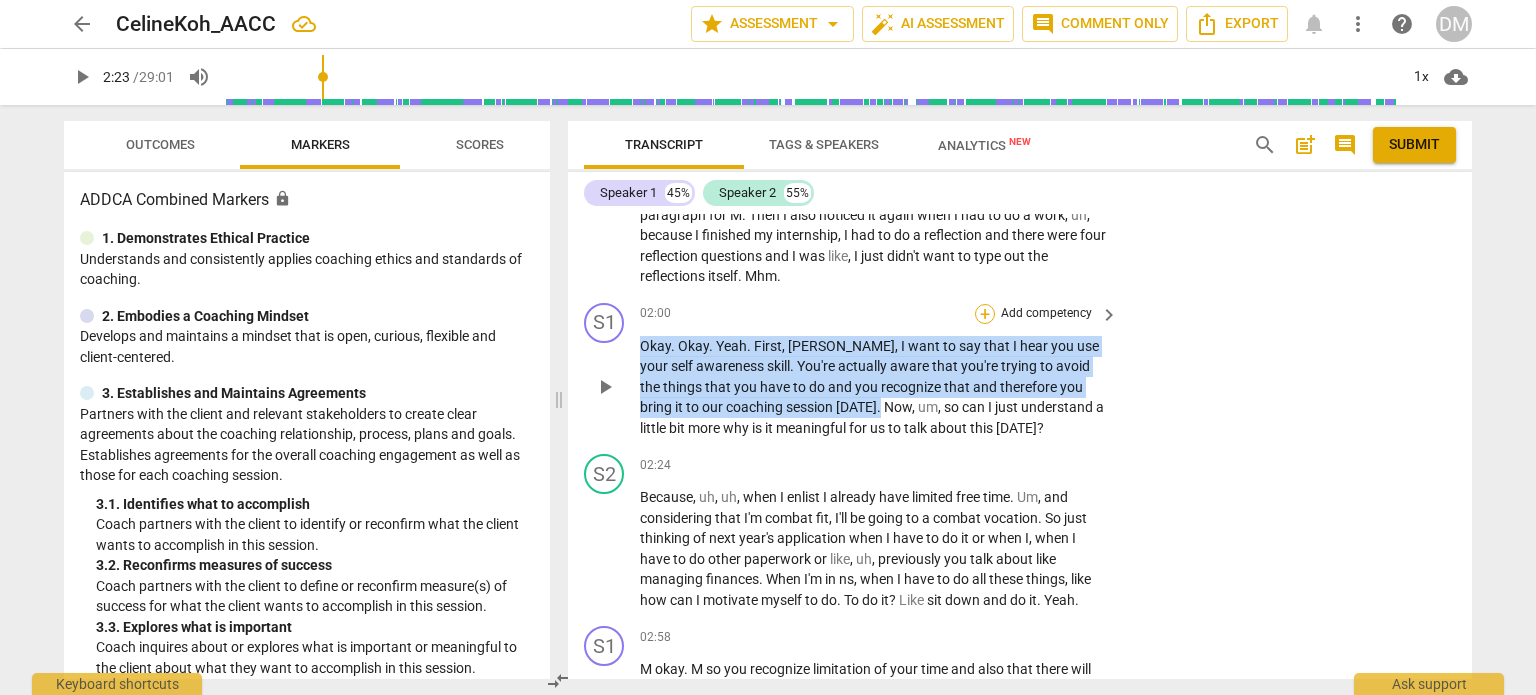 click on "+" at bounding box center [985, 314] 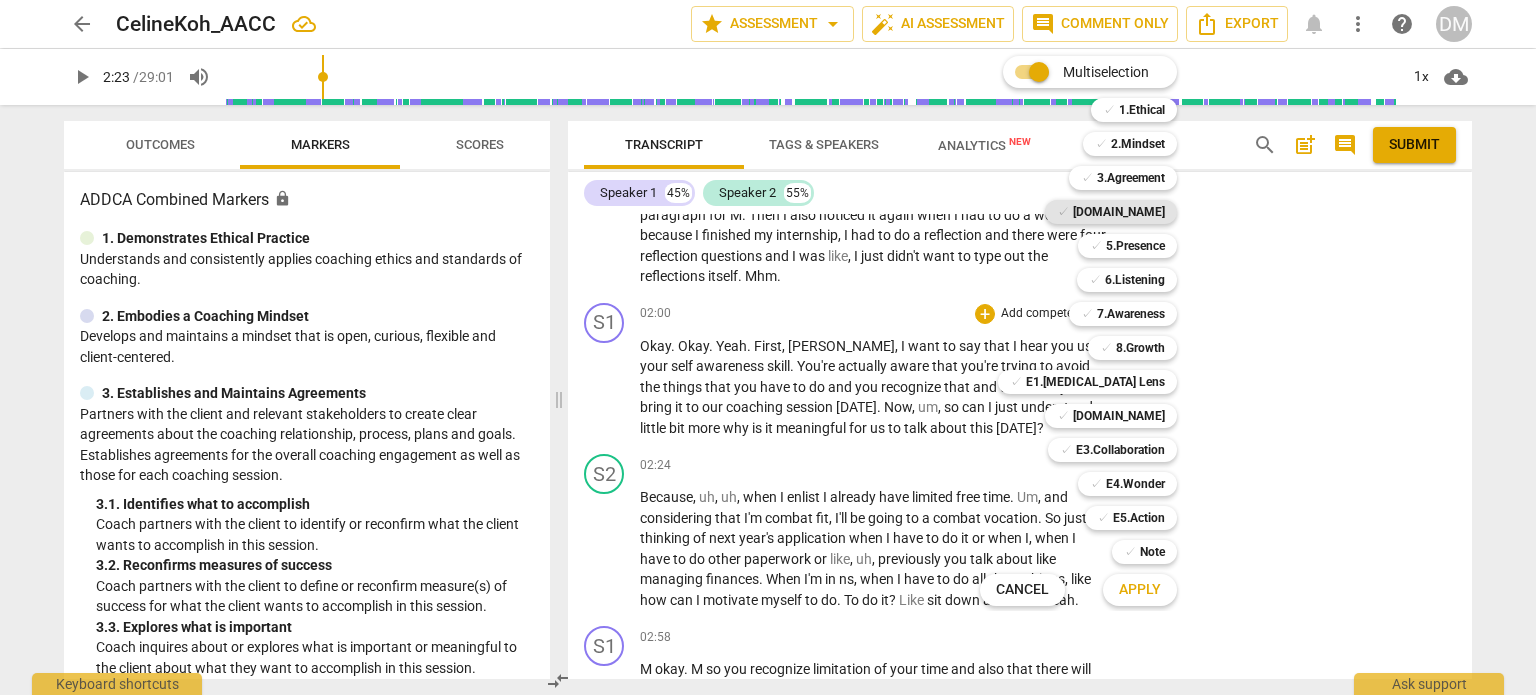 click on "✓ [DOMAIN_NAME]" at bounding box center [1111, 212] 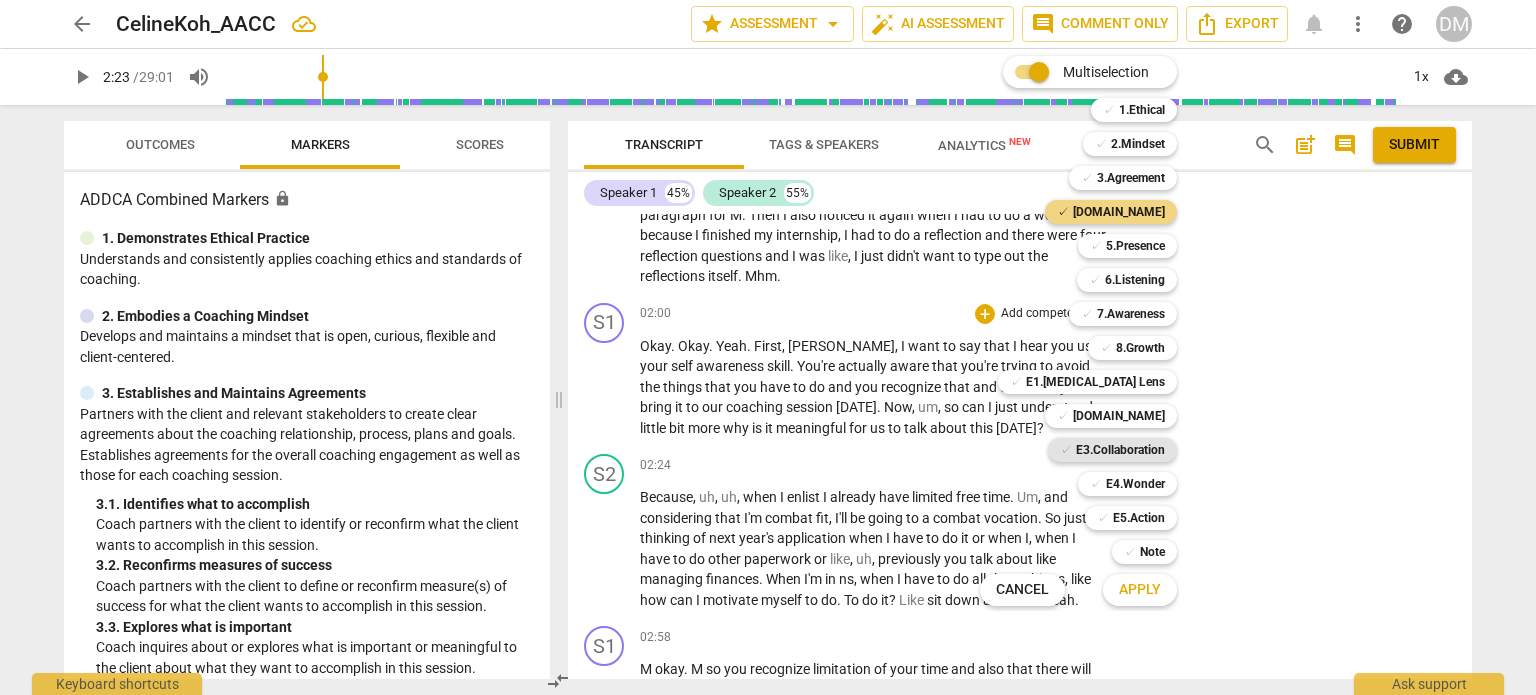 click on "E3.Collaboration" at bounding box center [1120, 450] 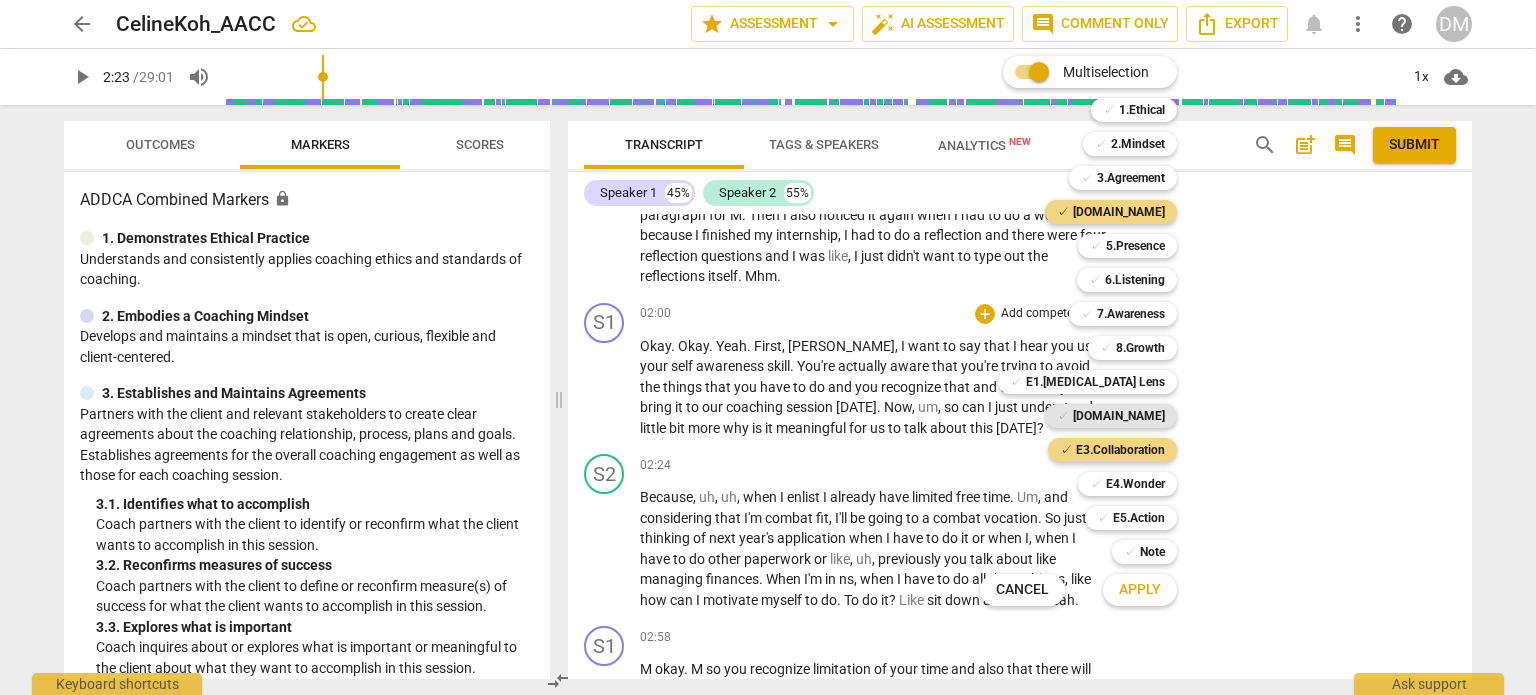 click on "[DOMAIN_NAME]" at bounding box center [1119, 416] 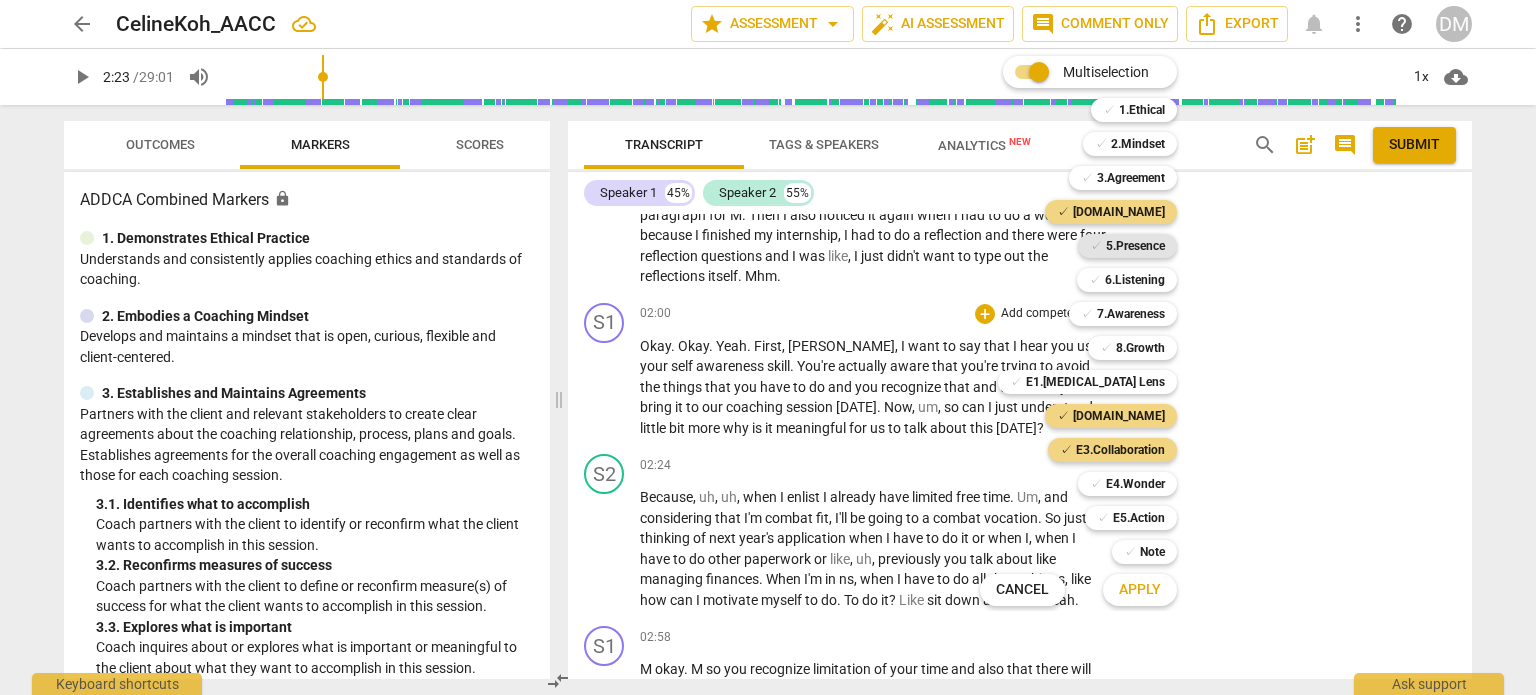 click on "5.Presence" at bounding box center (1135, 246) 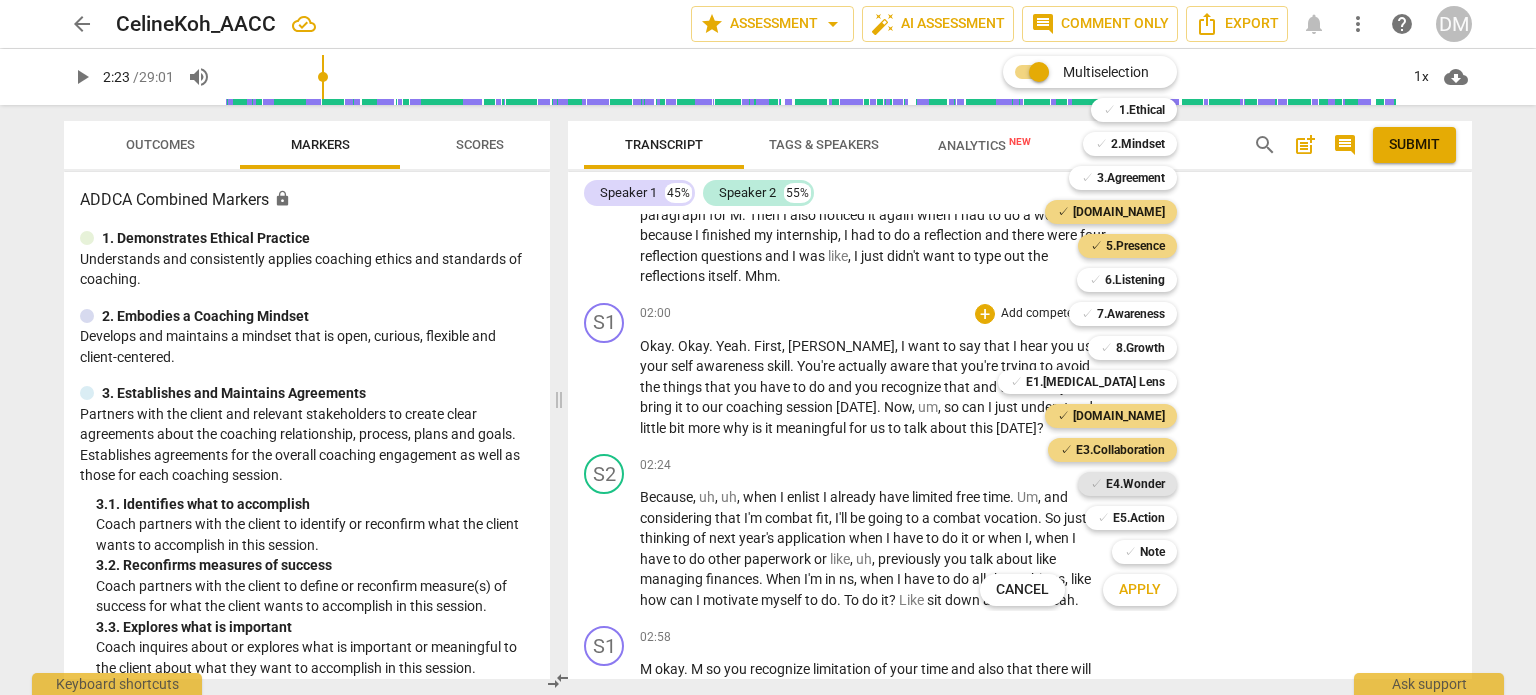 click on "E4.Wonder" at bounding box center (1135, 484) 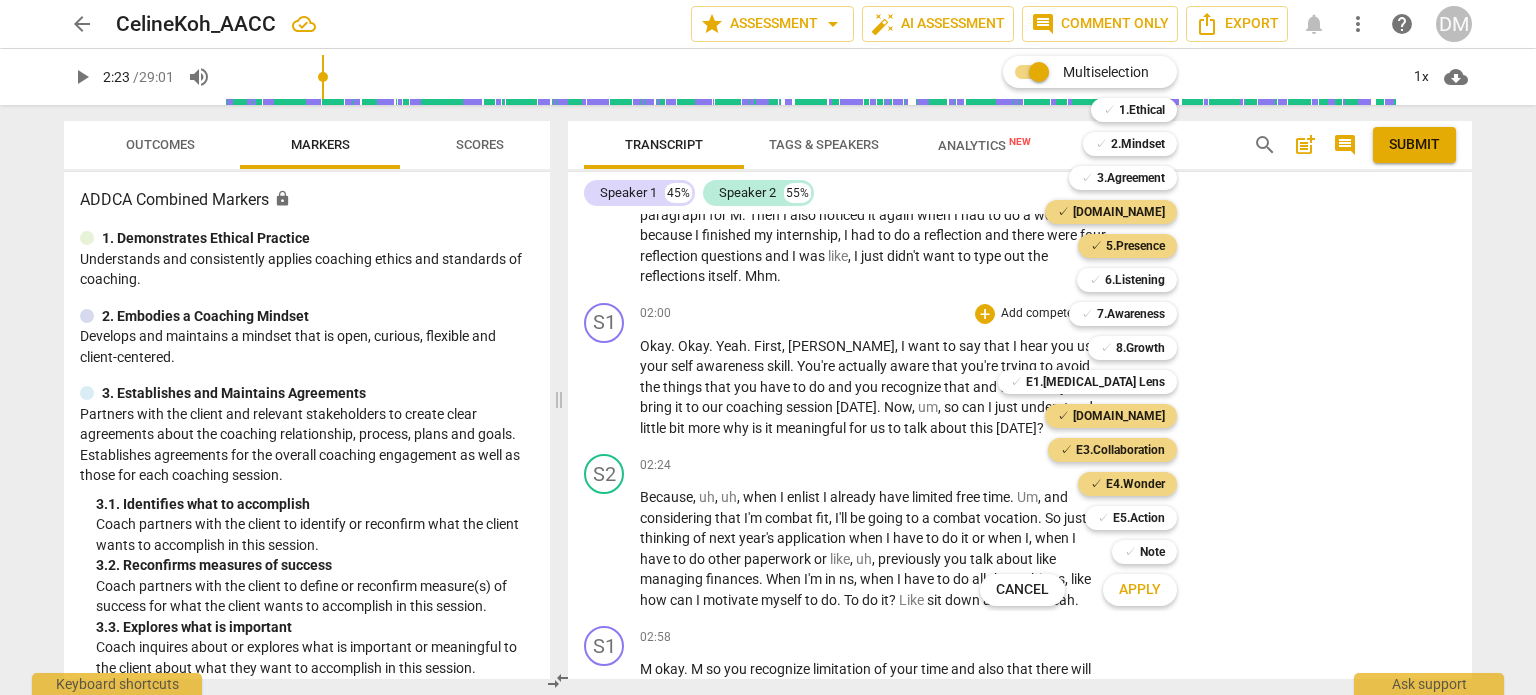 click on "Apply" at bounding box center [1140, 590] 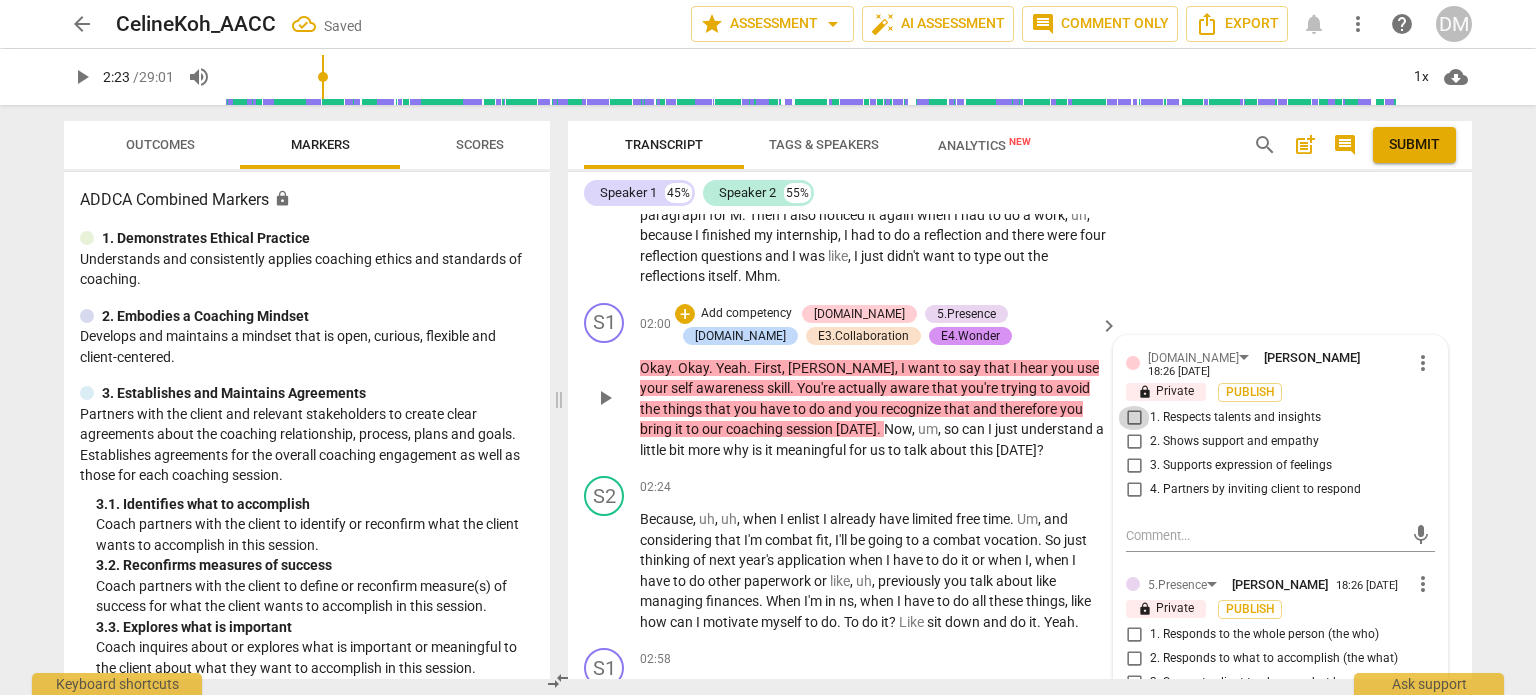 click on "1. Respects talents and insights" at bounding box center [1134, 418] 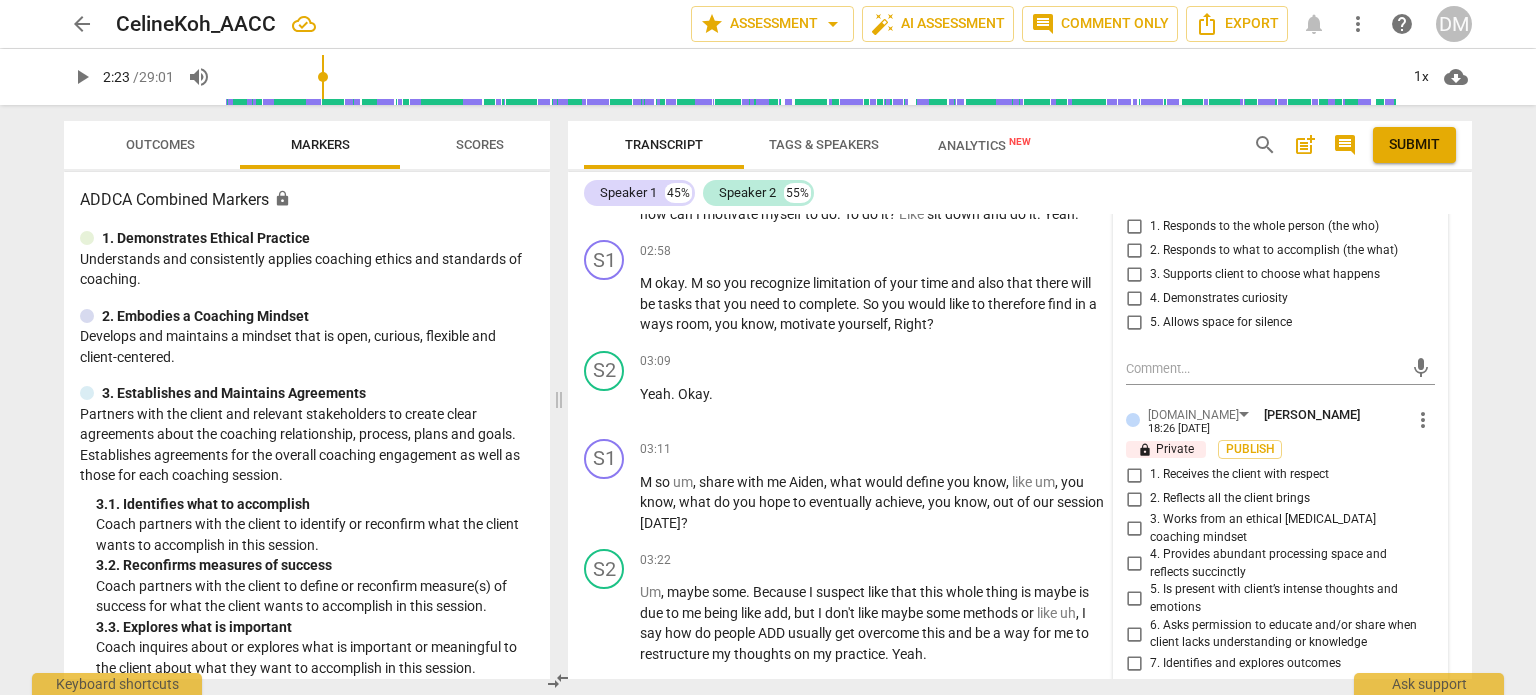 scroll, scrollTop: 1488, scrollLeft: 0, axis: vertical 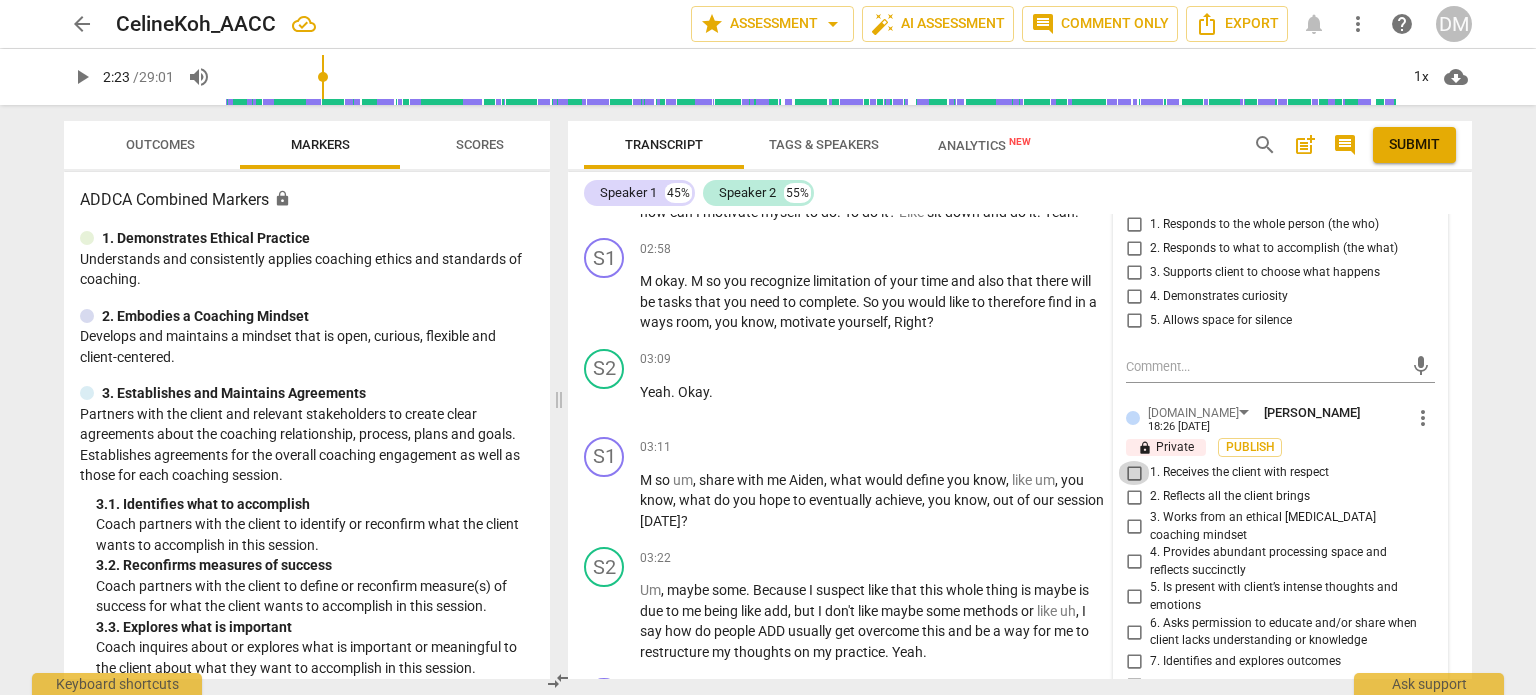 click on "1. Receives the client with respect" at bounding box center [1134, 473] 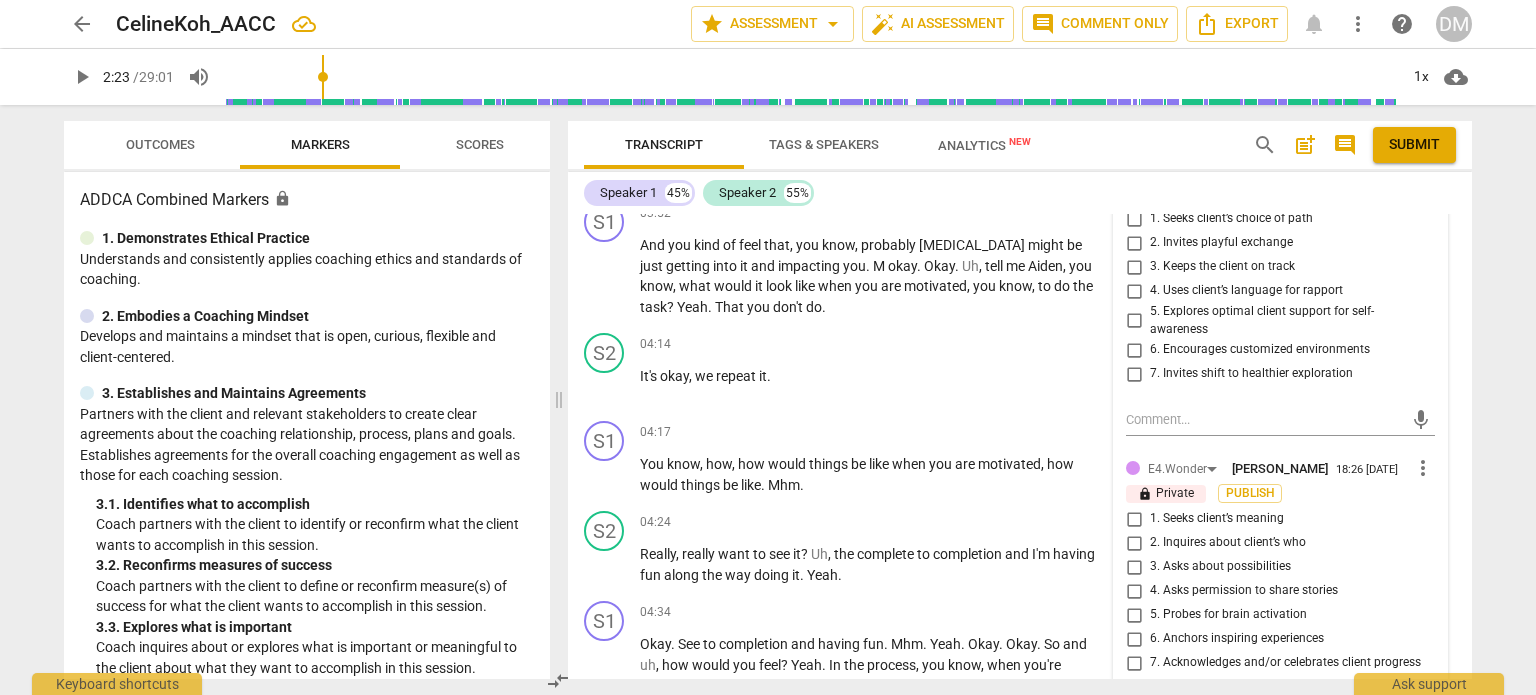 scroll, scrollTop: 2143, scrollLeft: 0, axis: vertical 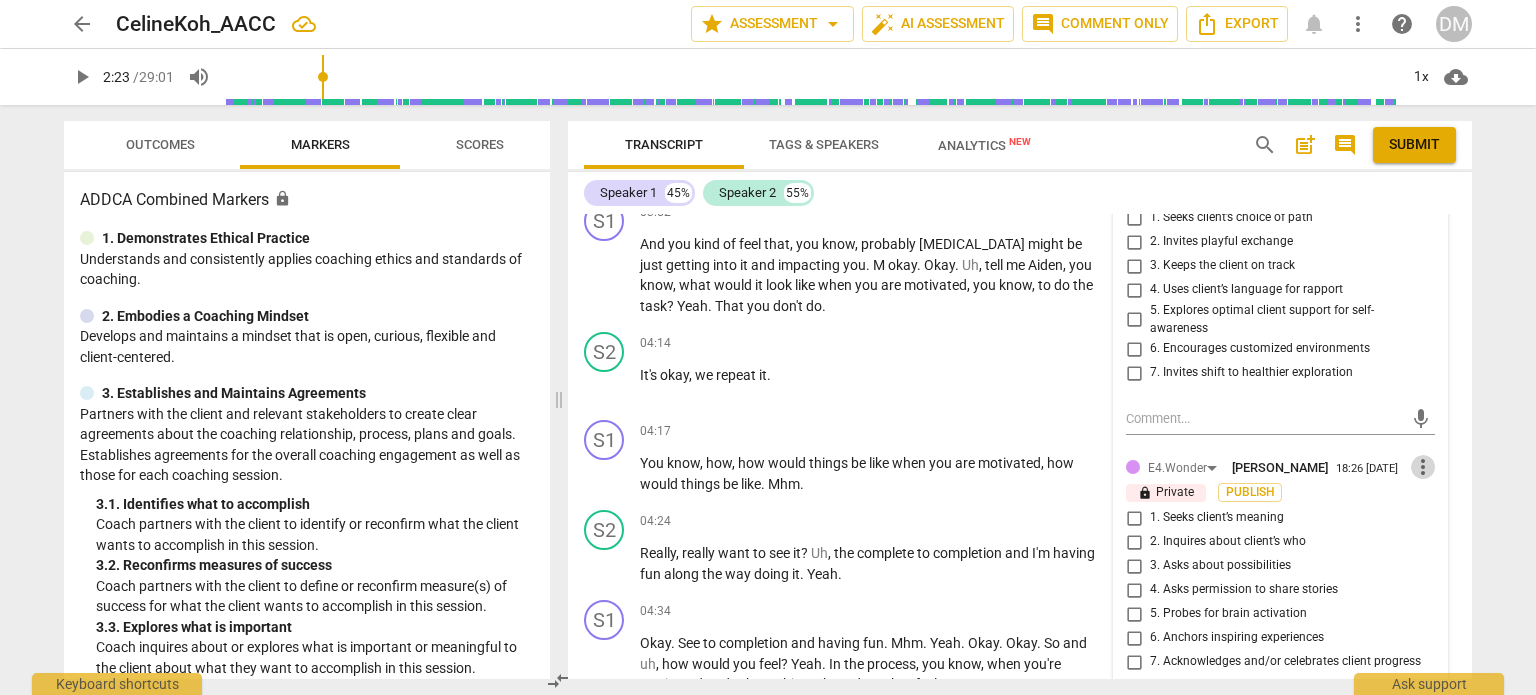 click on "more_vert" at bounding box center (1423, 467) 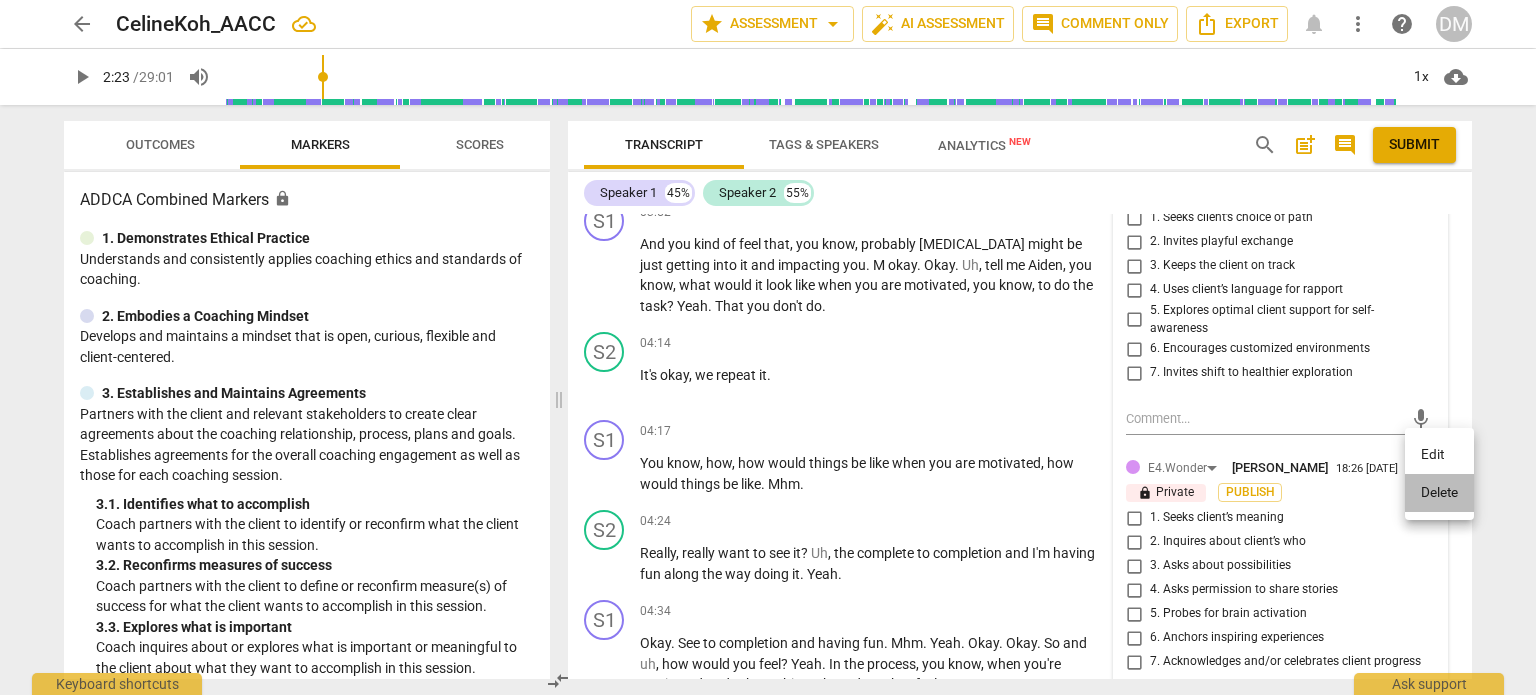 click on "Delete" at bounding box center [1439, 493] 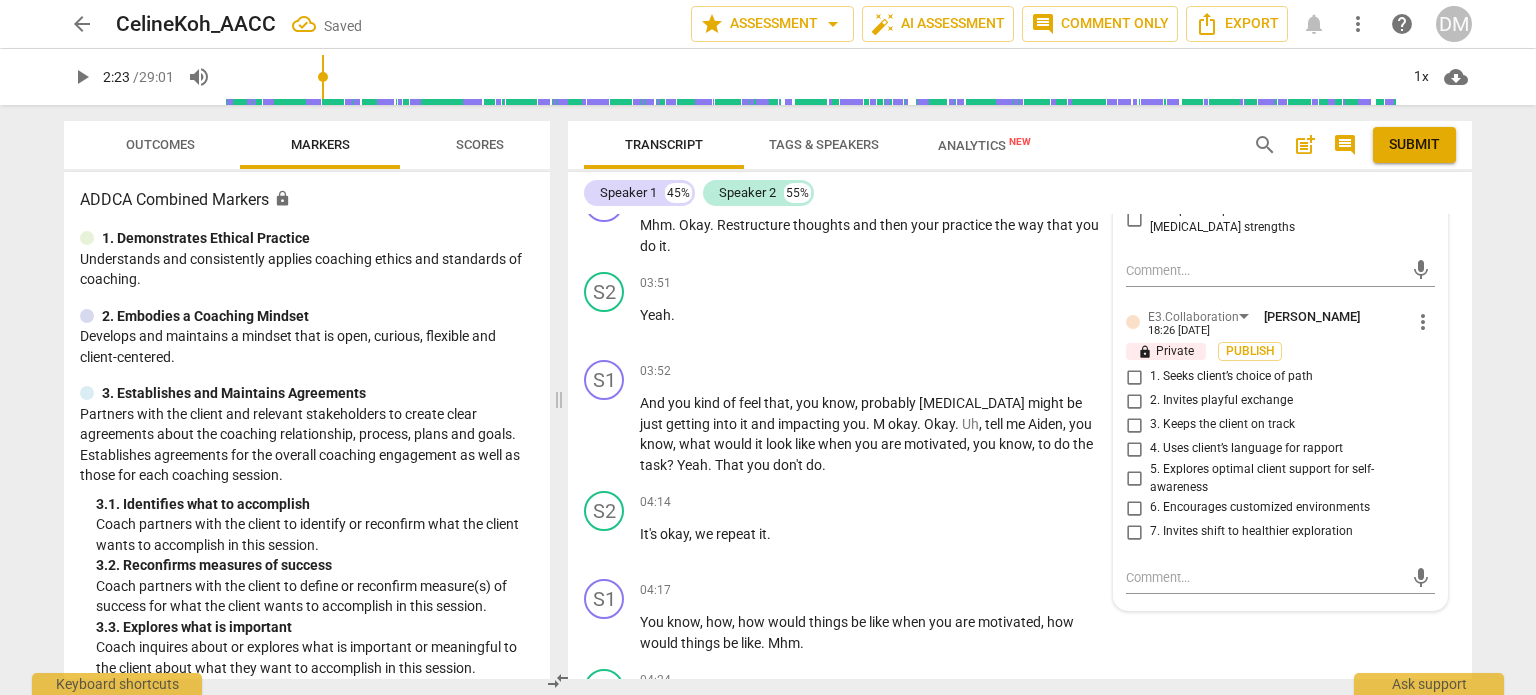 scroll, scrollTop: 1983, scrollLeft: 0, axis: vertical 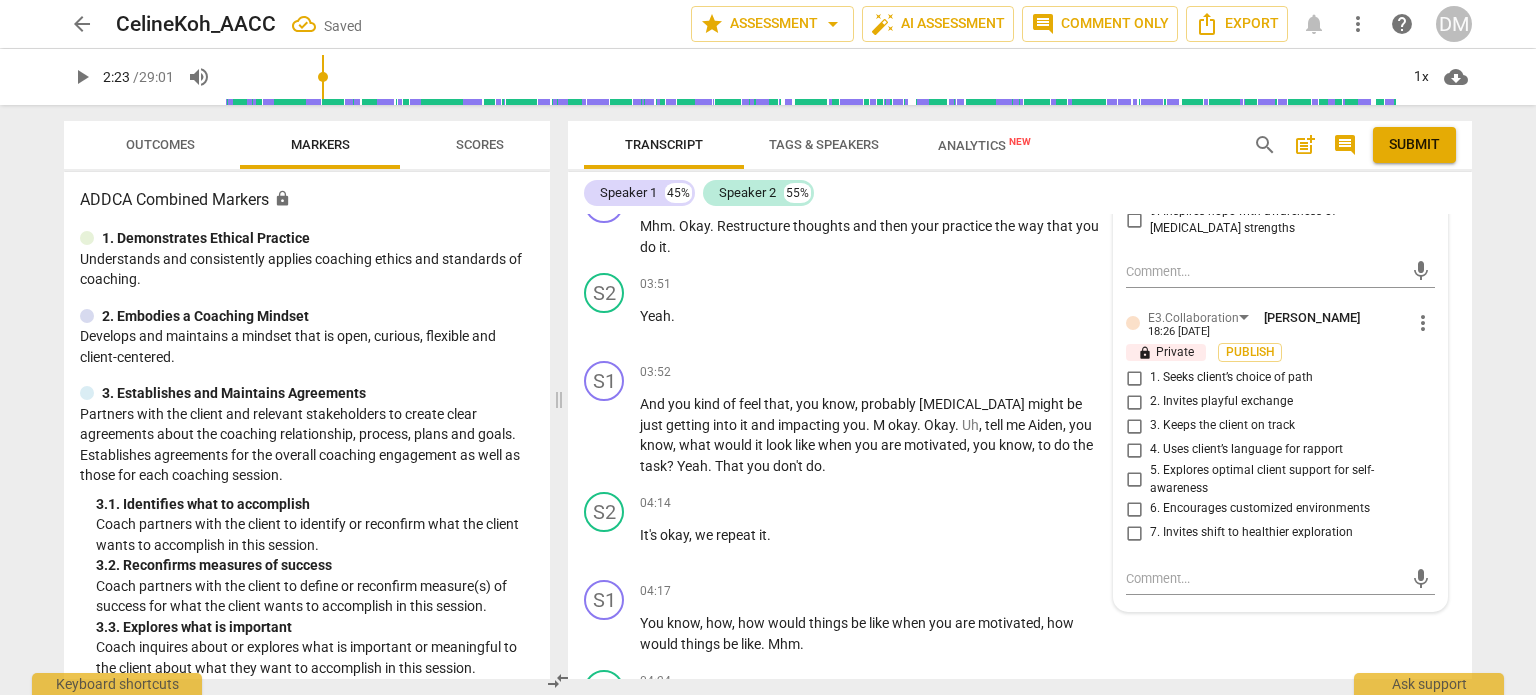 click on "more_vert" at bounding box center (1423, 323) 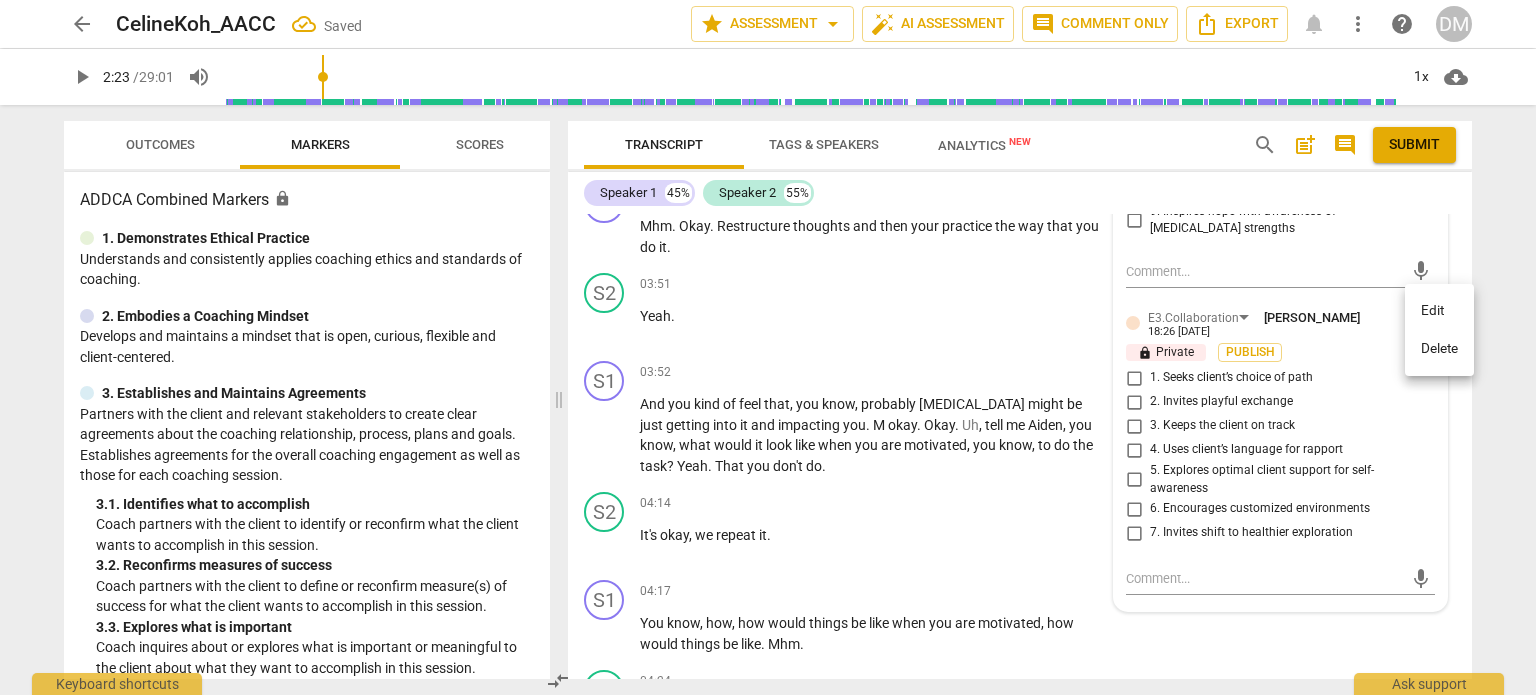 click on "Delete" at bounding box center [1439, 349] 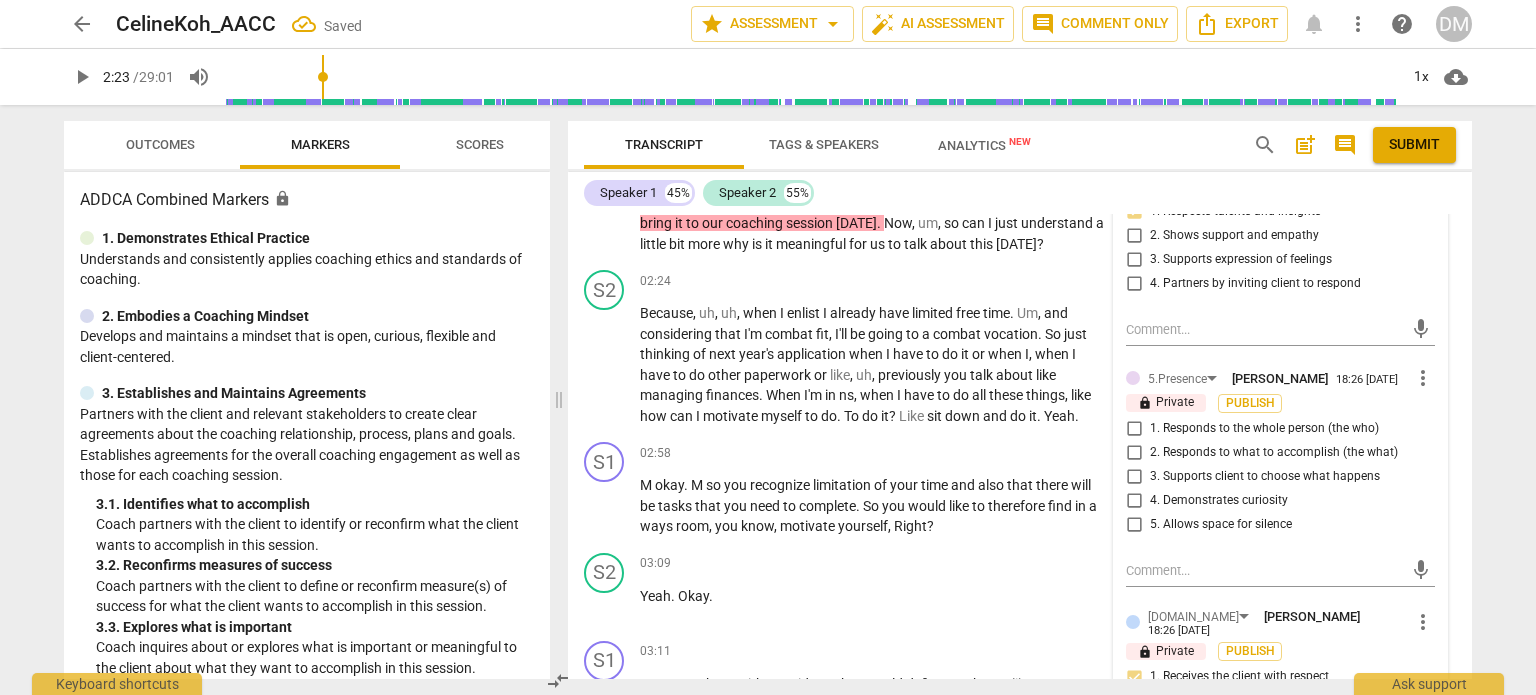 scroll, scrollTop: 1284, scrollLeft: 0, axis: vertical 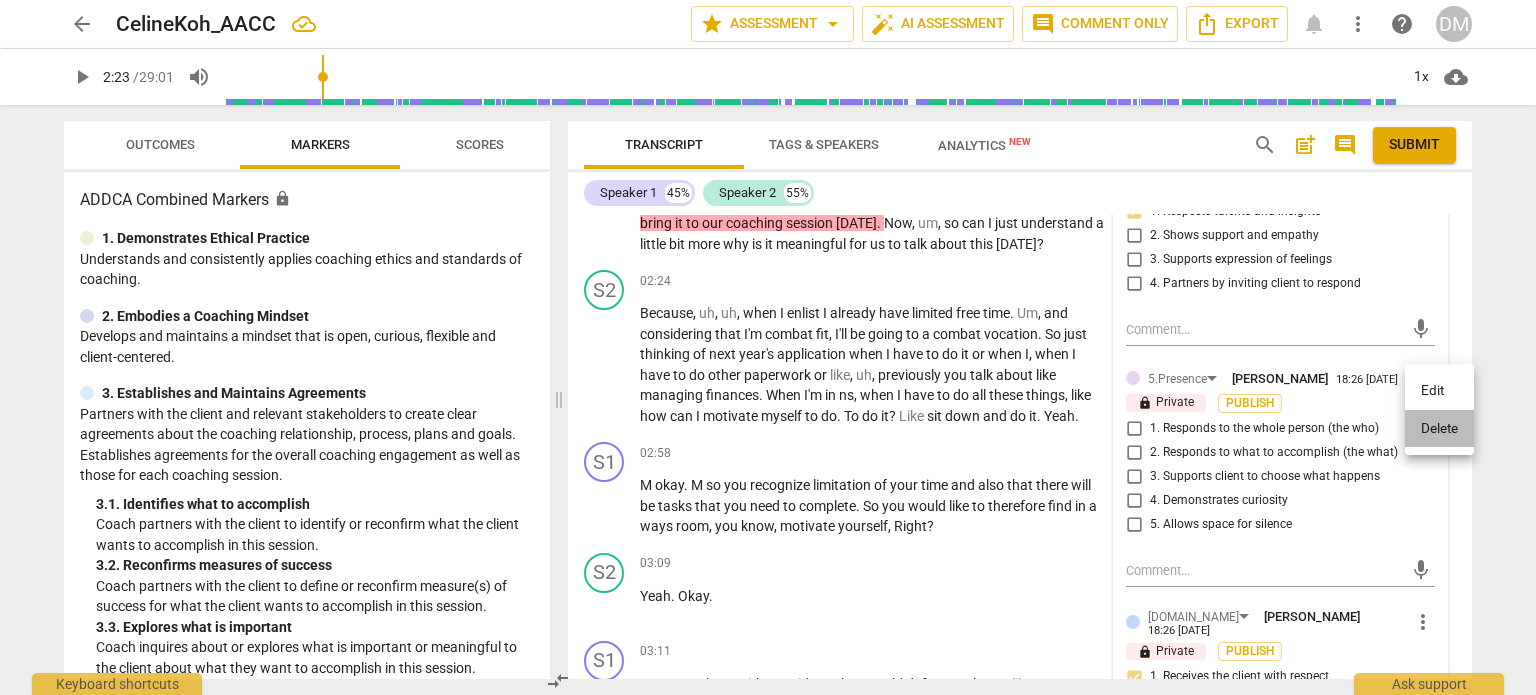 click on "Delete" at bounding box center (1439, 429) 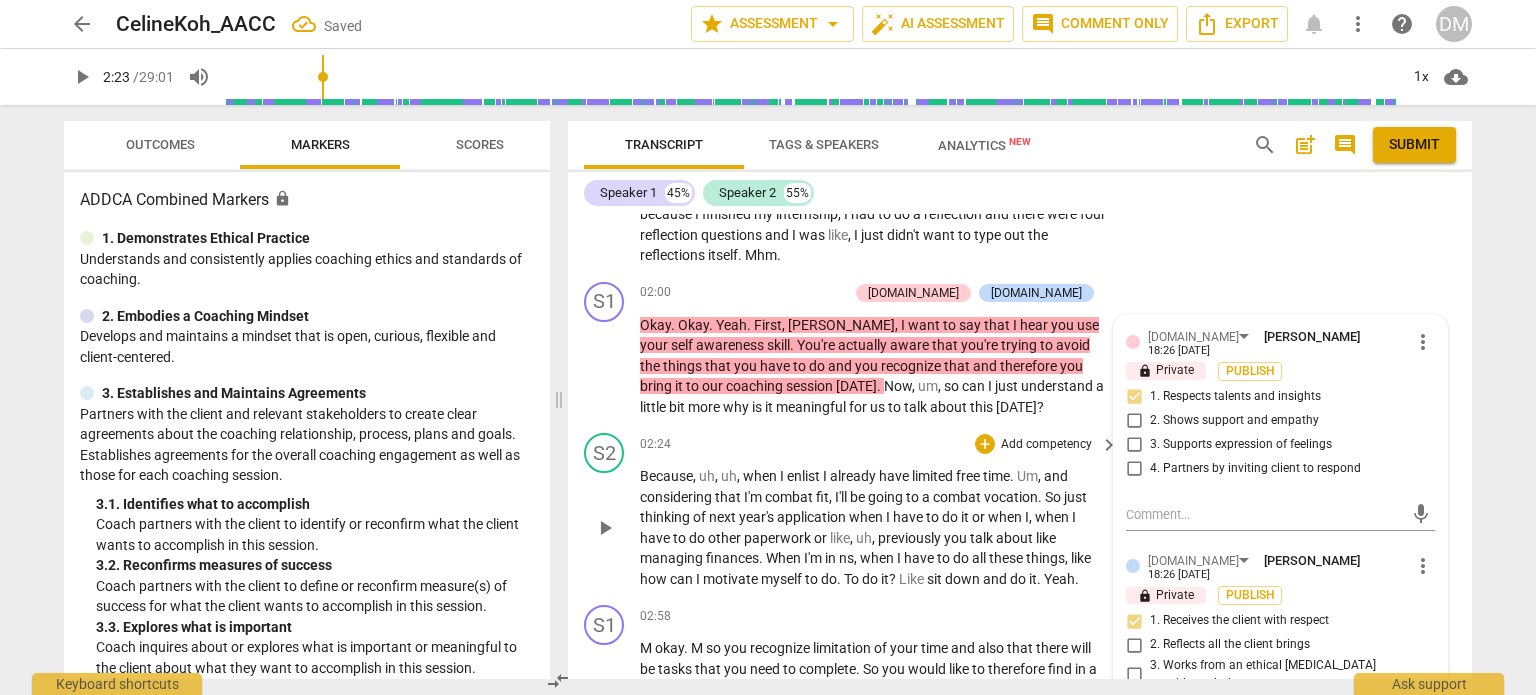 scroll, scrollTop: 1074, scrollLeft: 0, axis: vertical 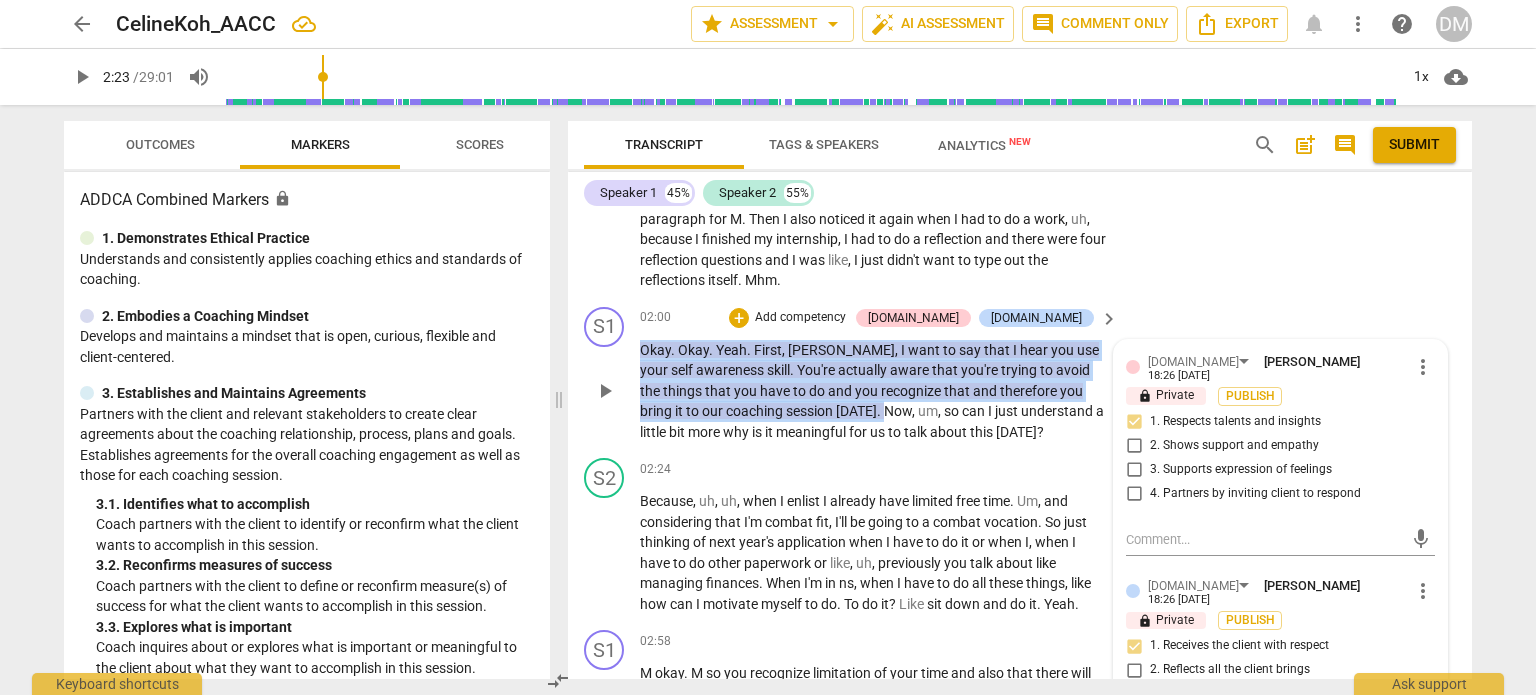 drag, startPoint x: 639, startPoint y: 365, endPoint x: 793, endPoint y: 439, distance: 170.85666 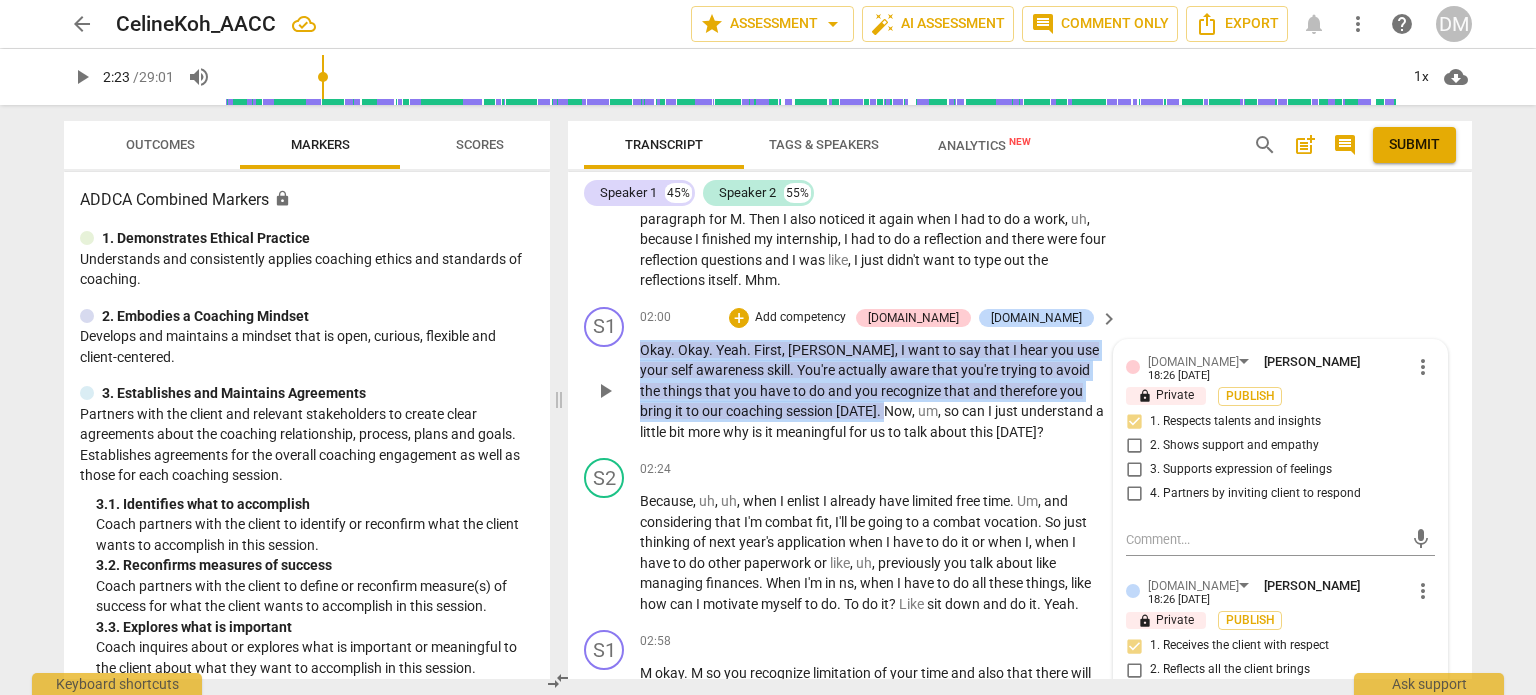 click on "Okay .   Okay .   Yeah .   First ,   [PERSON_NAME] ,   I   want   to   say   that   I   hear   you   use   your   self   awareness   skill .   You're   actually   aware   that   you're   trying   to   avoid   the   things   that   you   have   to   do   and   you   recognize   that   and   therefore   you   bring   it   to   our   coaching   session   [DATE] .   Now ,   um ,   so   can   I   just   understand   a   little   bit   more   why   is   it   meaningful   for   us   to   talk   about   this   [DATE] ?" at bounding box center (874, 391) 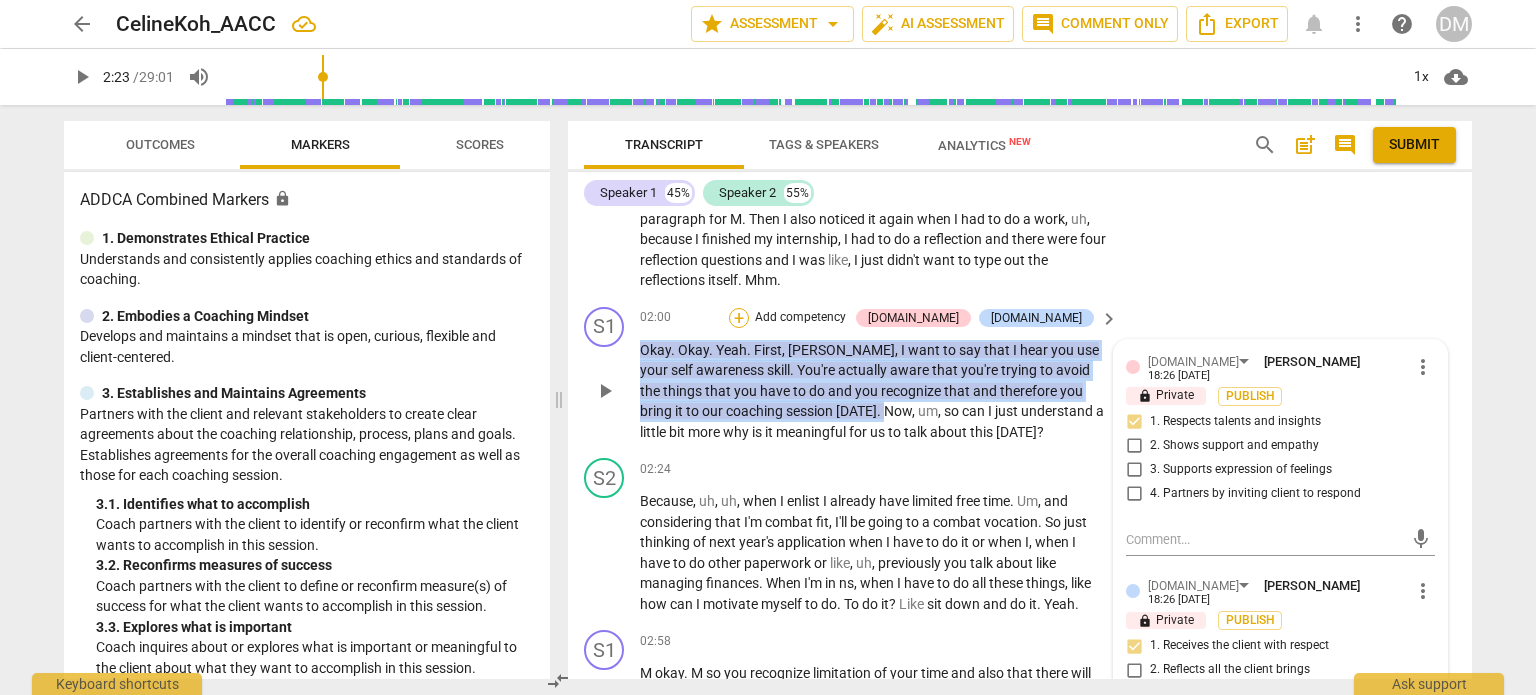 click on "+" at bounding box center (739, 318) 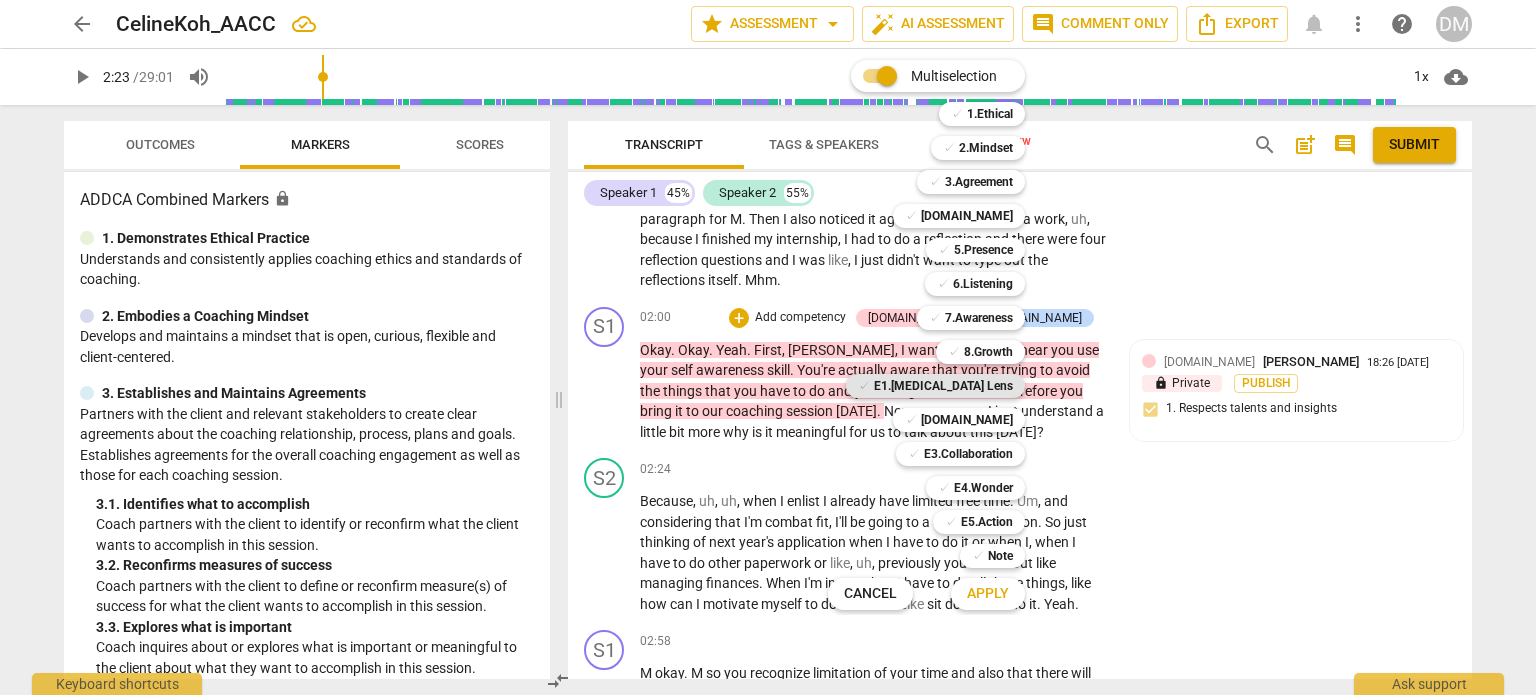 click on "E1.[MEDICAL_DATA] Lens" at bounding box center (943, 386) 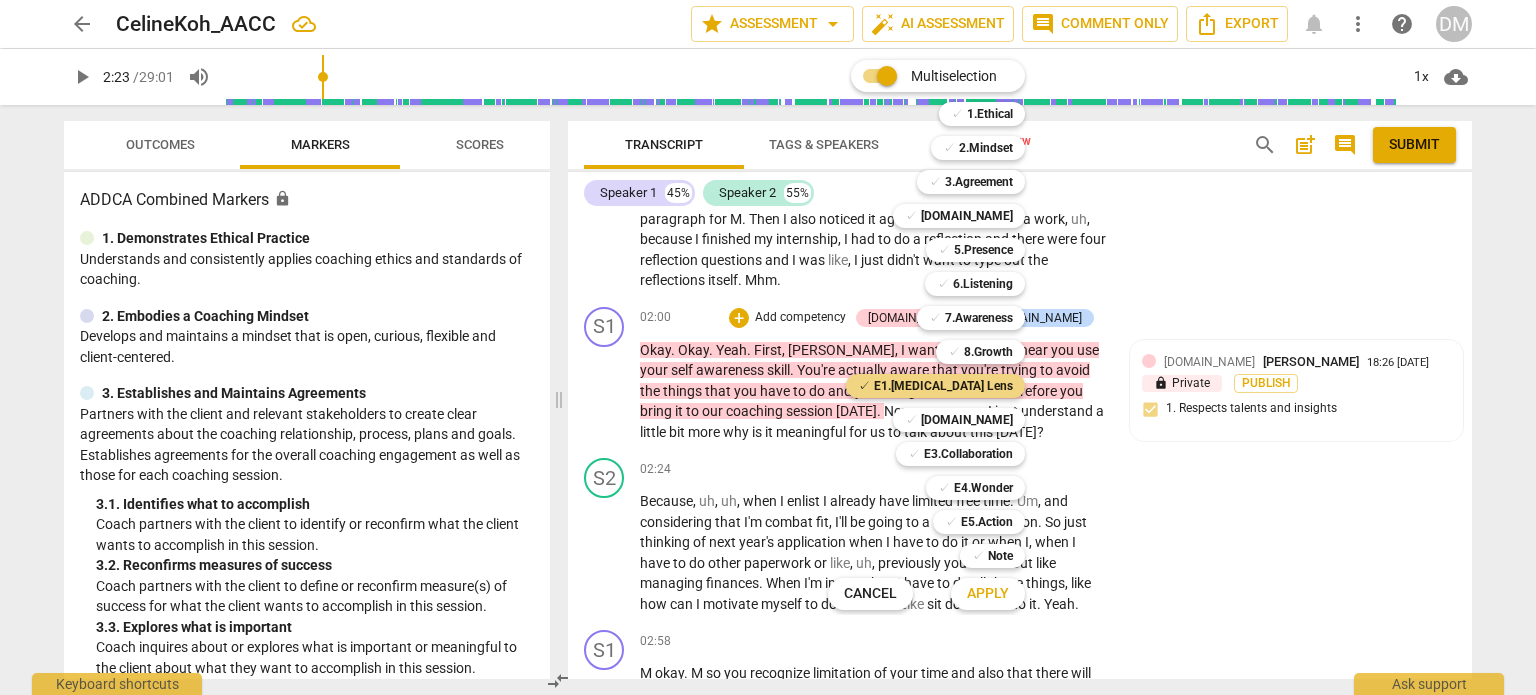 click on "Apply" at bounding box center (988, 594) 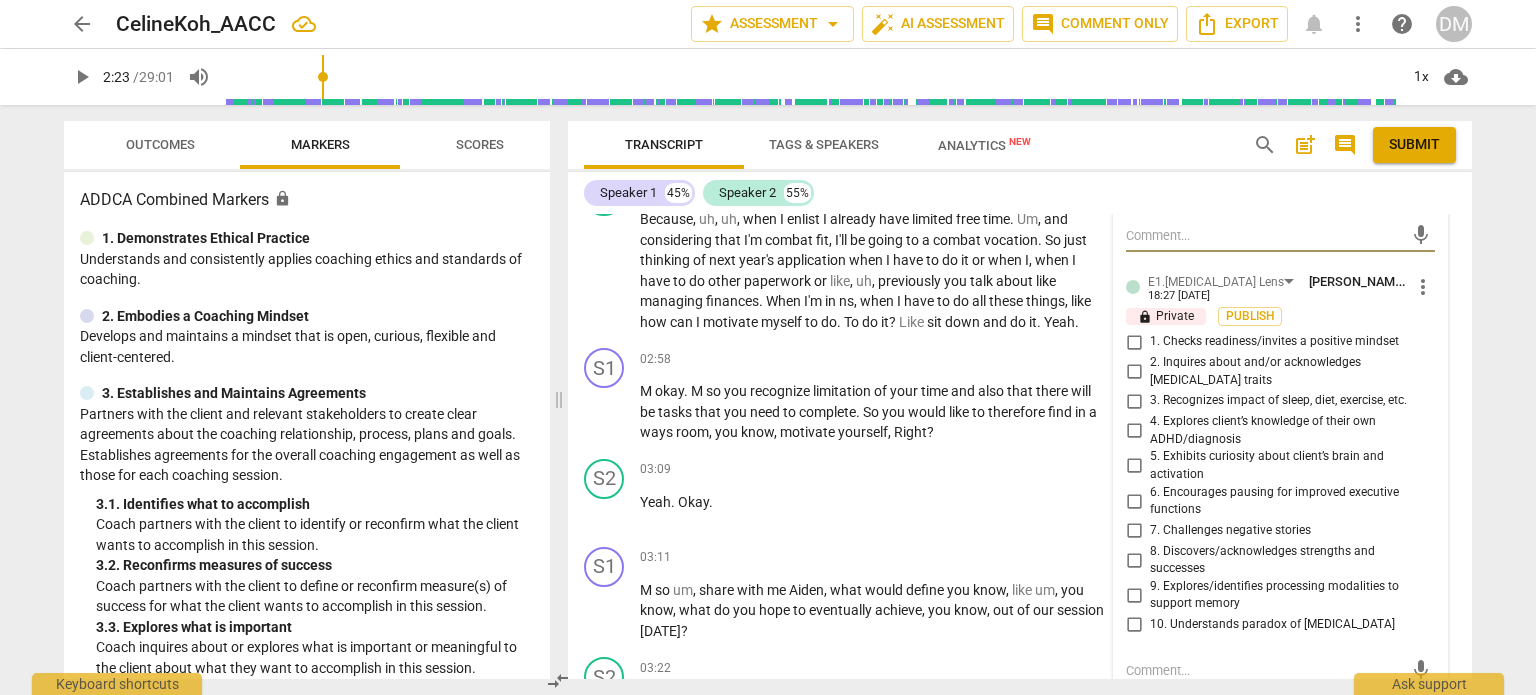 scroll, scrollTop: 1376, scrollLeft: 0, axis: vertical 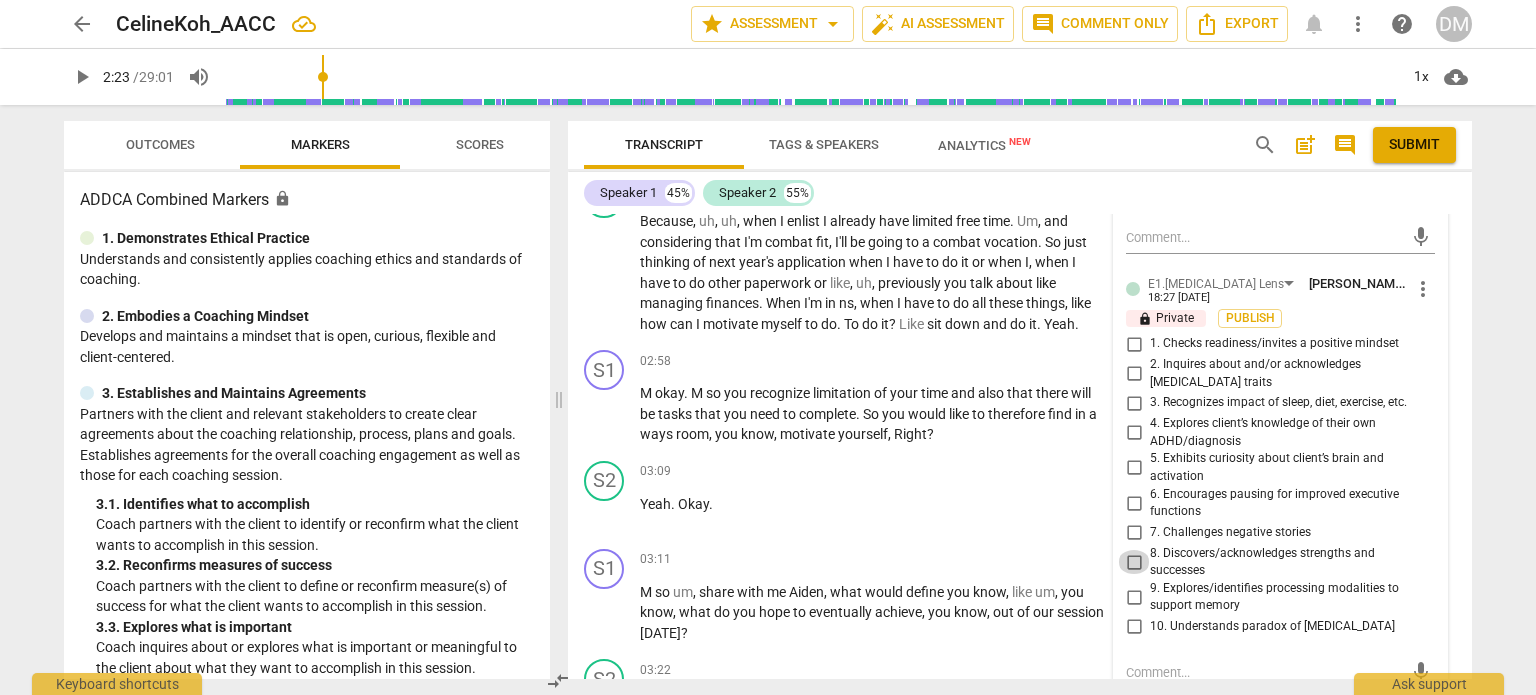 click on "8. Discovers/acknowledges strengths and successes" at bounding box center [1134, 562] 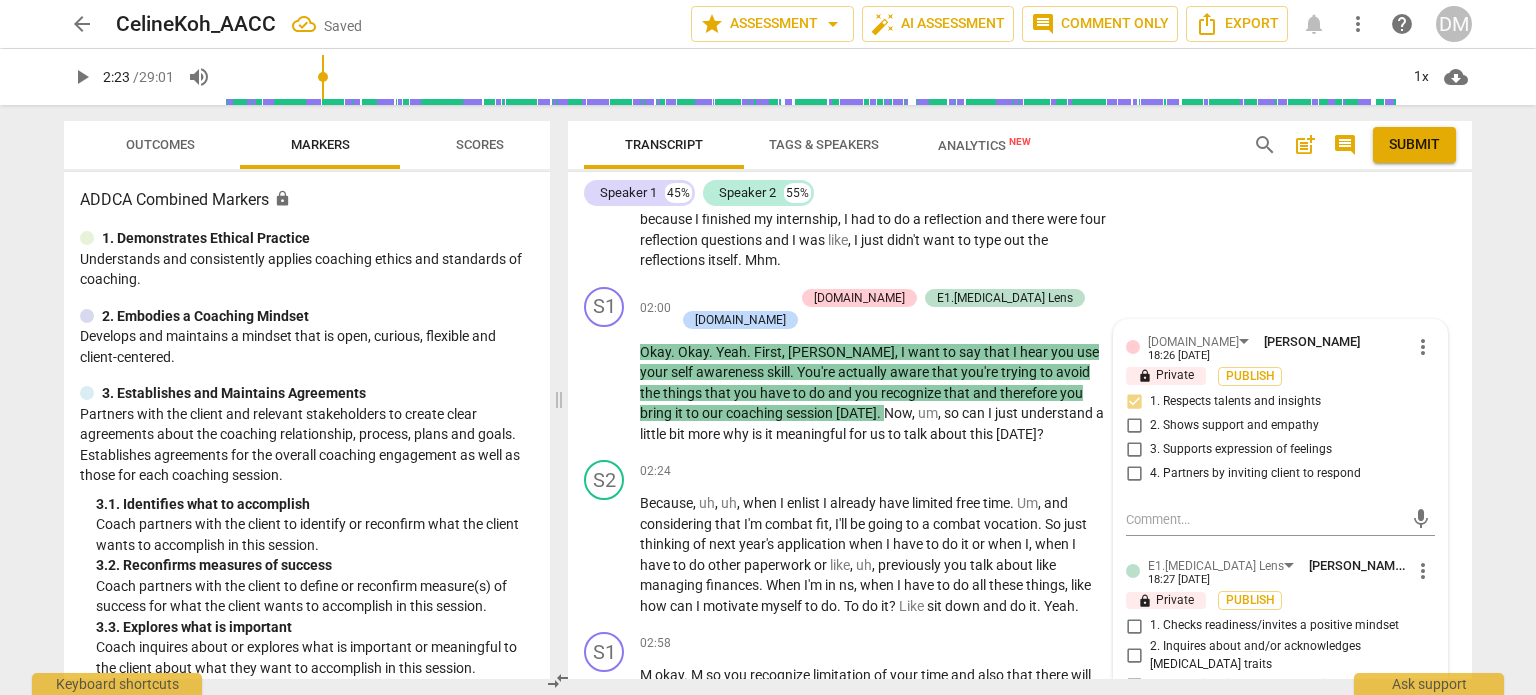 scroll, scrollTop: 1094, scrollLeft: 0, axis: vertical 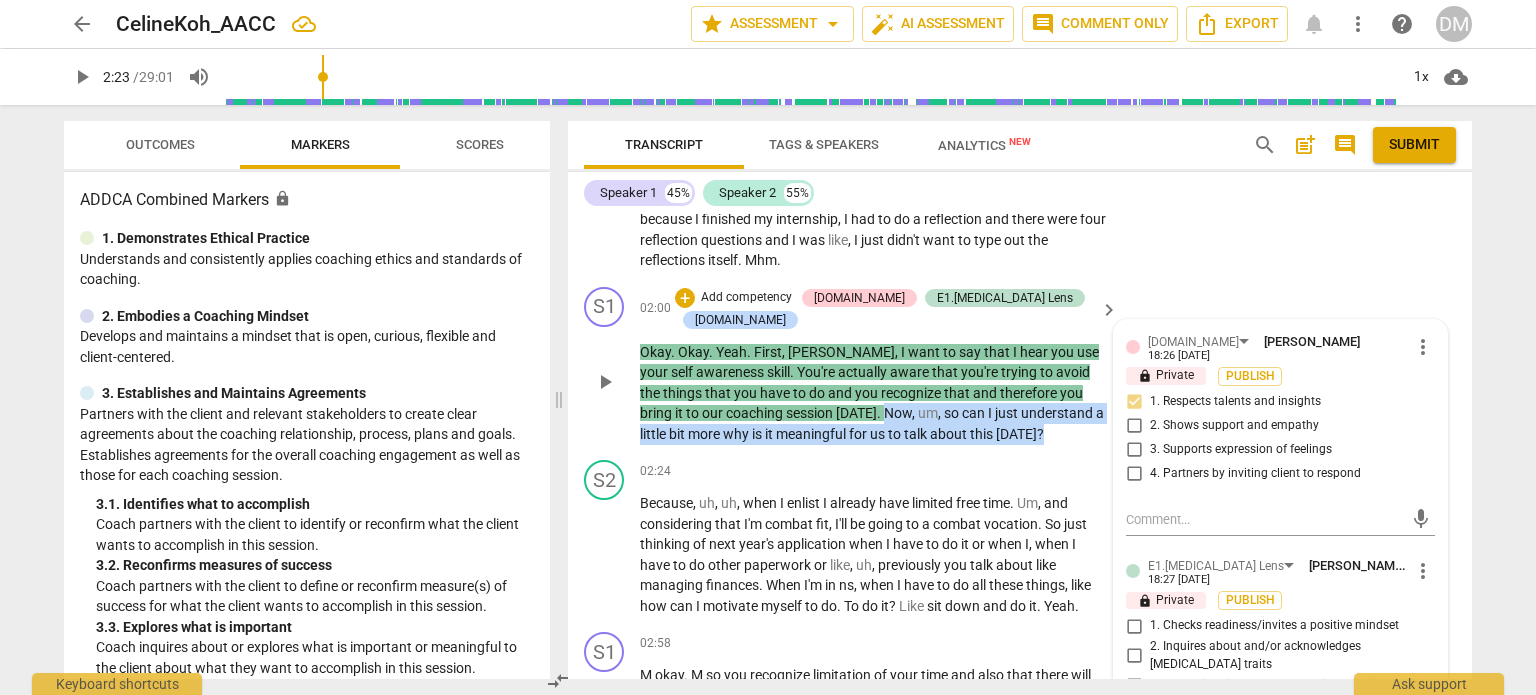 drag, startPoint x: 793, startPoint y: 407, endPoint x: 965, endPoint y: 430, distance: 173.53098 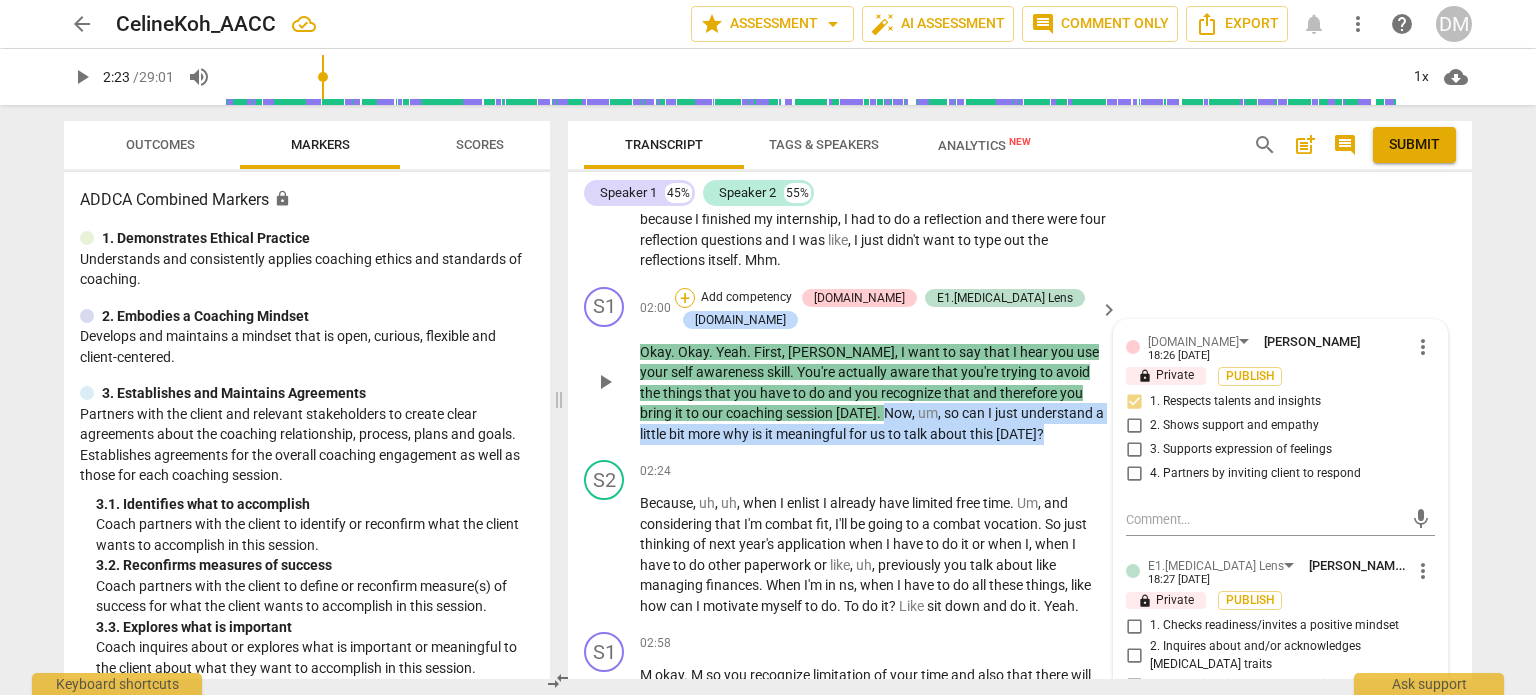 click on "+" at bounding box center [685, 298] 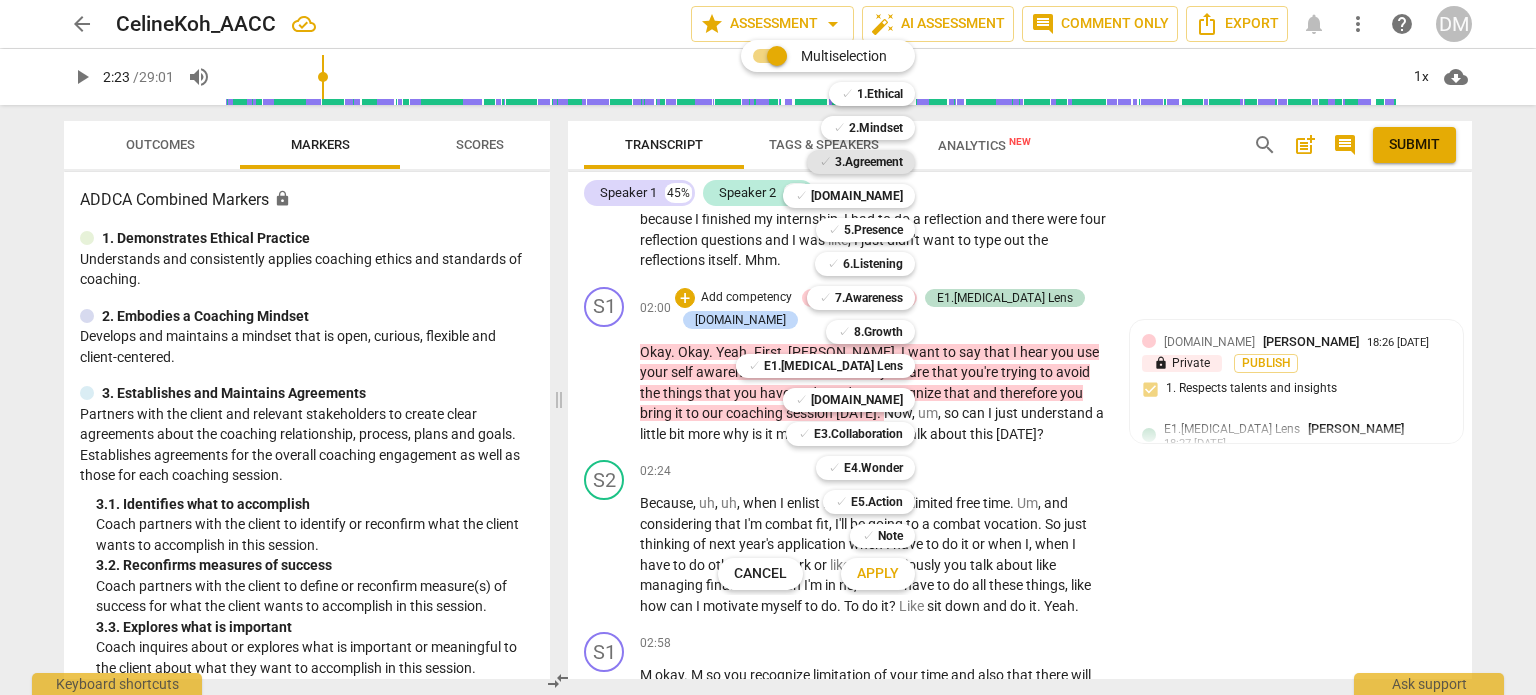 click on "3.Agreement" at bounding box center (869, 162) 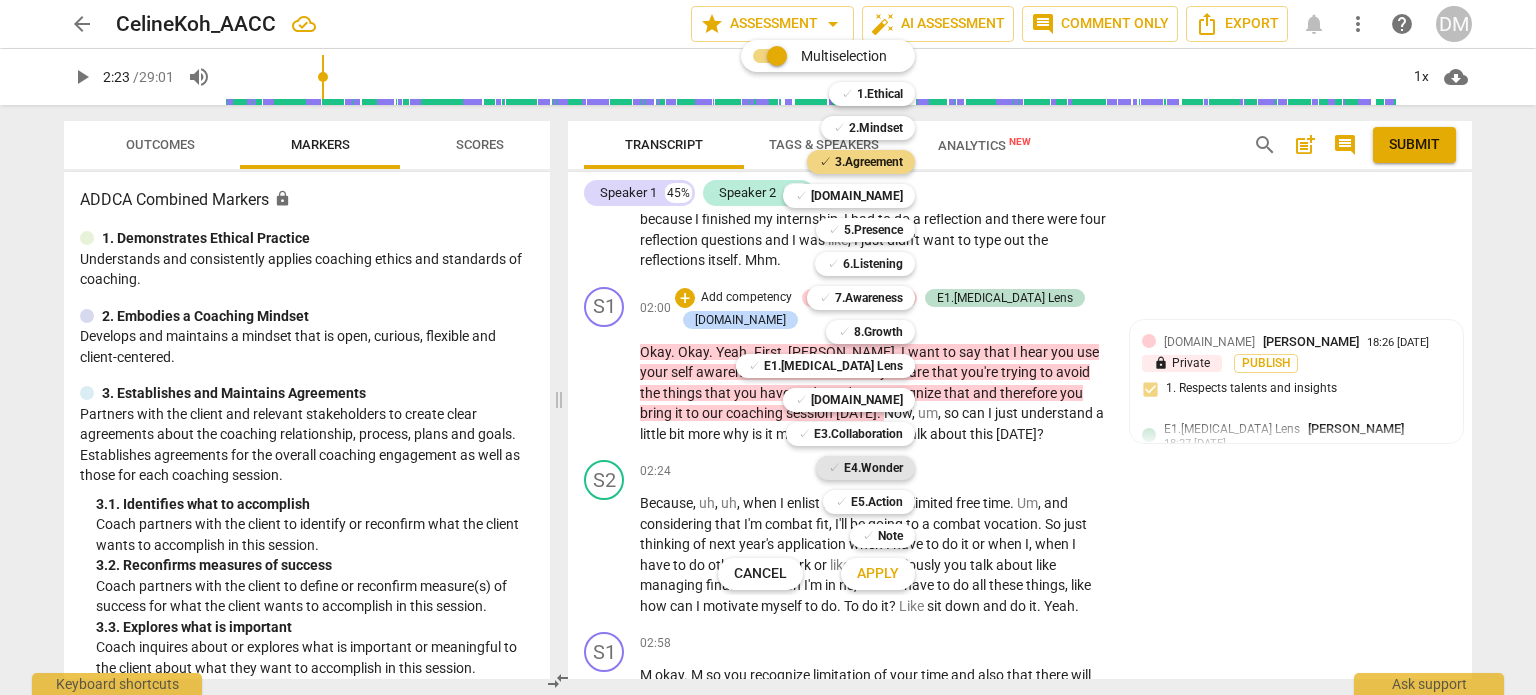 click on "E4.Wonder" at bounding box center [873, 468] 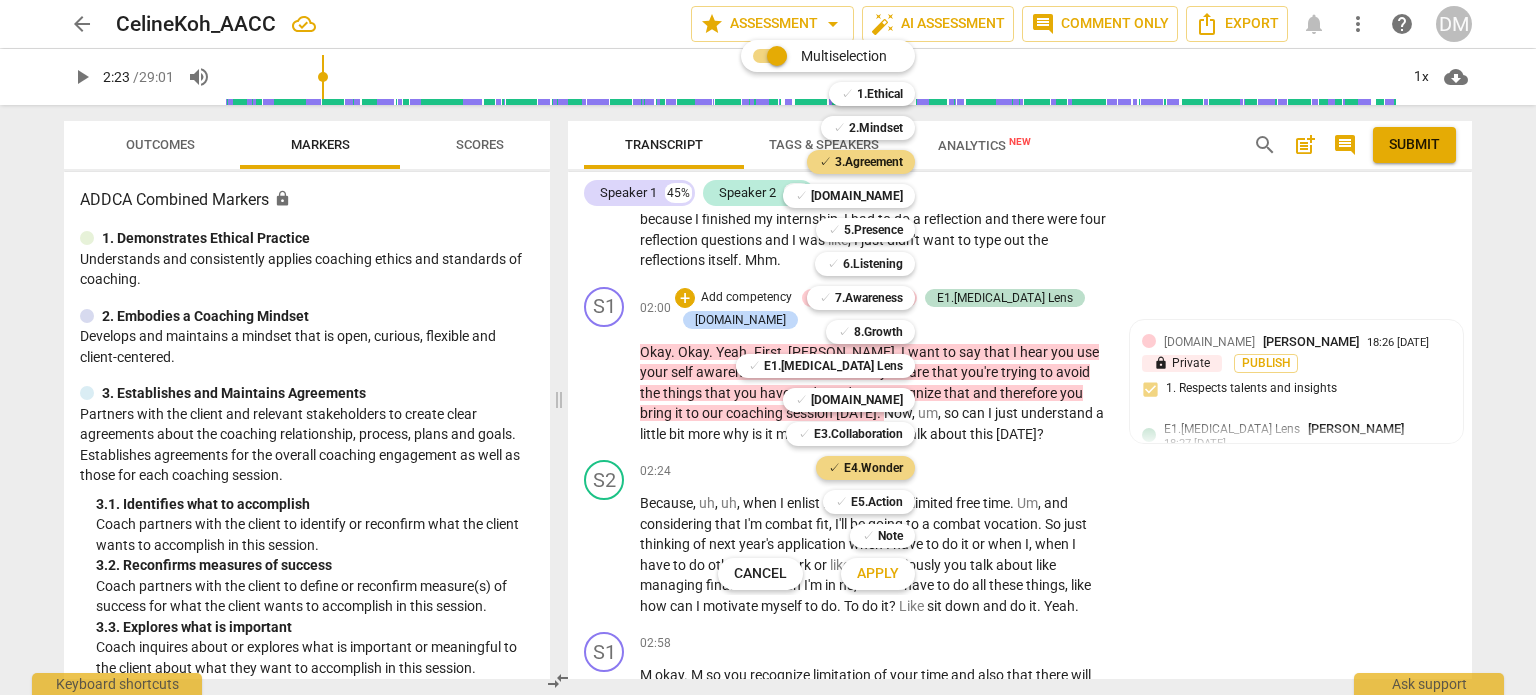 click on "Apply" at bounding box center (878, 574) 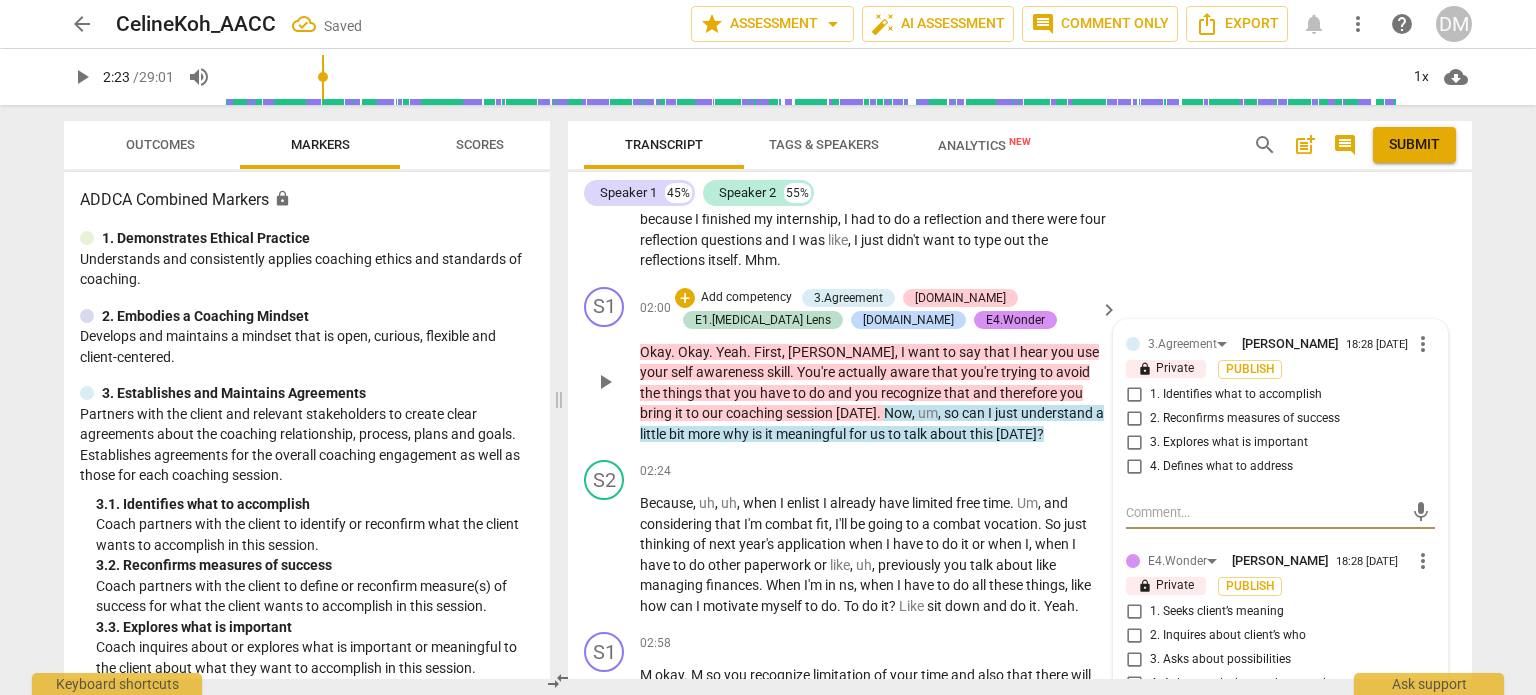 click on "3. Explores what is important" at bounding box center [1134, 443] 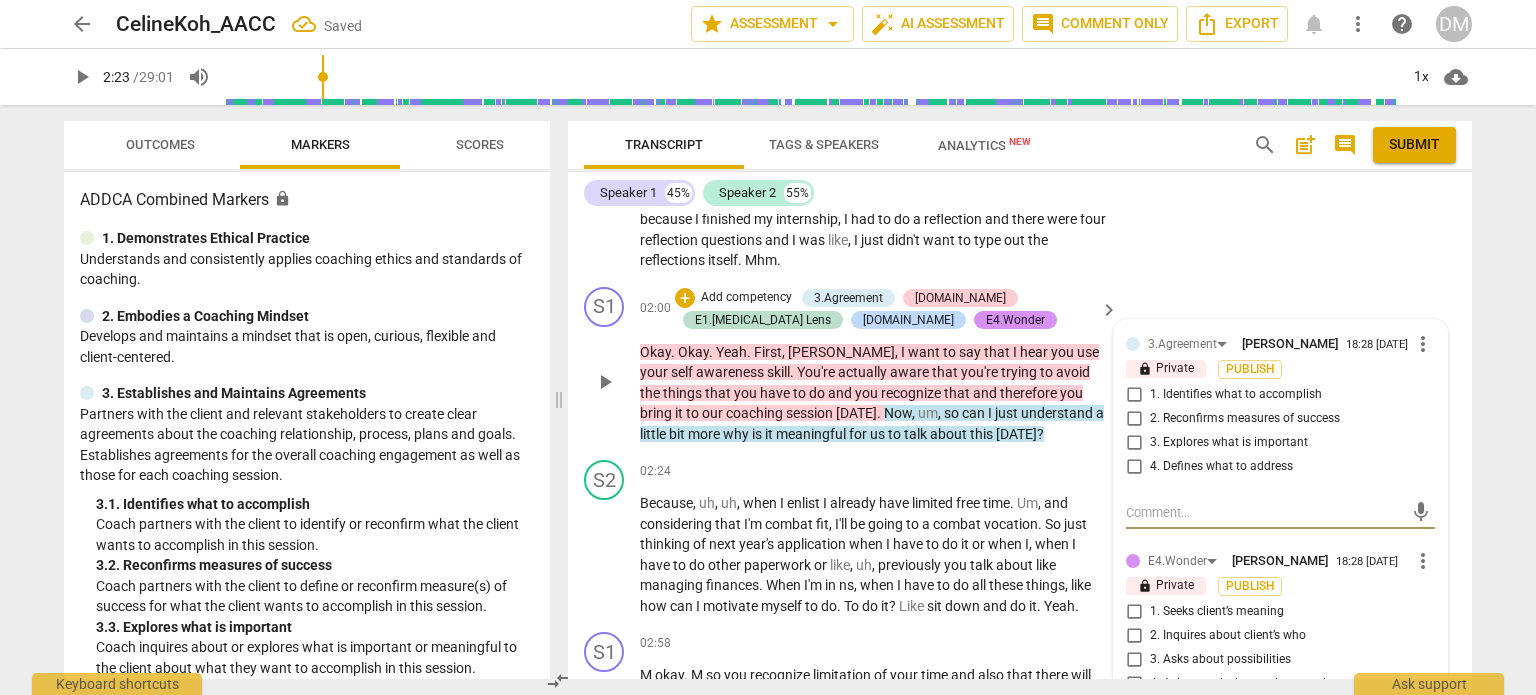 checkbox on "true" 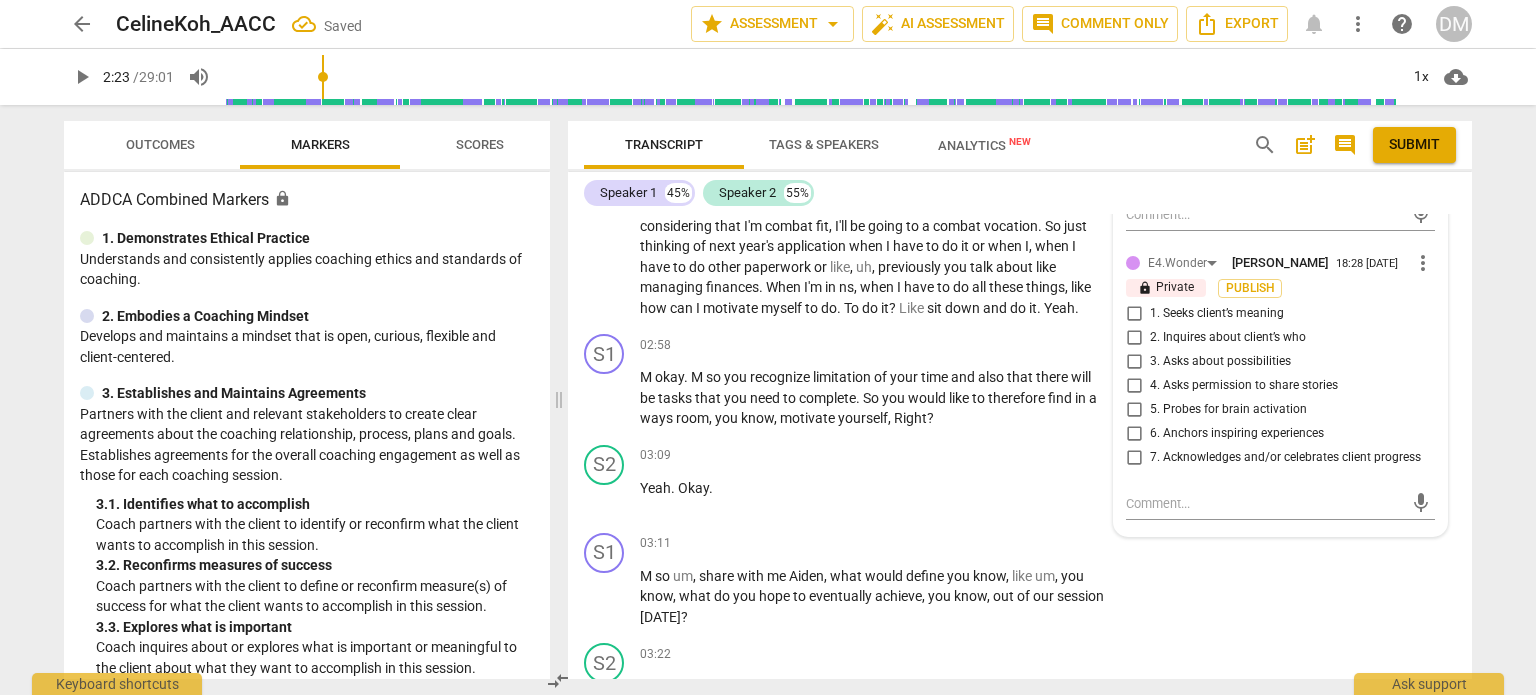 scroll, scrollTop: 1394, scrollLeft: 0, axis: vertical 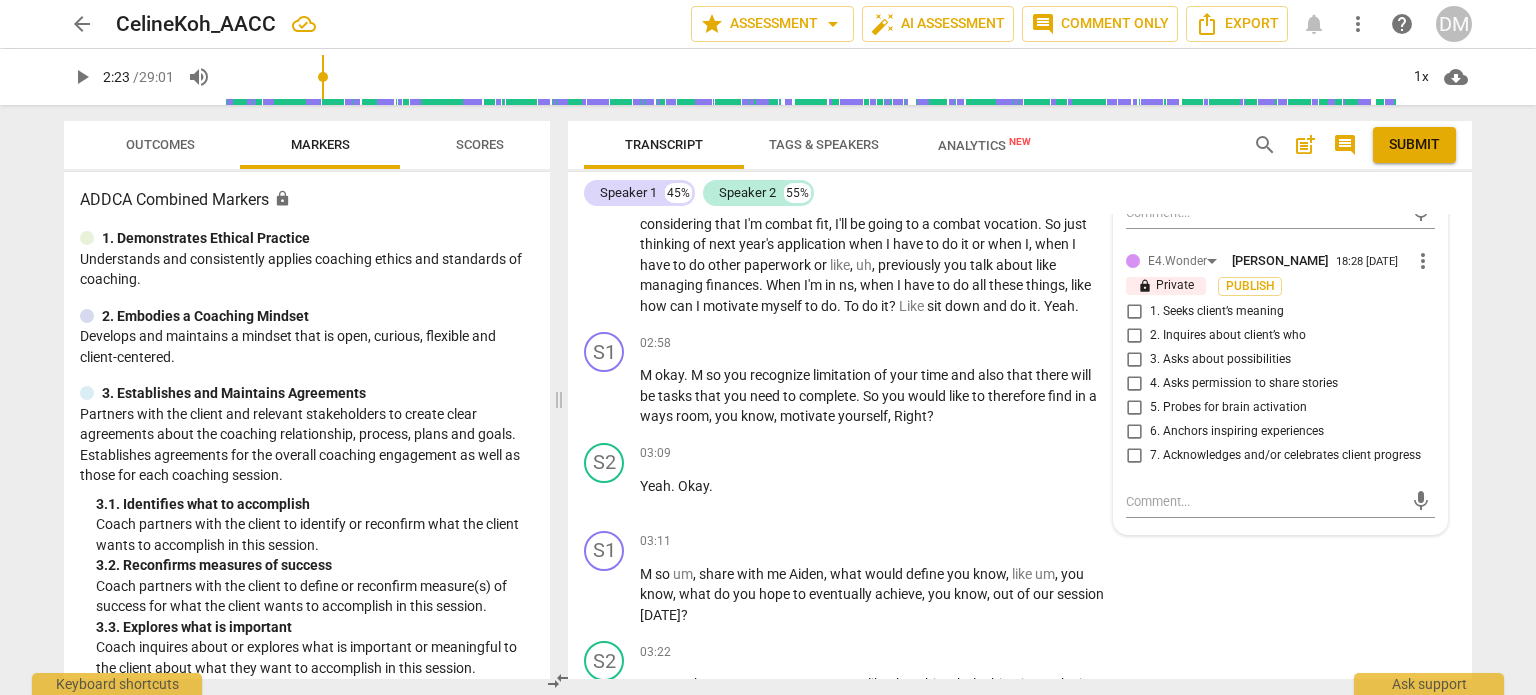 click on "1. Seeks client’s meaning" at bounding box center (1134, 312) 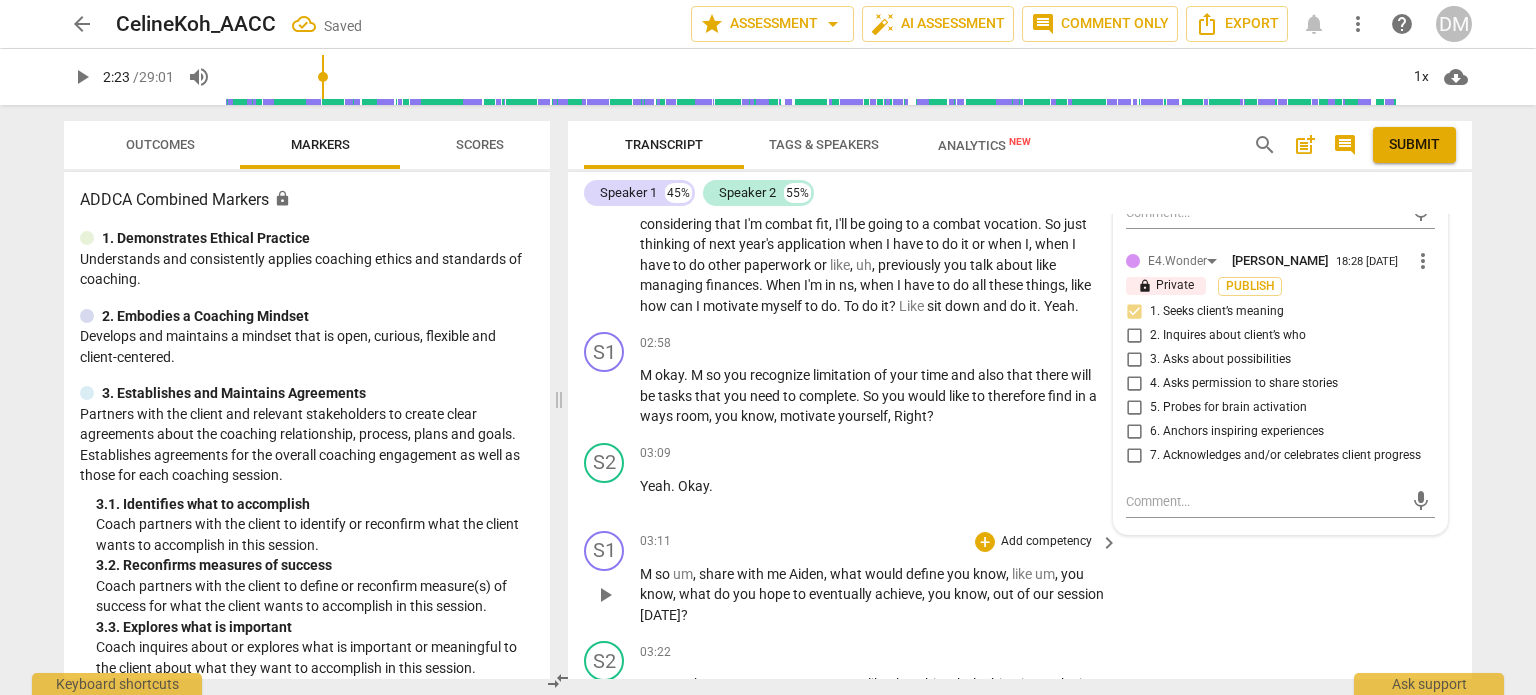 click on "S1 play_arrow pause 03:11 + Add competency keyboard_arrow_right M   so   um ,   share   with   me   Aiden ,   what   would   define   you   know ,   like   um ,   you   know ,   what   do   you   hope   to   eventually   achieve ,   you   know ,   out   of   our   session   [DATE] ?" at bounding box center [1020, 578] 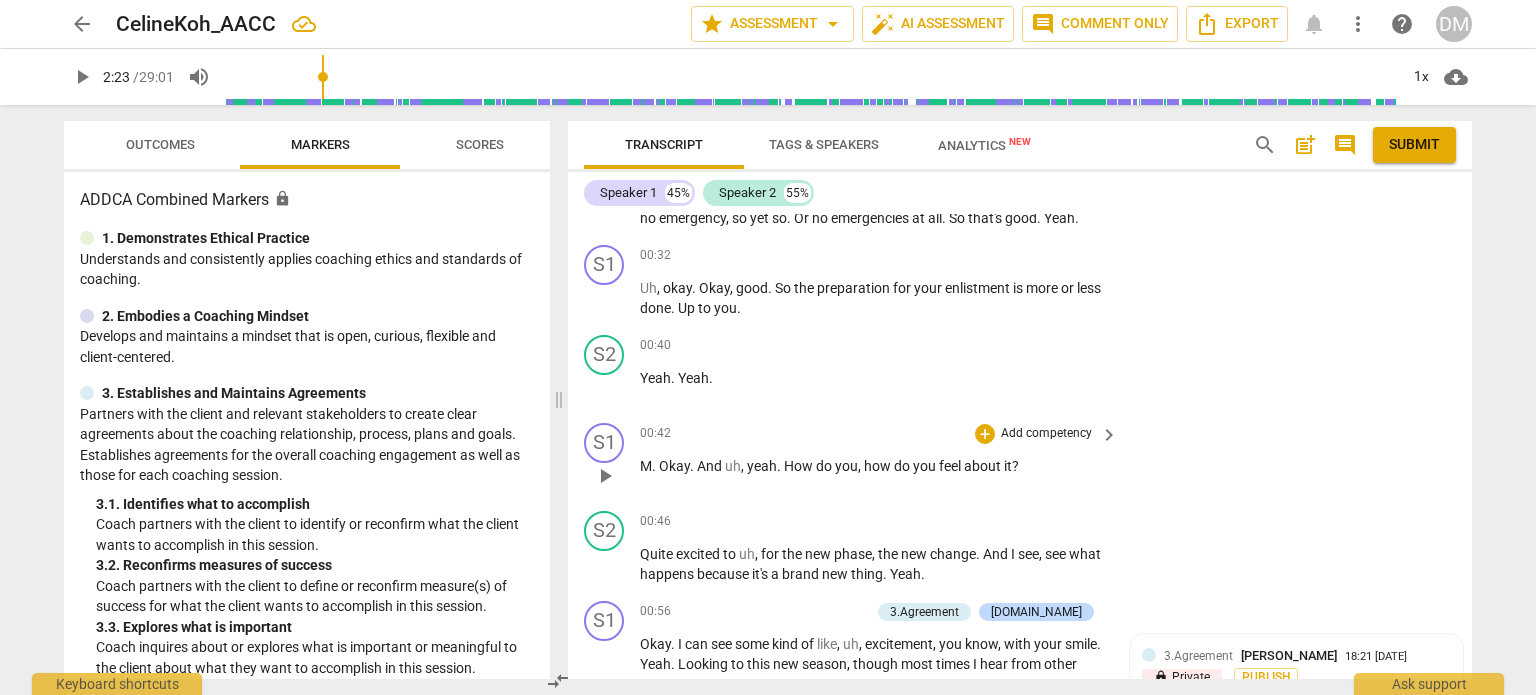 scroll, scrollTop: 356, scrollLeft: 0, axis: vertical 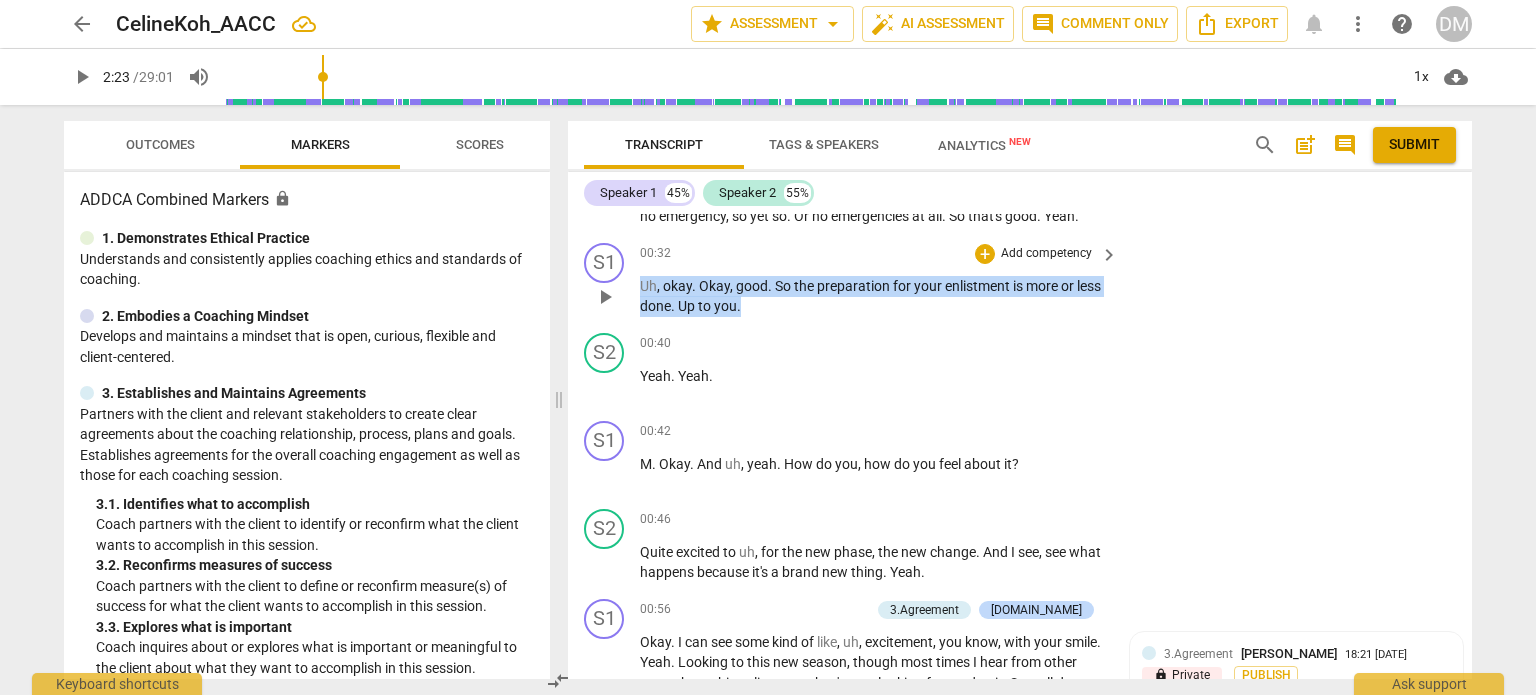 drag, startPoint x: 753, startPoint y: 331, endPoint x: 640, endPoint y: 304, distance: 116.18089 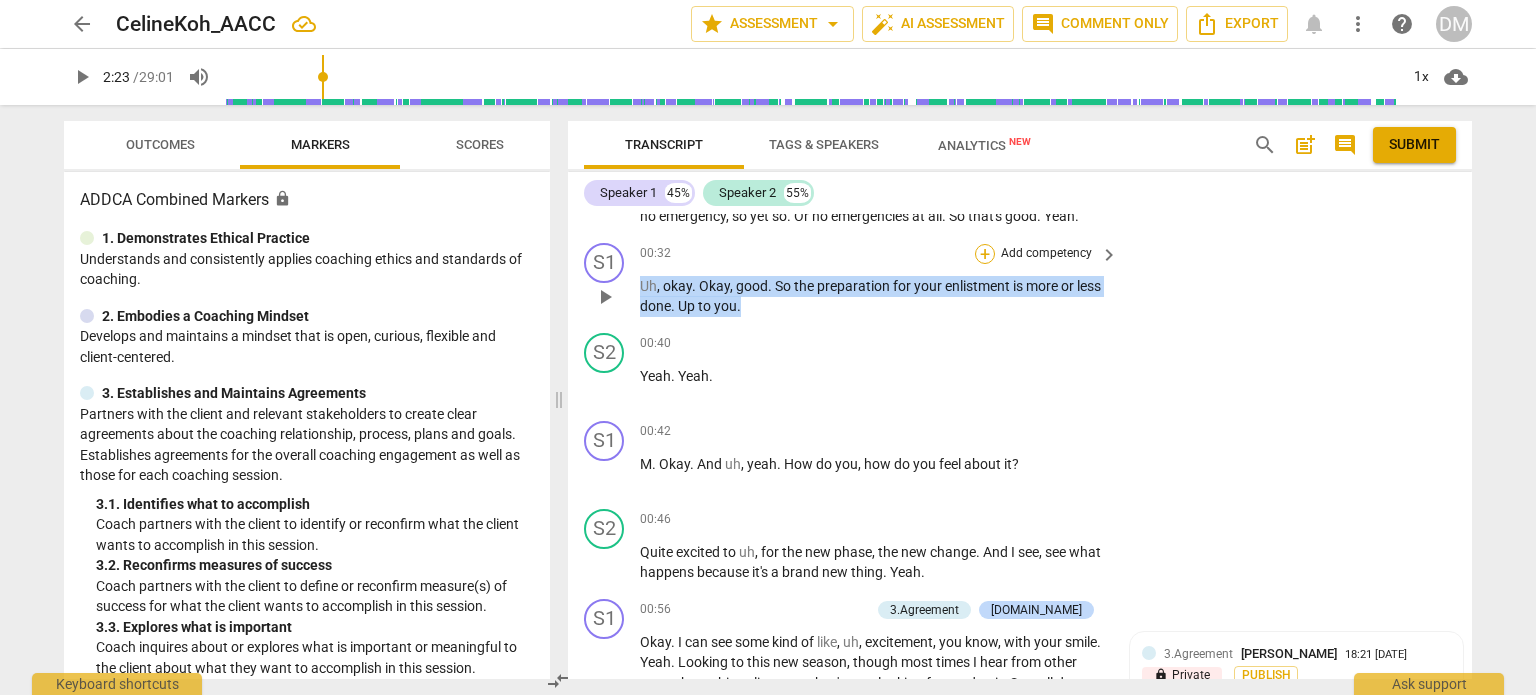 click on "+" at bounding box center (985, 254) 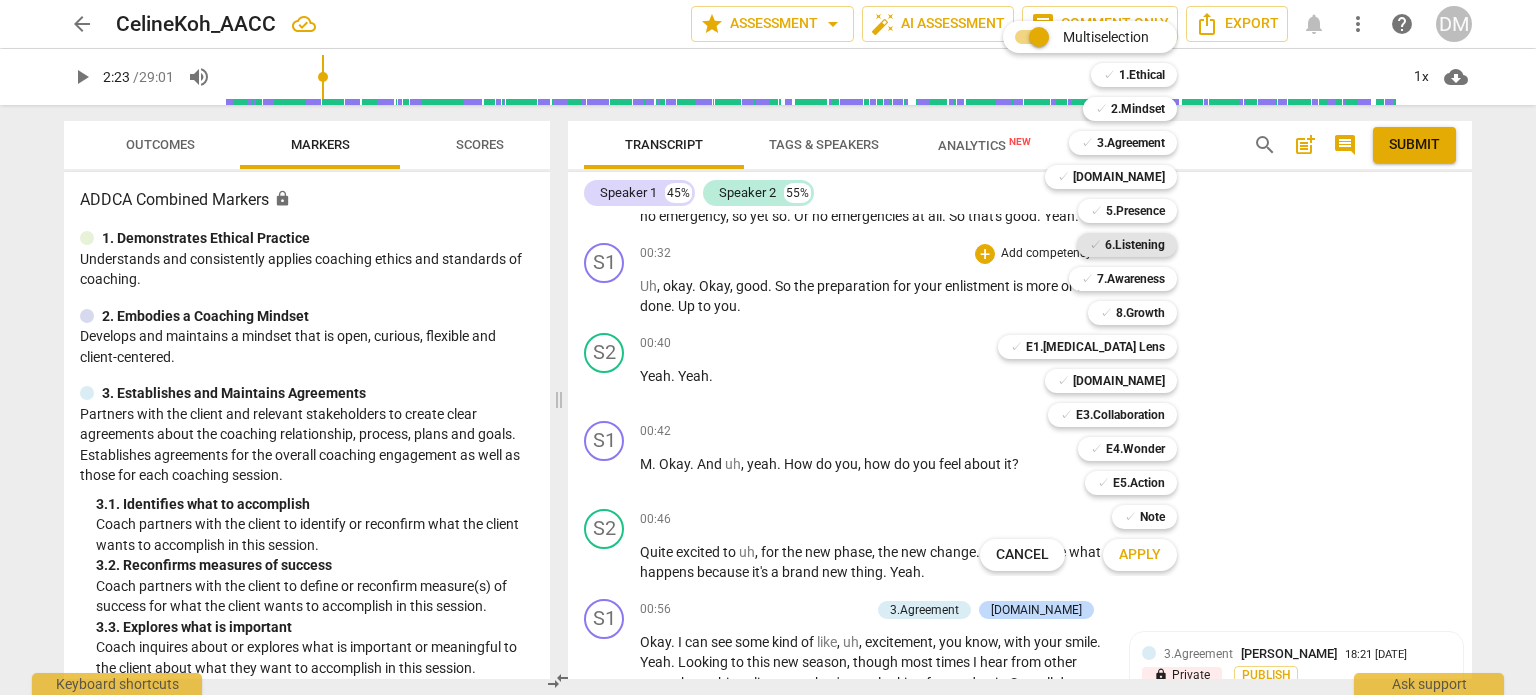 click on "6.Listening" at bounding box center [1135, 245] 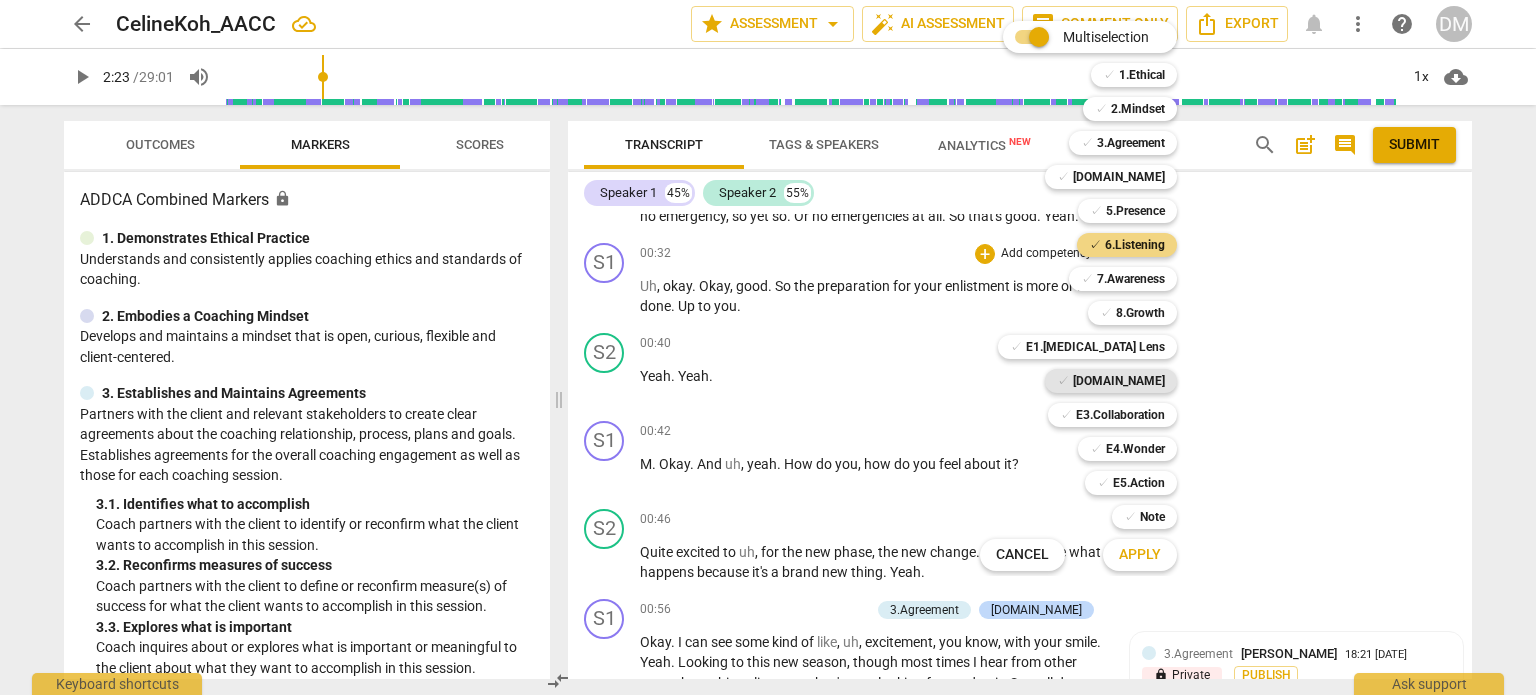 click on "[DOMAIN_NAME]" at bounding box center (1119, 381) 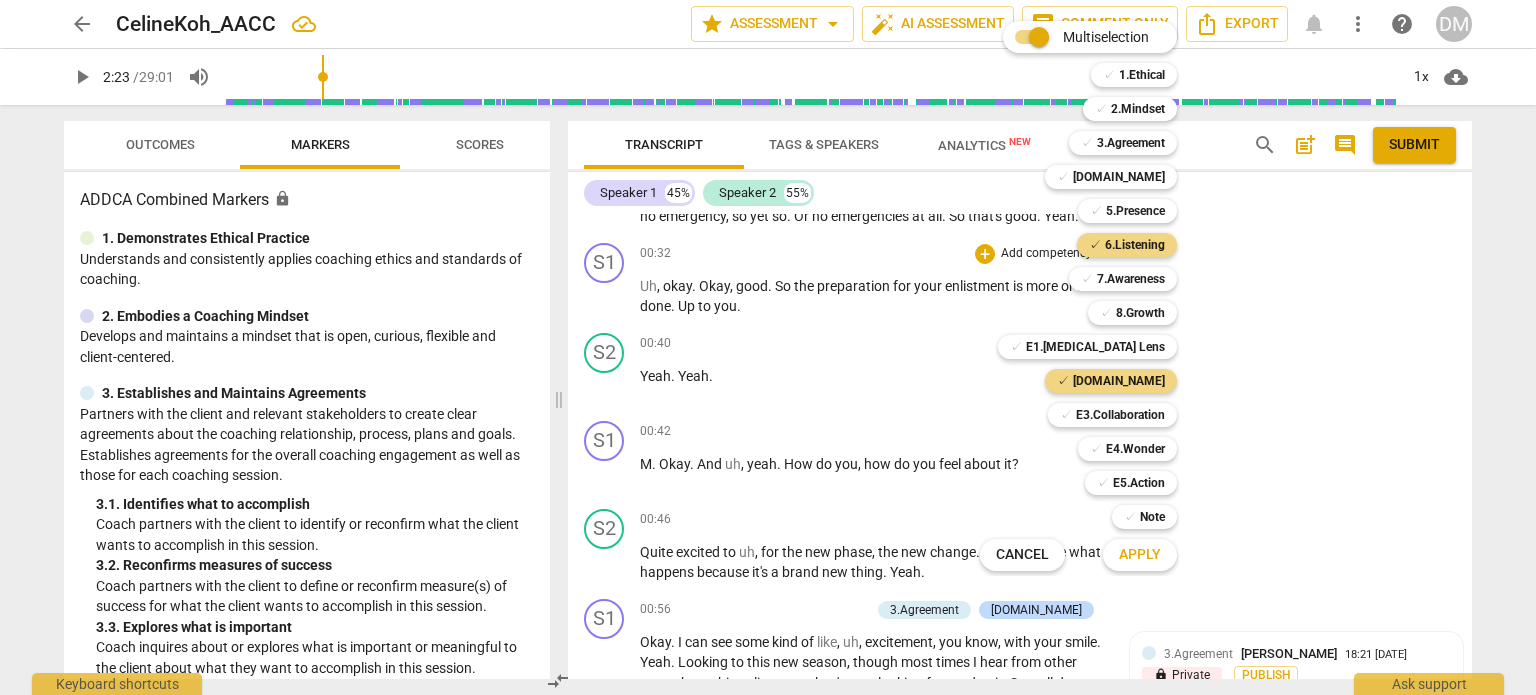 click on "Apply" at bounding box center (1140, 555) 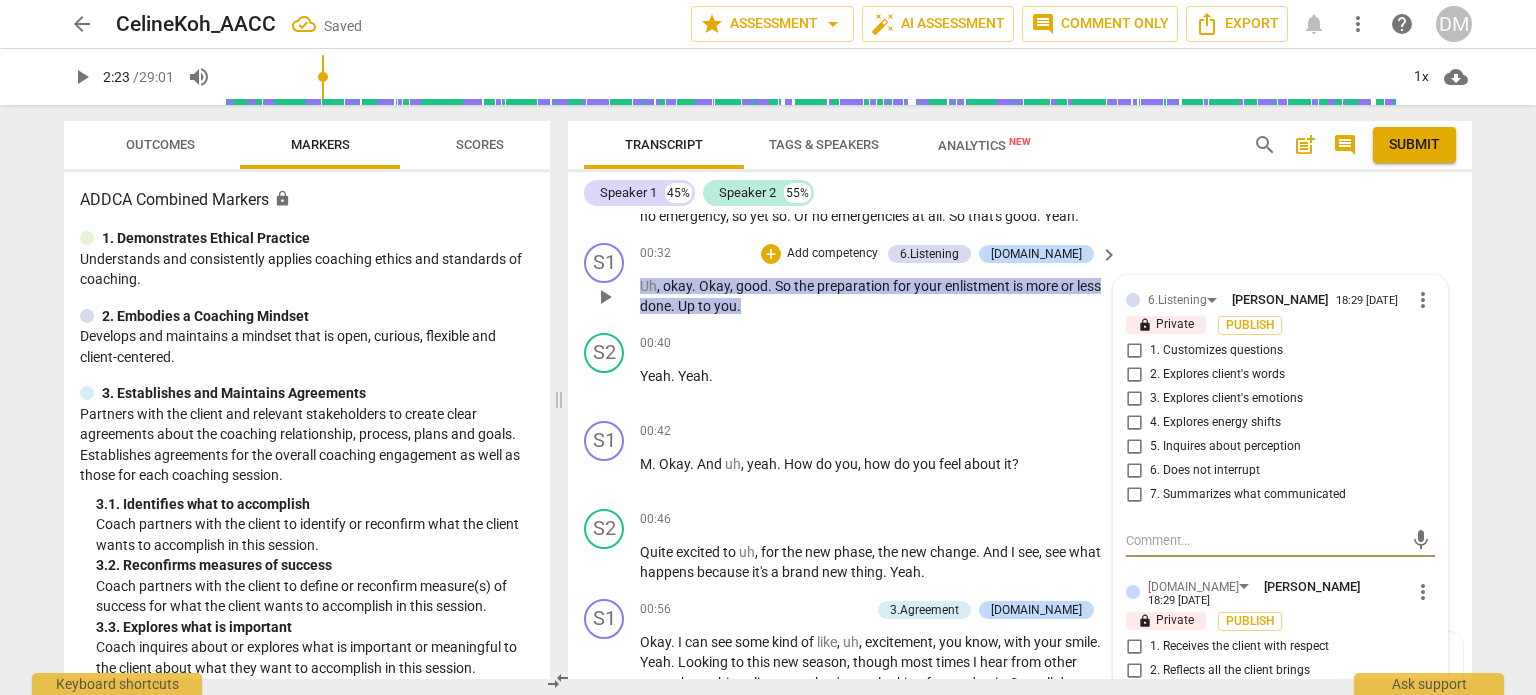 click on "7. Summarizes what communicated" at bounding box center (1134, 495) 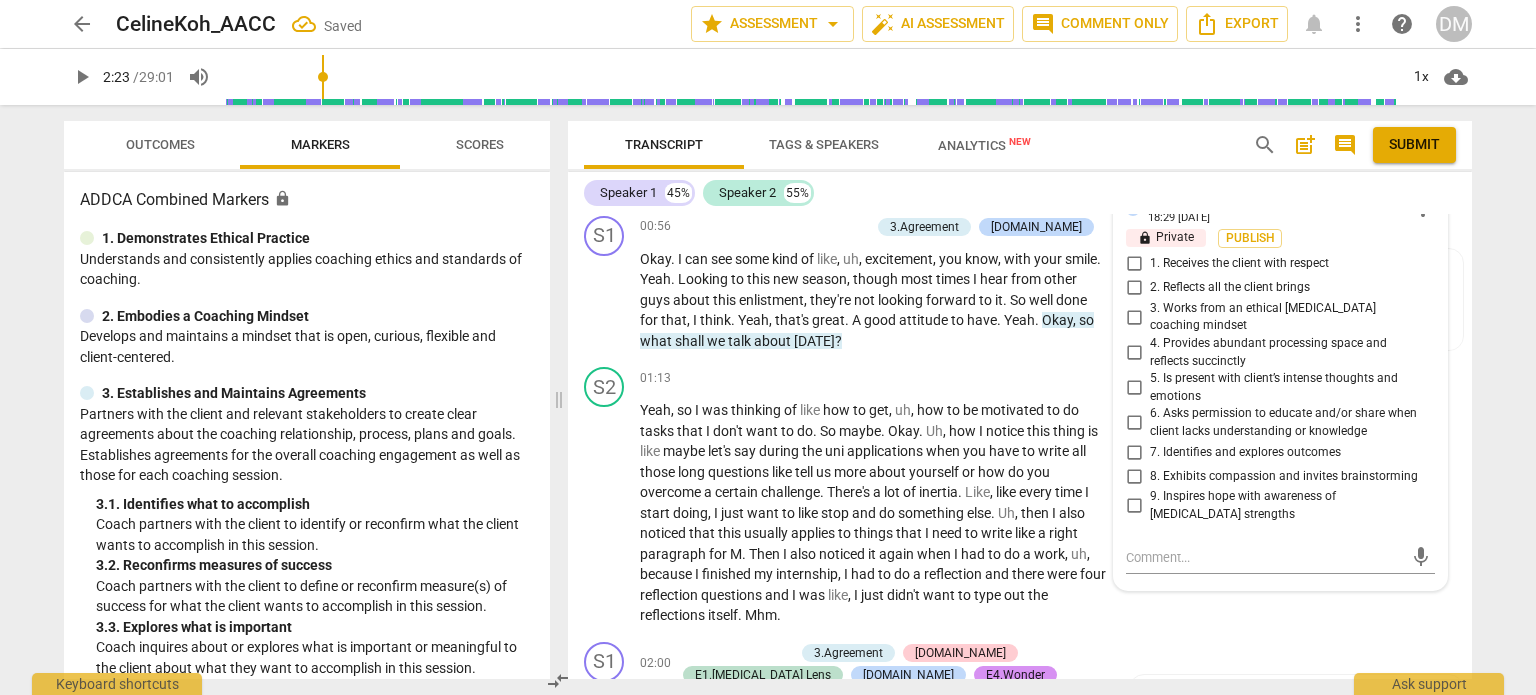 scroll, scrollTop: 740, scrollLeft: 0, axis: vertical 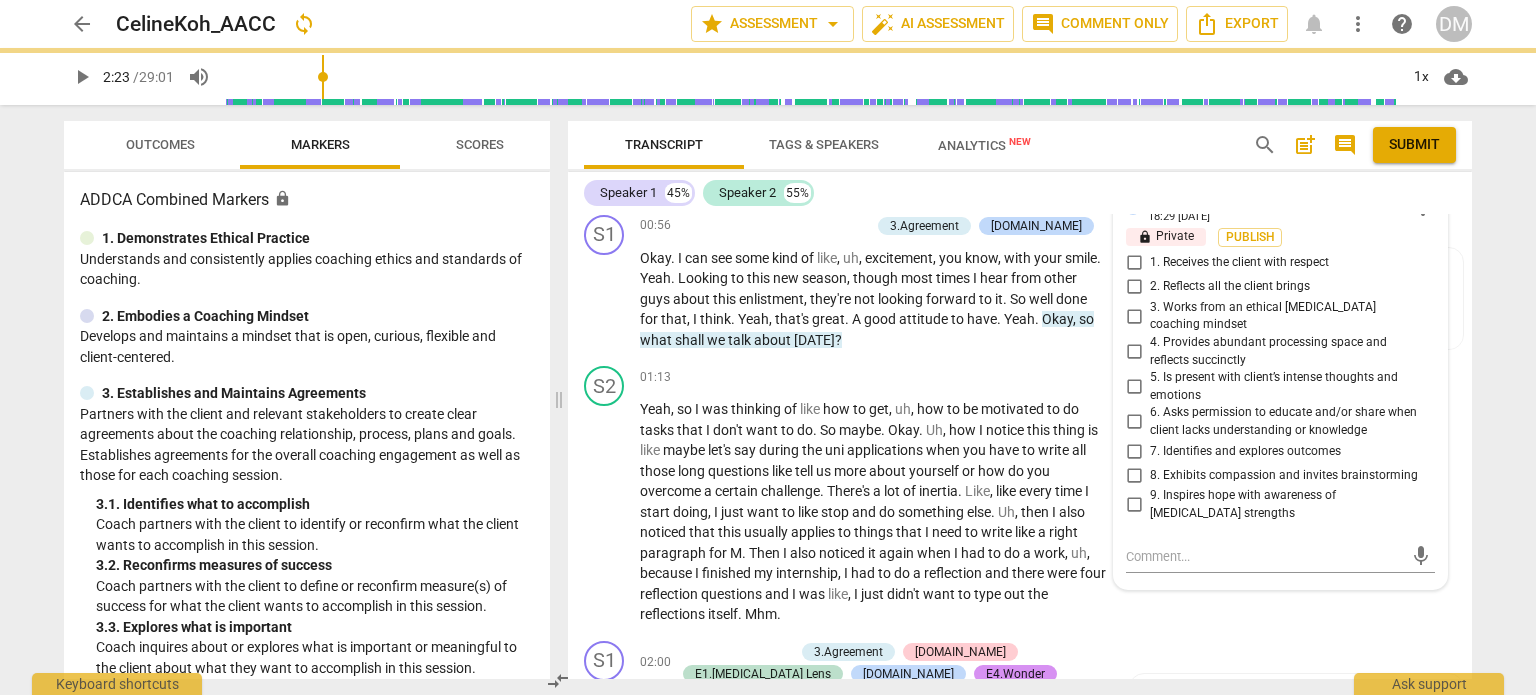 click on "2. Reflects all the client brings" at bounding box center [1134, 287] 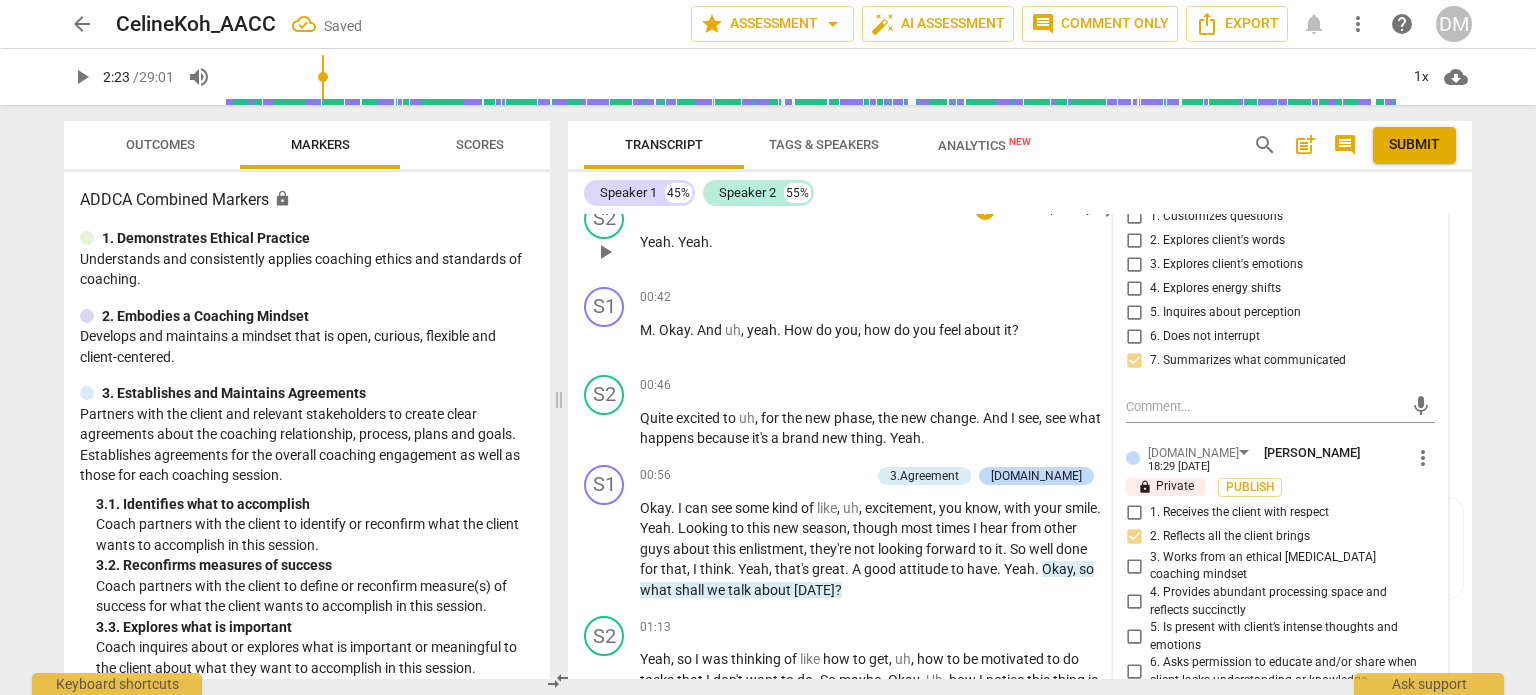 scroll, scrollTop: 492, scrollLeft: 0, axis: vertical 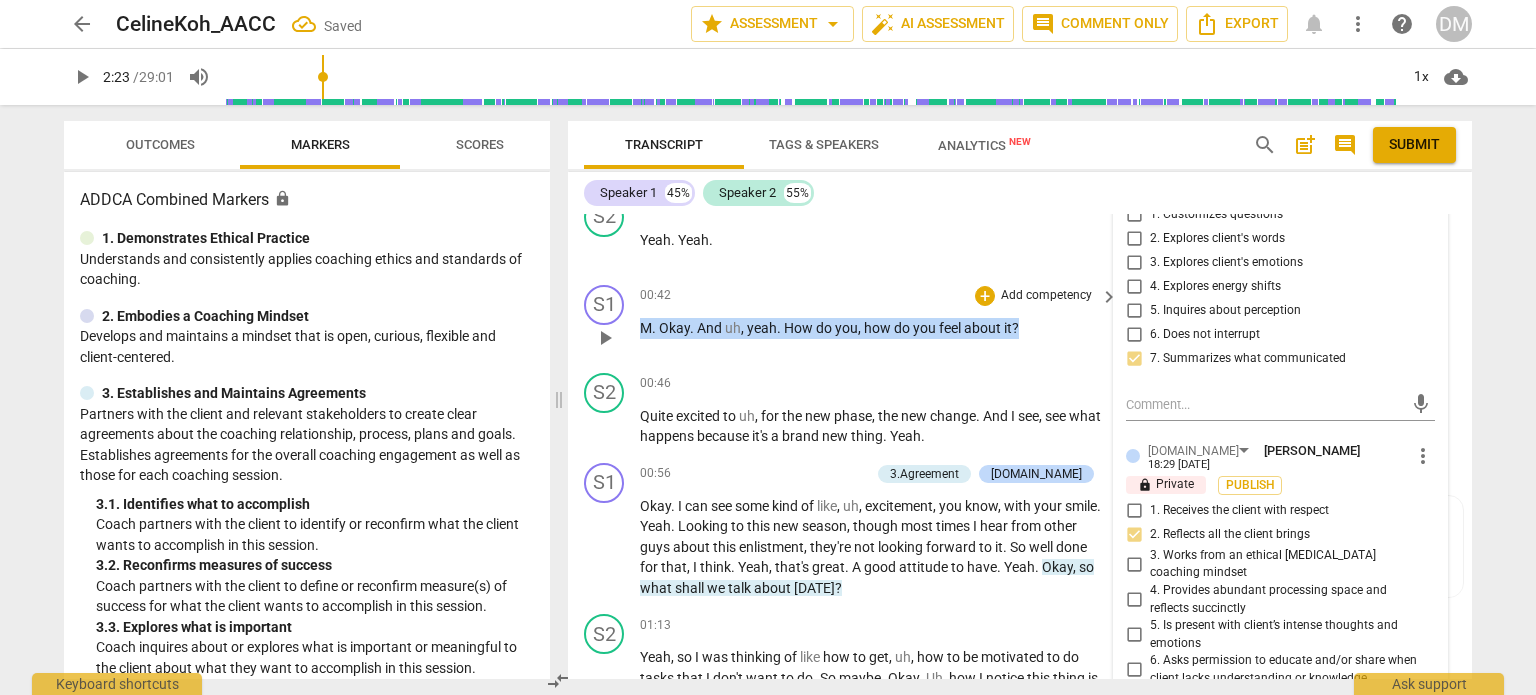 drag, startPoint x: 1061, startPoint y: 343, endPoint x: 624, endPoint y: 335, distance: 437.0732 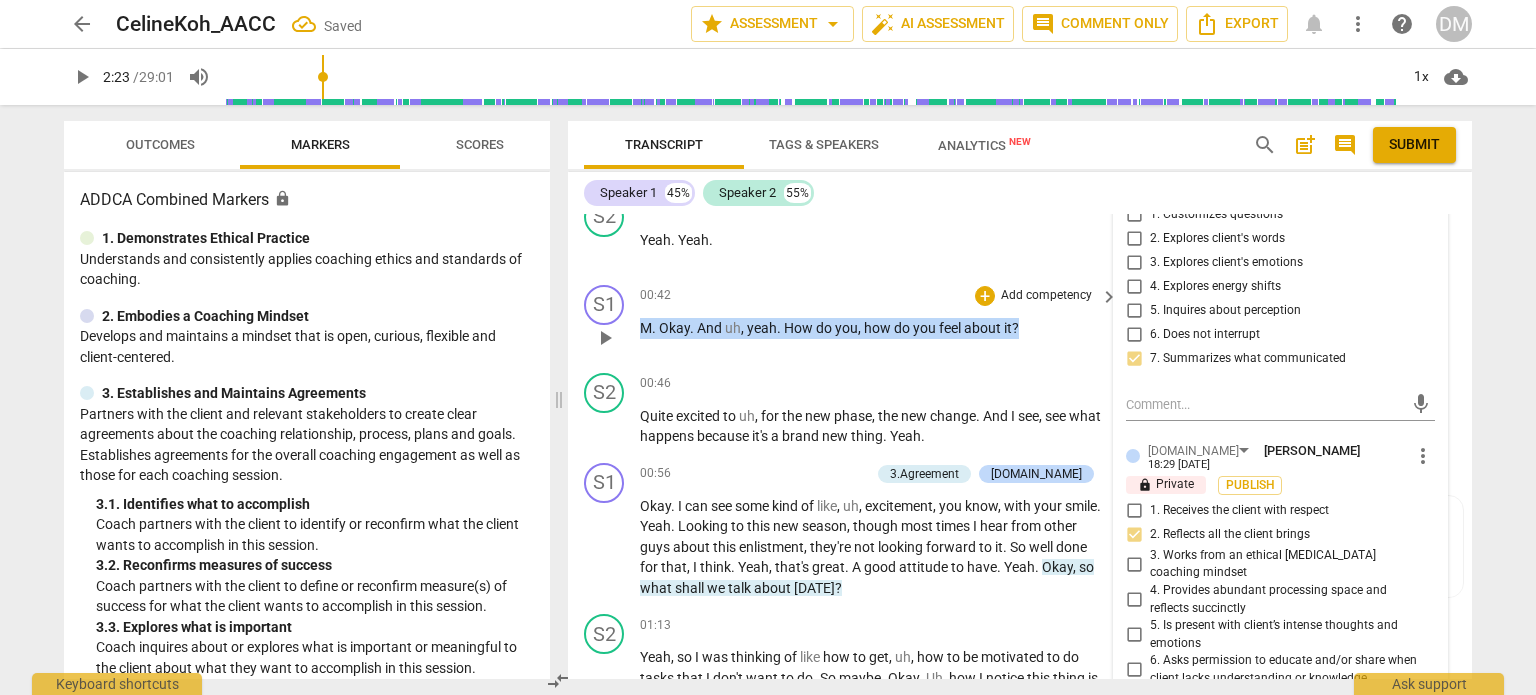 click on "S1 play_arrow pause 00:42 + Add competency keyboard_arrow_right M .   Okay .   And   uh ,   yeah .   How   do   you ,   how   do   you   feel   about   it ?" at bounding box center [1020, 321] 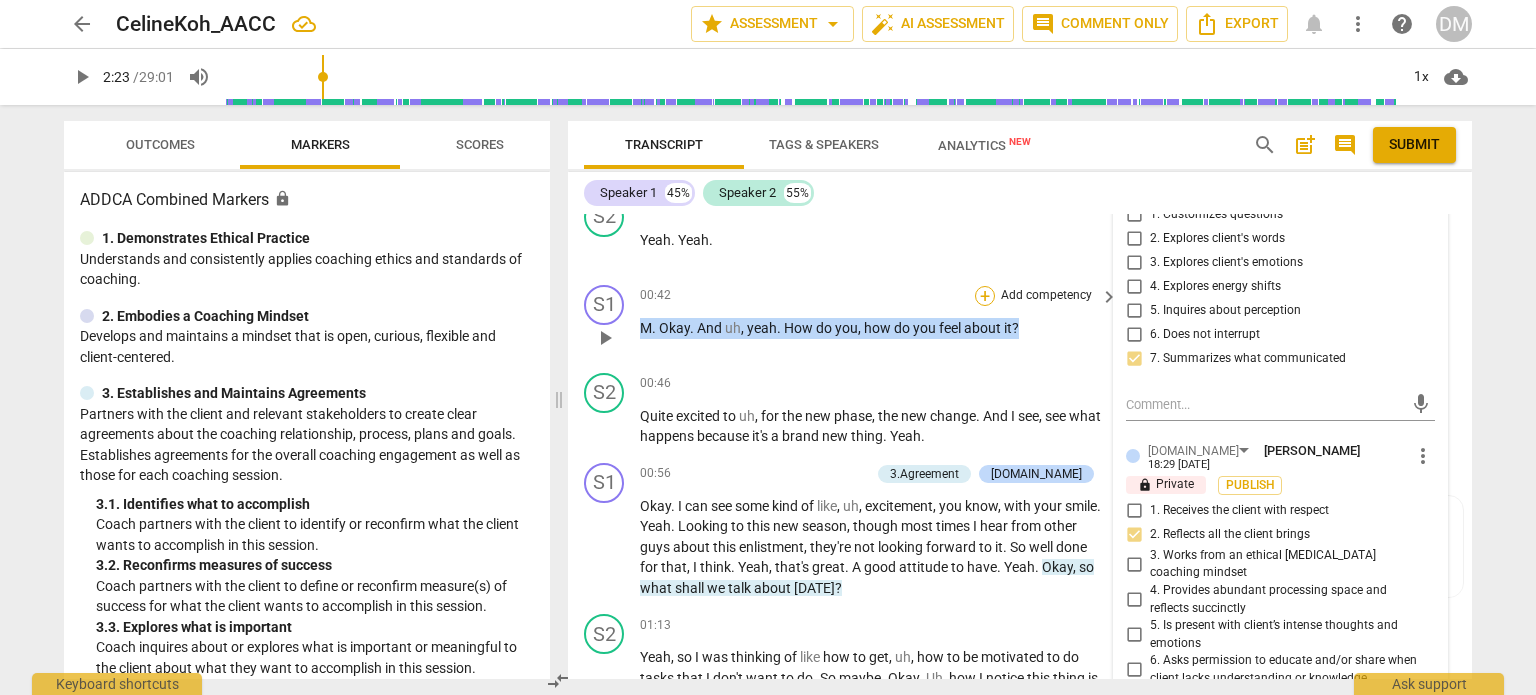 click on "+" at bounding box center (985, 296) 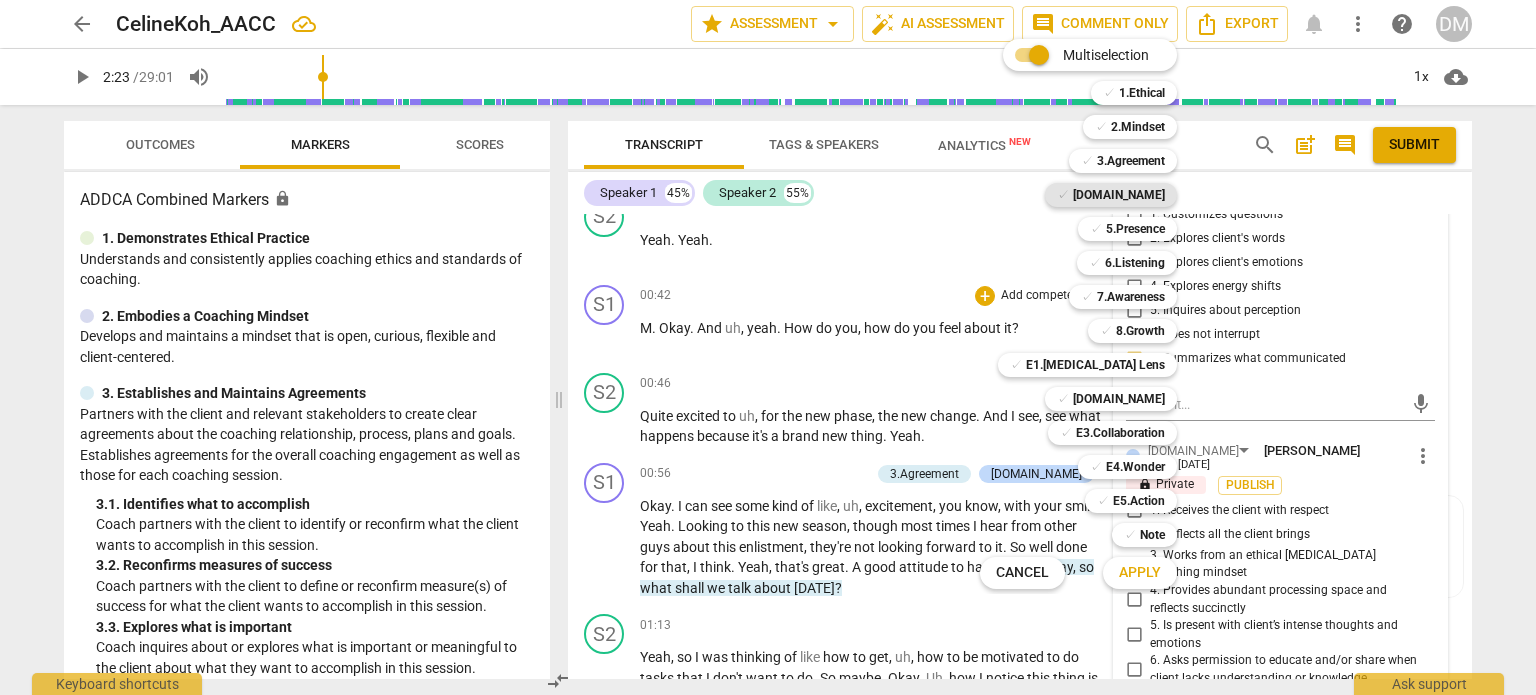 click on "[DOMAIN_NAME]" at bounding box center (1119, 195) 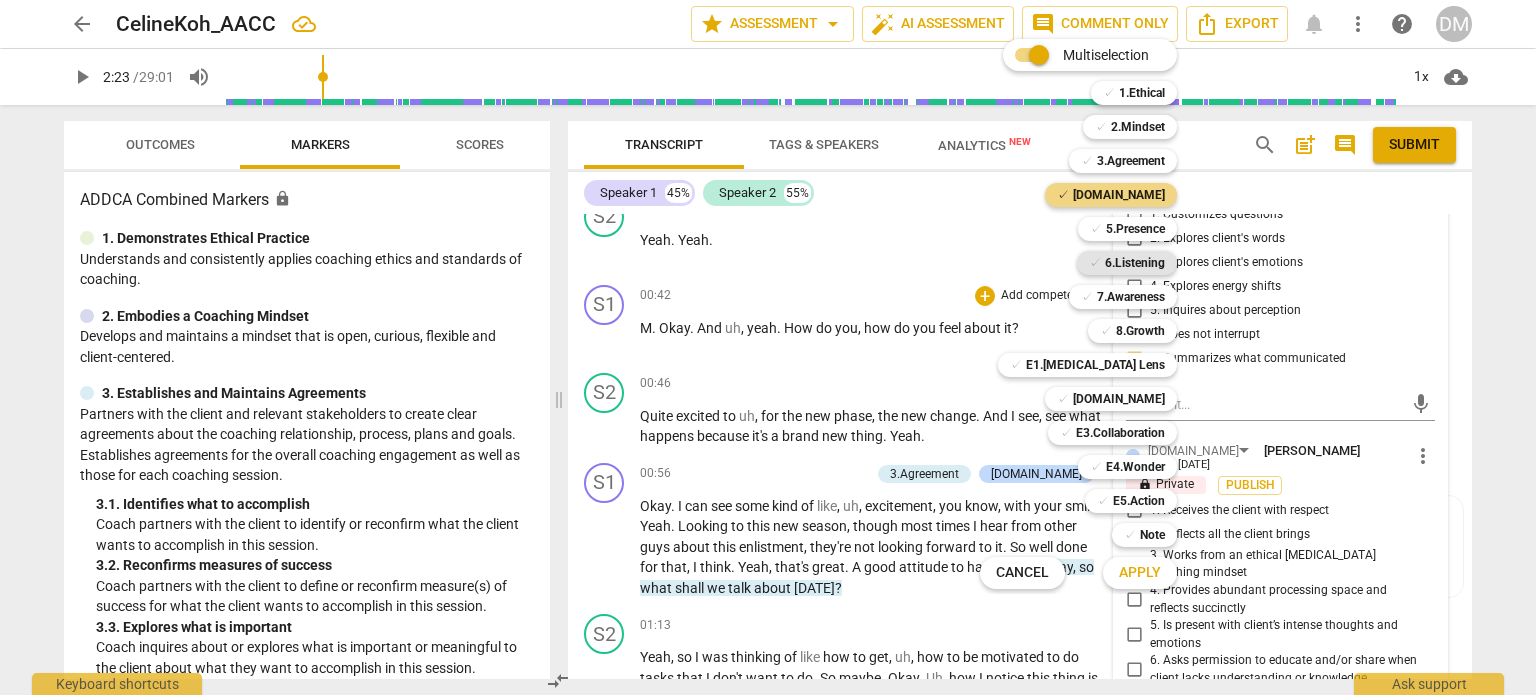 click on "6.Listening" at bounding box center [1135, 263] 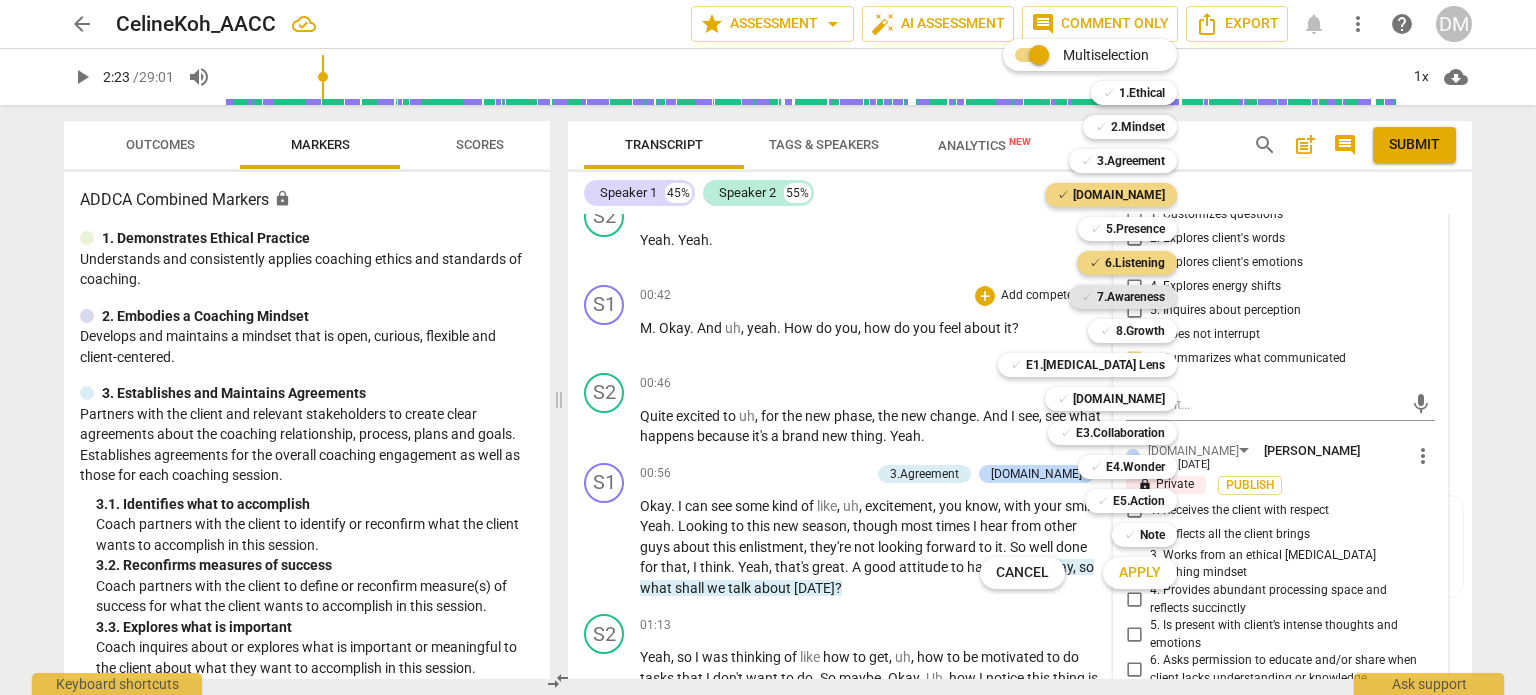 click on "7.Awareness" at bounding box center (1131, 297) 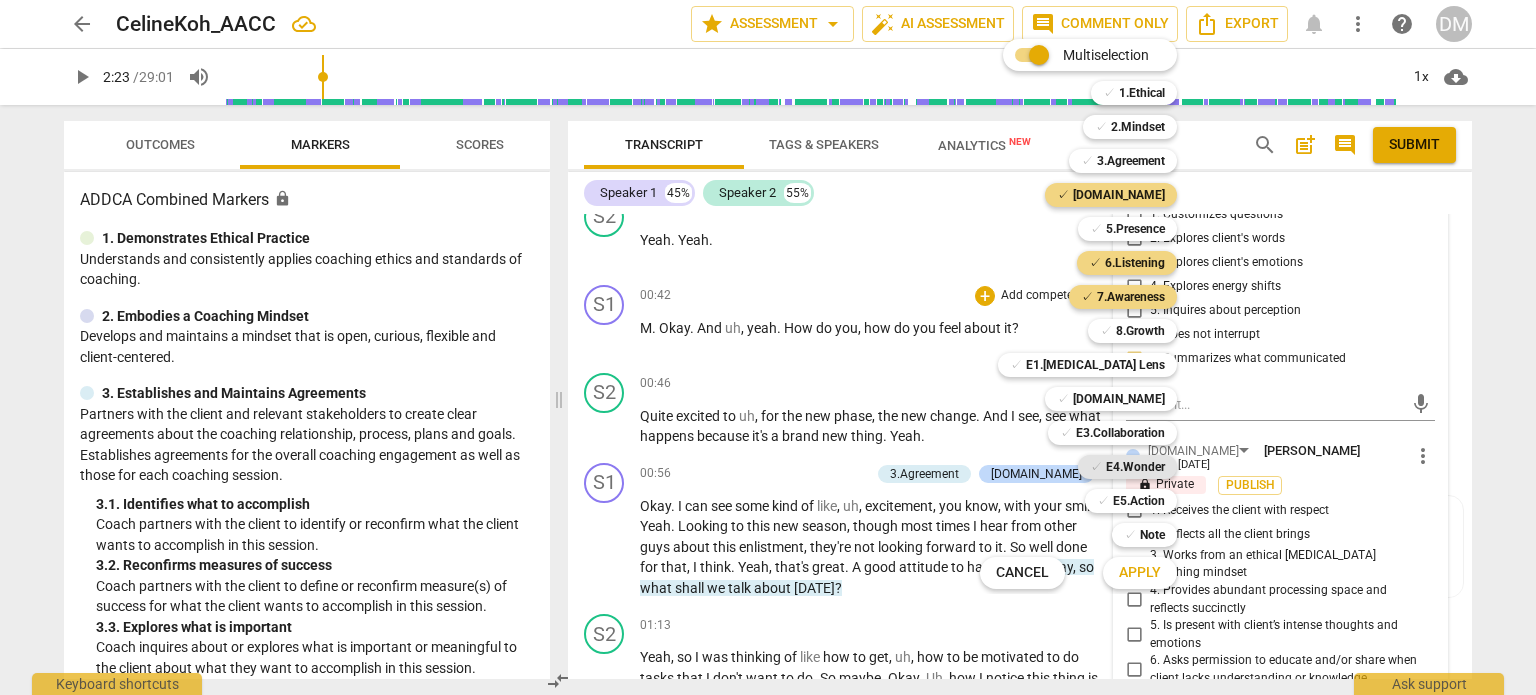 click on "E4.Wonder" at bounding box center [1135, 467] 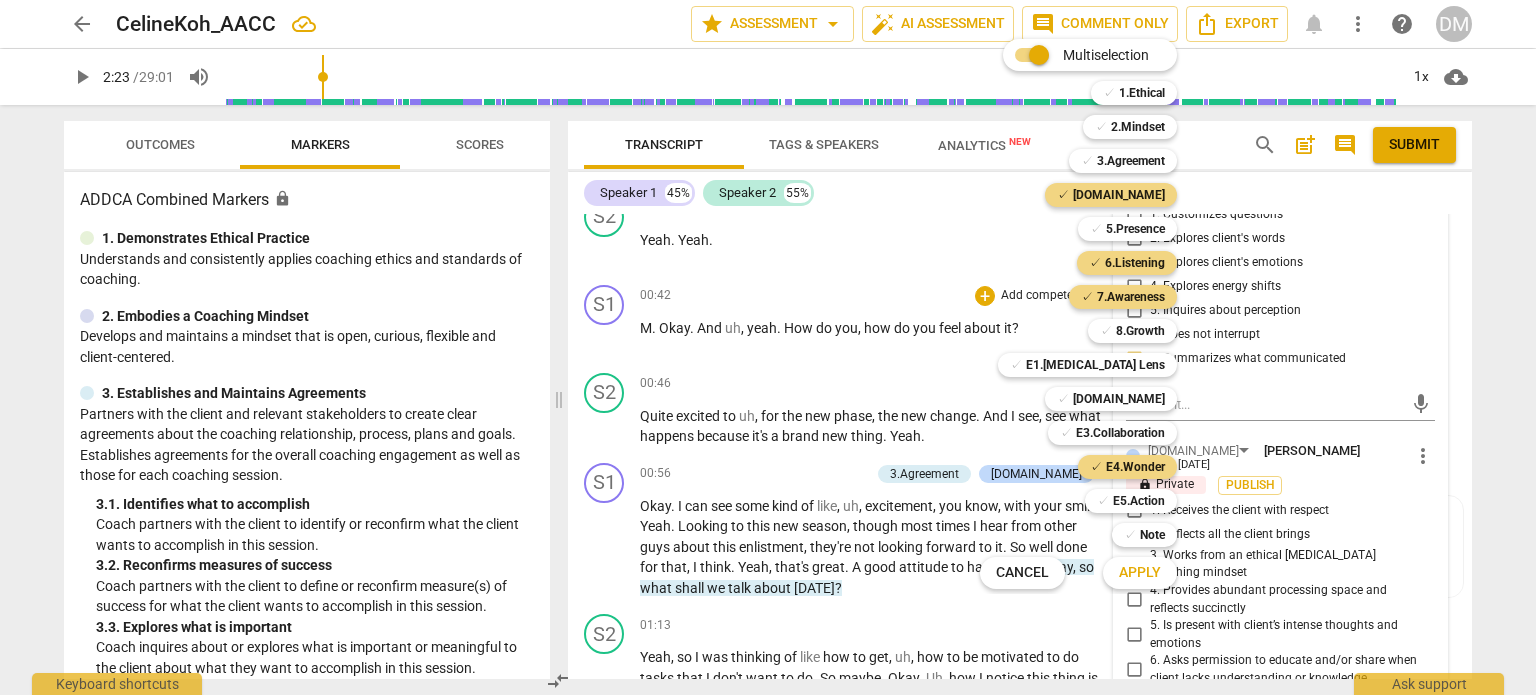 click on "Apply" at bounding box center [1140, 573] 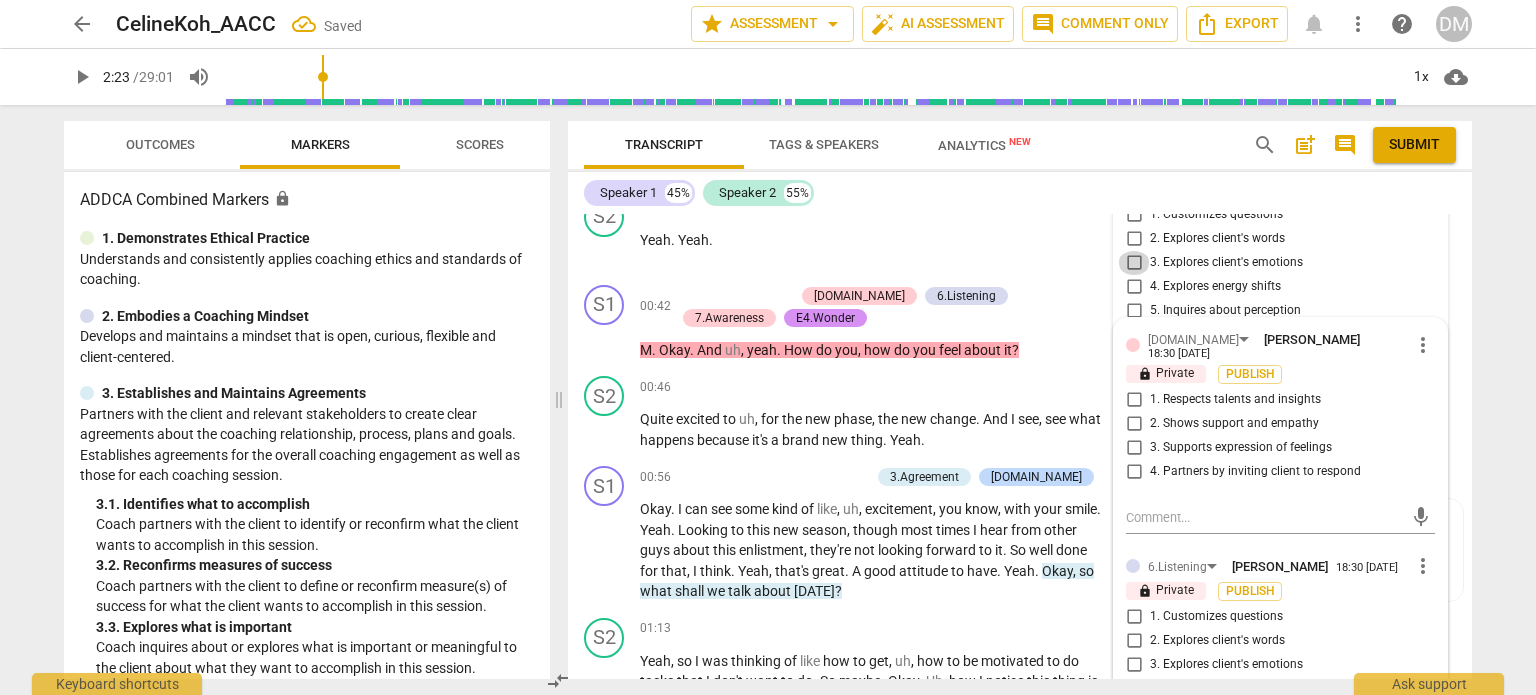 click on "3. Explores client's emotions" at bounding box center [1134, 263] 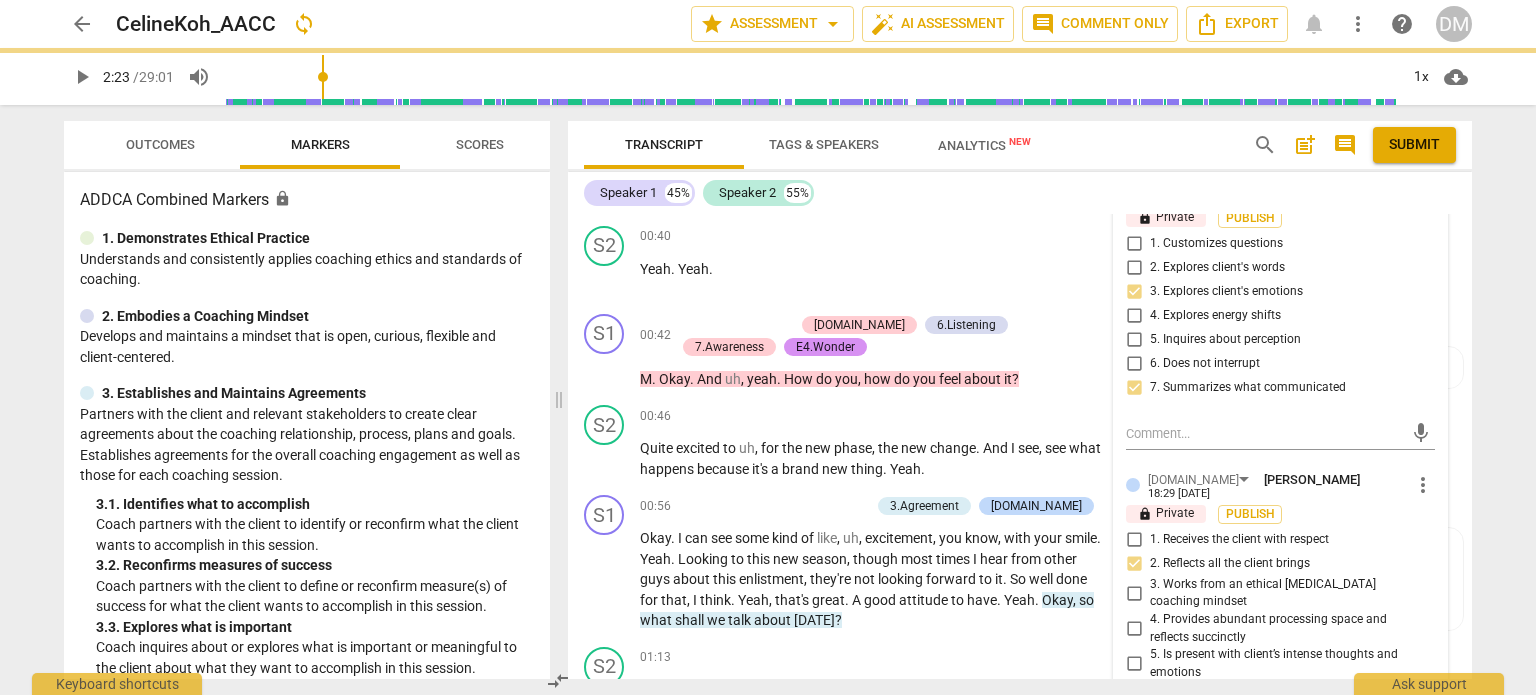scroll, scrollTop: 464, scrollLeft: 0, axis: vertical 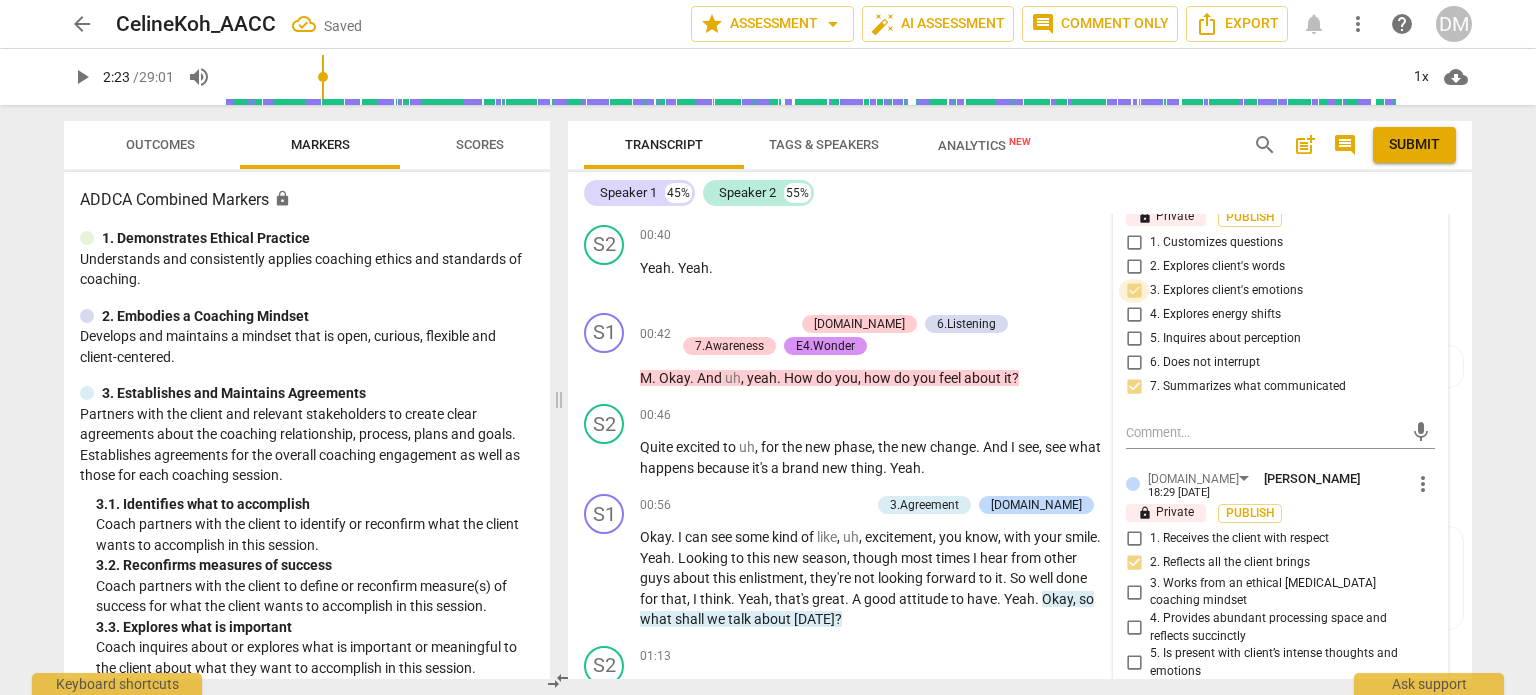 click on "3. Explores client's emotions" at bounding box center [1134, 291] 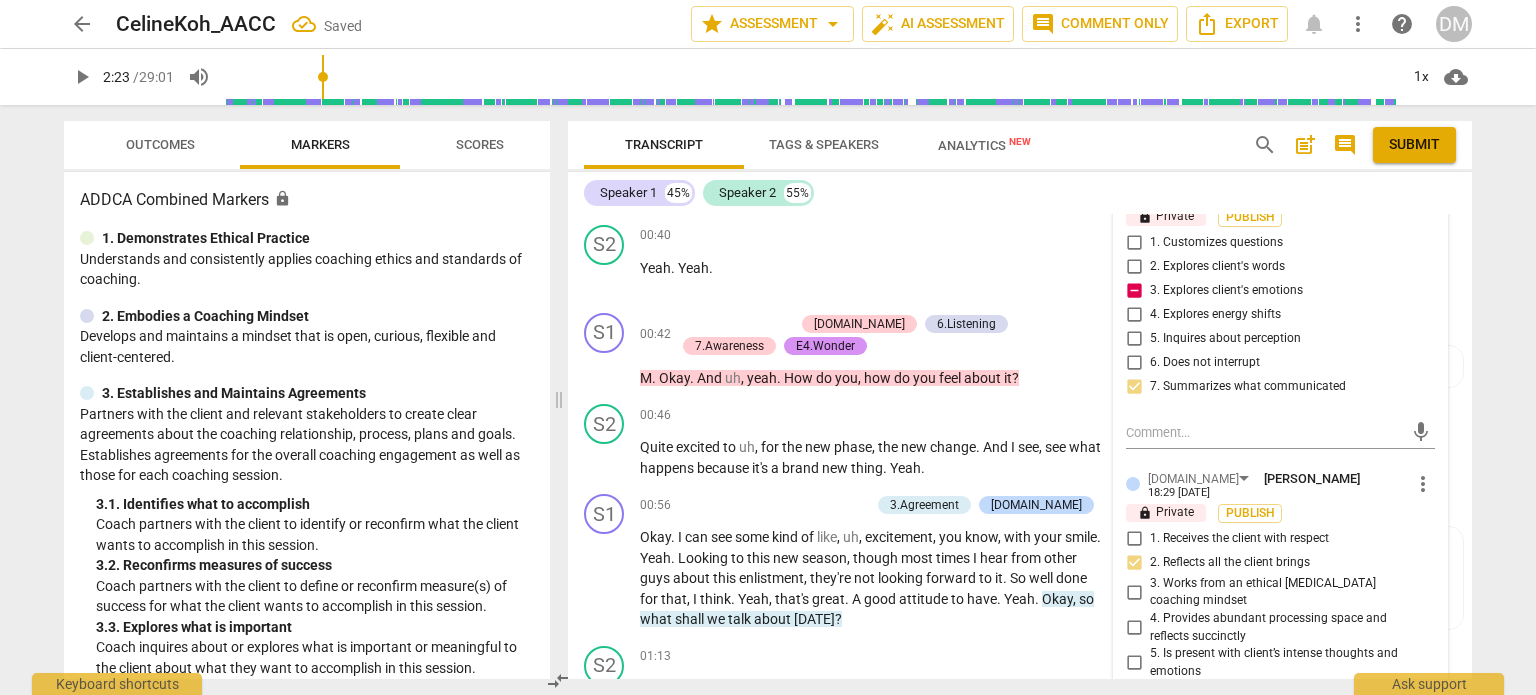 click on "3. Explores client's emotions" at bounding box center (1134, 291) 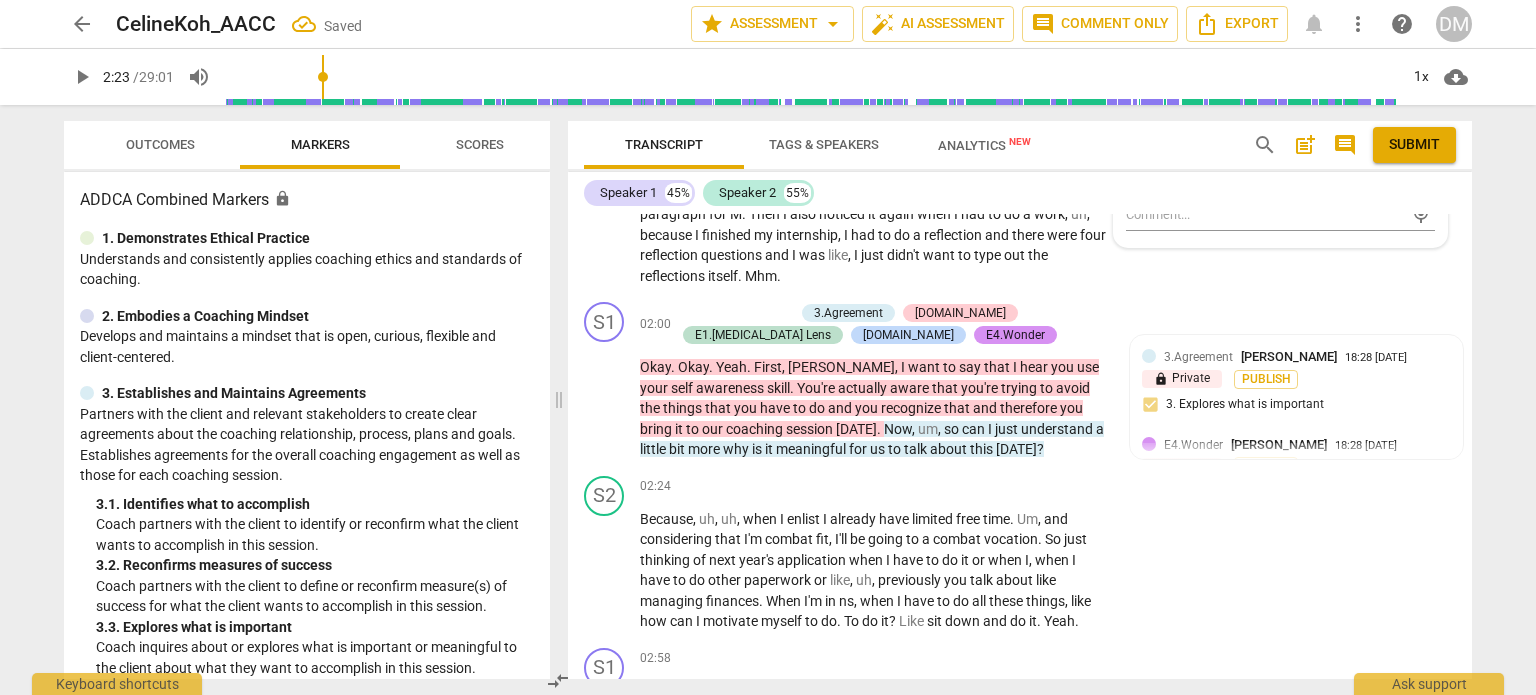 scroll, scrollTop: 1087, scrollLeft: 0, axis: vertical 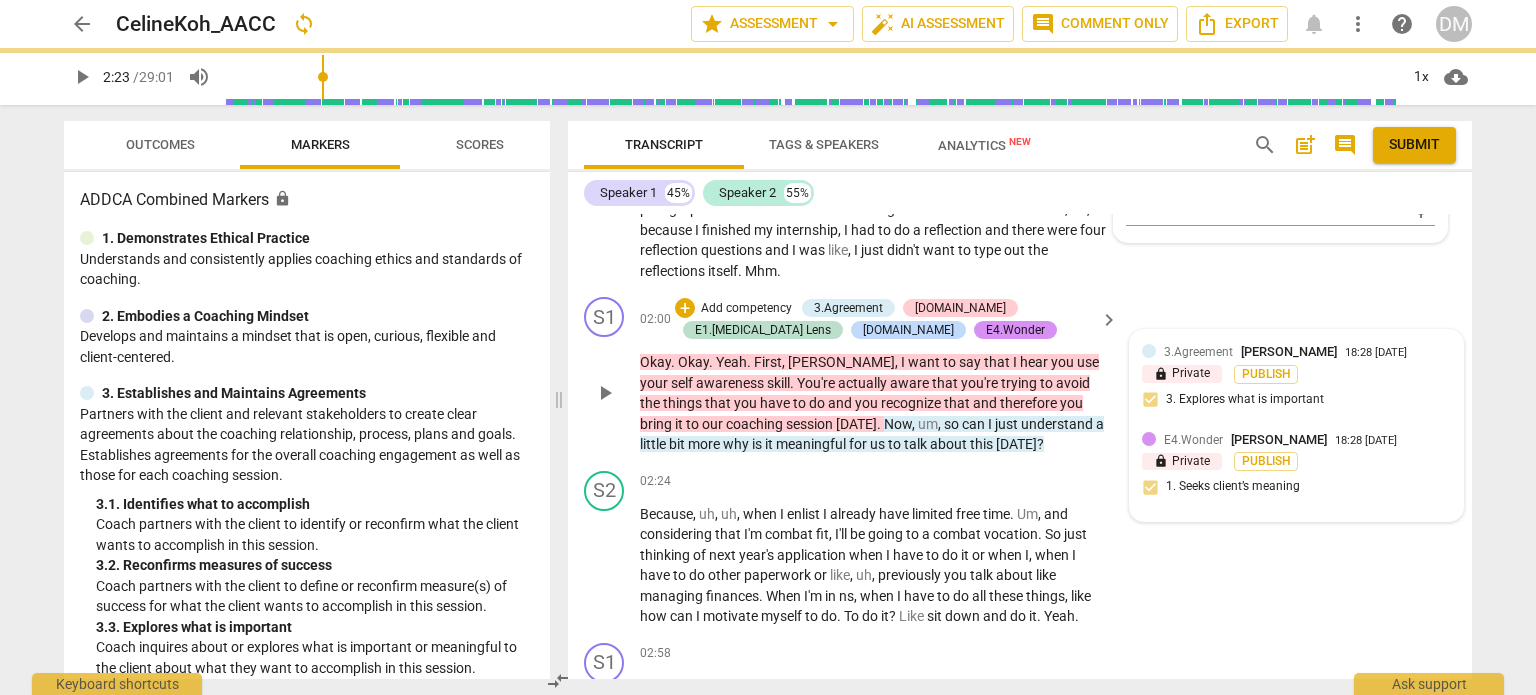 click on "lock Private Publish" at bounding box center [1296, 374] 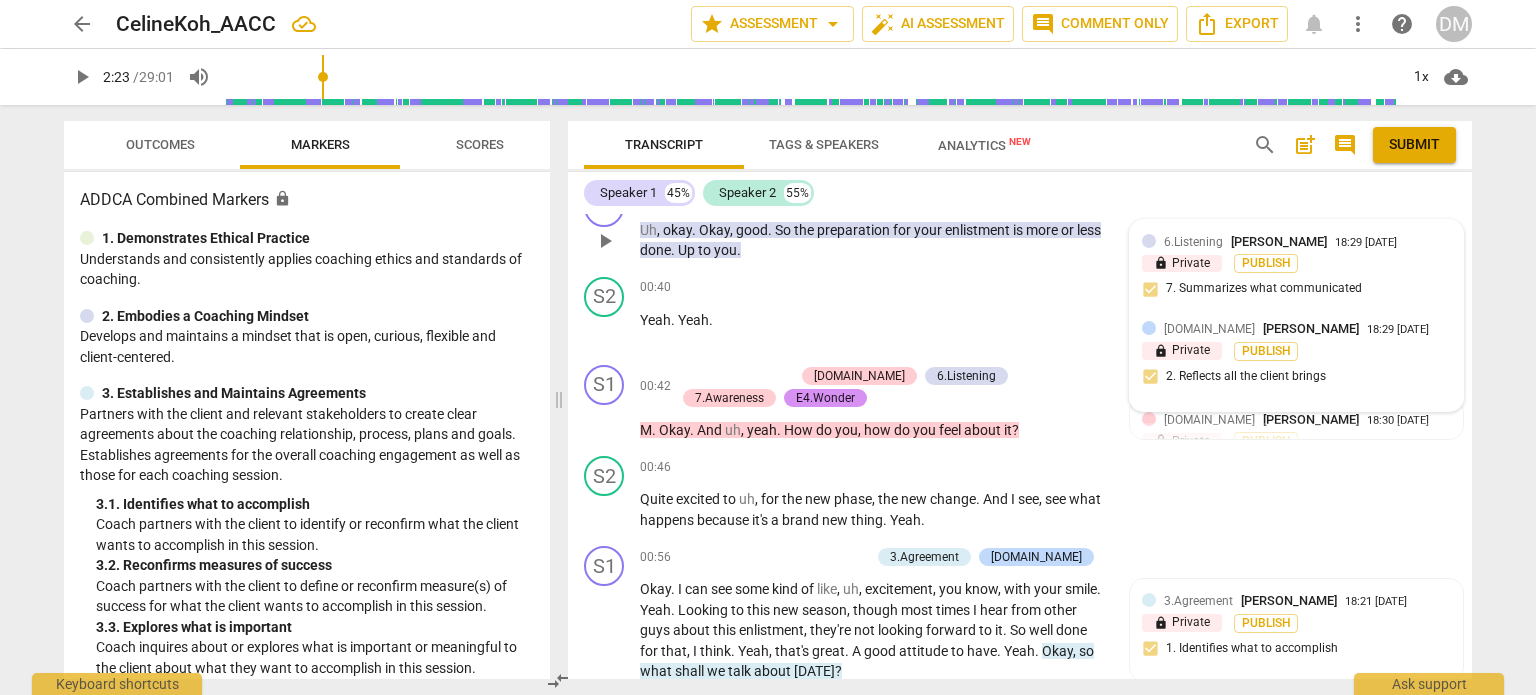 scroll, scrollTop: 424, scrollLeft: 0, axis: vertical 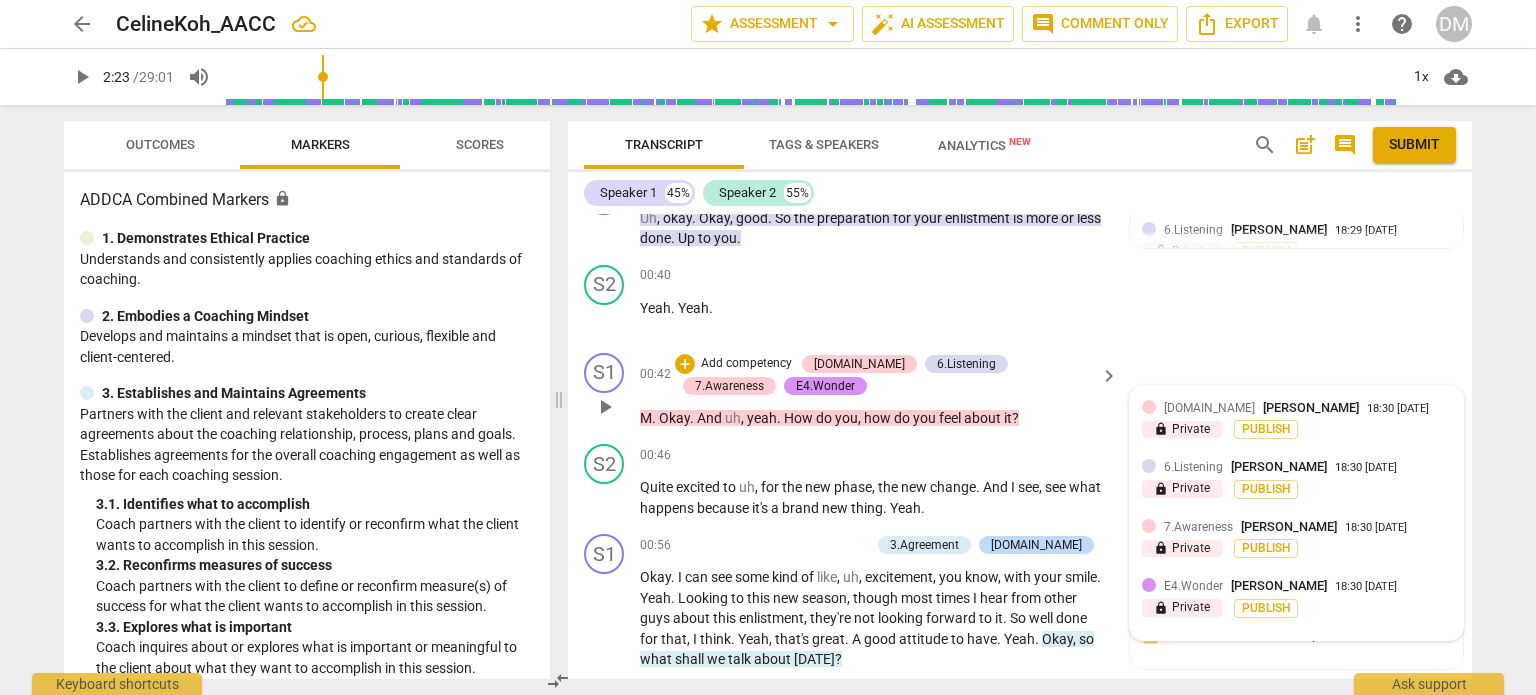 click on "[DOMAIN_NAME] [PERSON_NAME] 18:30 [DATE] lock Private Publish" at bounding box center (1296, 424) 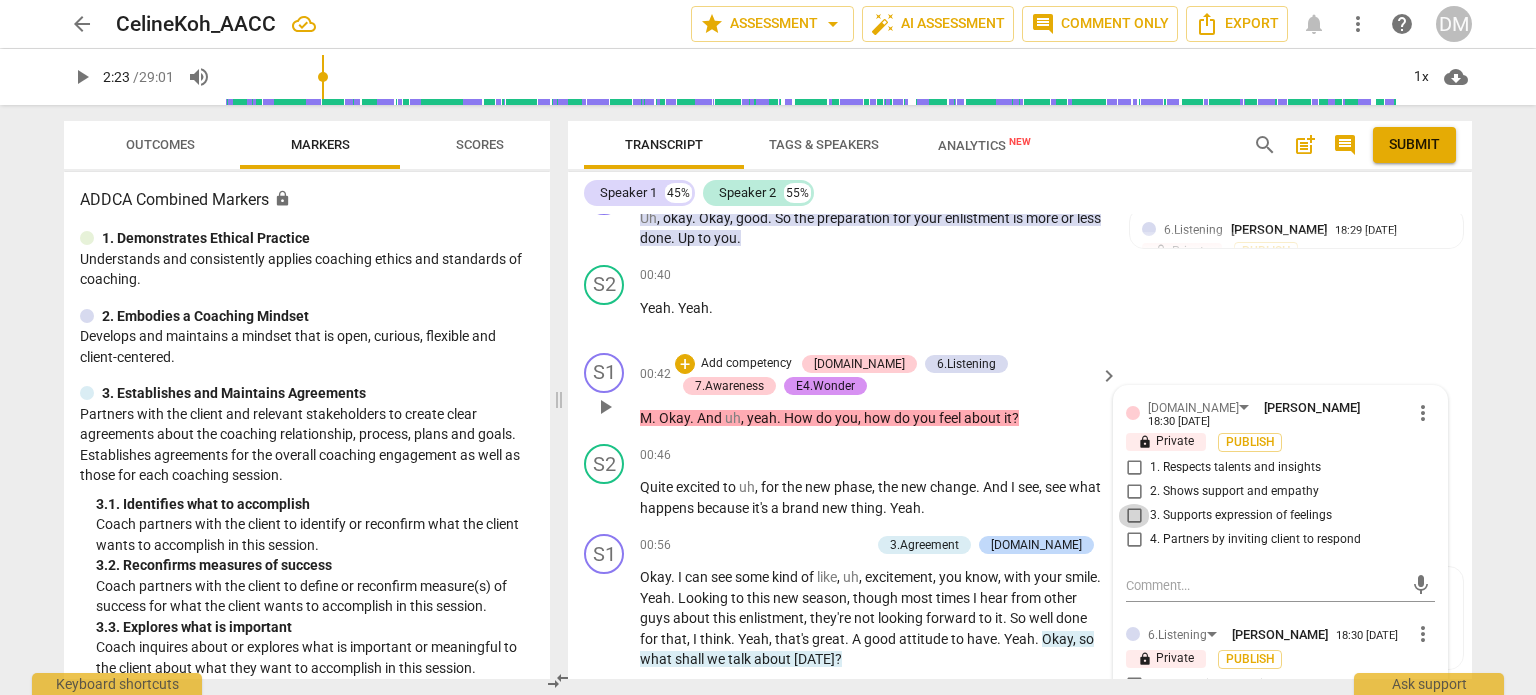 click on "3. Supports expression of feelings" at bounding box center (1134, 516) 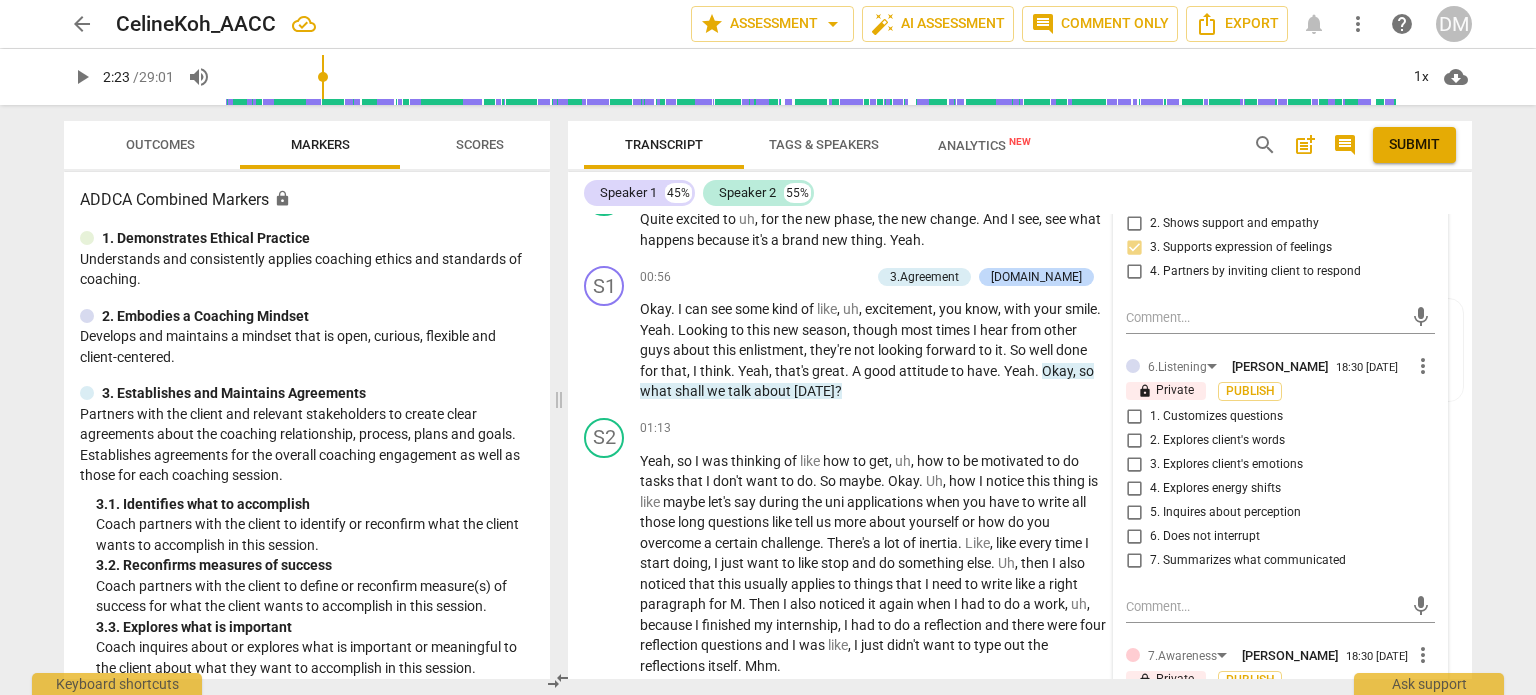 scroll, scrollTop: 692, scrollLeft: 0, axis: vertical 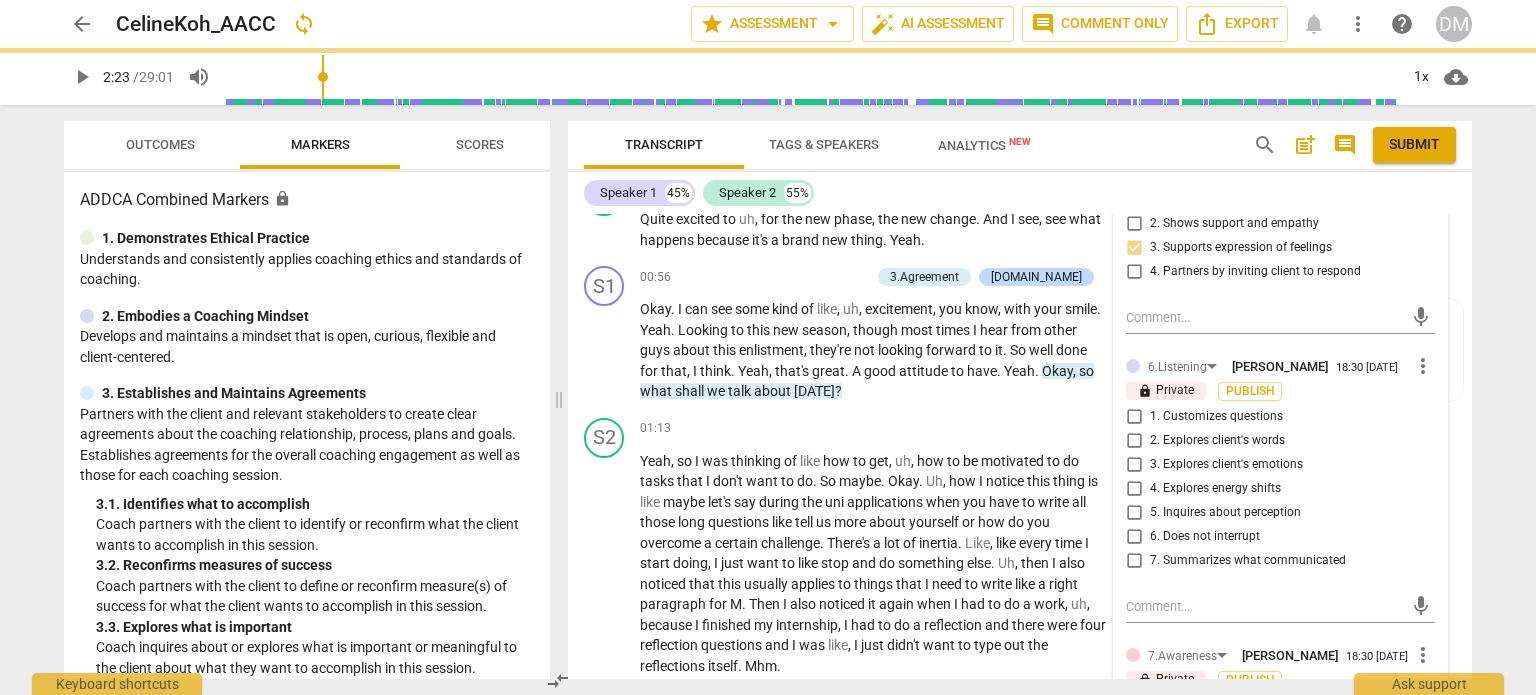 click on "3. Explores client's emotions" at bounding box center (1134, 465) 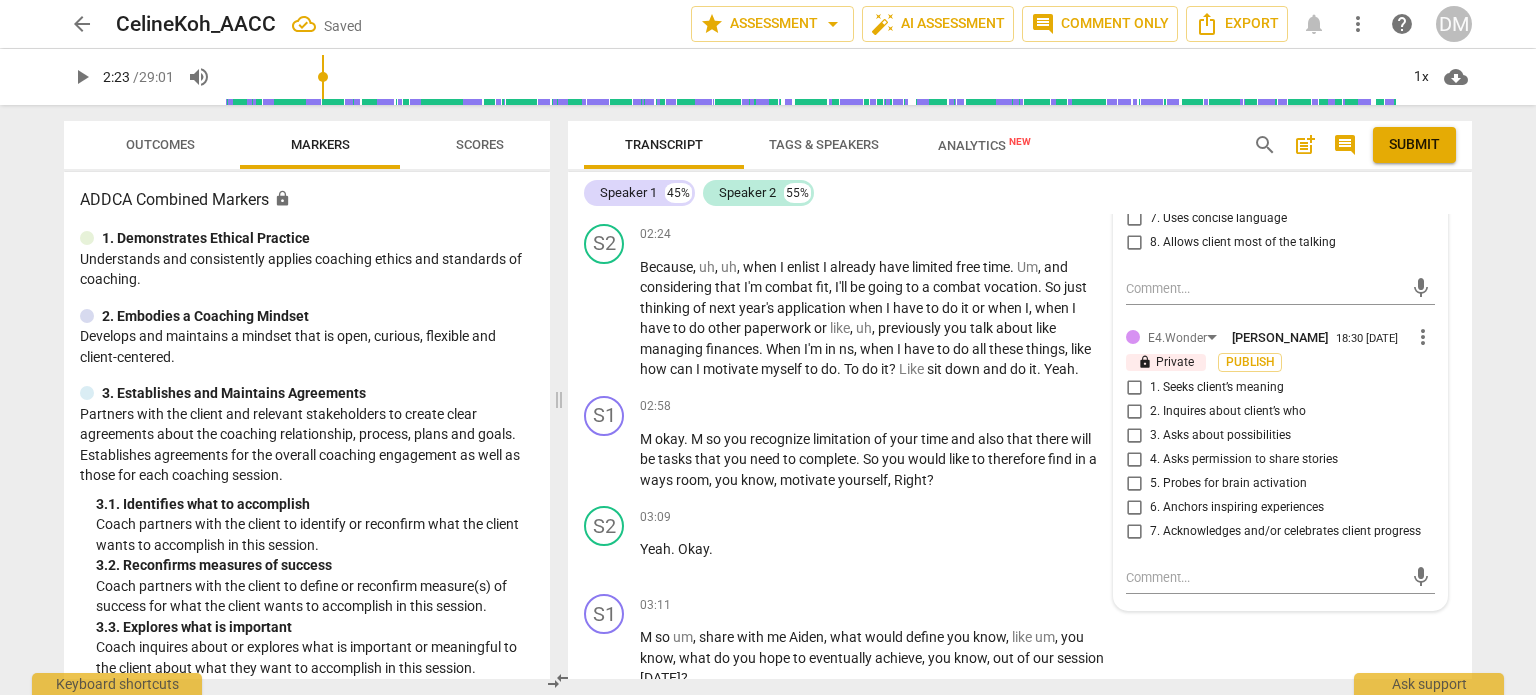 scroll, scrollTop: 1348, scrollLeft: 0, axis: vertical 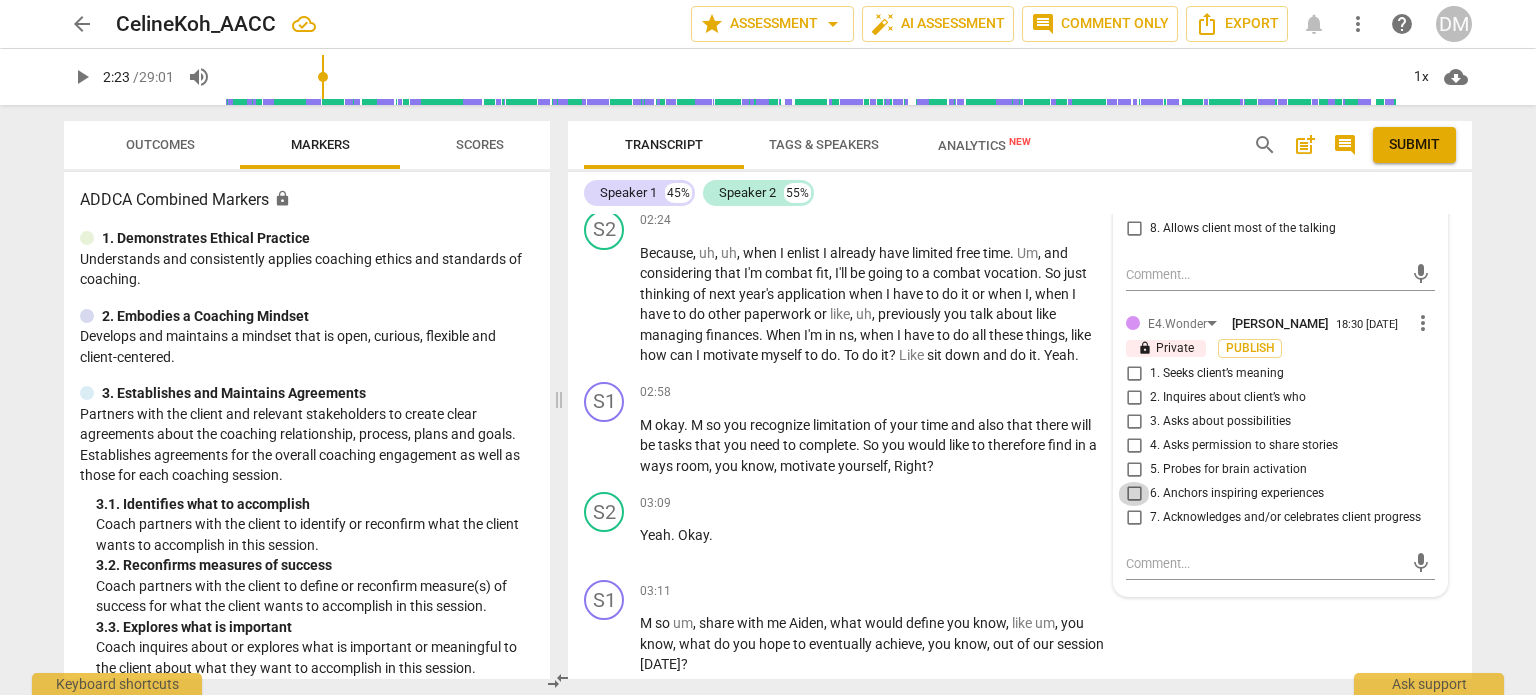click on "6. Anchors inspiring experiences" at bounding box center (1134, 494) 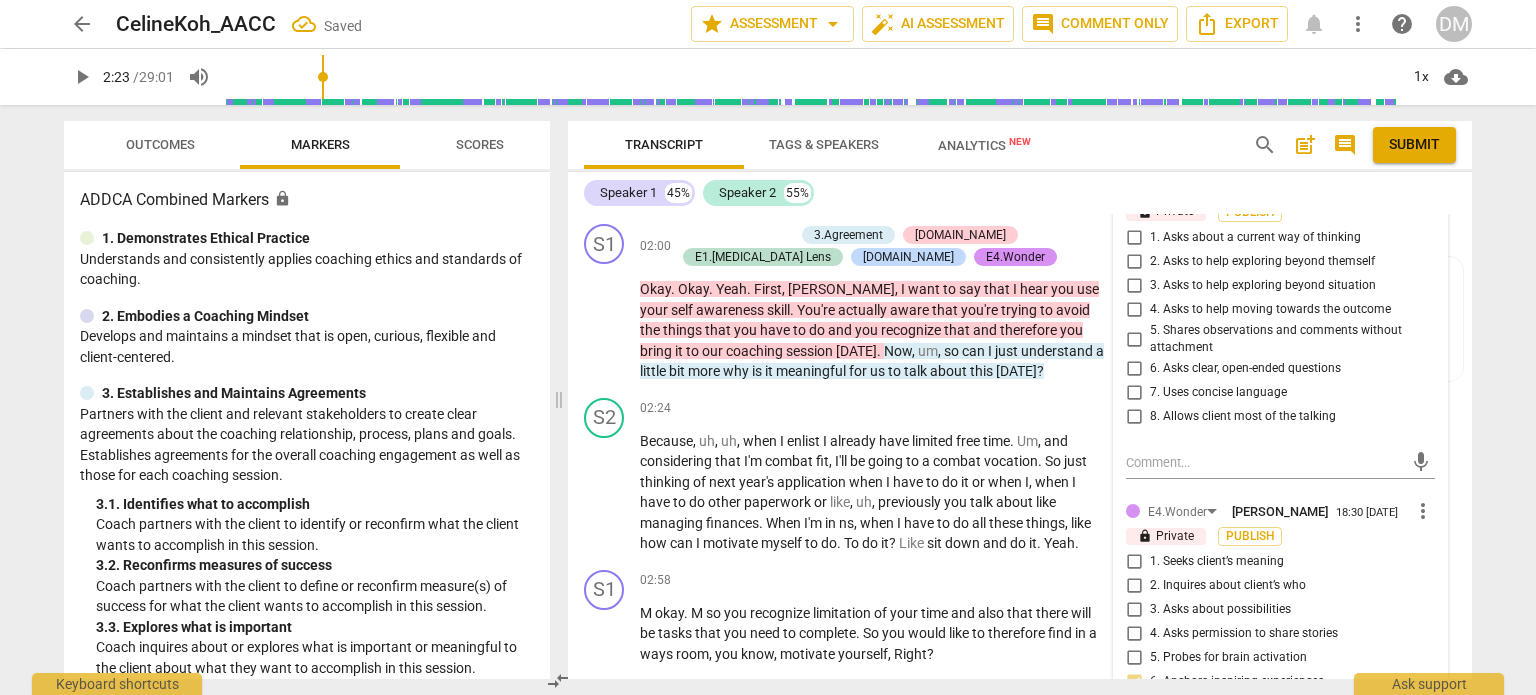 scroll, scrollTop: 1164, scrollLeft: 0, axis: vertical 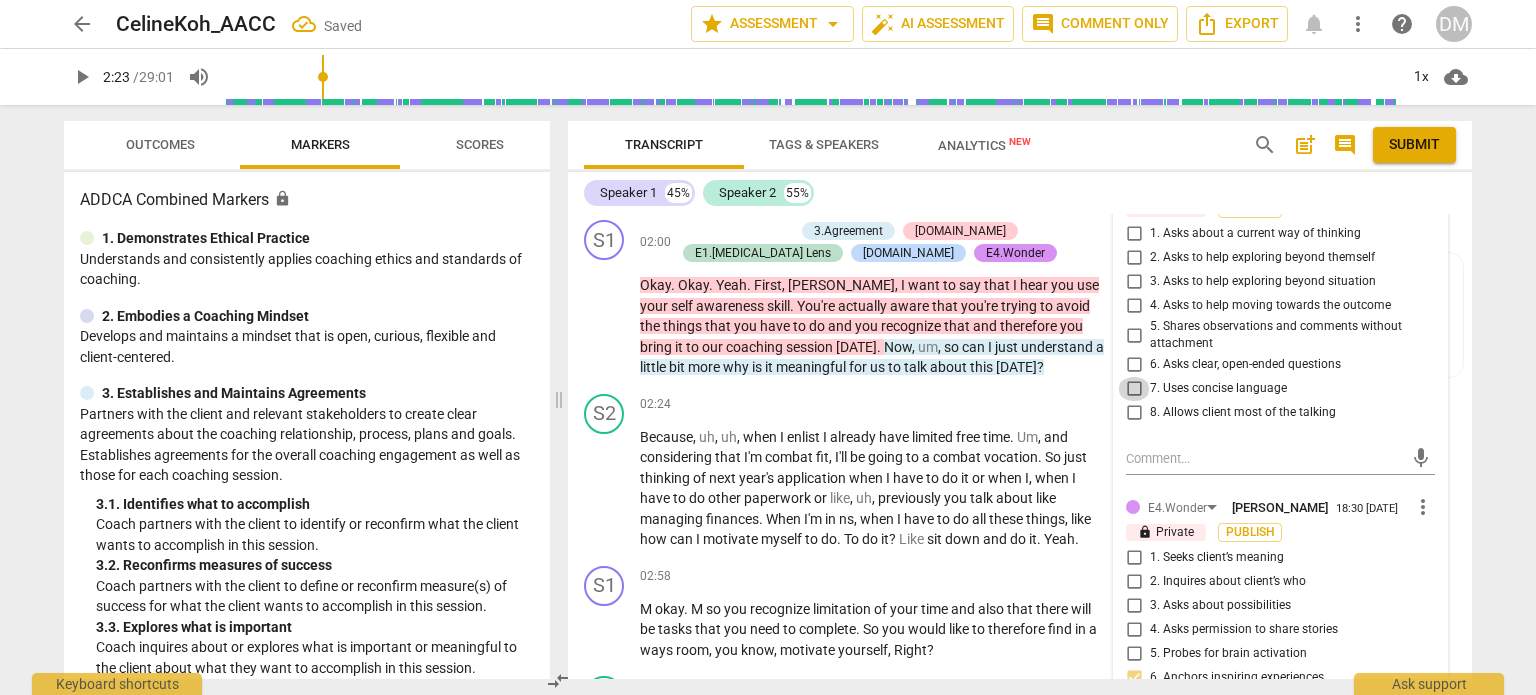 click on "7. Uses concise language" at bounding box center (1134, 389) 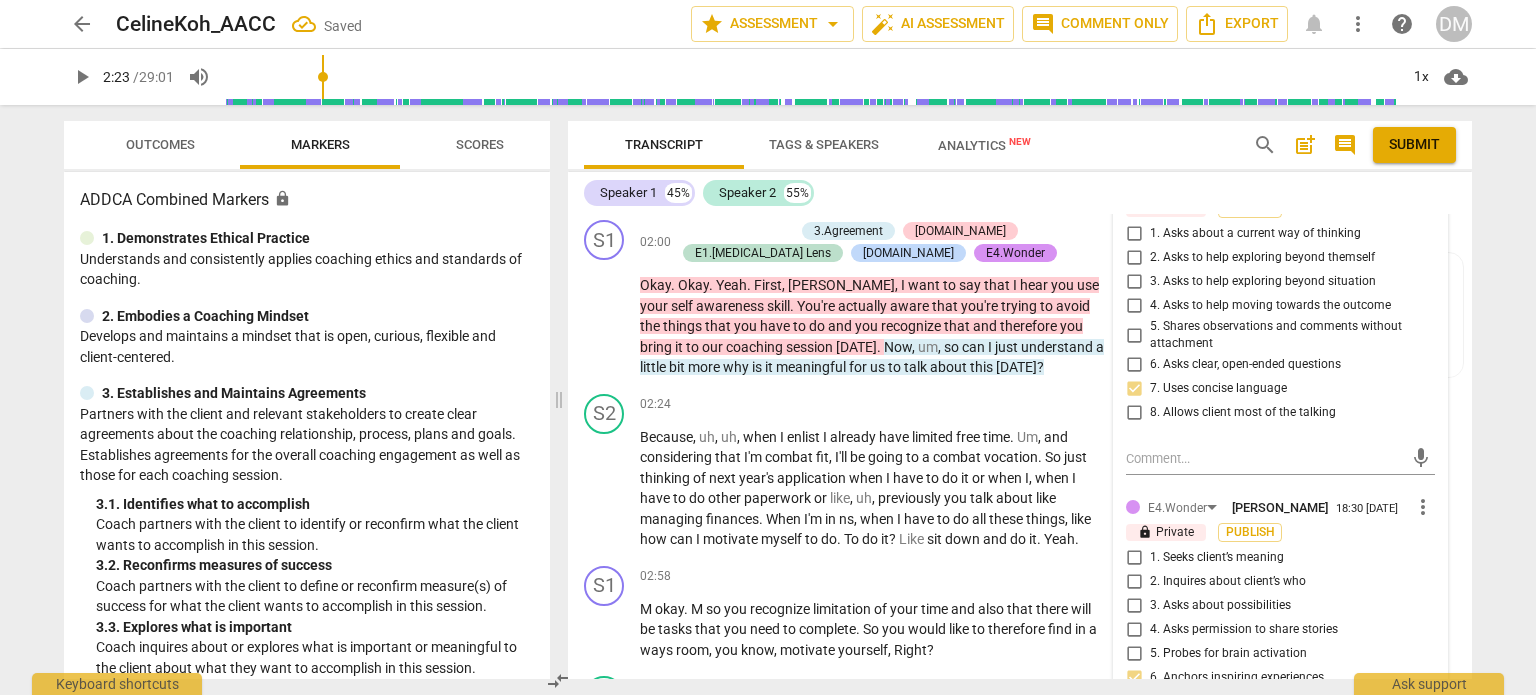 click on "6. Asks clear, open-ended questions" at bounding box center [1134, 365] 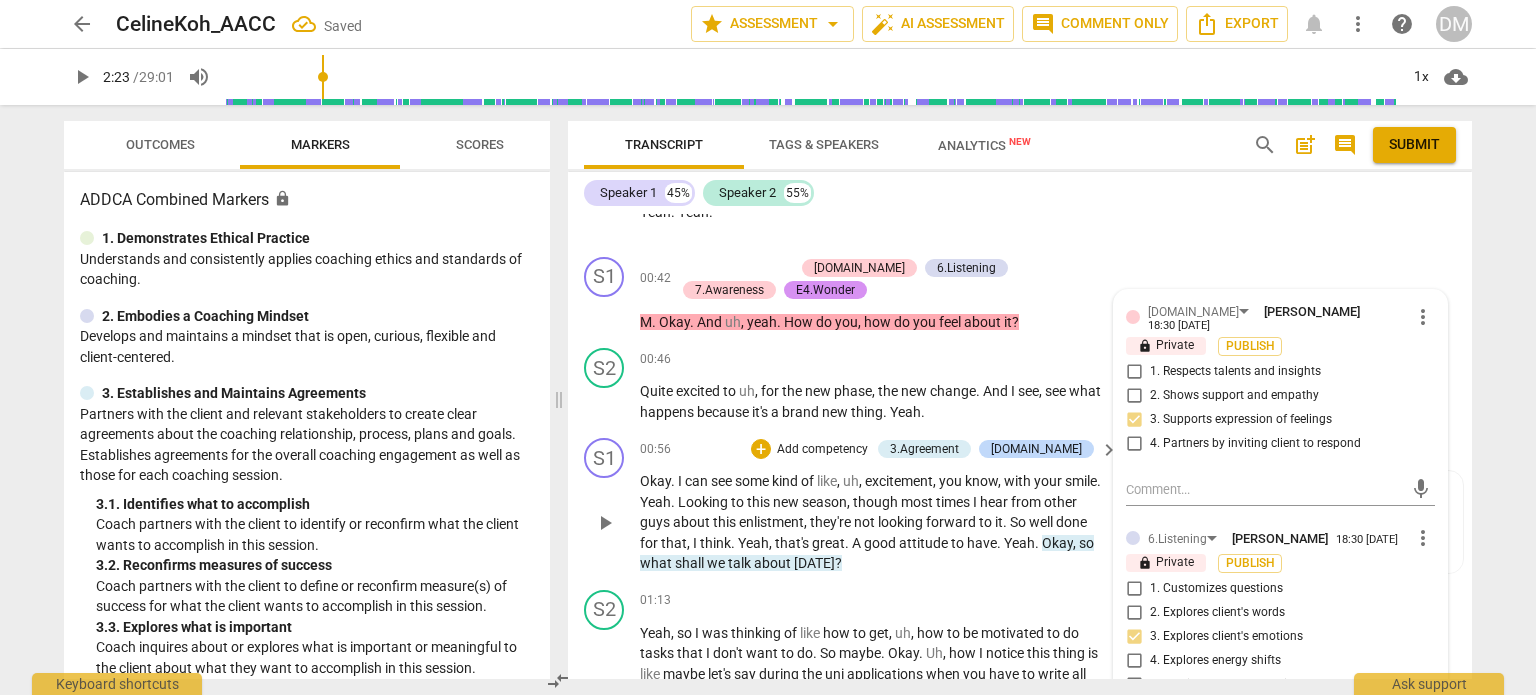 scroll, scrollTop: 519, scrollLeft: 0, axis: vertical 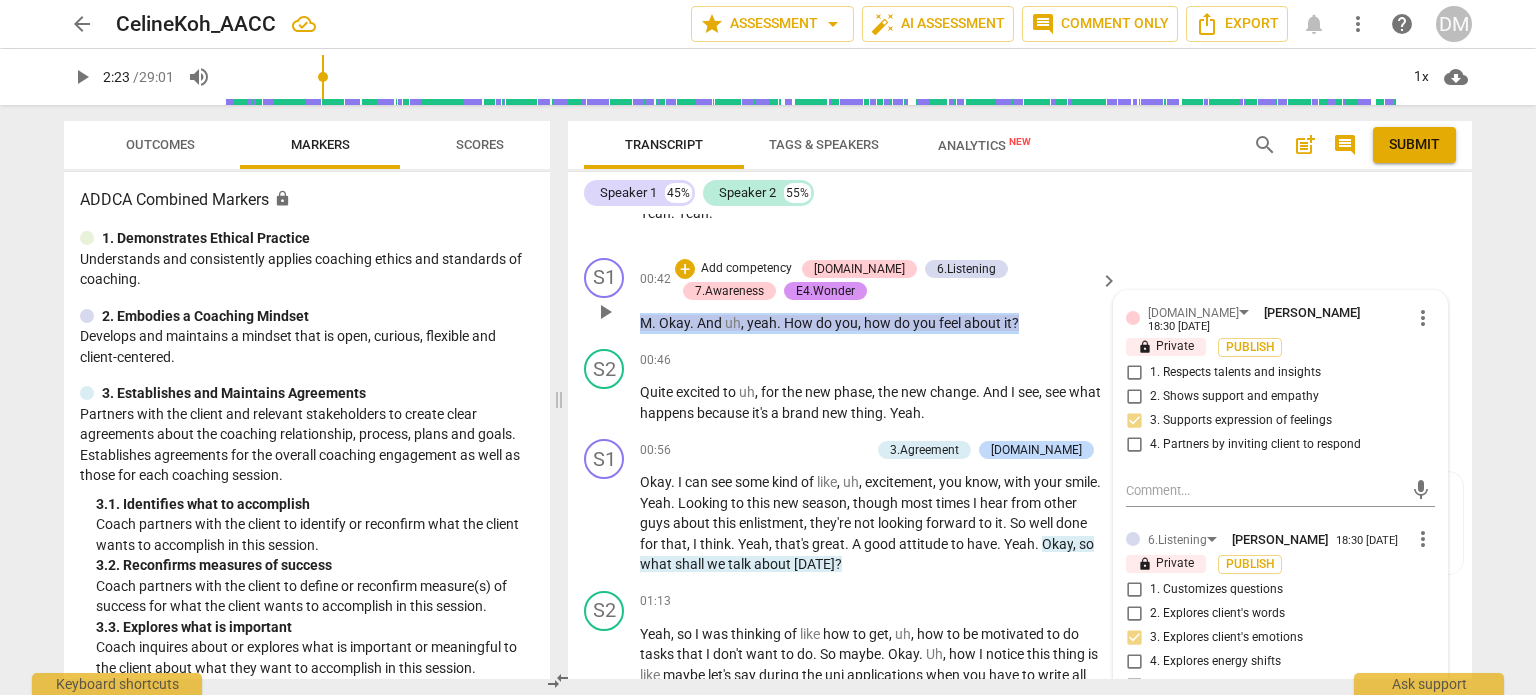 drag, startPoint x: 1035, startPoint y: 344, endPoint x: 635, endPoint y: 339, distance: 400.03125 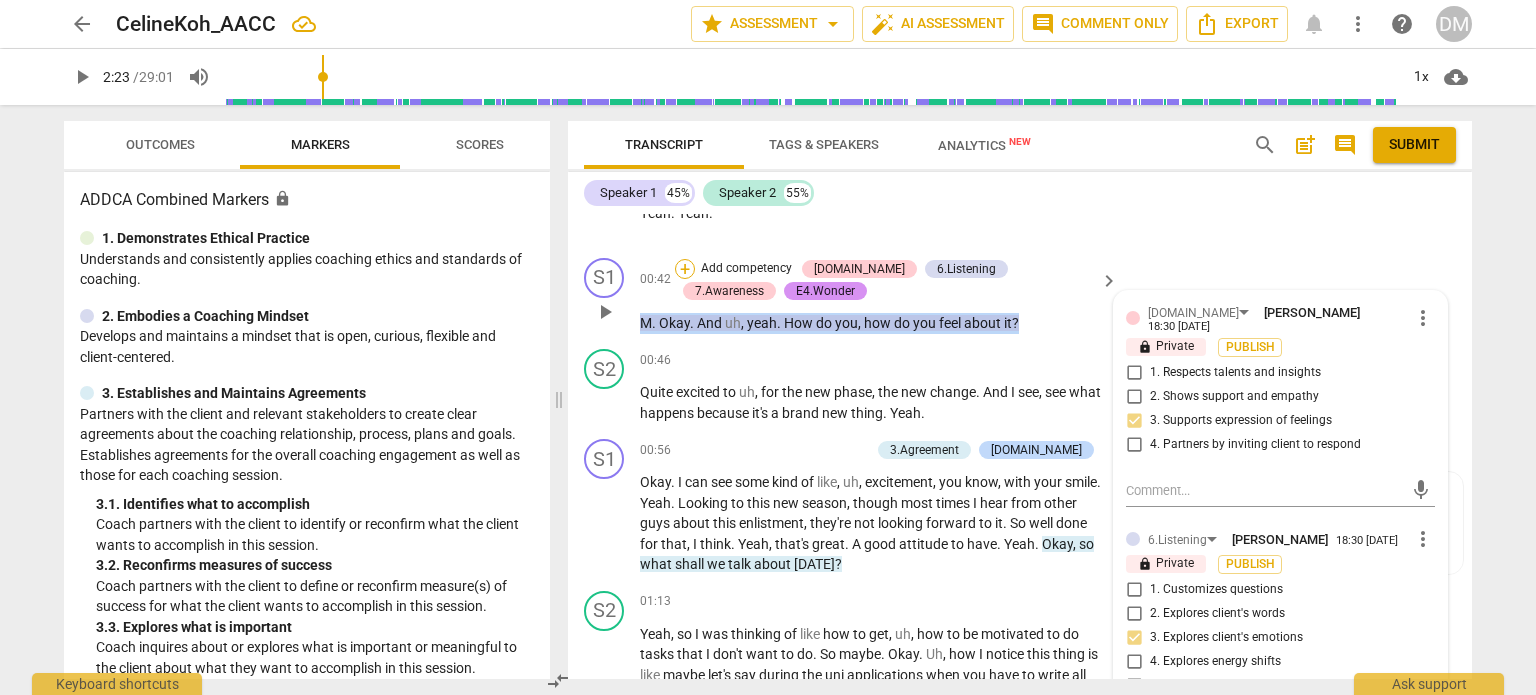 click on "+" at bounding box center [685, 269] 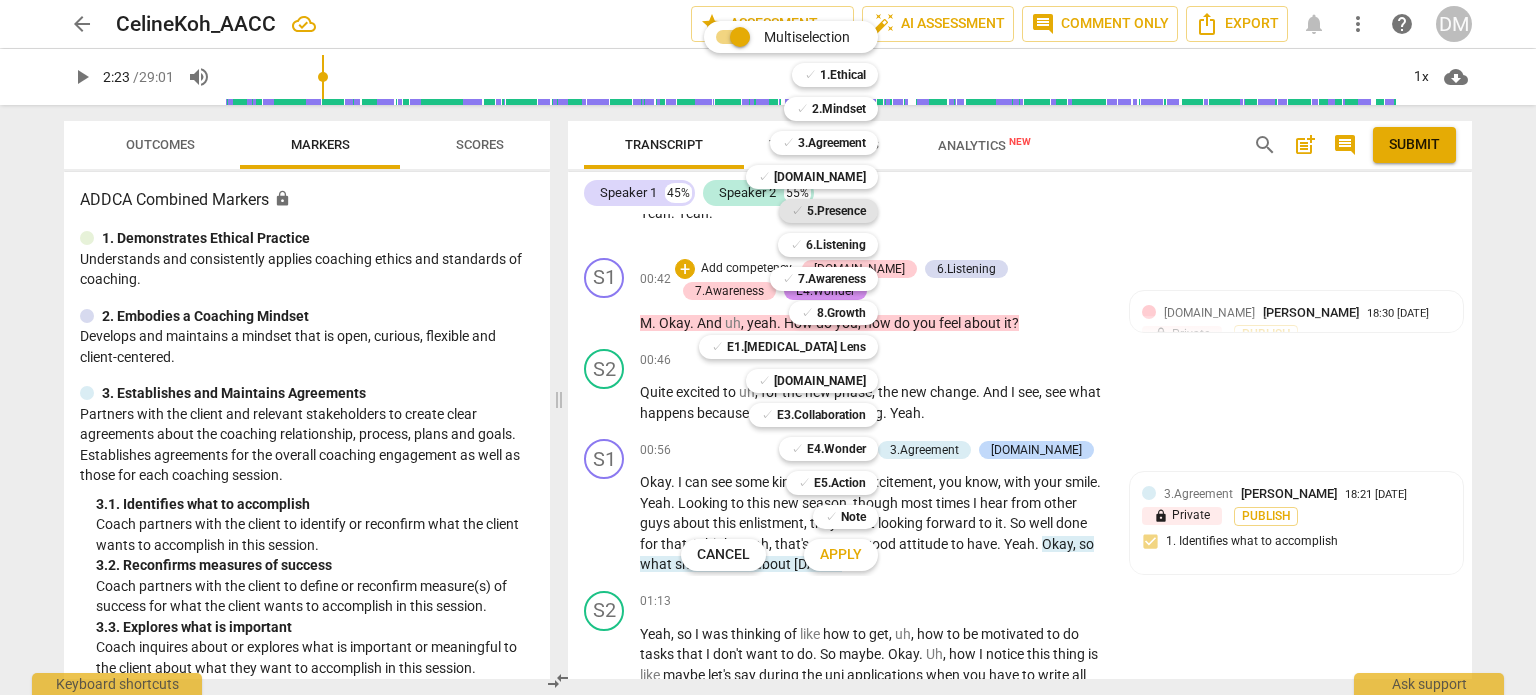 click on "5.Presence" at bounding box center [836, 211] 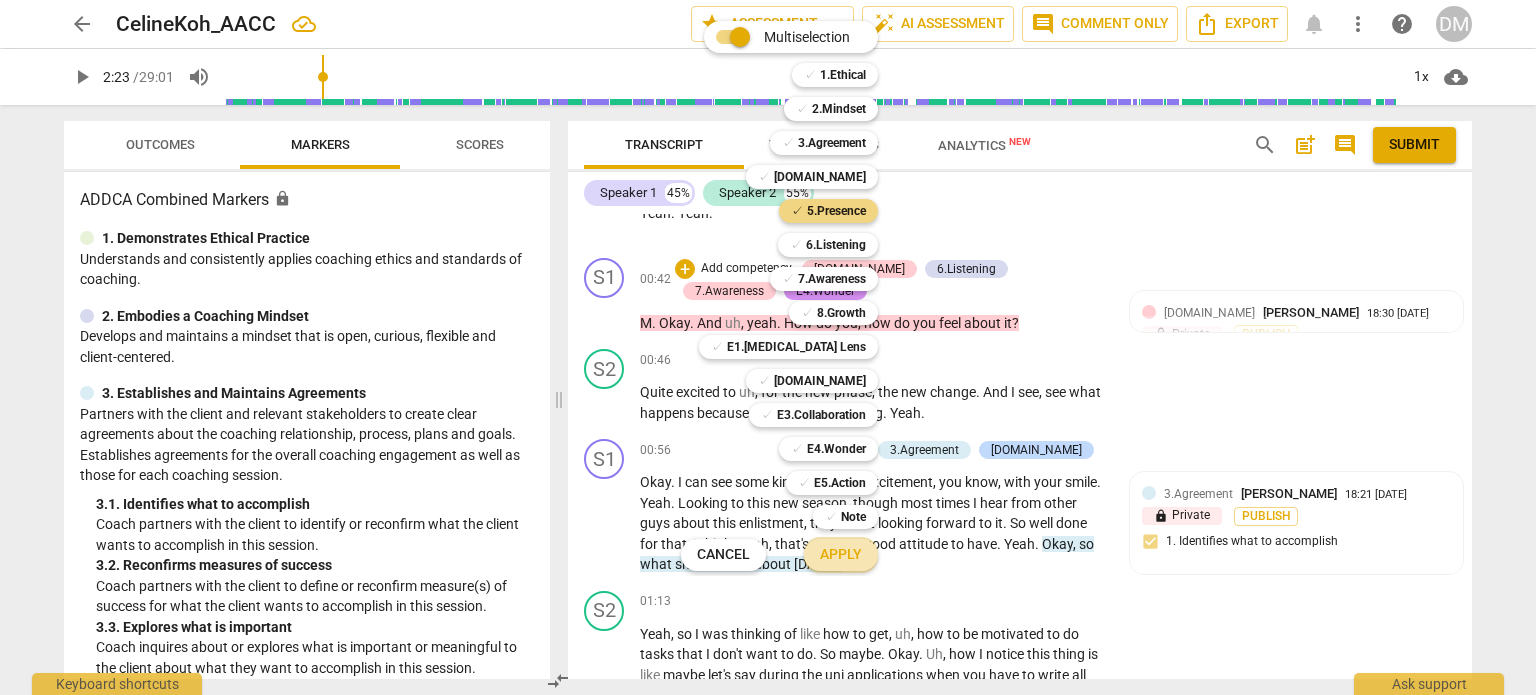 click on "Apply" at bounding box center [841, 555] 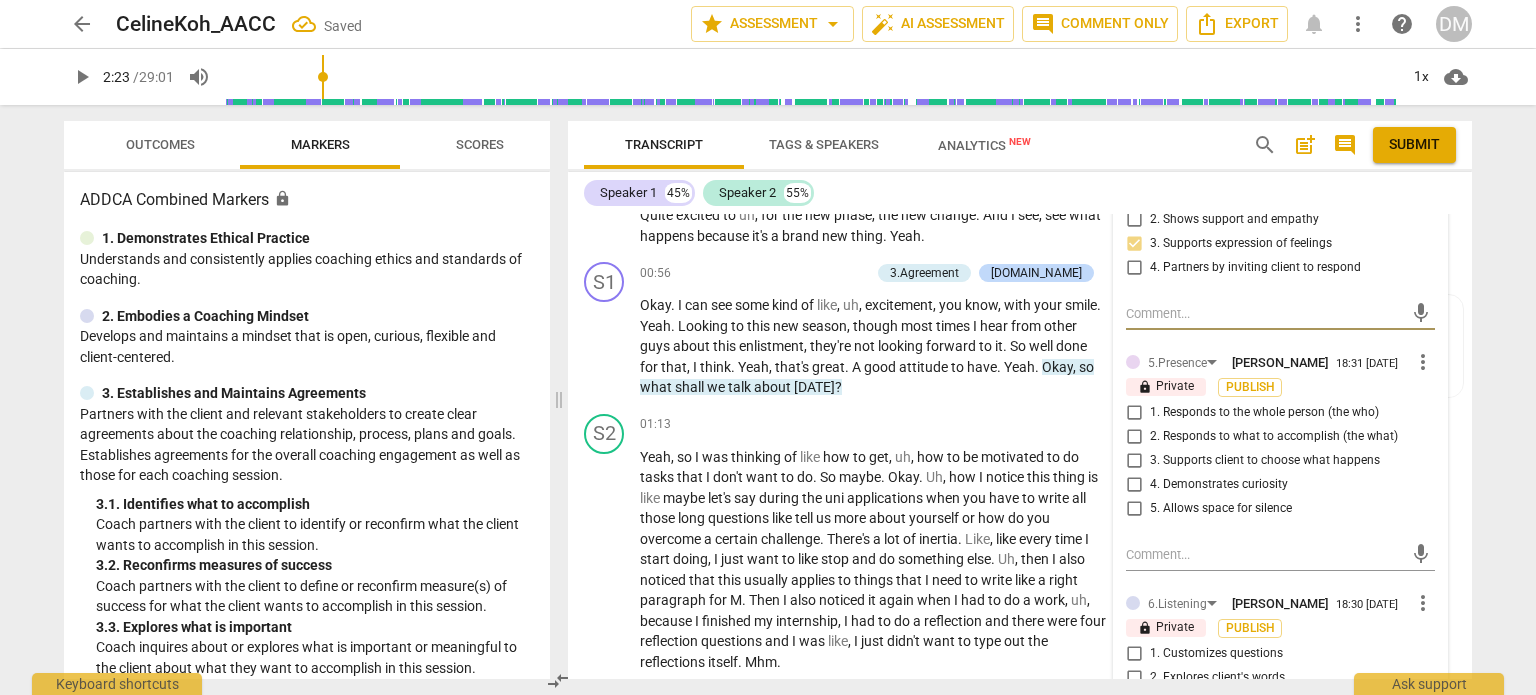scroll, scrollTop: 696, scrollLeft: 0, axis: vertical 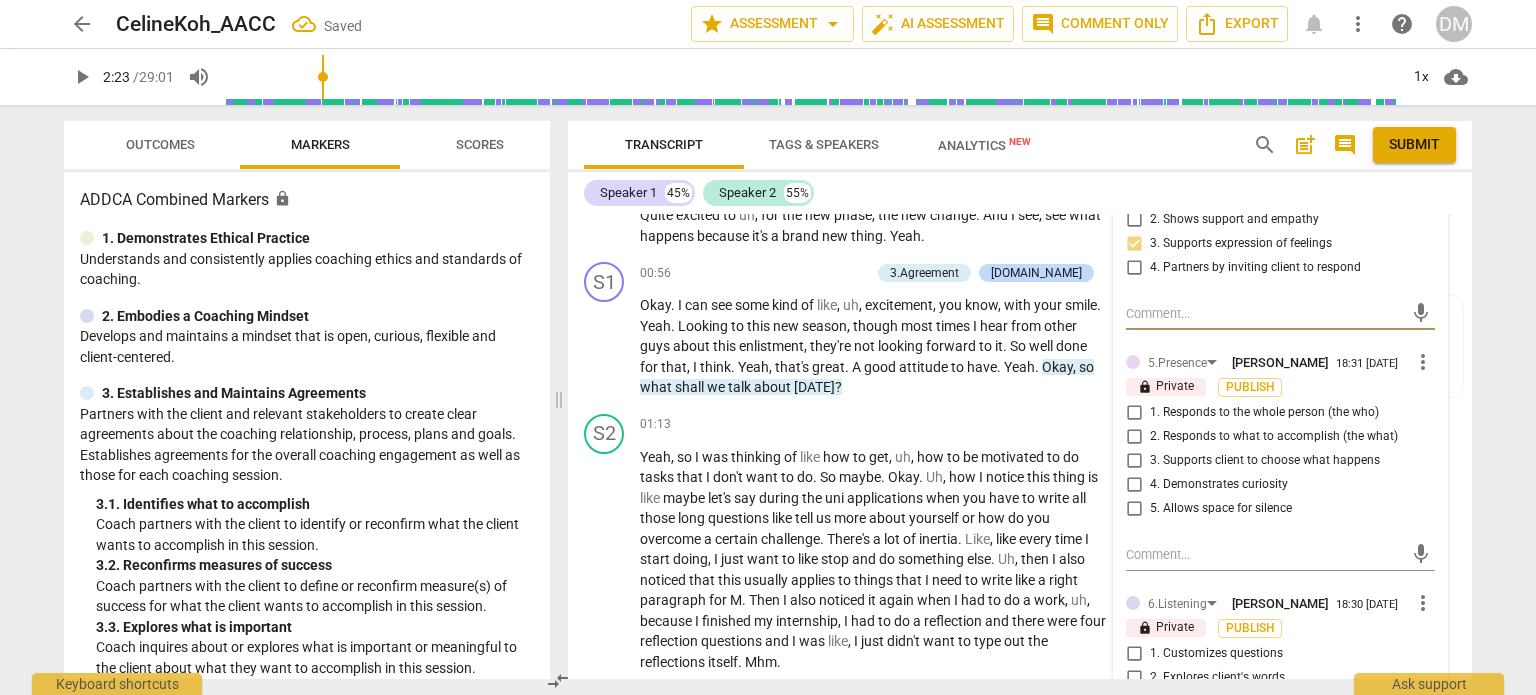 click on "1. Responds to the whole person (the who)" at bounding box center (1134, 413) 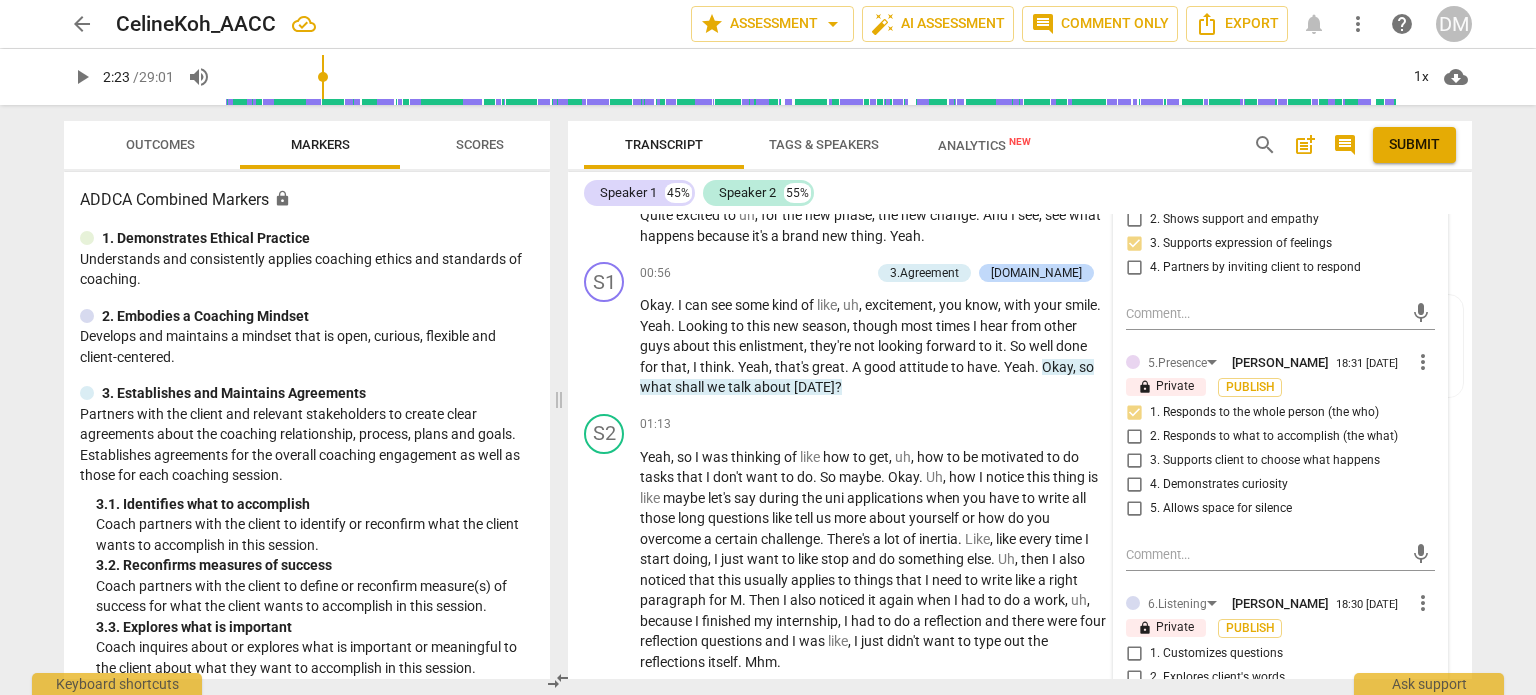 click on "4. Demonstrates curiosity" at bounding box center (1134, 485) 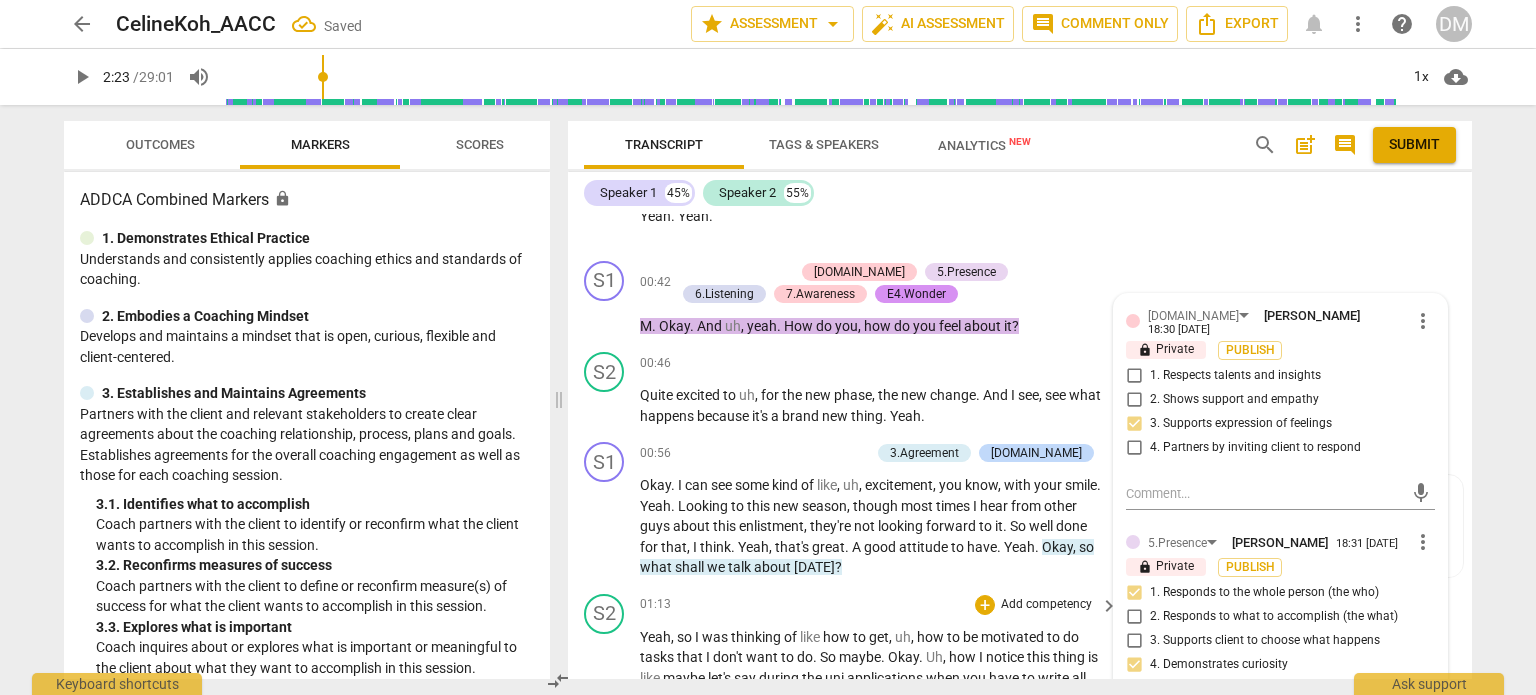 scroll, scrollTop: 520, scrollLeft: 0, axis: vertical 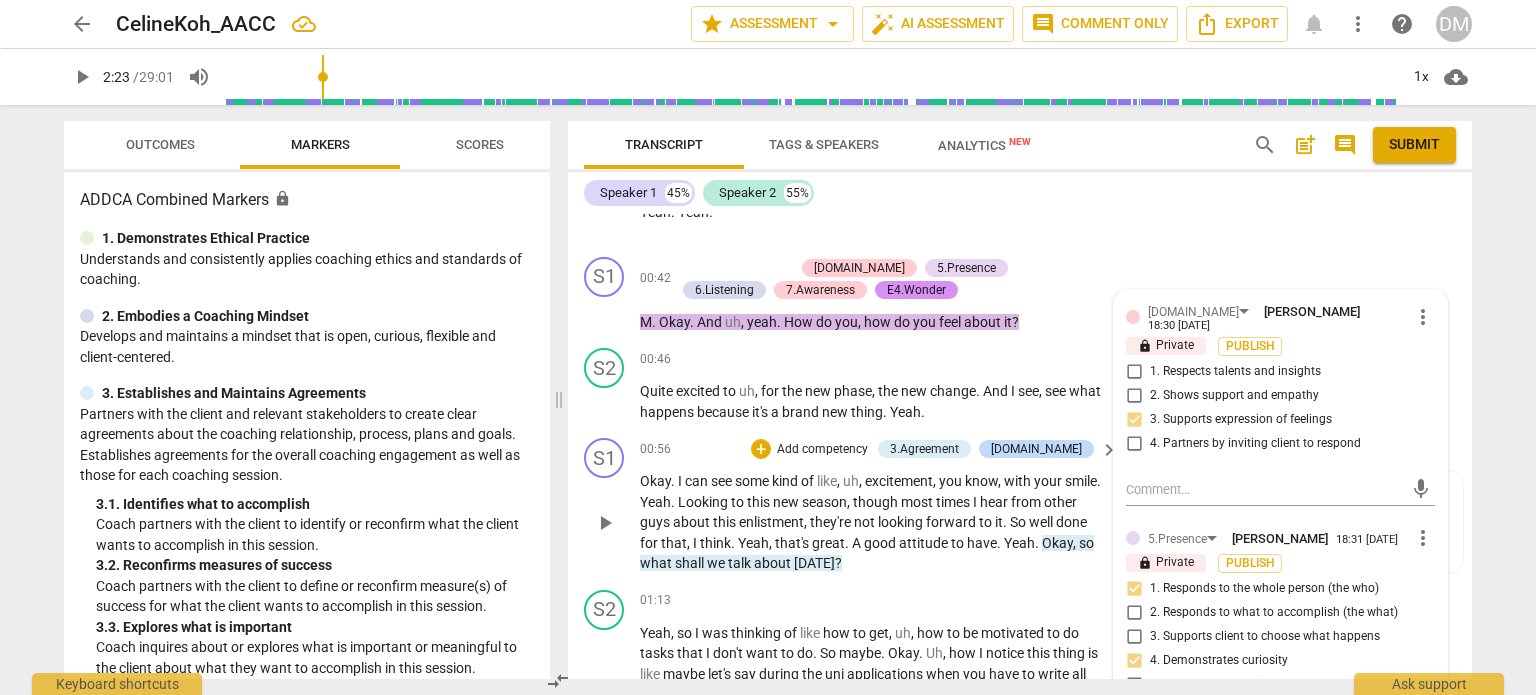 click on "enlistment" at bounding box center (771, 522) 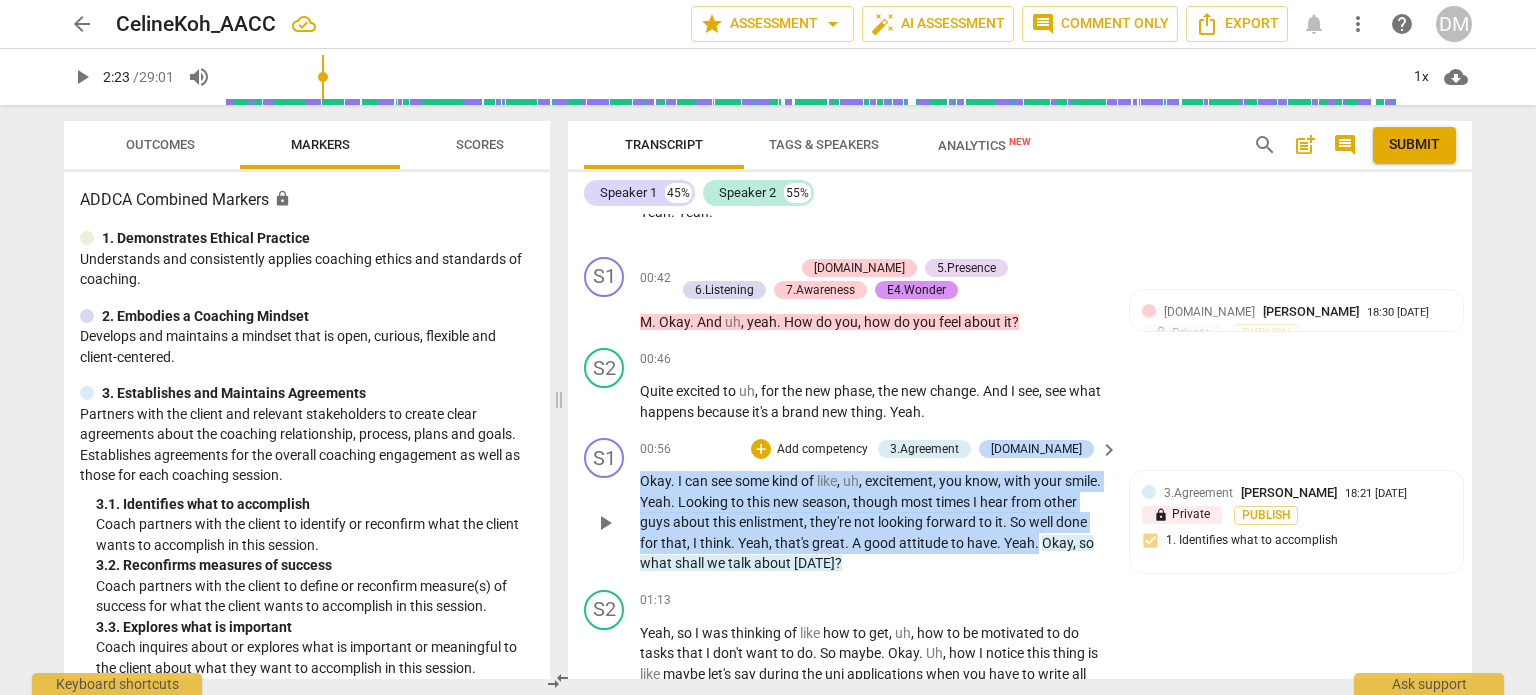 drag, startPoint x: 638, startPoint y: 499, endPoint x: 1076, endPoint y: 551, distance: 441.07596 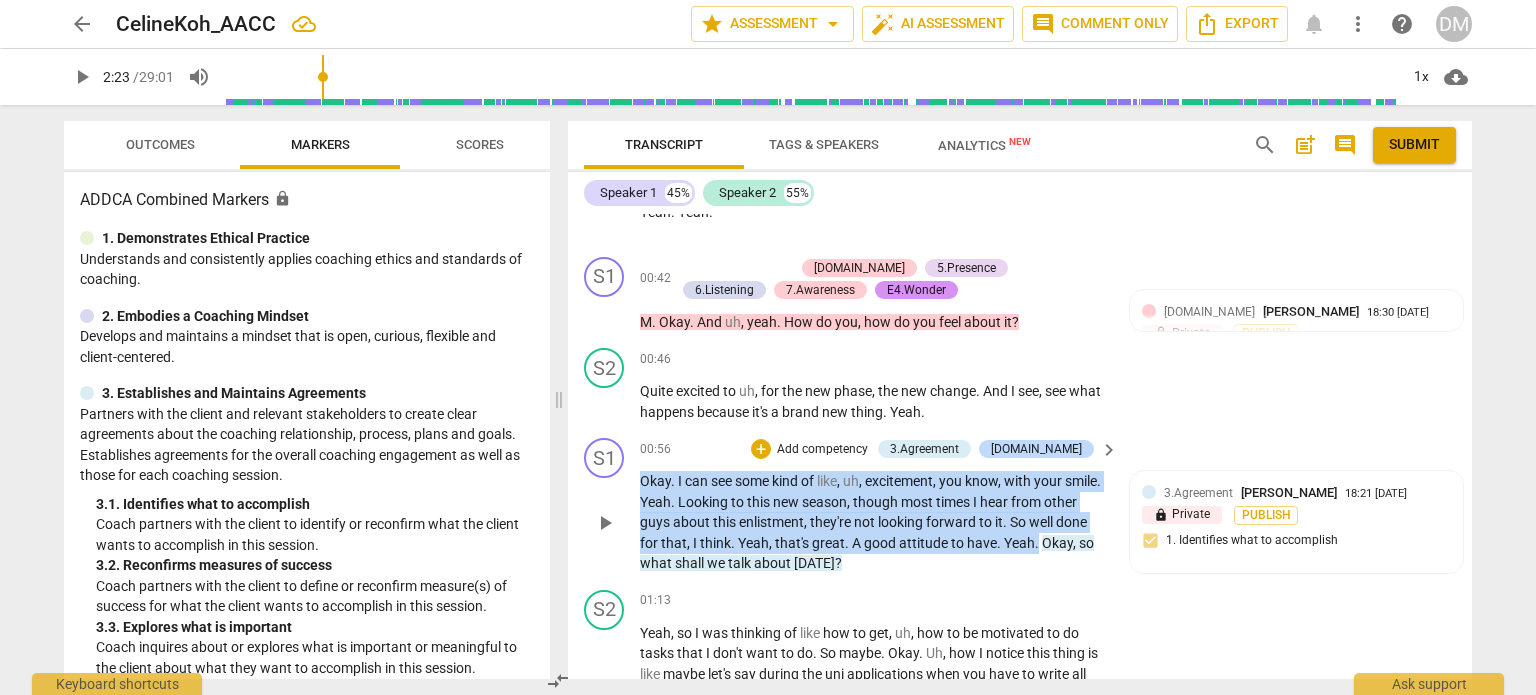 click on "S1 play_arrow pause 00:56 + Add competency 3.Agreement [DOMAIN_NAME] keyboard_arrow_right Okay .   I   can   see   some   kind   of   like ,   uh ,   excitement ,   you   know ,   with   your   smile .   Yeah .   Looking   to   this   new   season ,   though   most   times   I   hear   from   other   guys   about   this   enlistment ,   they're   not   looking   forward   to   it .   So   well   done   for   that ,   I   think .   Yeah ,   that's   great .   A   good   attitude   to   have .   Yeah .   Okay ,   so   what   shall   we   talk   about   [DATE] ? 3.Agreement [PERSON_NAME] 18:21 [DATE] lock Private Publish 1. Identifies what to accomplish [DOMAIN_NAME] [PERSON_NAME] 18:21 [DATE] lock Private Publish 7. Identifies and explores outcomes" at bounding box center (1020, 506) 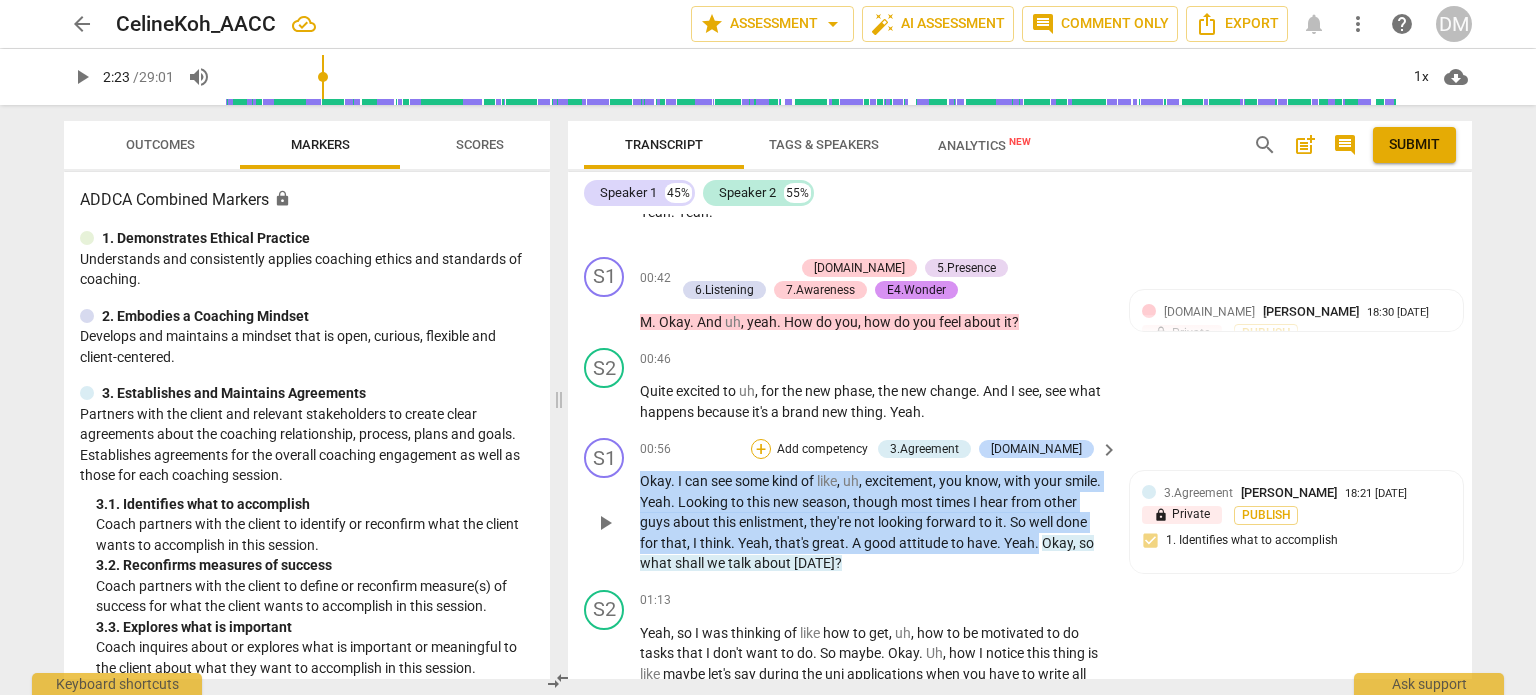 click on "+" at bounding box center (761, 449) 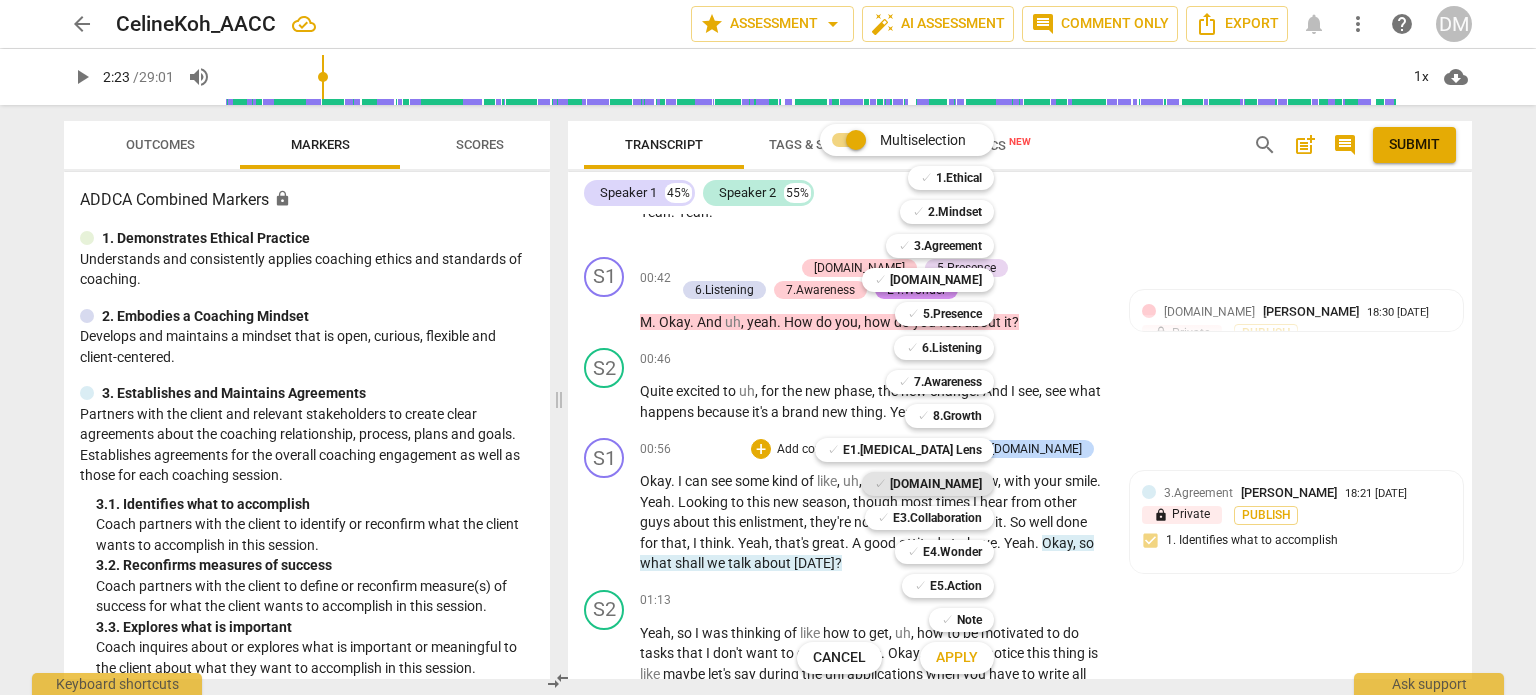 click on "[DOMAIN_NAME]" at bounding box center (936, 484) 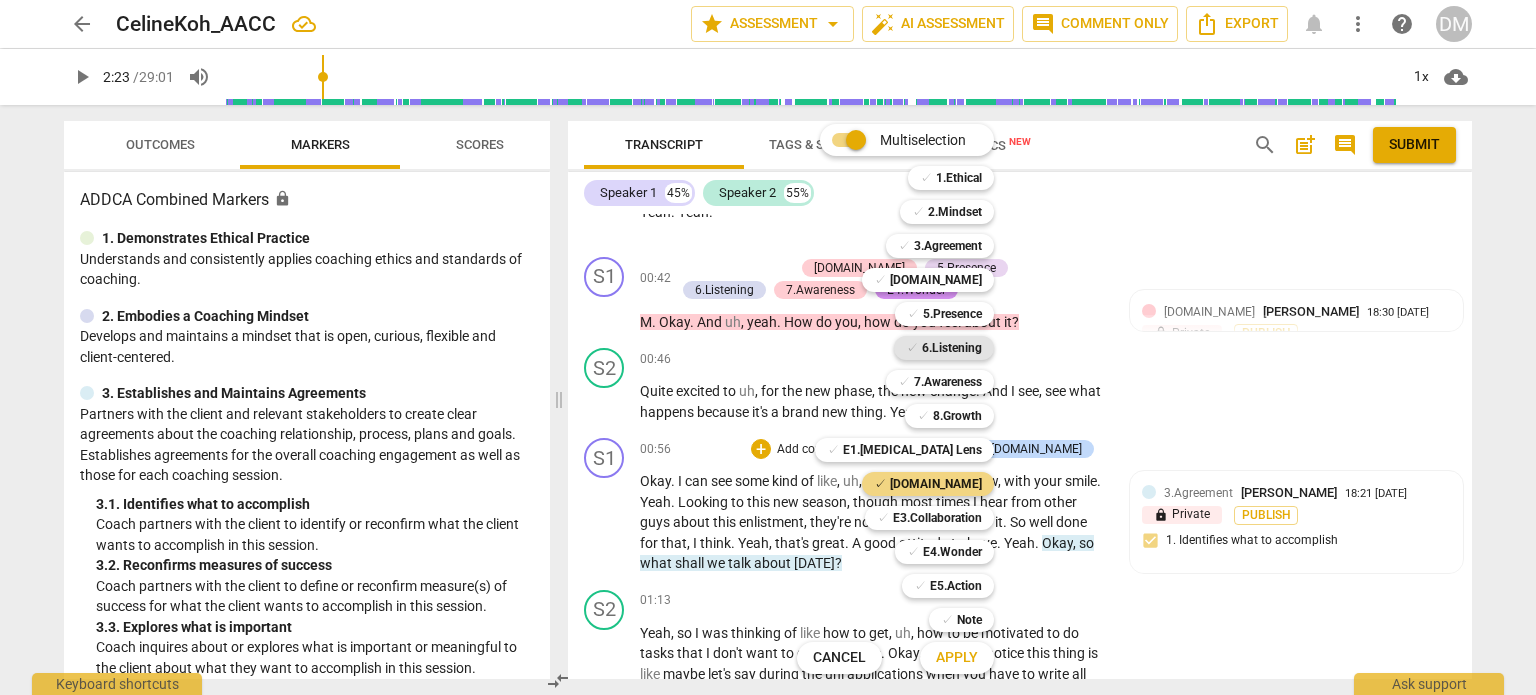 click on "6.Listening" at bounding box center (952, 348) 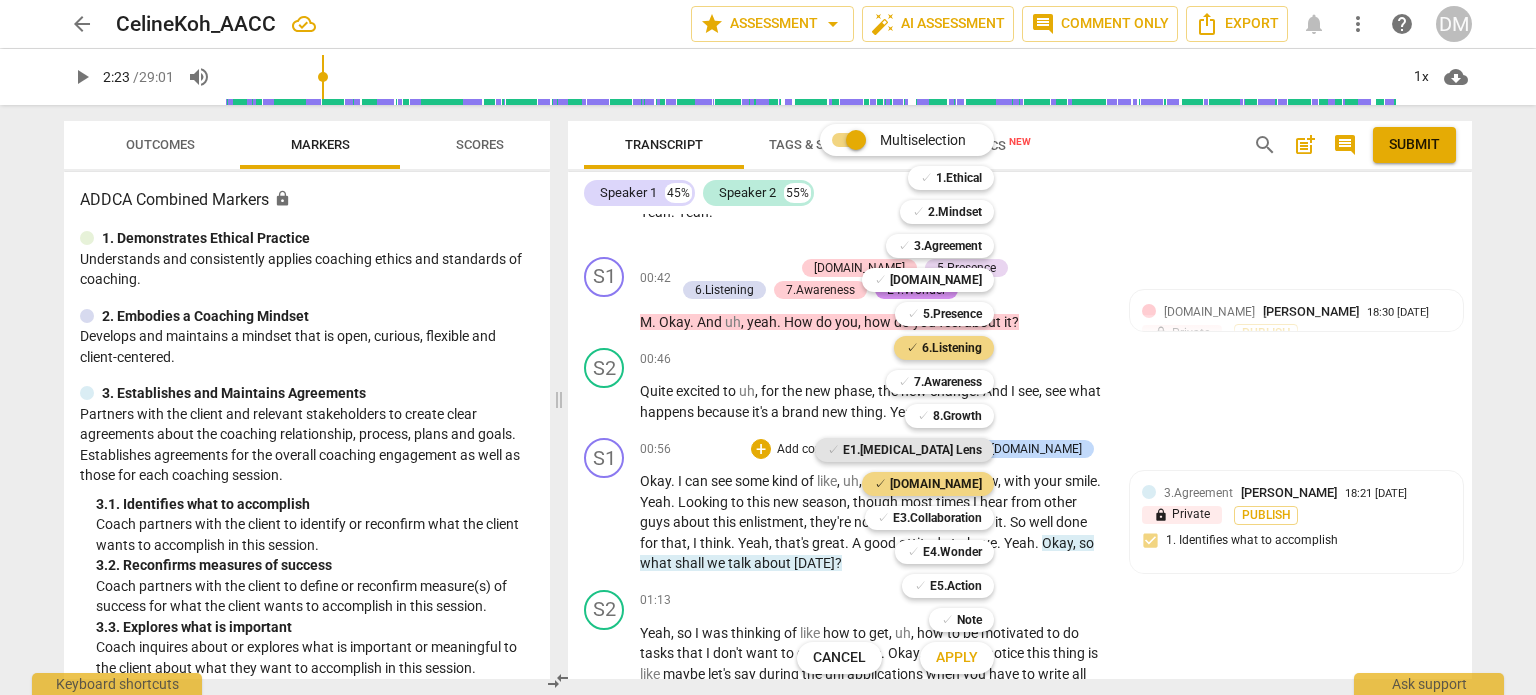 click on "E1.[MEDICAL_DATA] Lens" at bounding box center [912, 450] 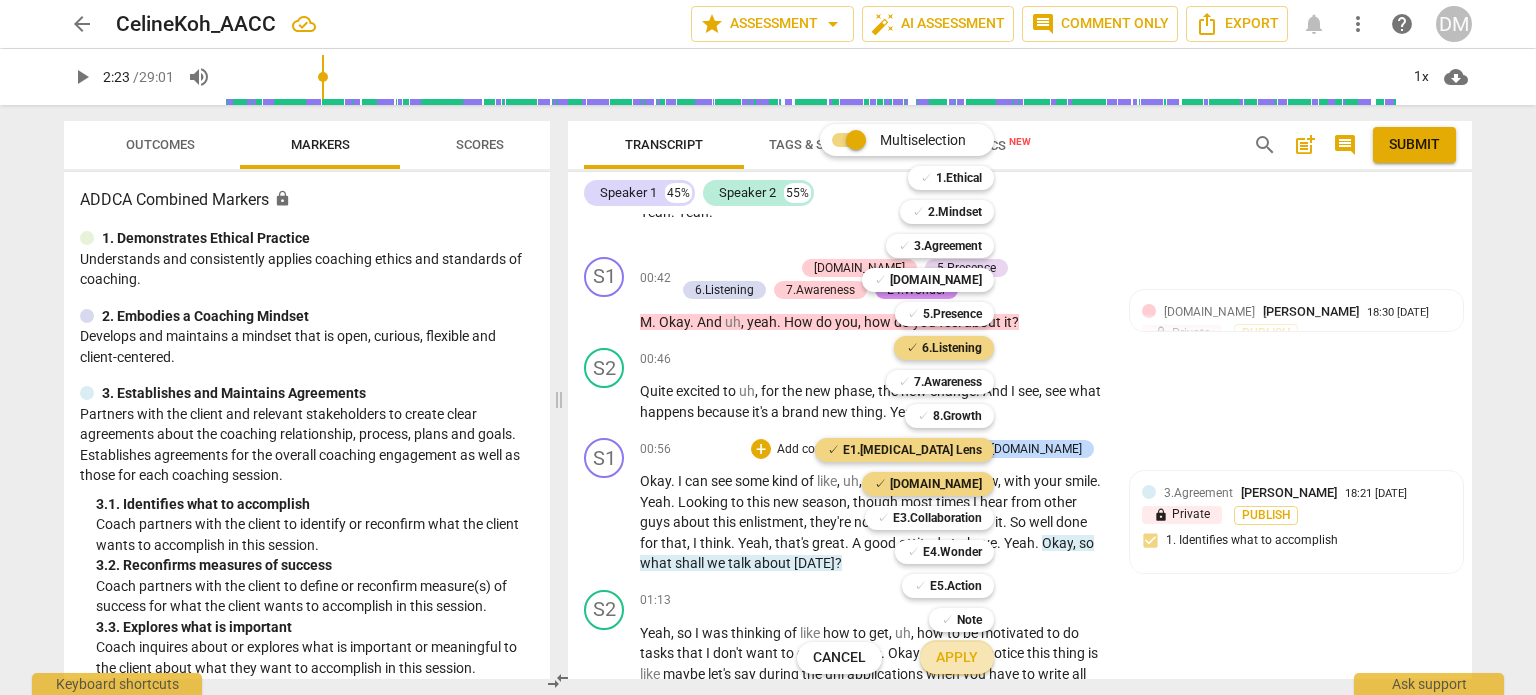 click on "Apply" at bounding box center (957, 658) 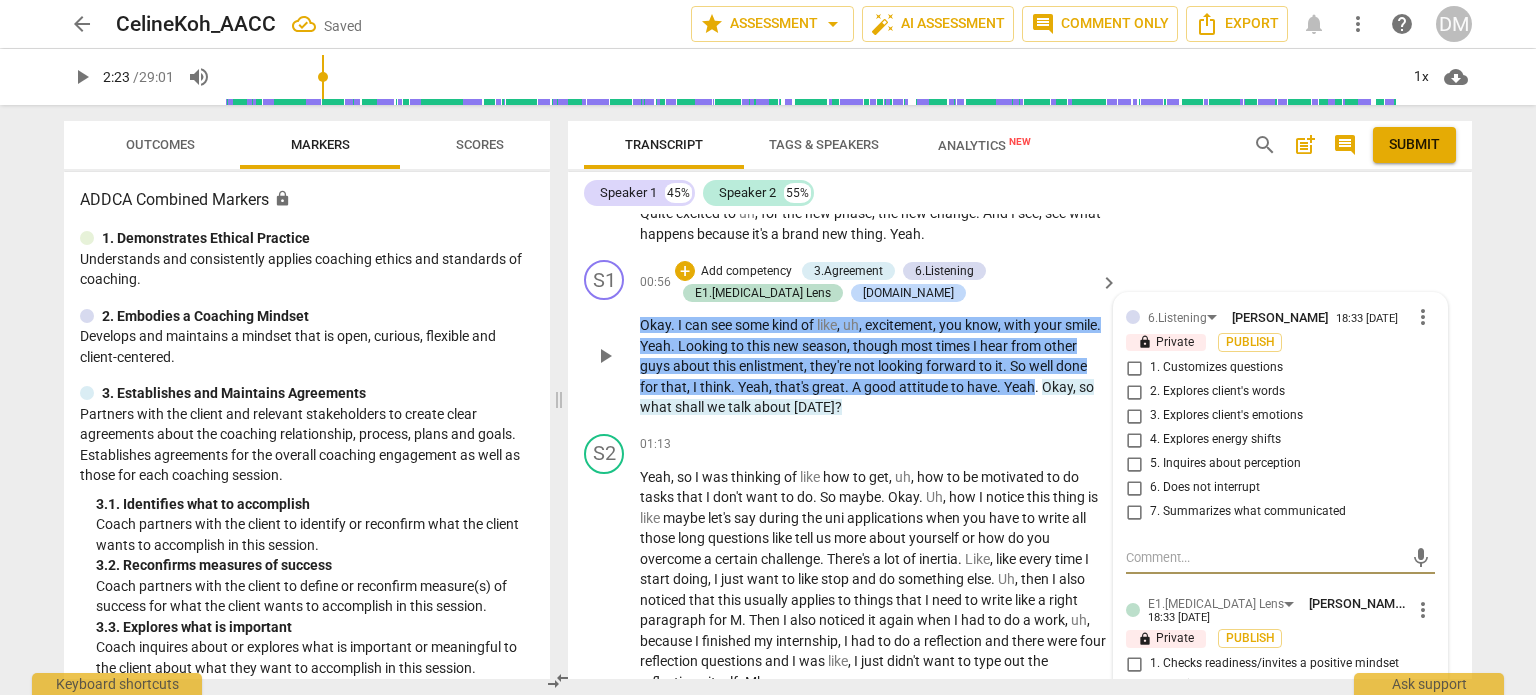 scroll, scrollTop: 699, scrollLeft: 0, axis: vertical 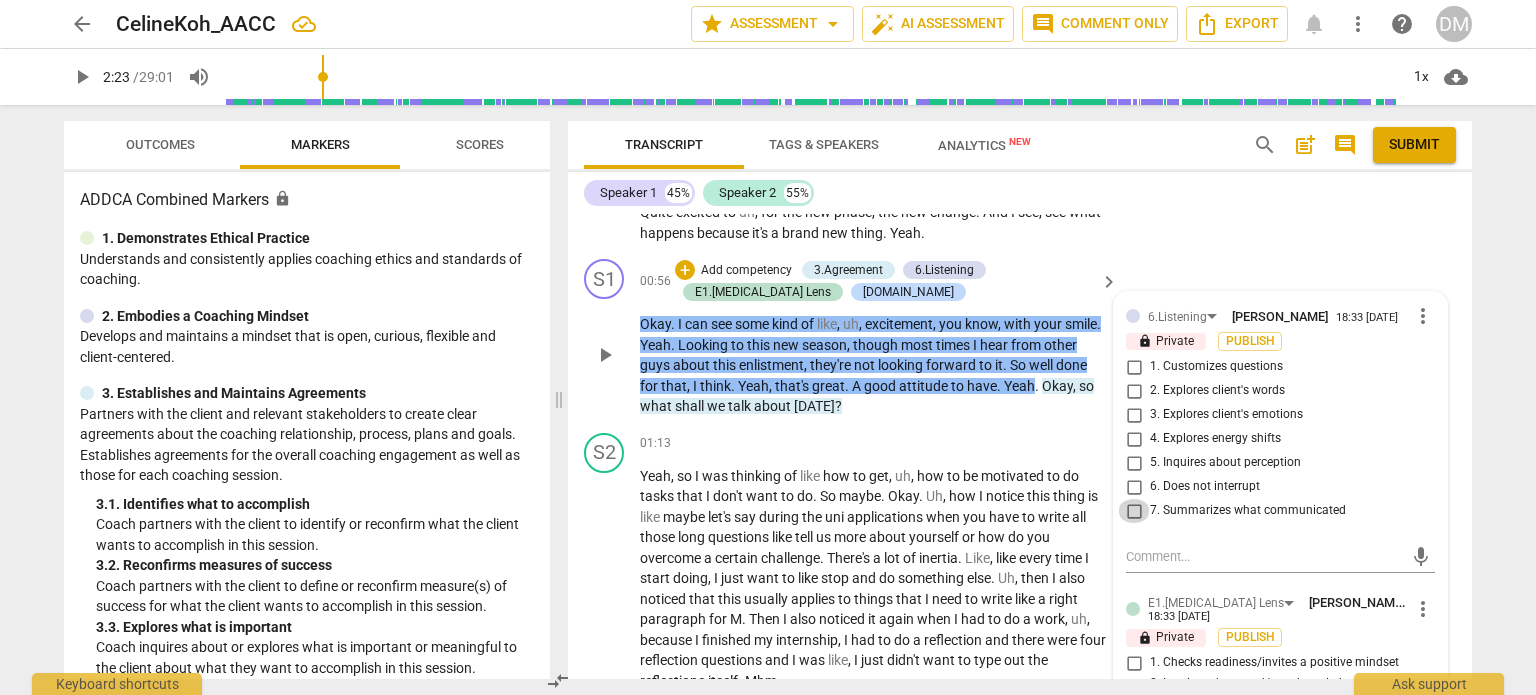 click on "7. Summarizes what communicated" at bounding box center [1134, 511] 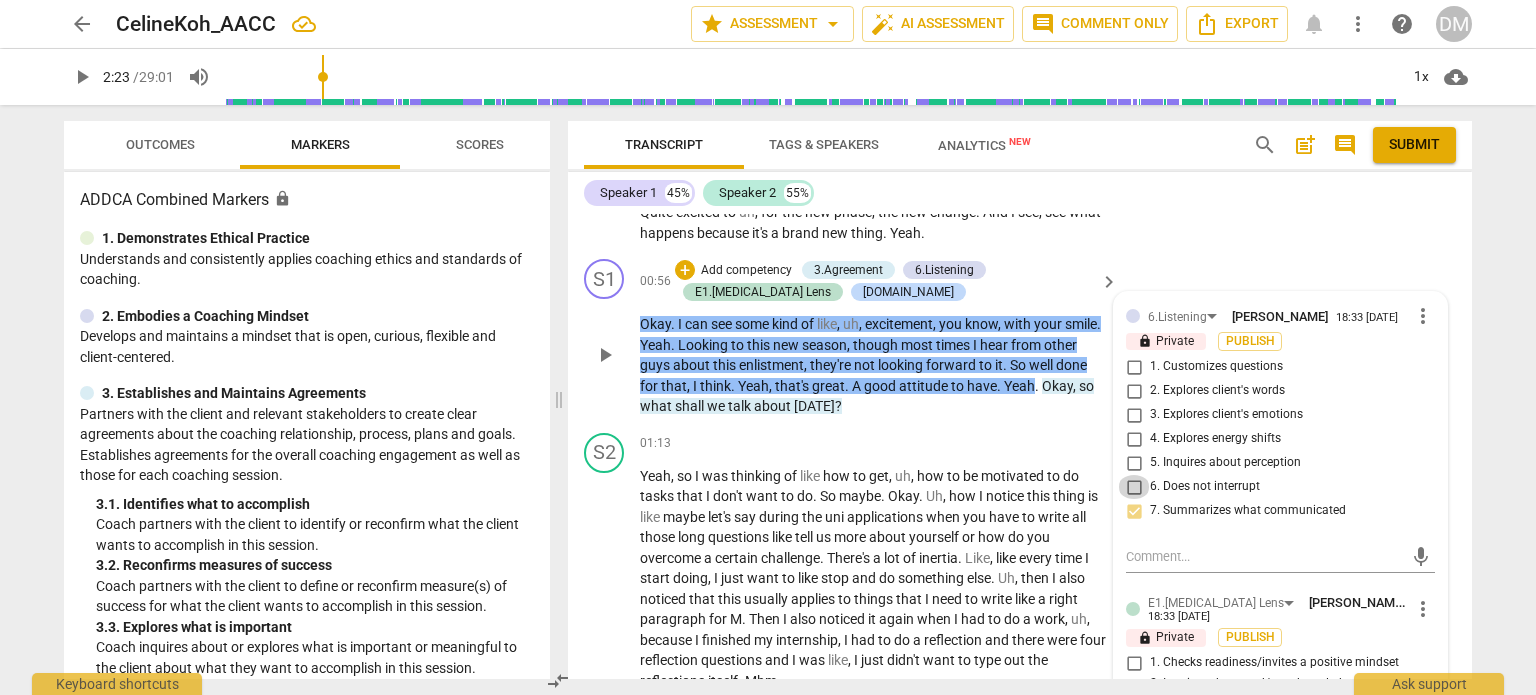click on "6. Does not interrupt" at bounding box center [1134, 487] 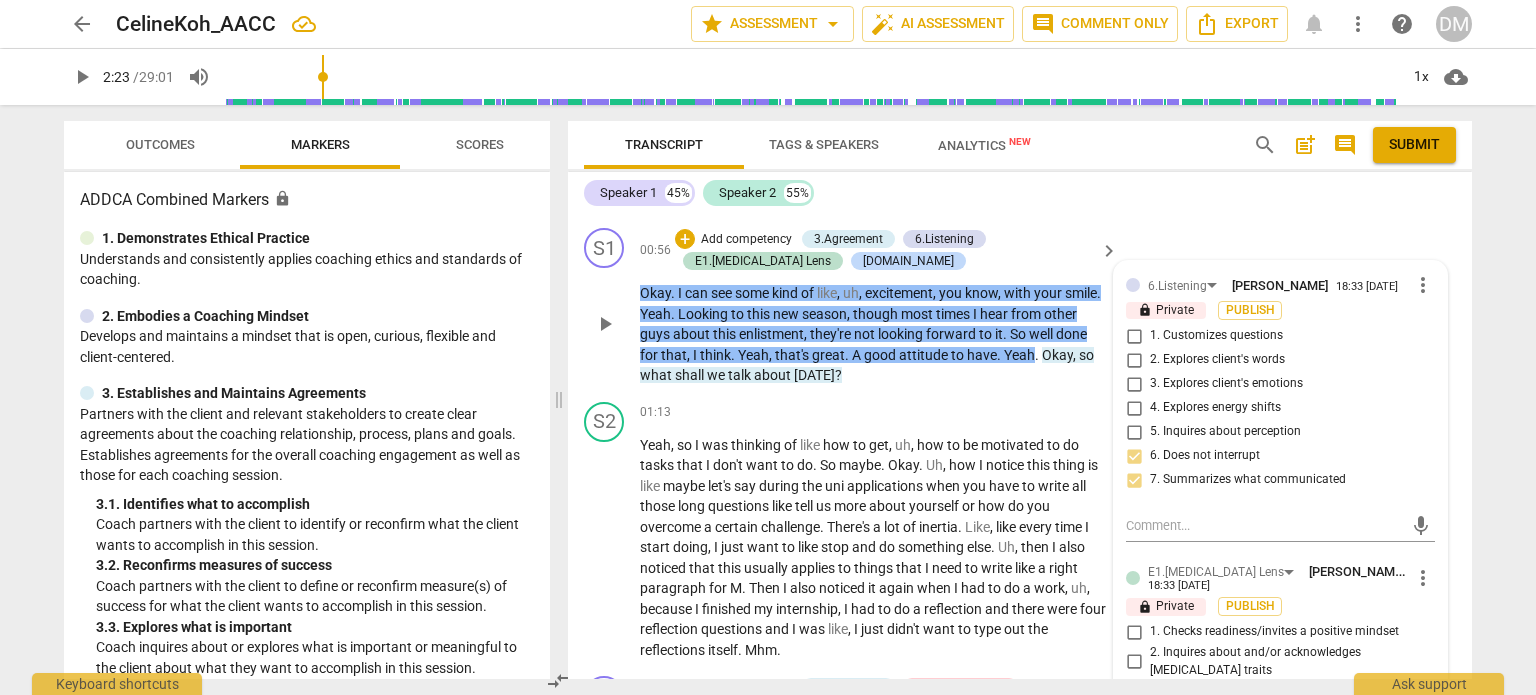 scroll, scrollTop: 728, scrollLeft: 0, axis: vertical 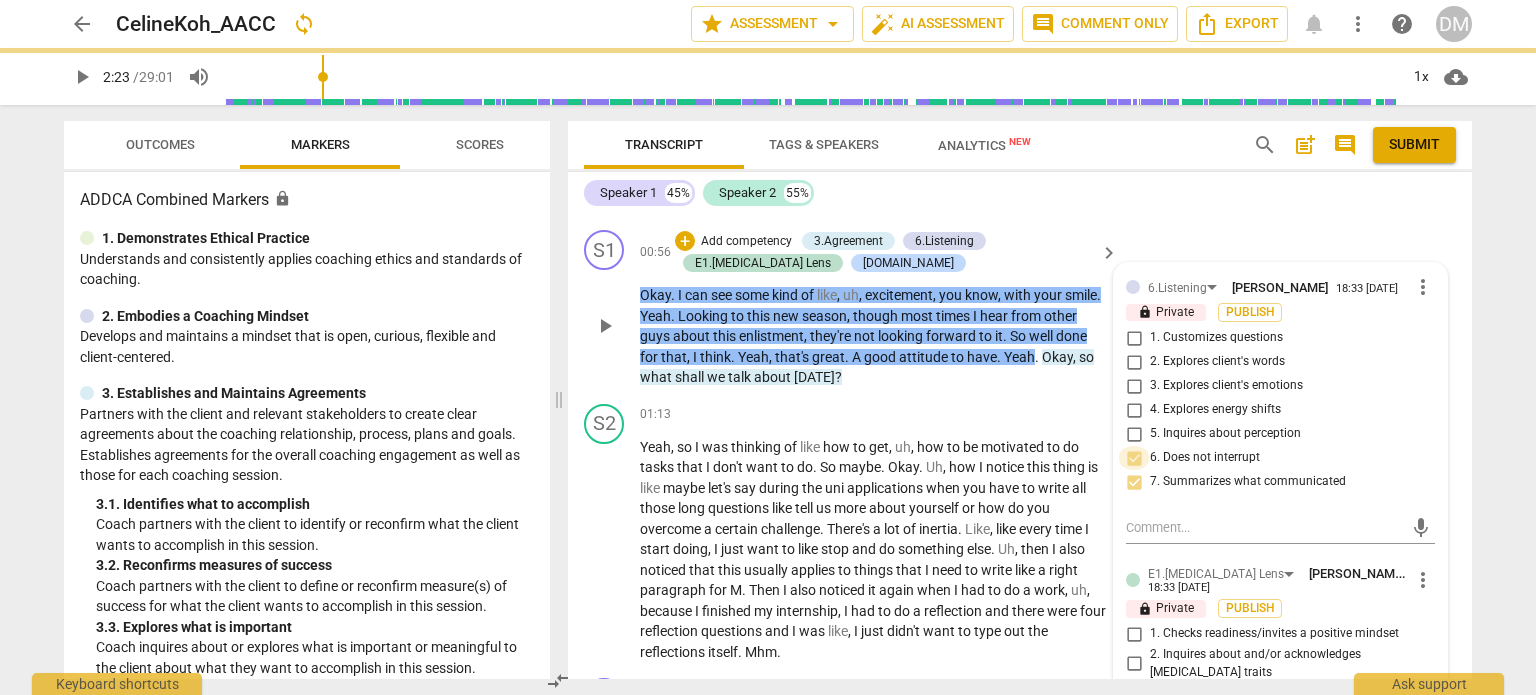 click on "6. Does not interrupt" at bounding box center (1134, 458) 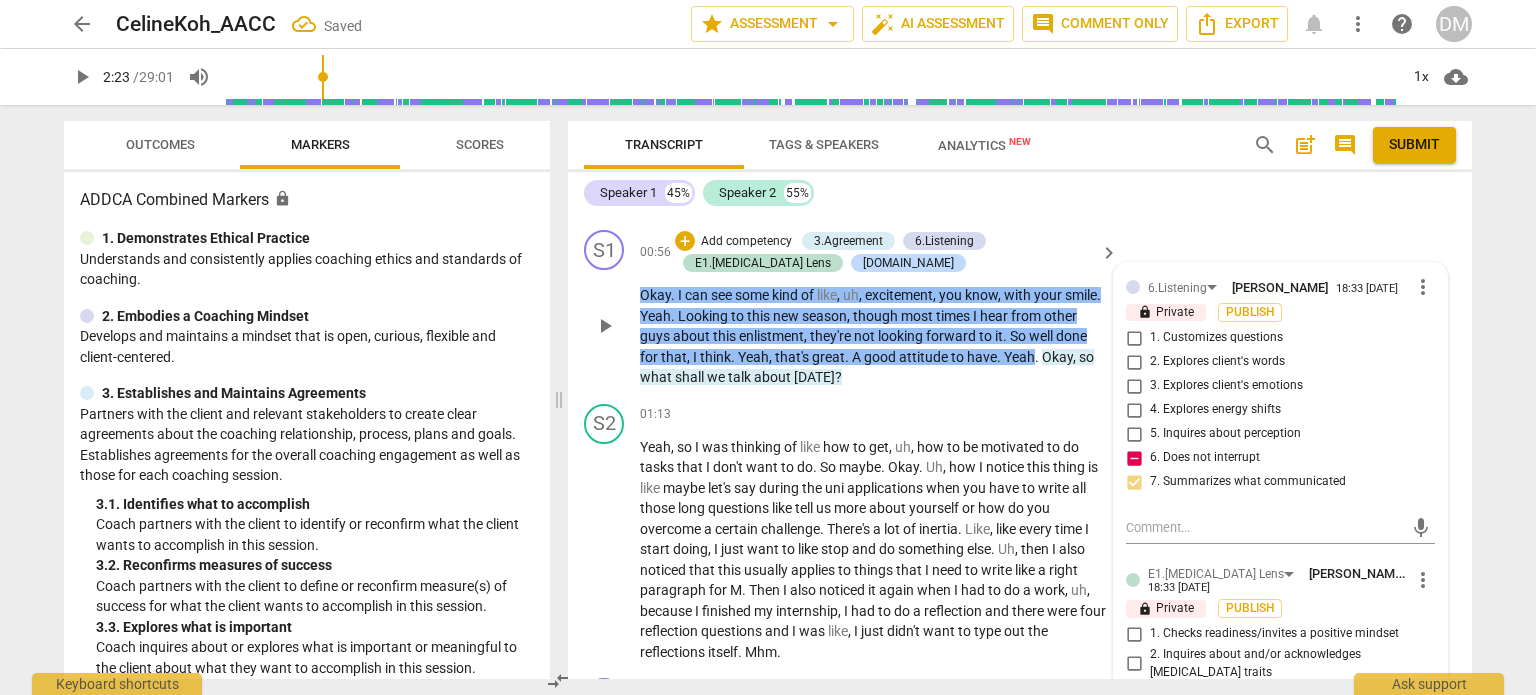 click on "6. Does not interrupt" at bounding box center [1134, 458] 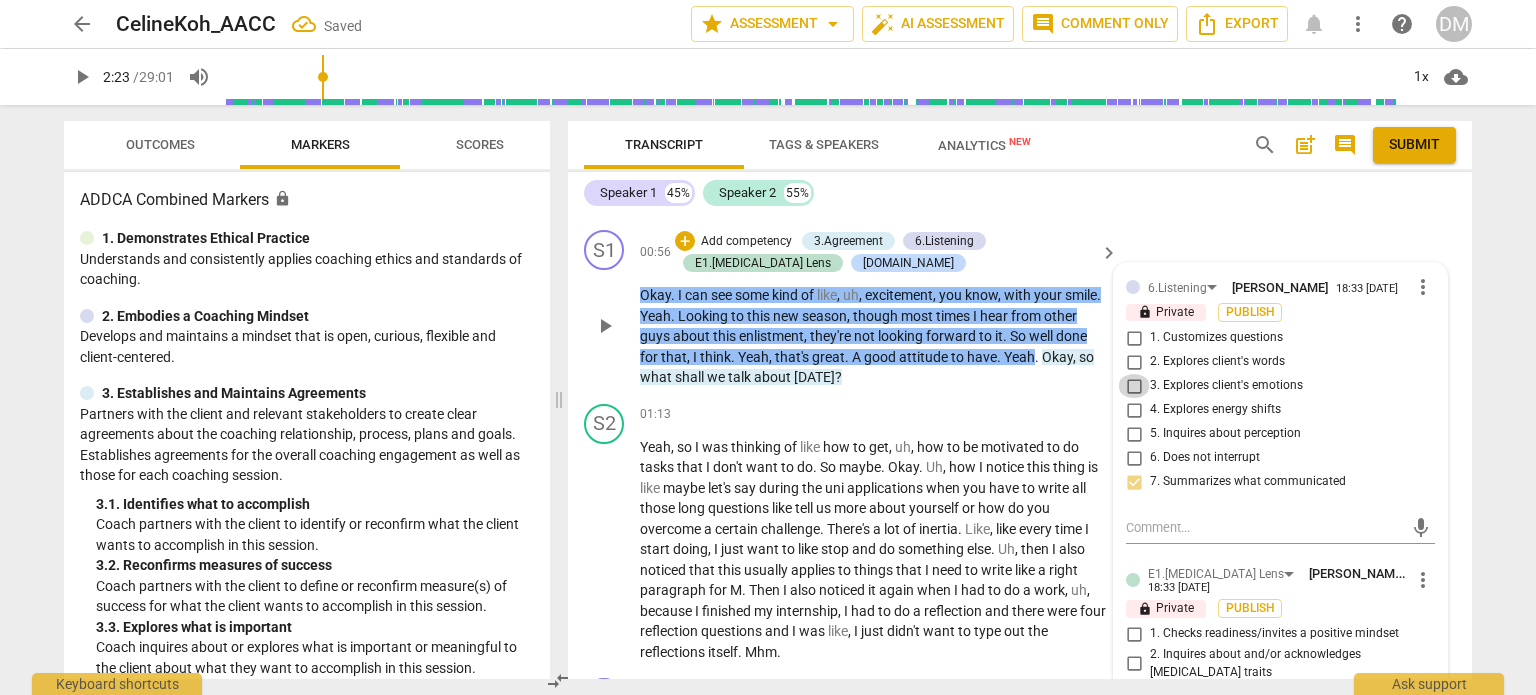 click on "3. Explores client's emotions" at bounding box center (1134, 386) 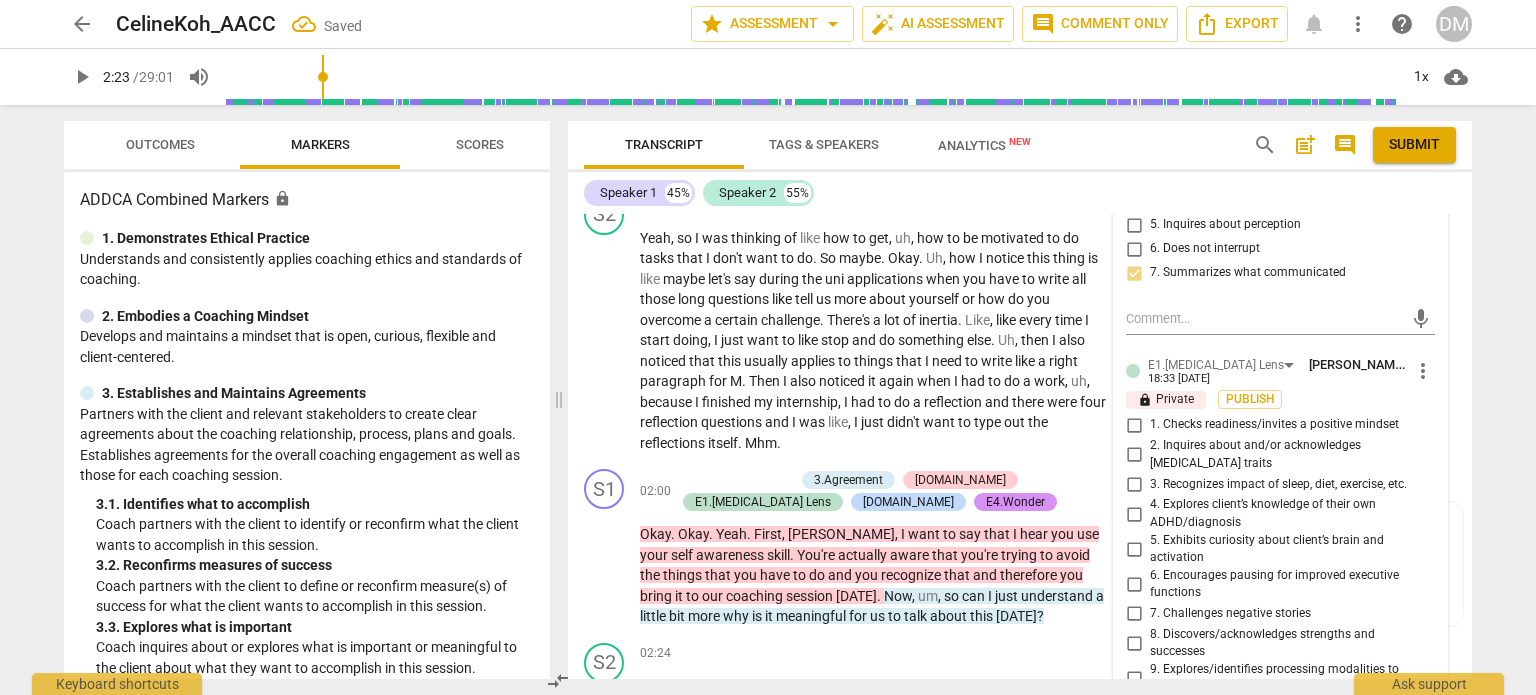 scroll, scrollTop: 1037, scrollLeft: 0, axis: vertical 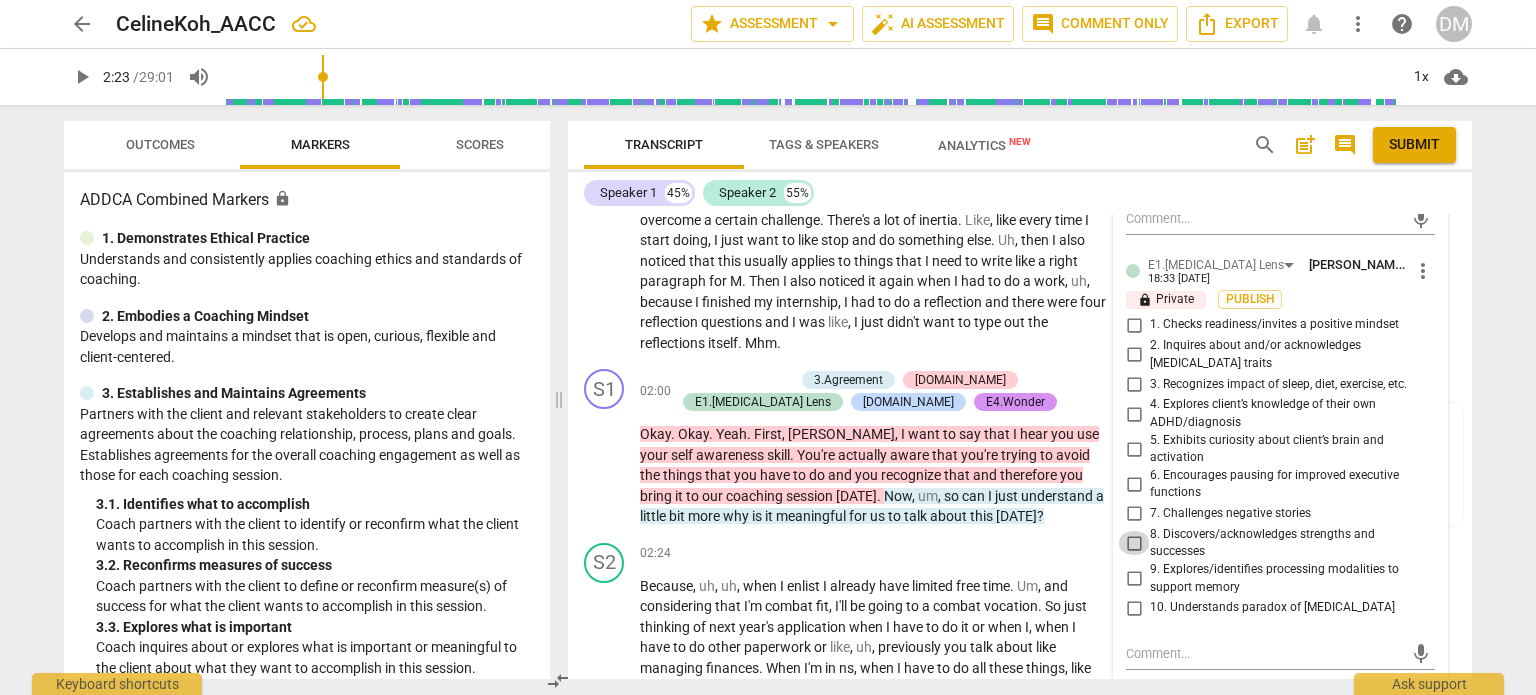click on "8. Discovers/acknowledges strengths and successes" at bounding box center [1134, 543] 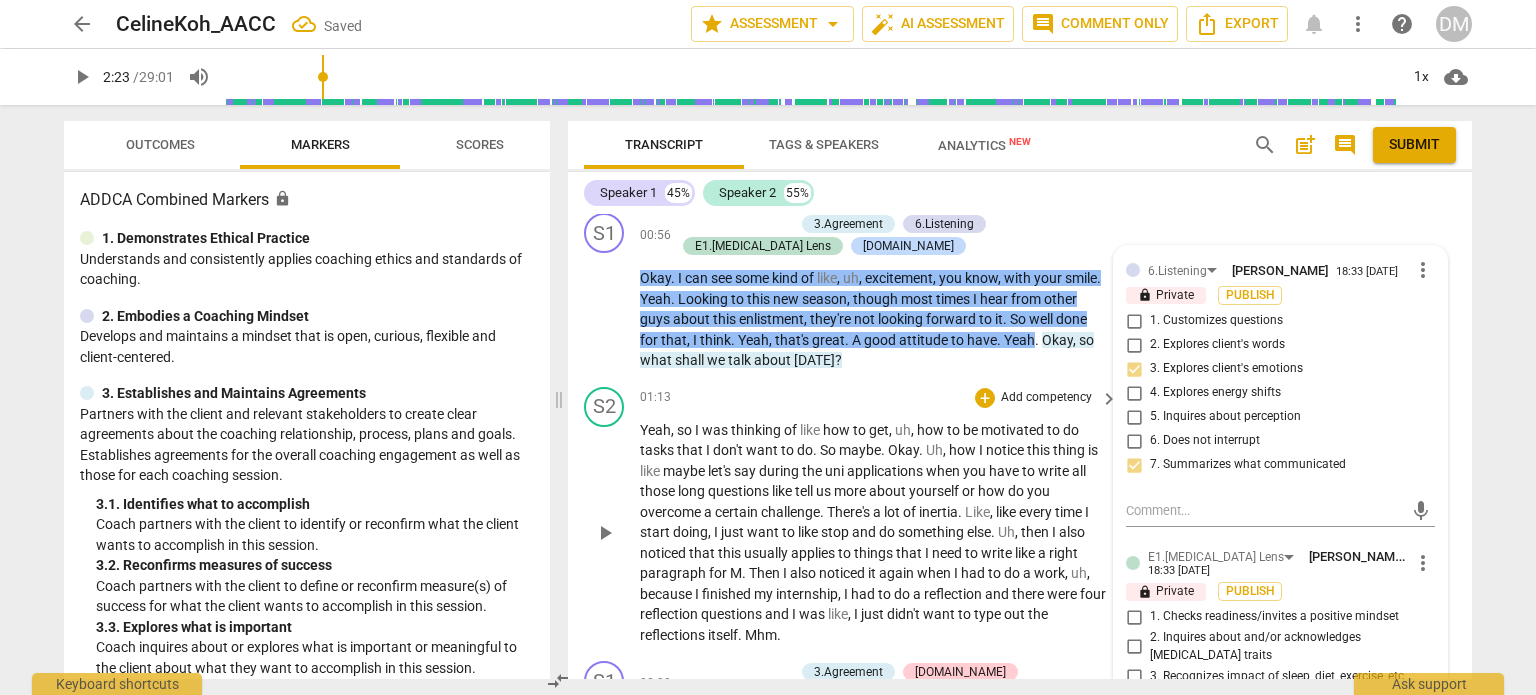 scroll, scrollTop: 744, scrollLeft: 0, axis: vertical 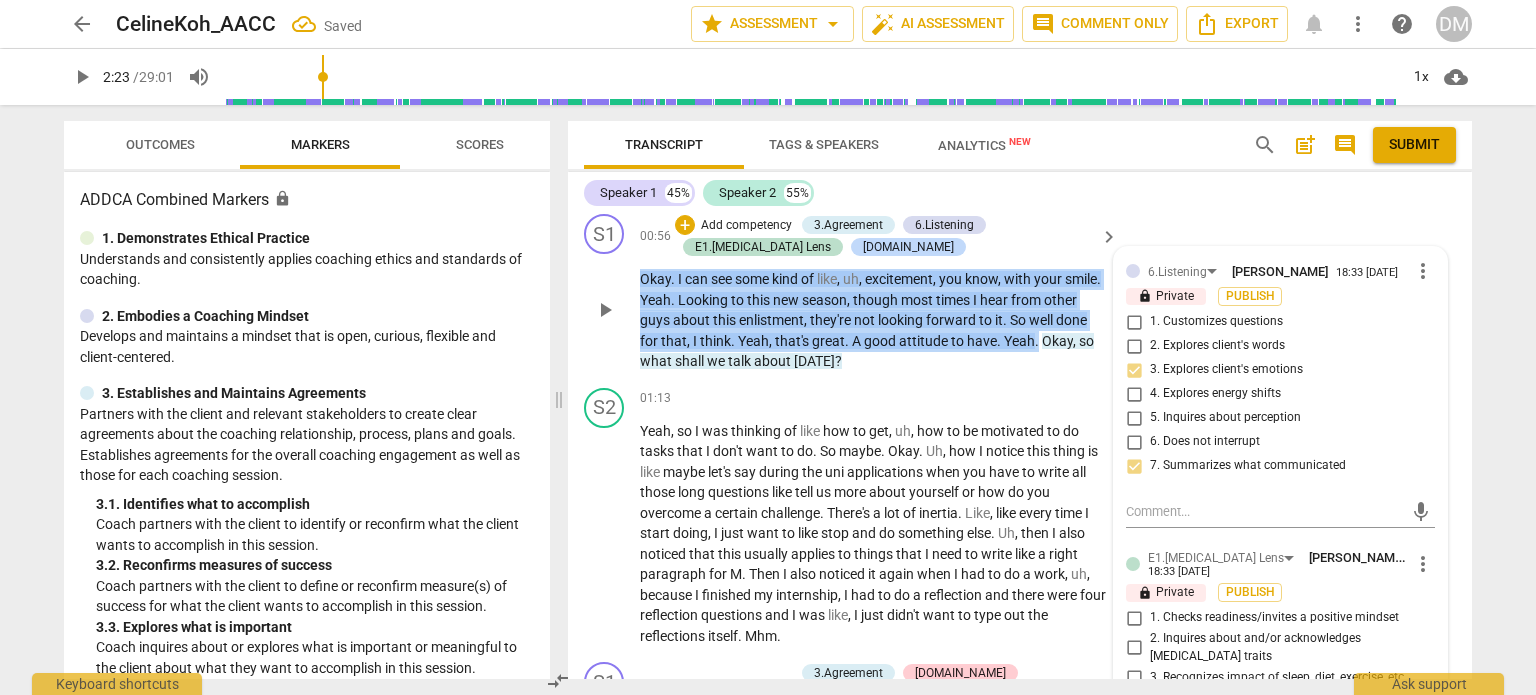 drag, startPoint x: 640, startPoint y: 299, endPoint x: 1075, endPoint y: 367, distance: 440.28287 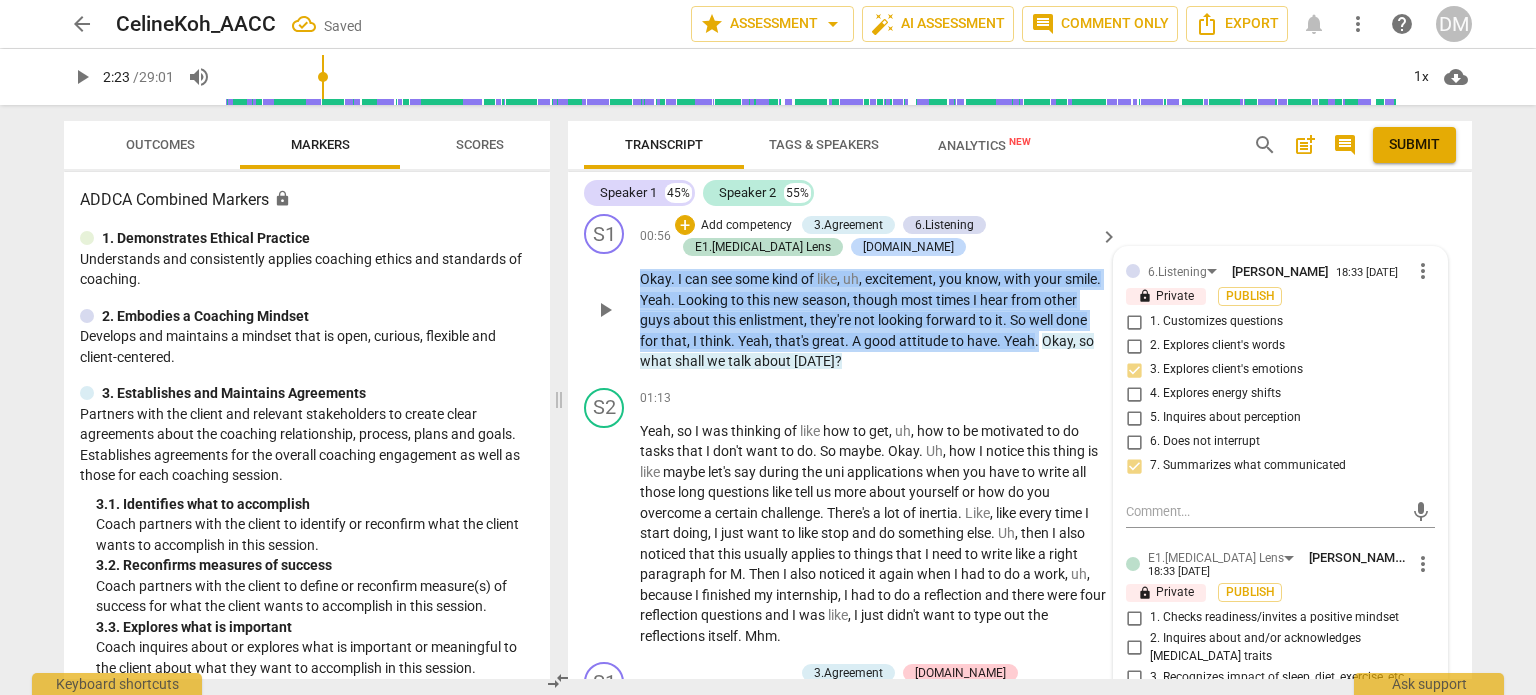 click on "Okay .   I   can   see   some   kind   of   like ,   uh ,   excitement ,   you   know ,   with   your   smile .   Yeah .   Looking   to   this   new   season ,   though   most   times   I   hear   from   other   guys   about   this   enlistment ,   they're   not   looking   forward   to   it .   So   well   done   for   that ,   I   think .   Yeah ,   that's   great .   A   good   attitude   to   have .   Yeah .   Okay ,   so   what   shall   we   talk   about   [DATE] ?" at bounding box center (874, 320) 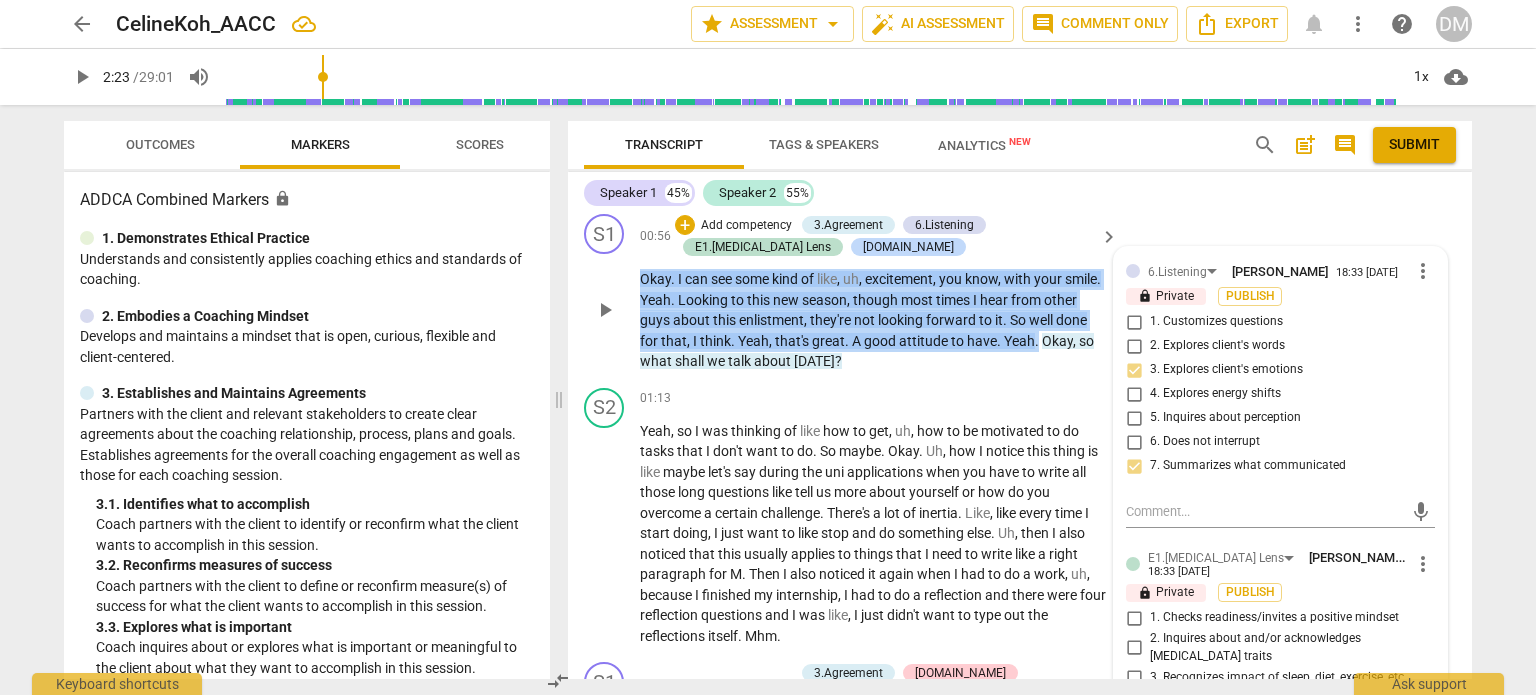click on "+ Add competency" at bounding box center (734, 225) 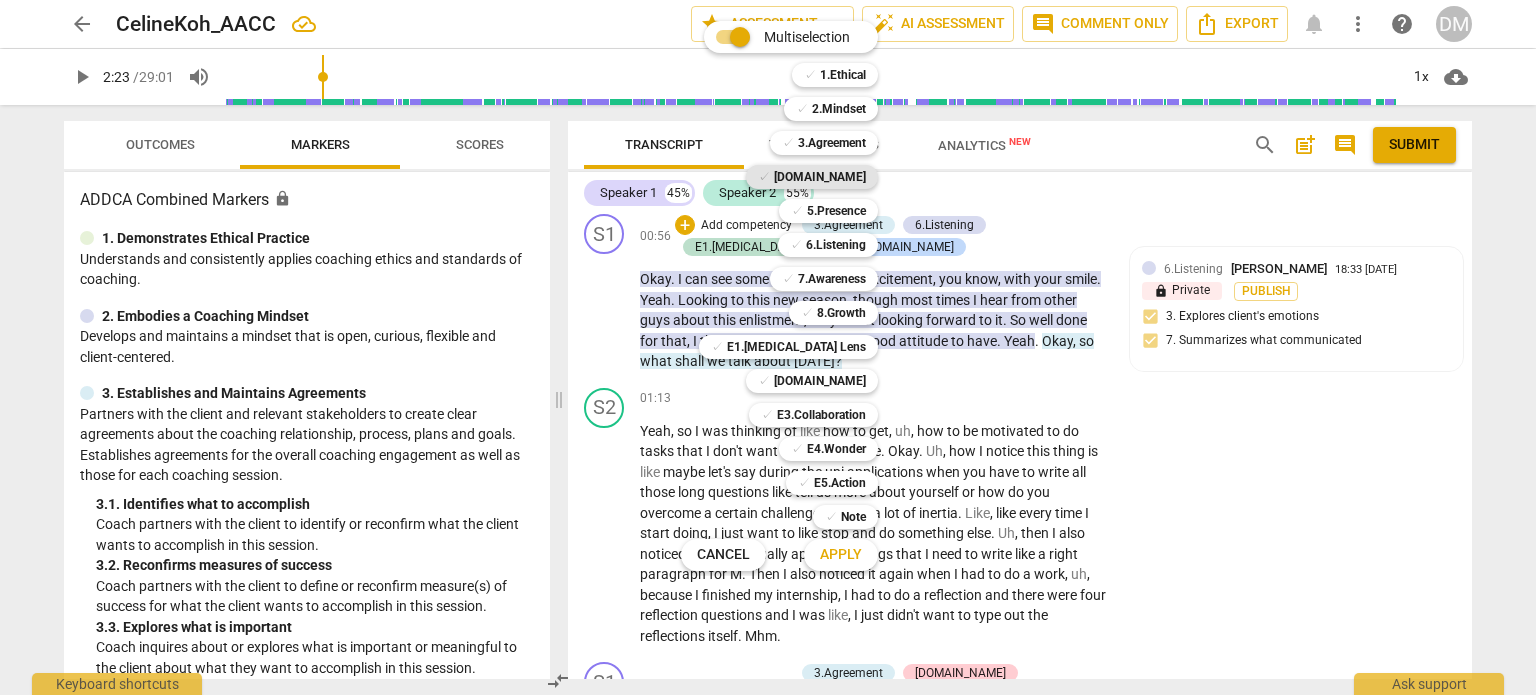 click on "[DOMAIN_NAME]" at bounding box center (820, 177) 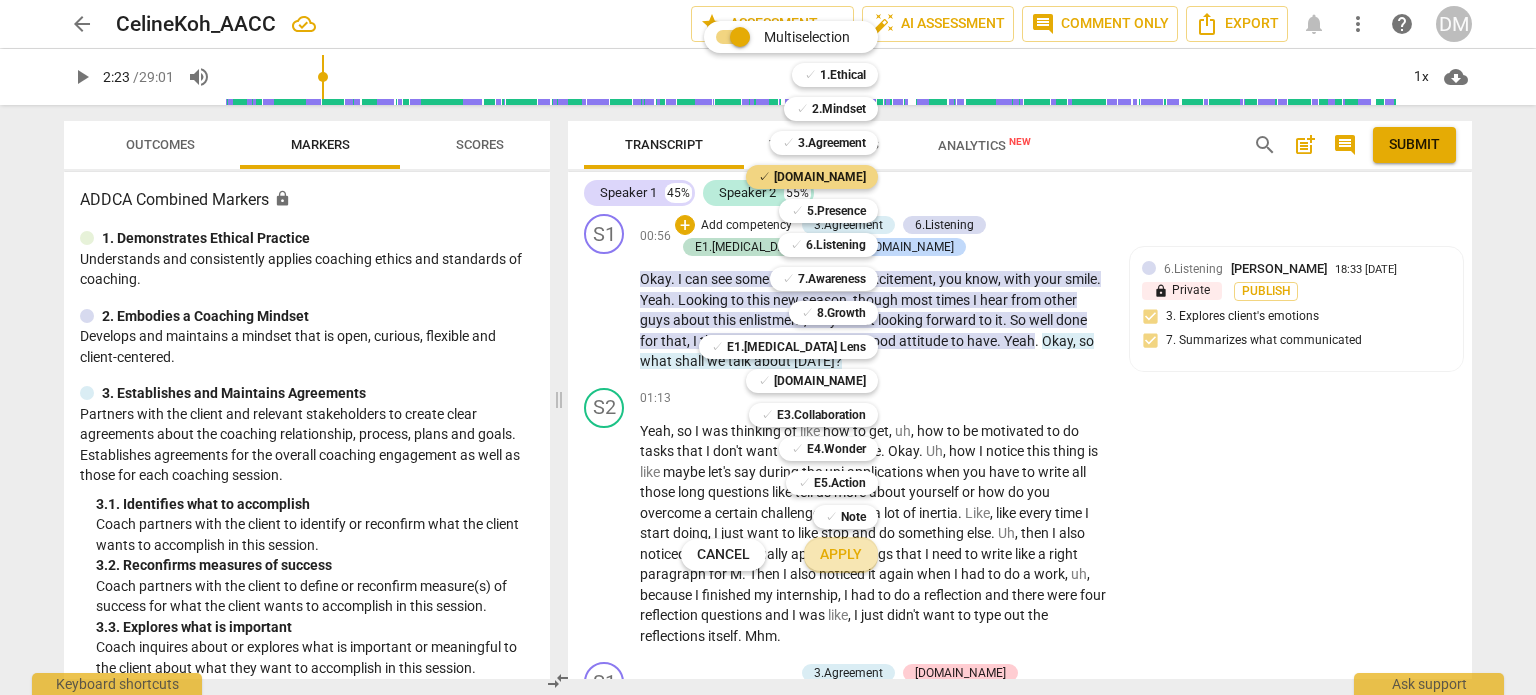 click on "Apply" at bounding box center (841, 555) 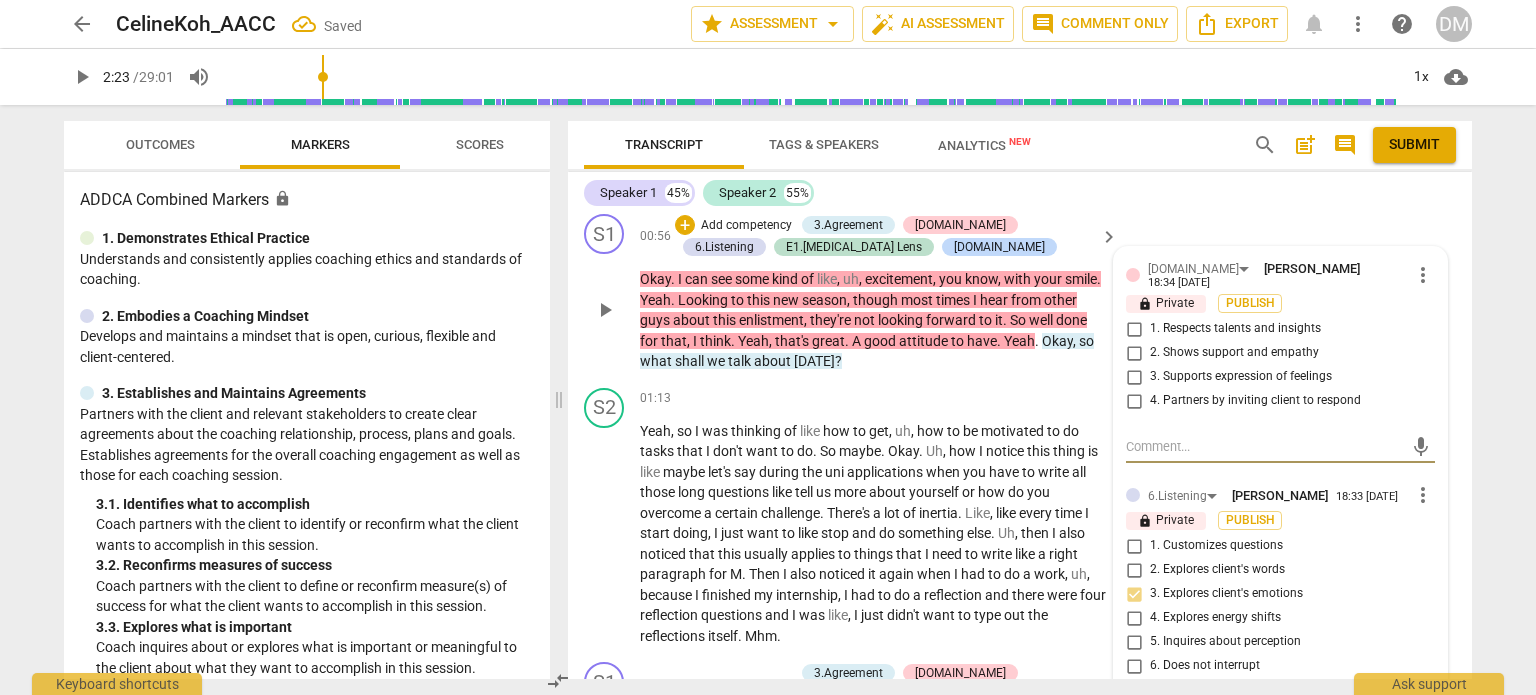 click on "1. Respects talents and insights" at bounding box center (1134, 329) 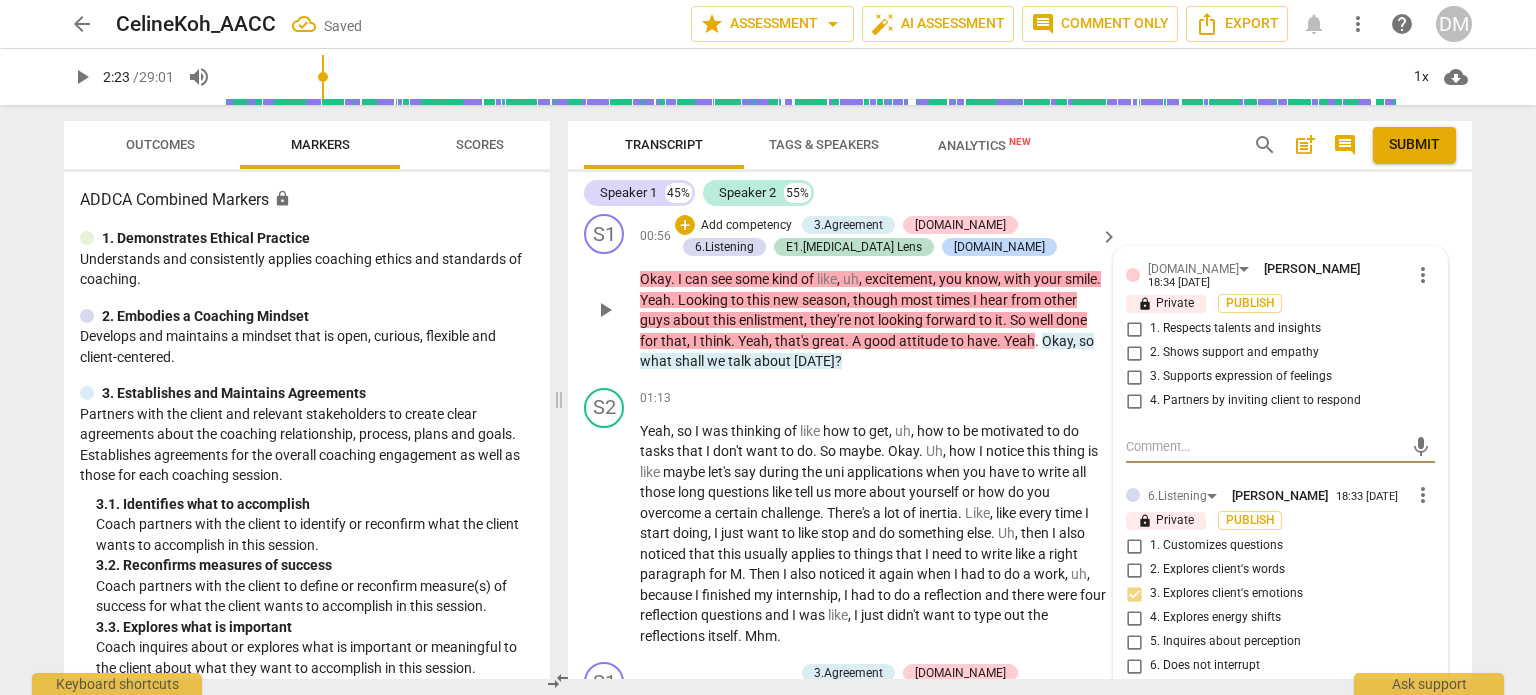 checkbox on "true" 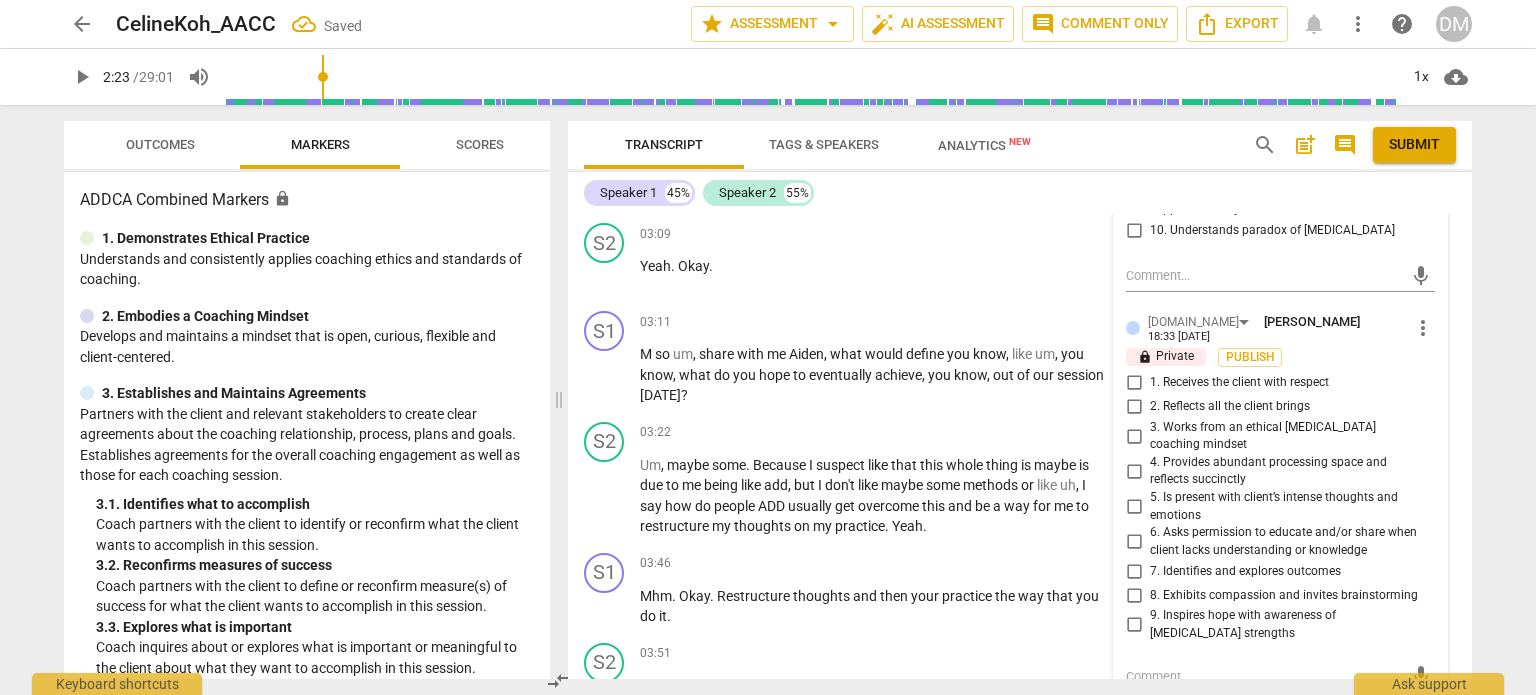 scroll, scrollTop: 1653, scrollLeft: 0, axis: vertical 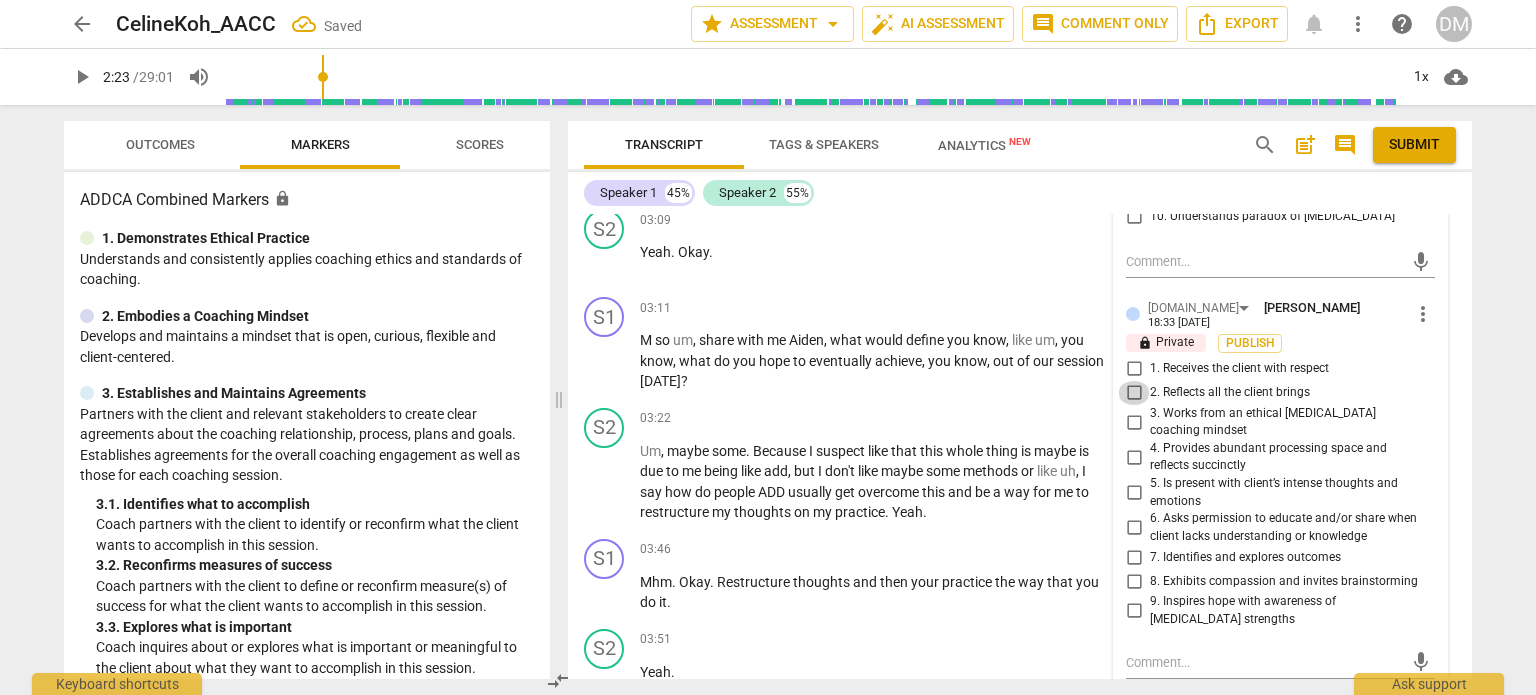 click on "2. Reflects all the client brings" at bounding box center [1134, 393] 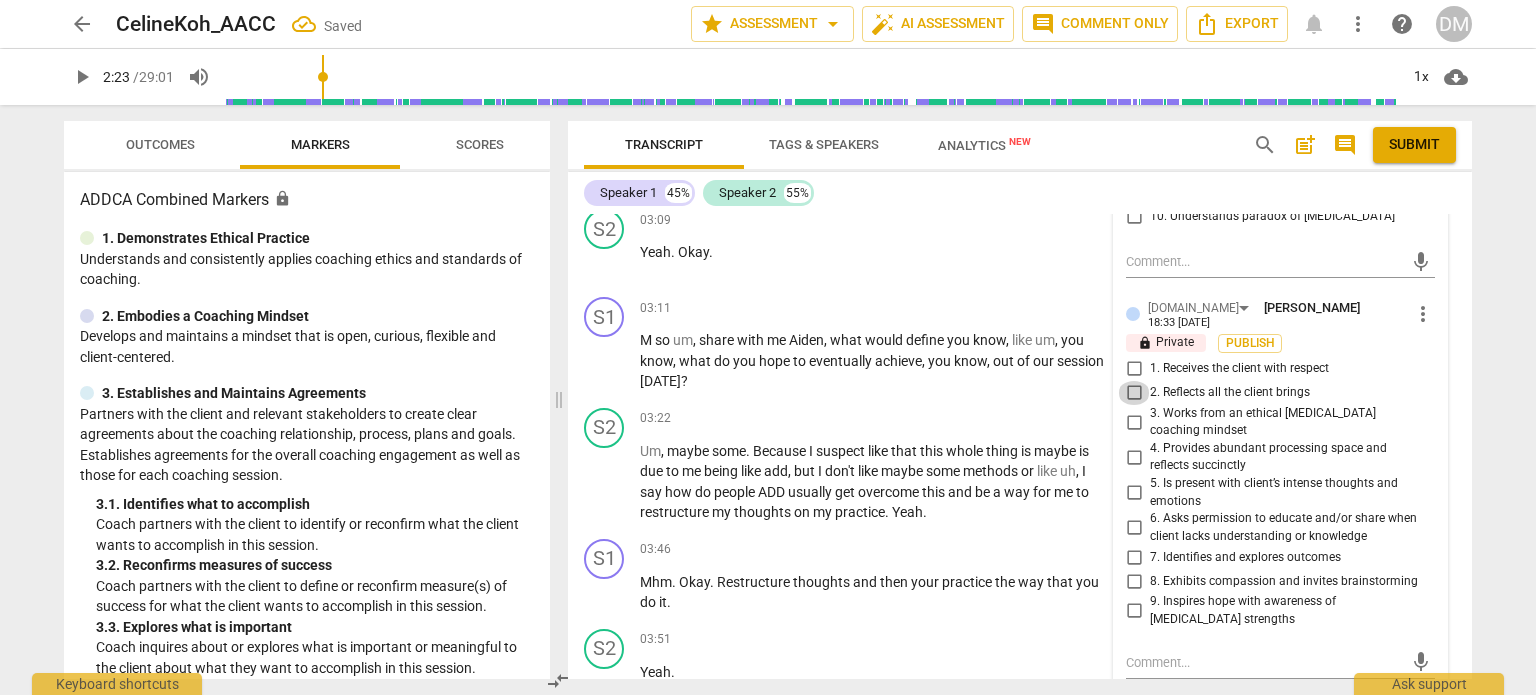 checkbox on "true" 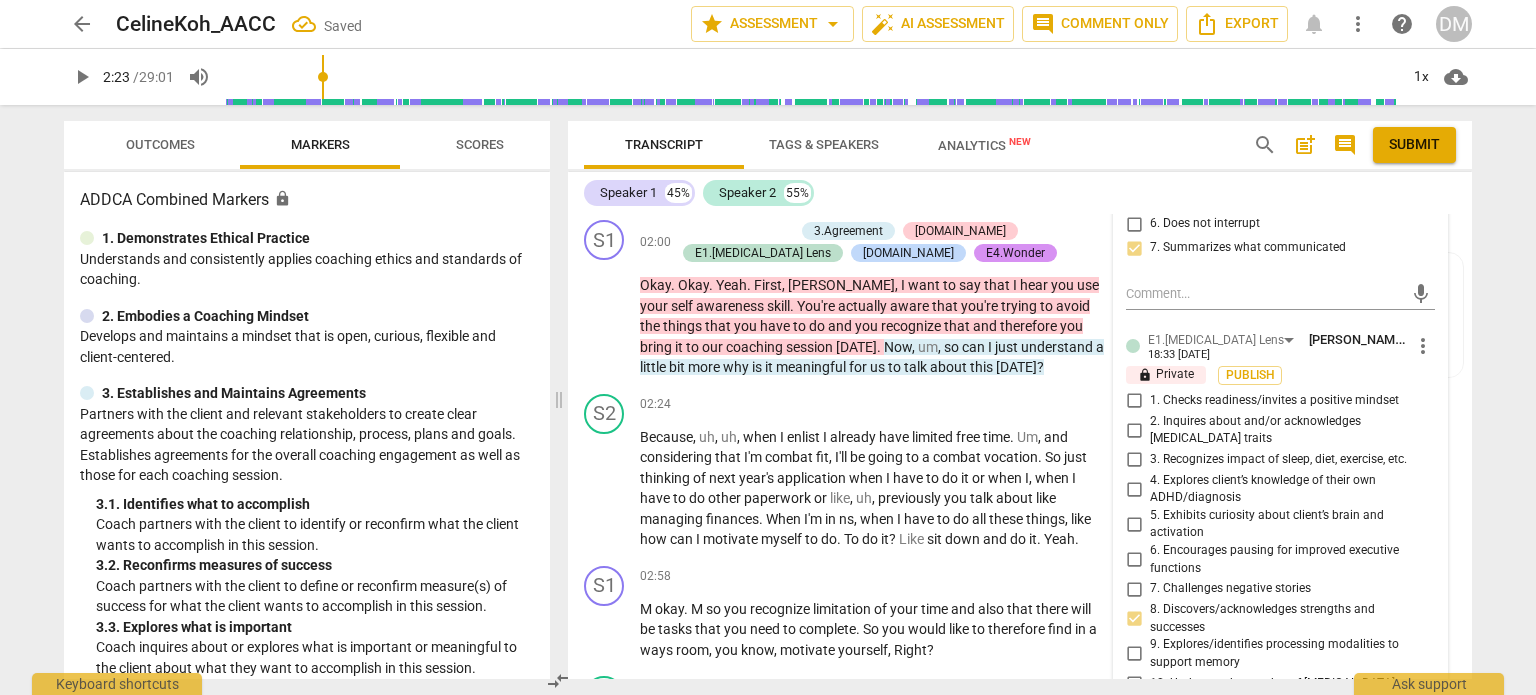 scroll, scrollTop: 1189, scrollLeft: 0, axis: vertical 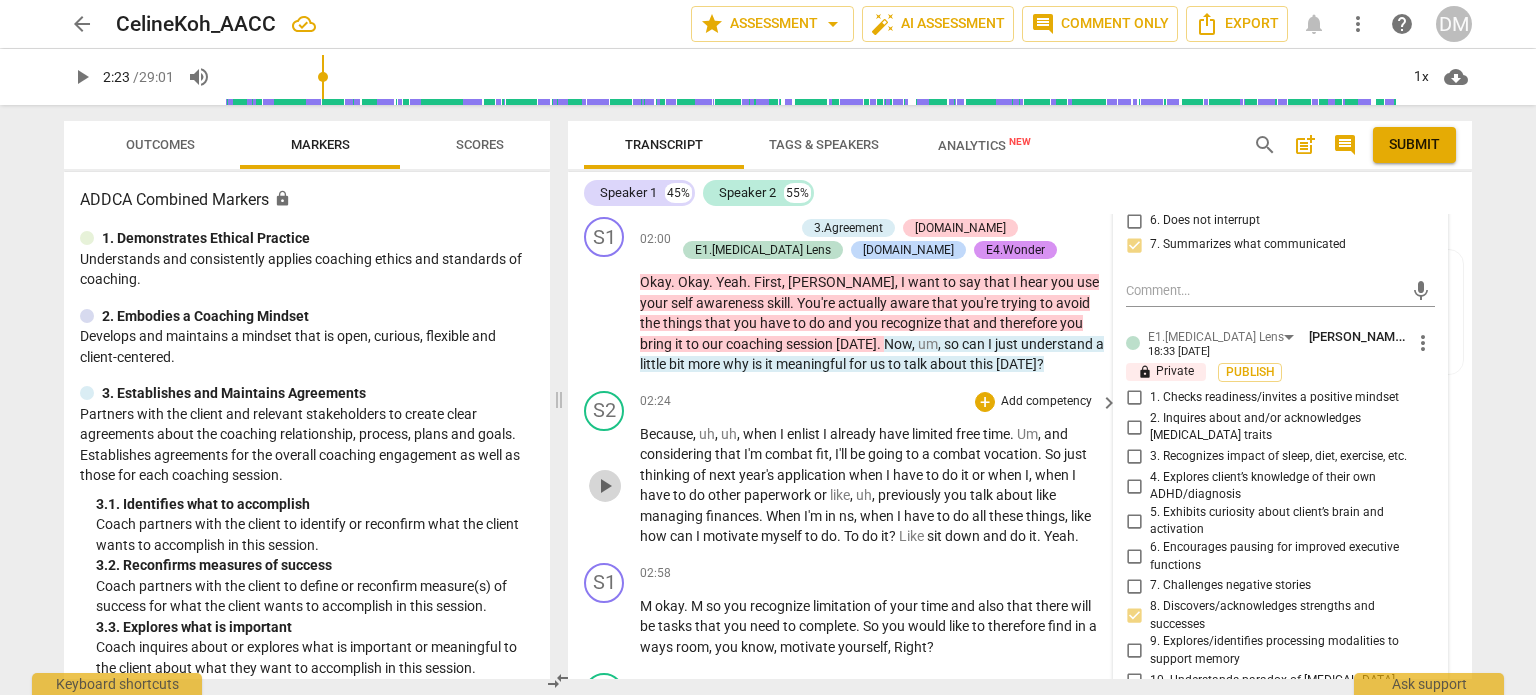 click on "play_arrow" at bounding box center [605, 486] 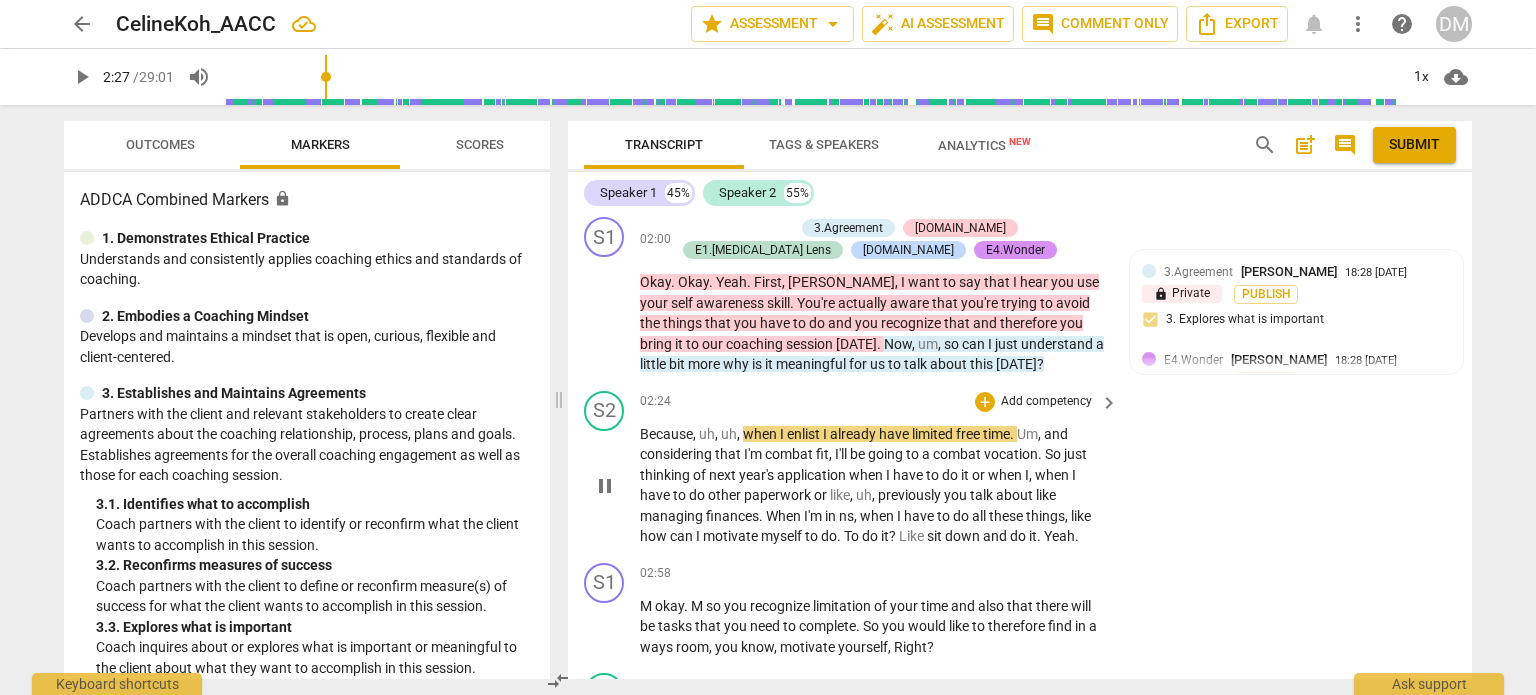 type on "148" 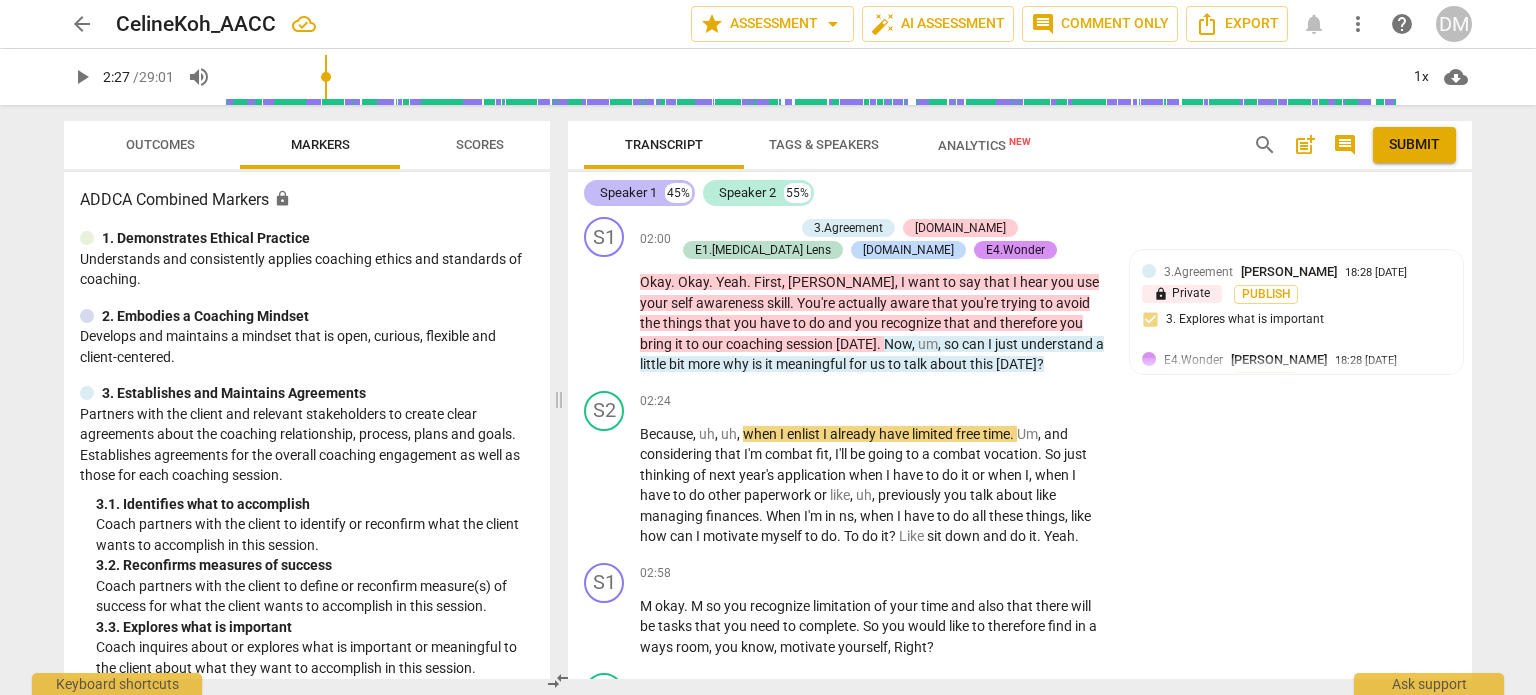 click on "Speaker 1" at bounding box center (628, 193) 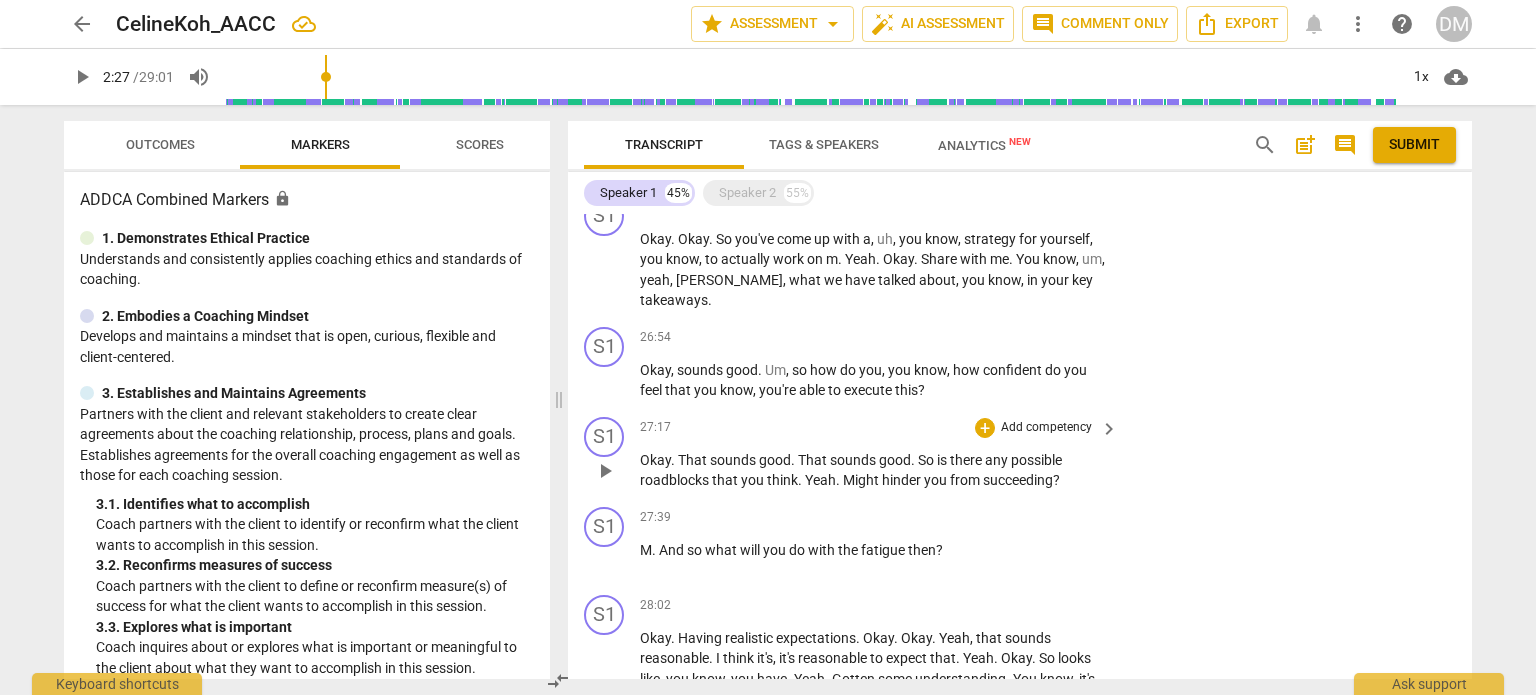 scroll, scrollTop: 6884, scrollLeft: 0, axis: vertical 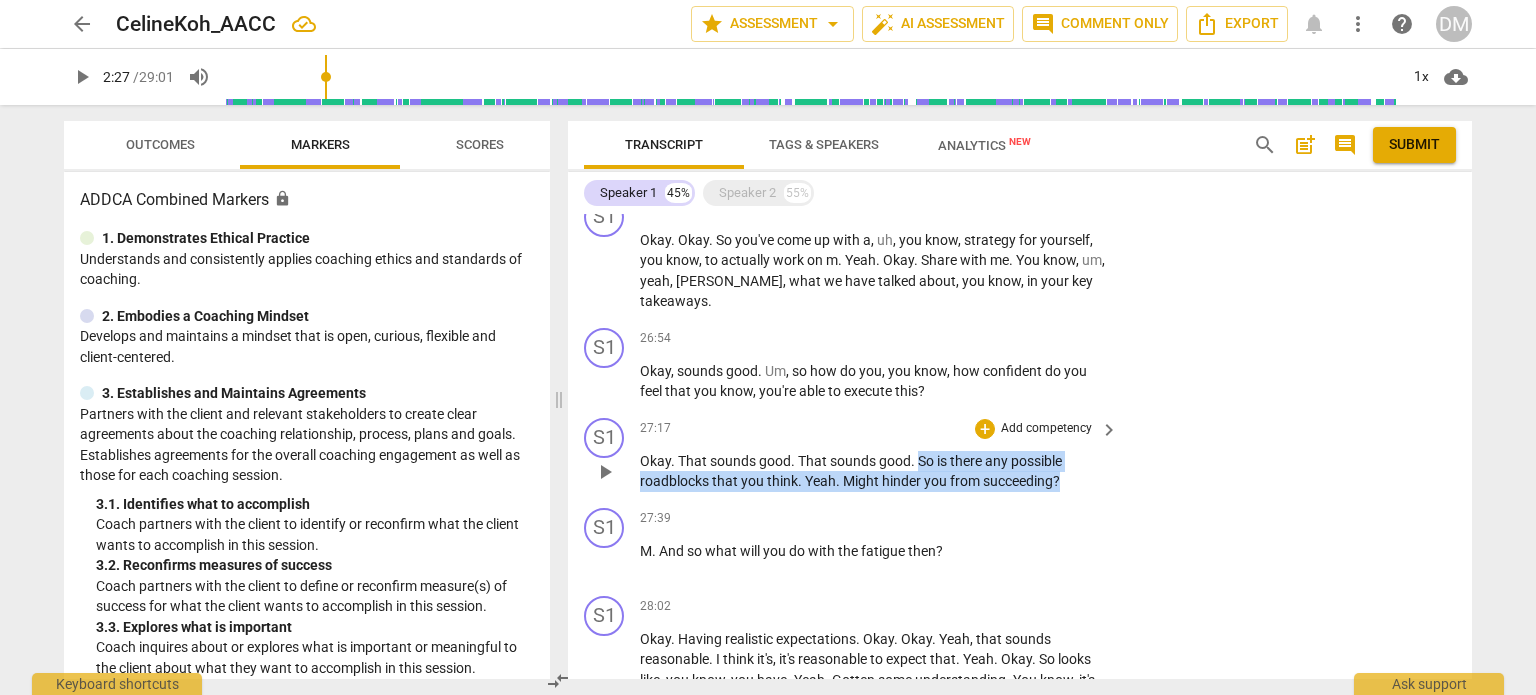 drag, startPoint x: 917, startPoint y: 429, endPoint x: 1080, endPoint y: 467, distance: 167.37085 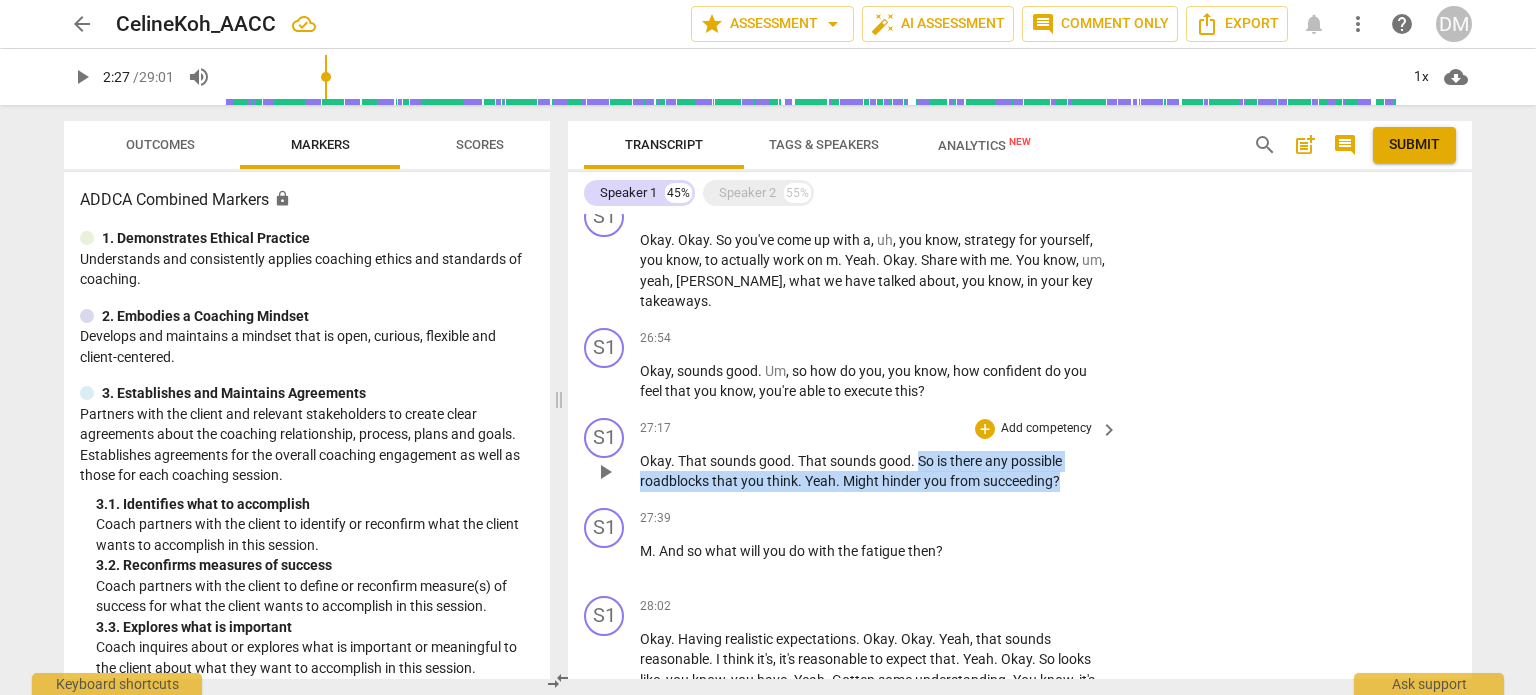 click on "S1 play_arrow pause 27:17 + Add competency keyboard_arrow_right Okay .   That   sounds   good .   That   sounds   good .   So   is   there   any   possible   roadblocks   that   you   think .   Yeah .   Might   hinder   you   from   succeeding ?" at bounding box center [1020, 455] 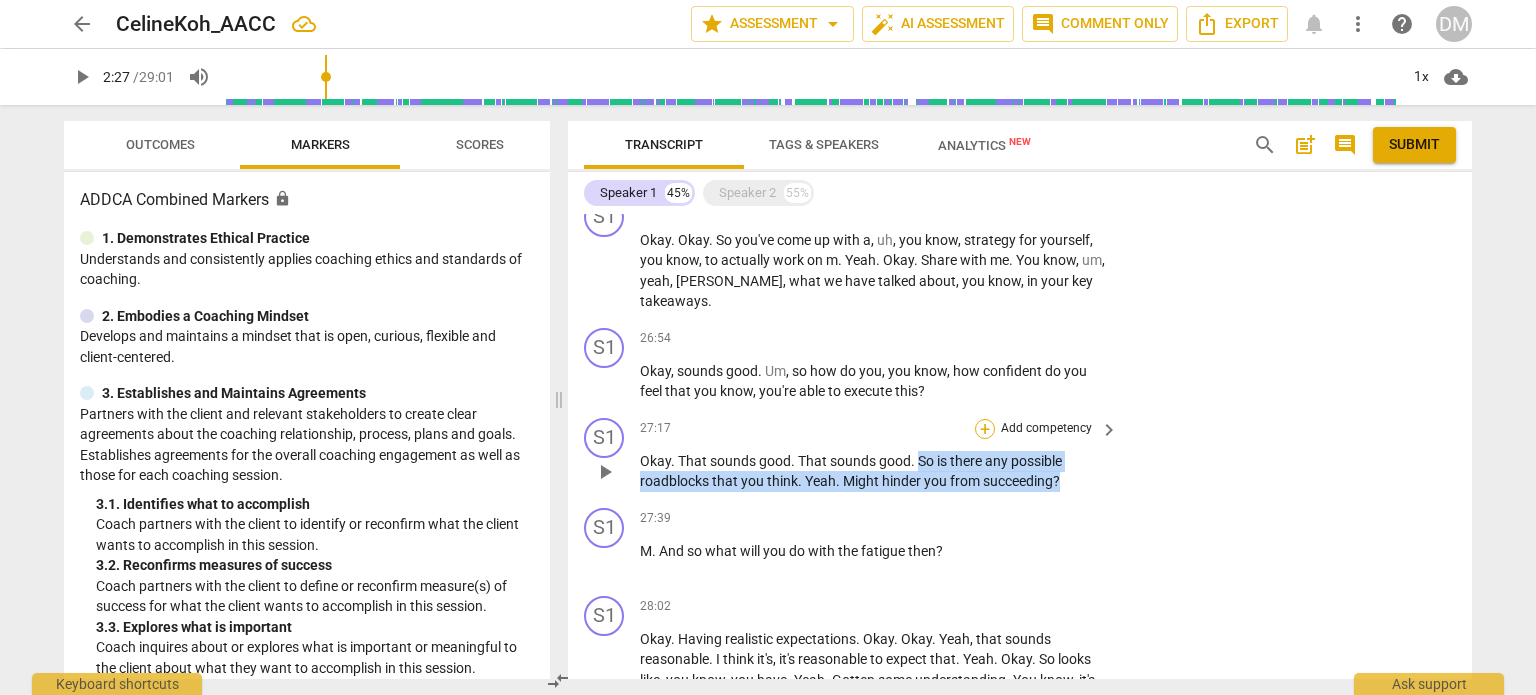 click on "+" at bounding box center (985, 429) 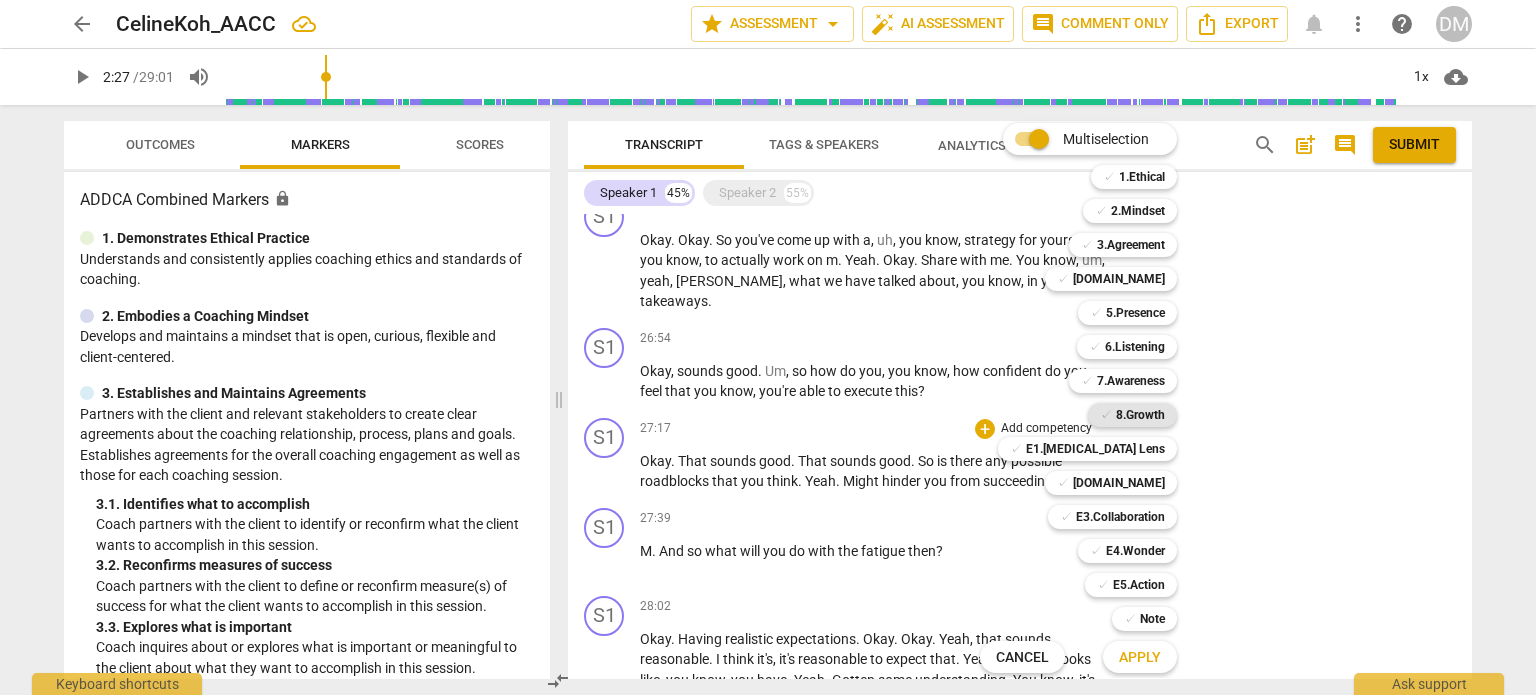 click on "8.Growth" at bounding box center [1140, 415] 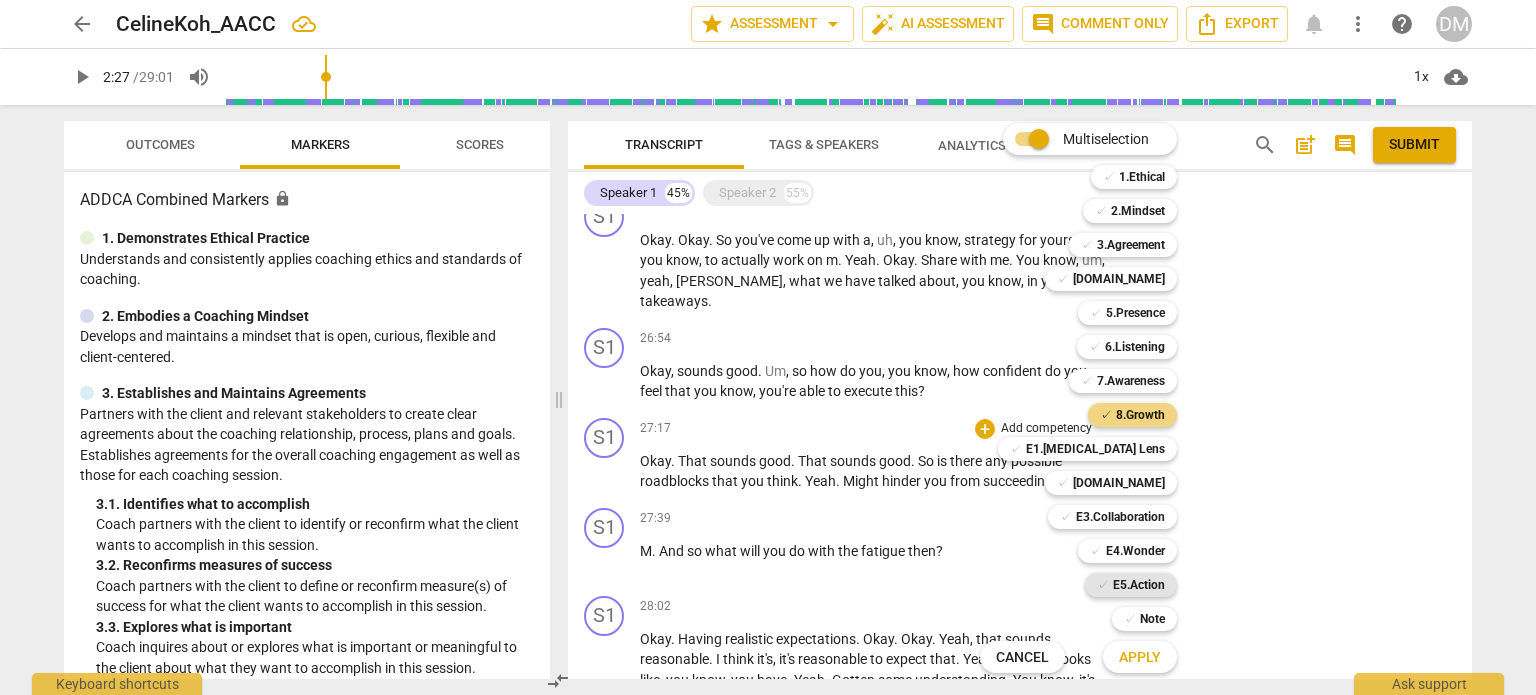 click on "E5.Action" at bounding box center [1139, 585] 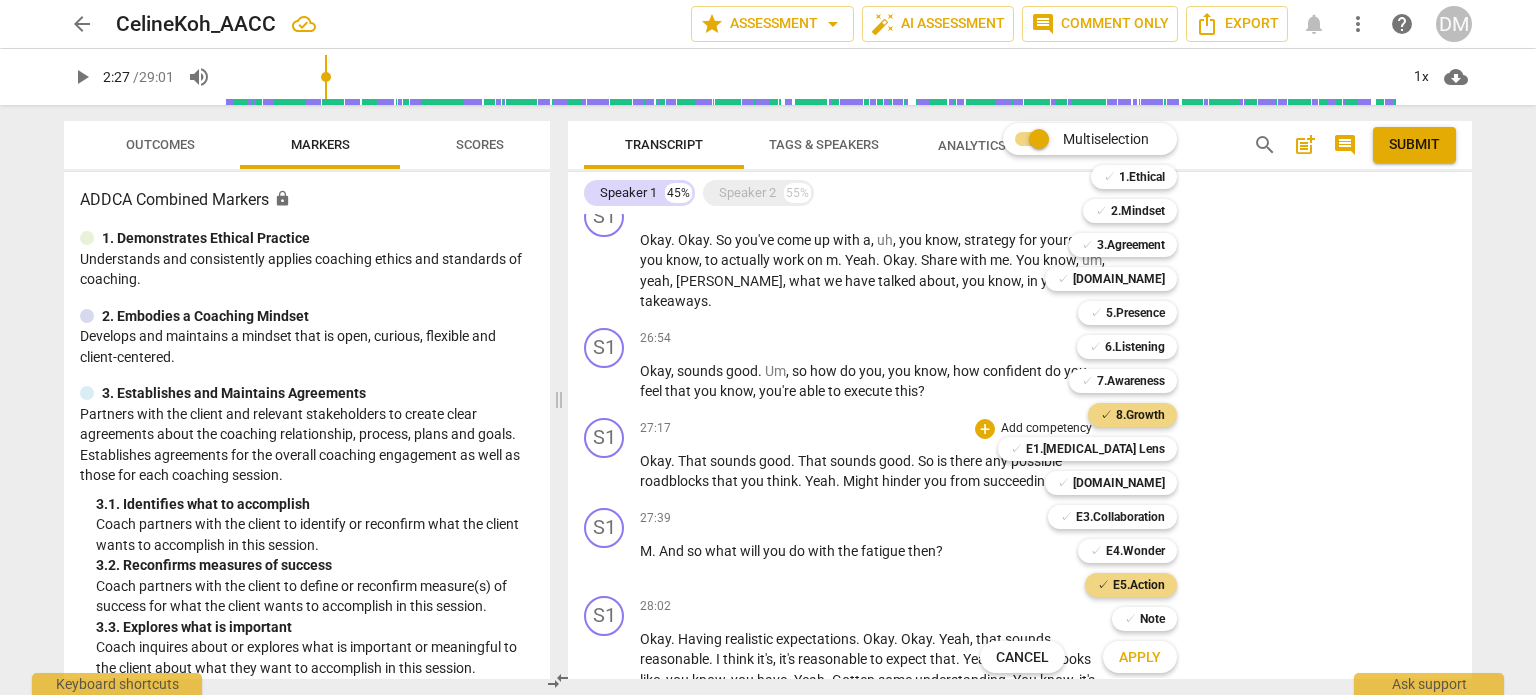 click on "Apply" at bounding box center (1140, 658) 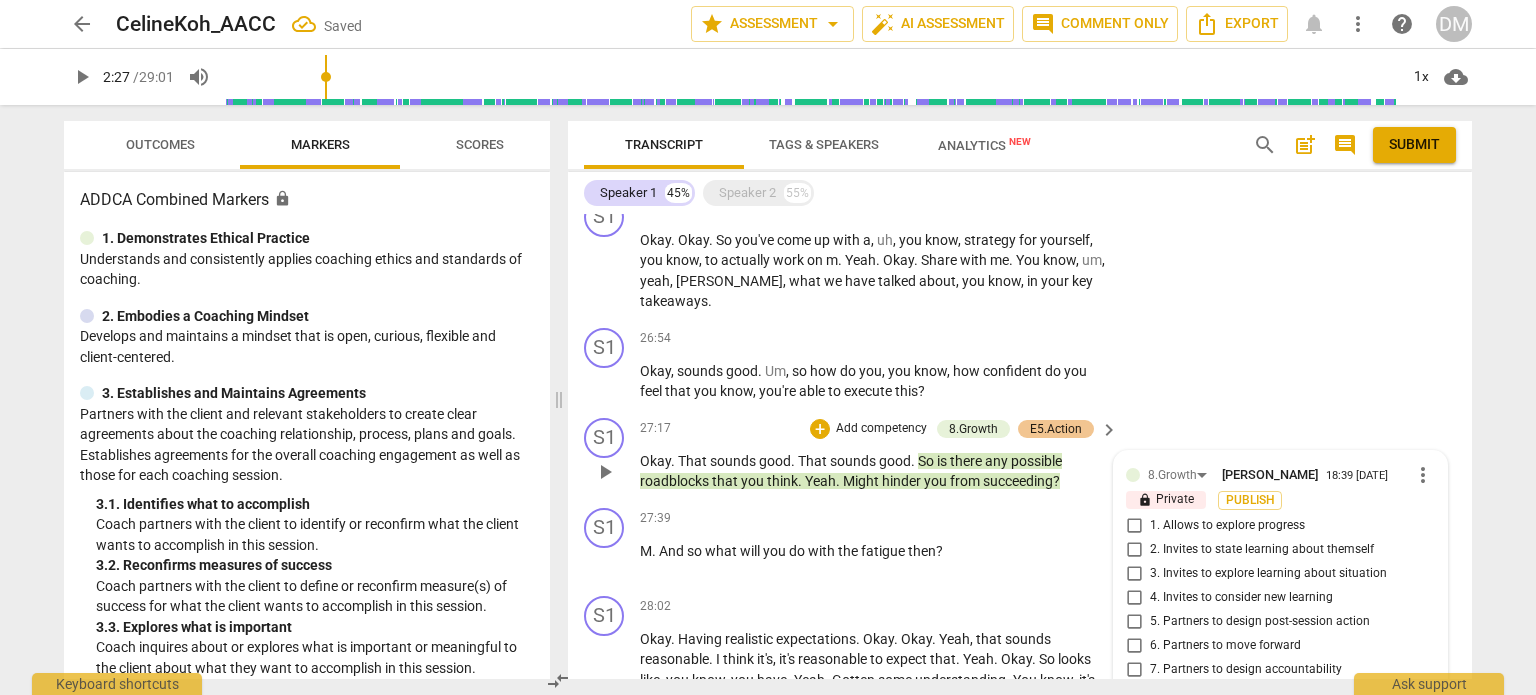 scroll, scrollTop: 7171, scrollLeft: 0, axis: vertical 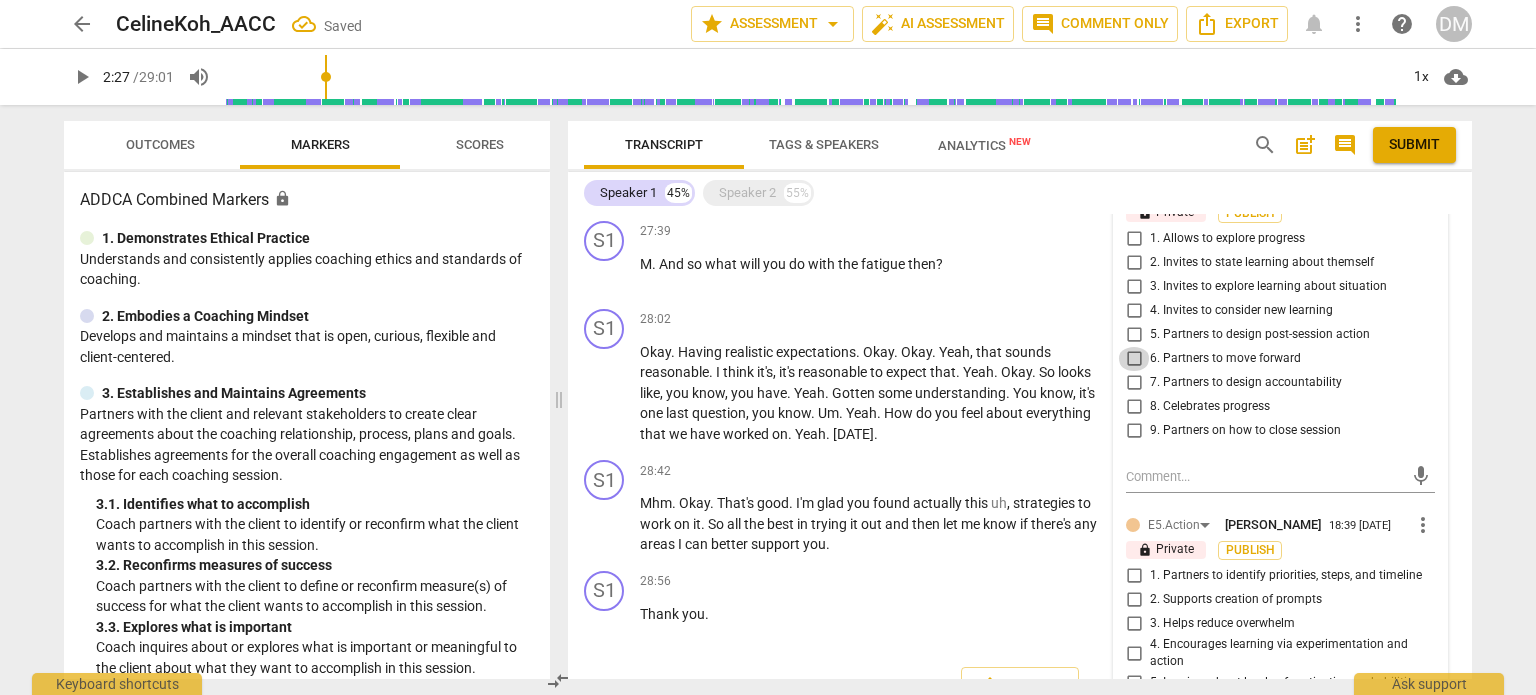 click on "6. Partners to move forward" at bounding box center (1134, 359) 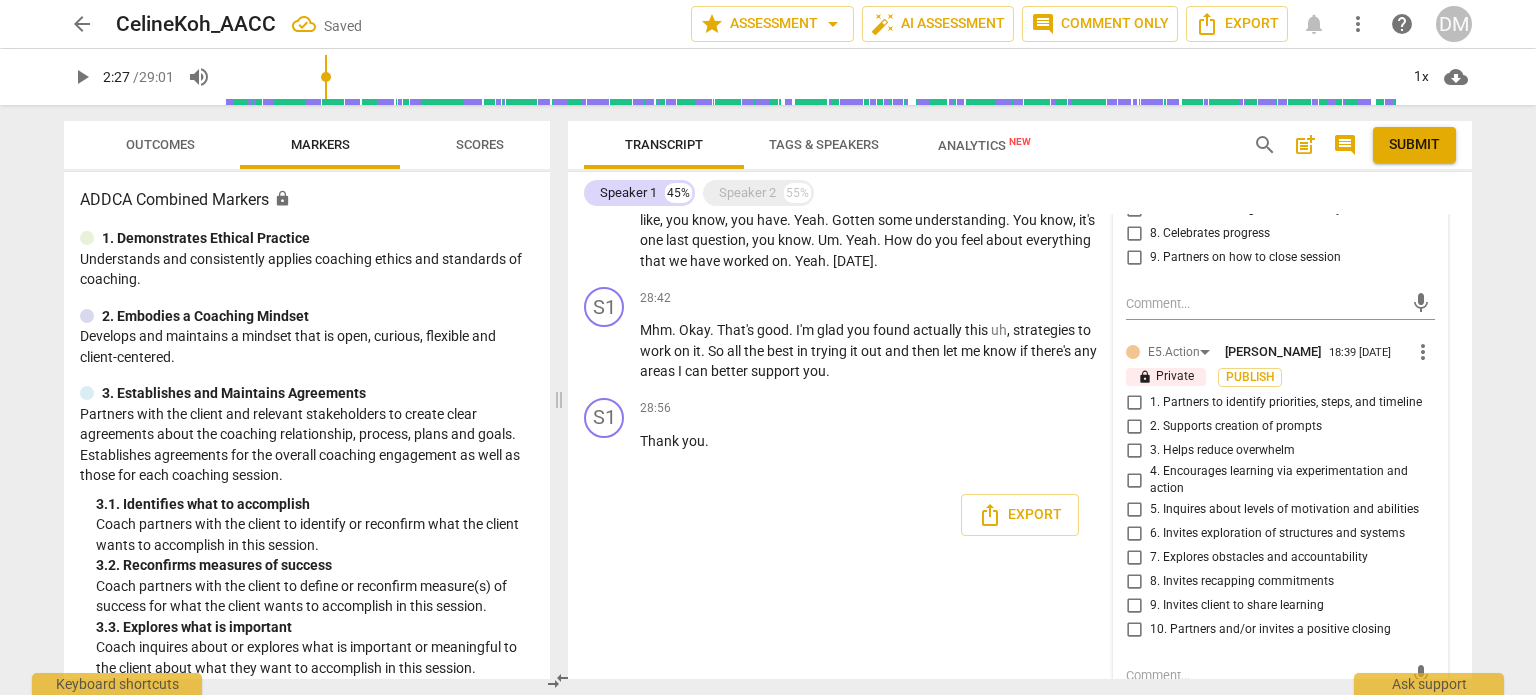 scroll, scrollTop: 7336, scrollLeft: 0, axis: vertical 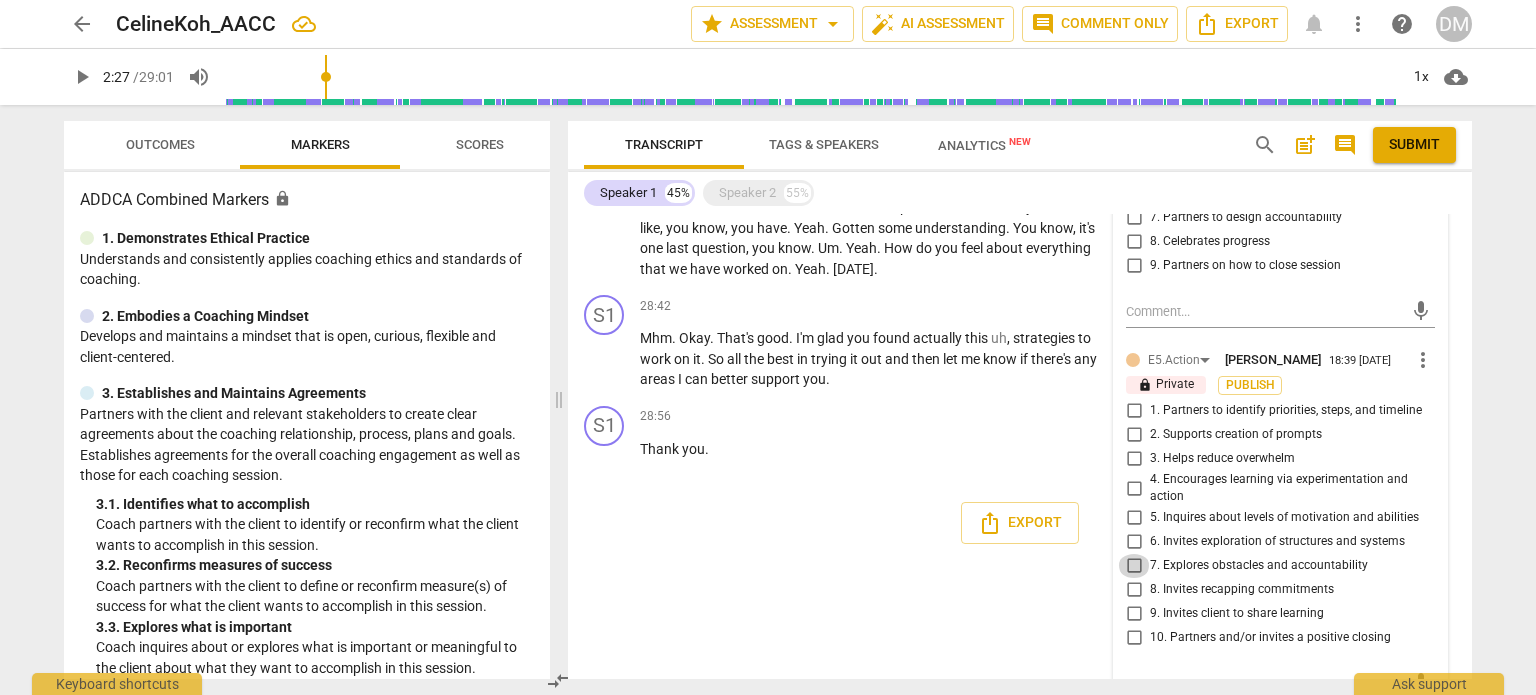 click on "7. Explores obstacles and accountability" at bounding box center (1134, 566) 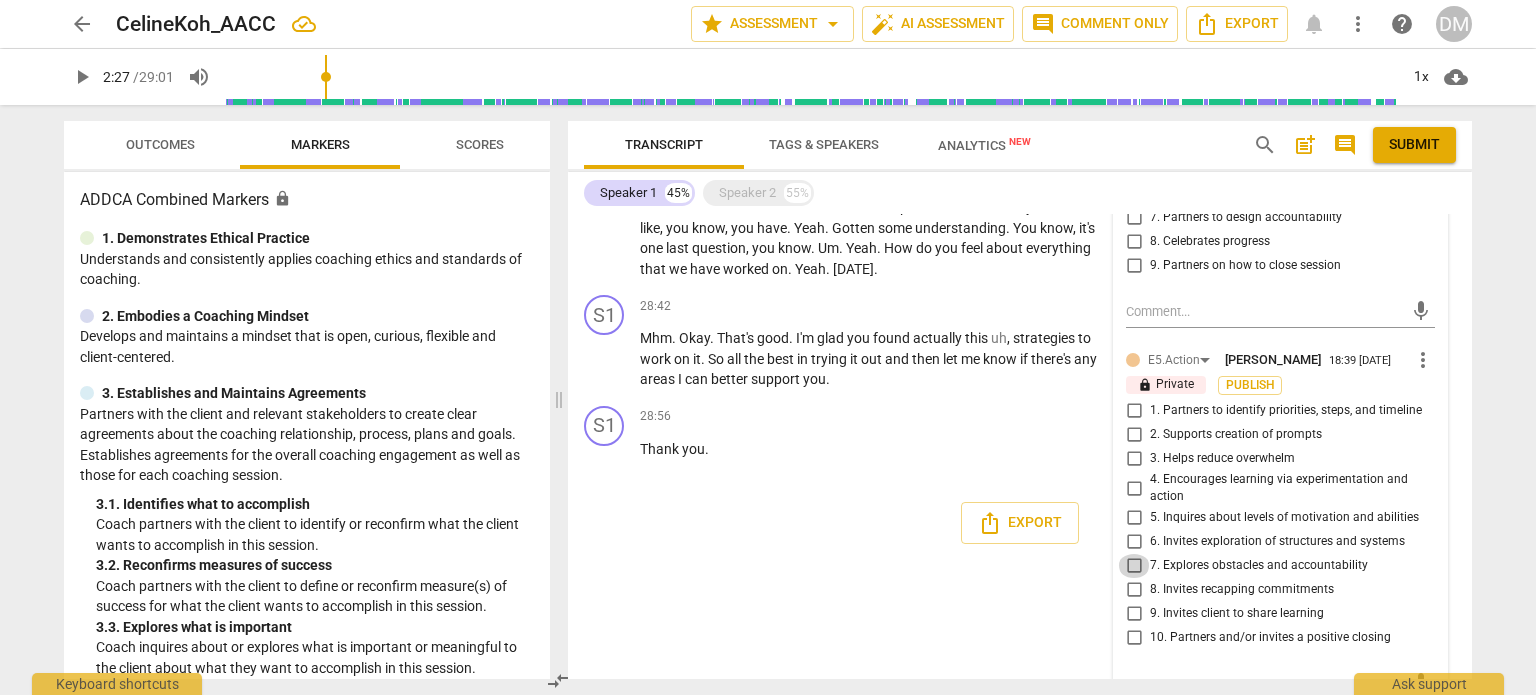 checkbox on "true" 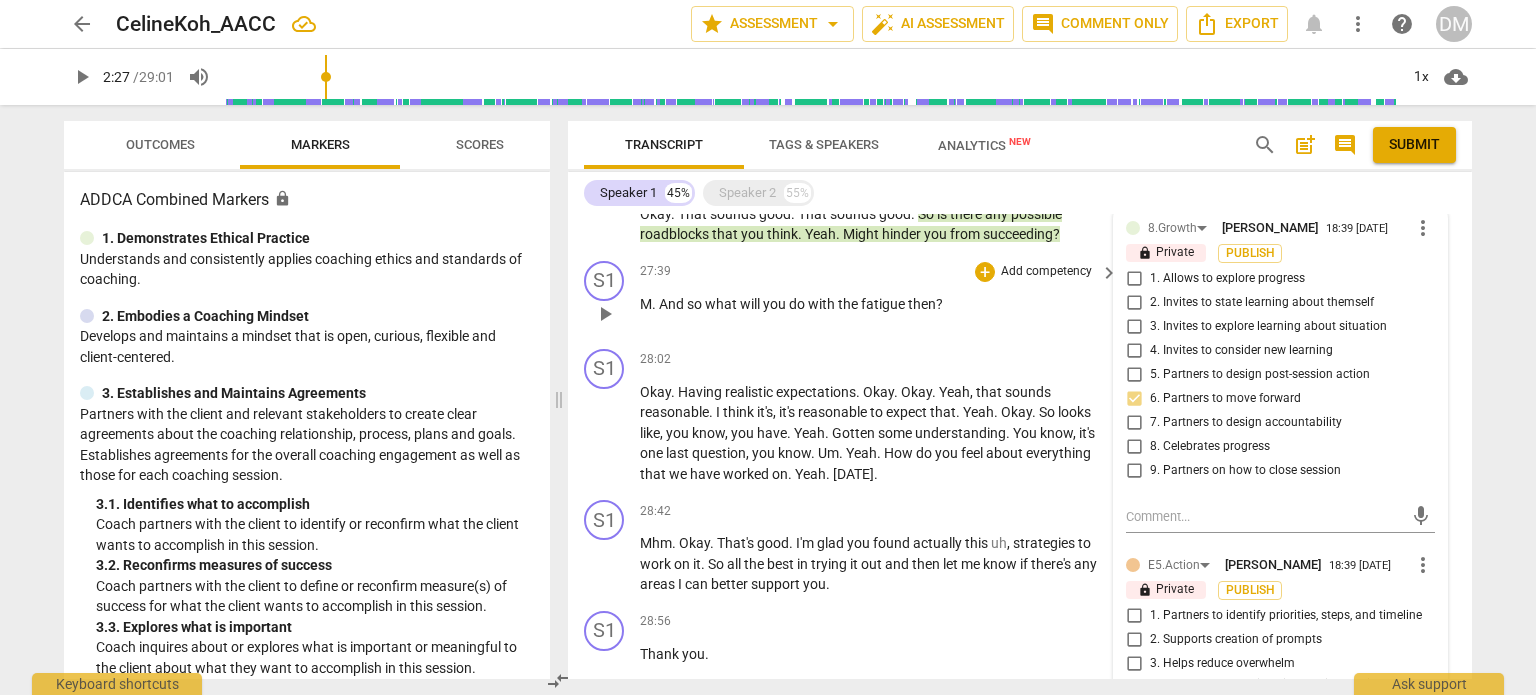 scroll, scrollTop: 7131, scrollLeft: 0, axis: vertical 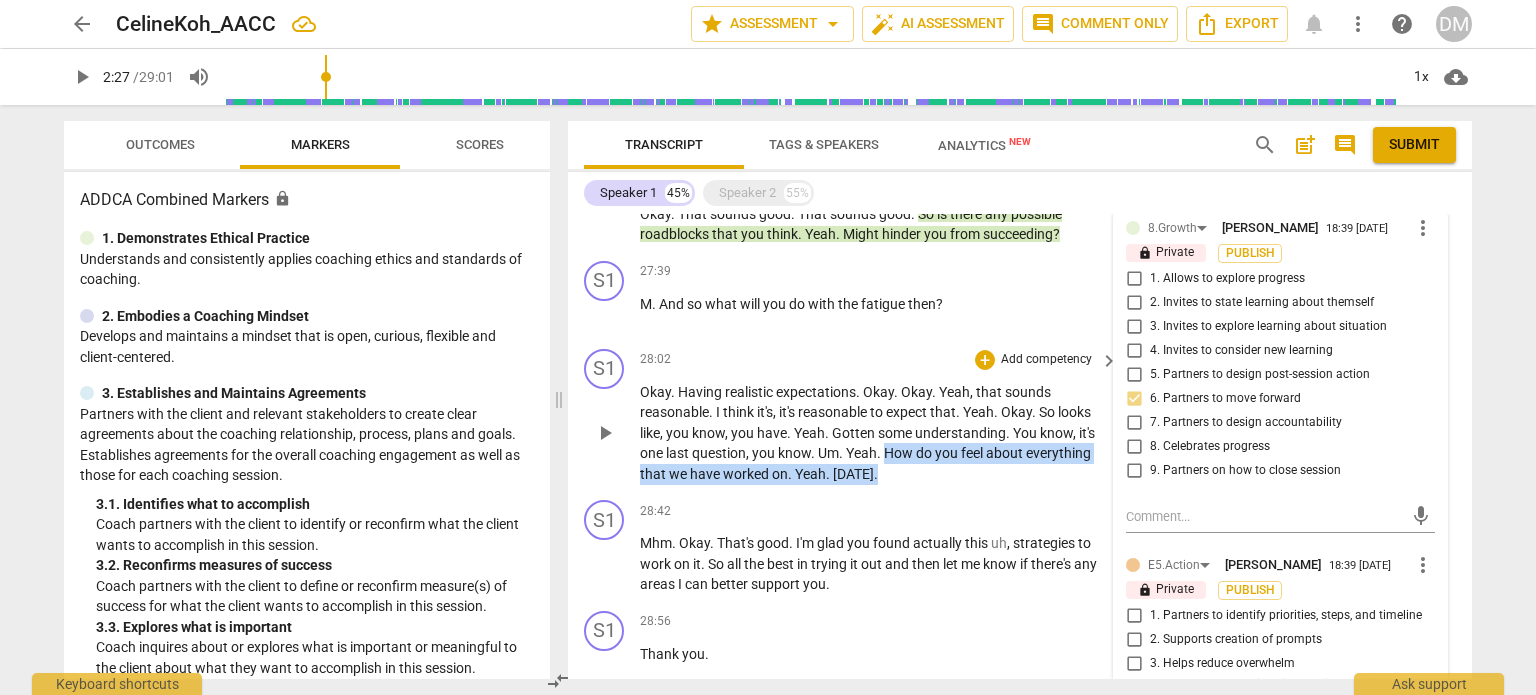 drag, startPoint x: 884, startPoint y: 421, endPoint x: 898, endPoint y: 458, distance: 39.56008 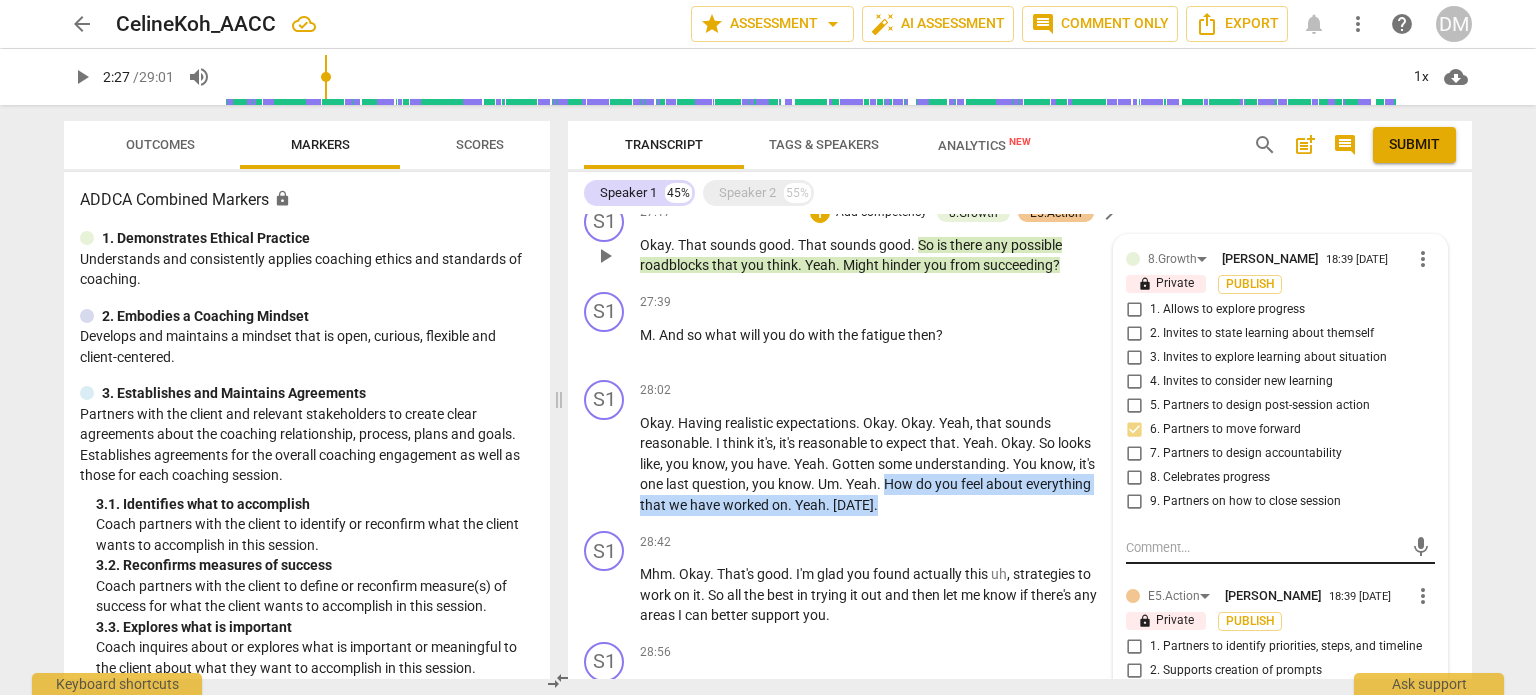 scroll, scrollTop: 7102, scrollLeft: 0, axis: vertical 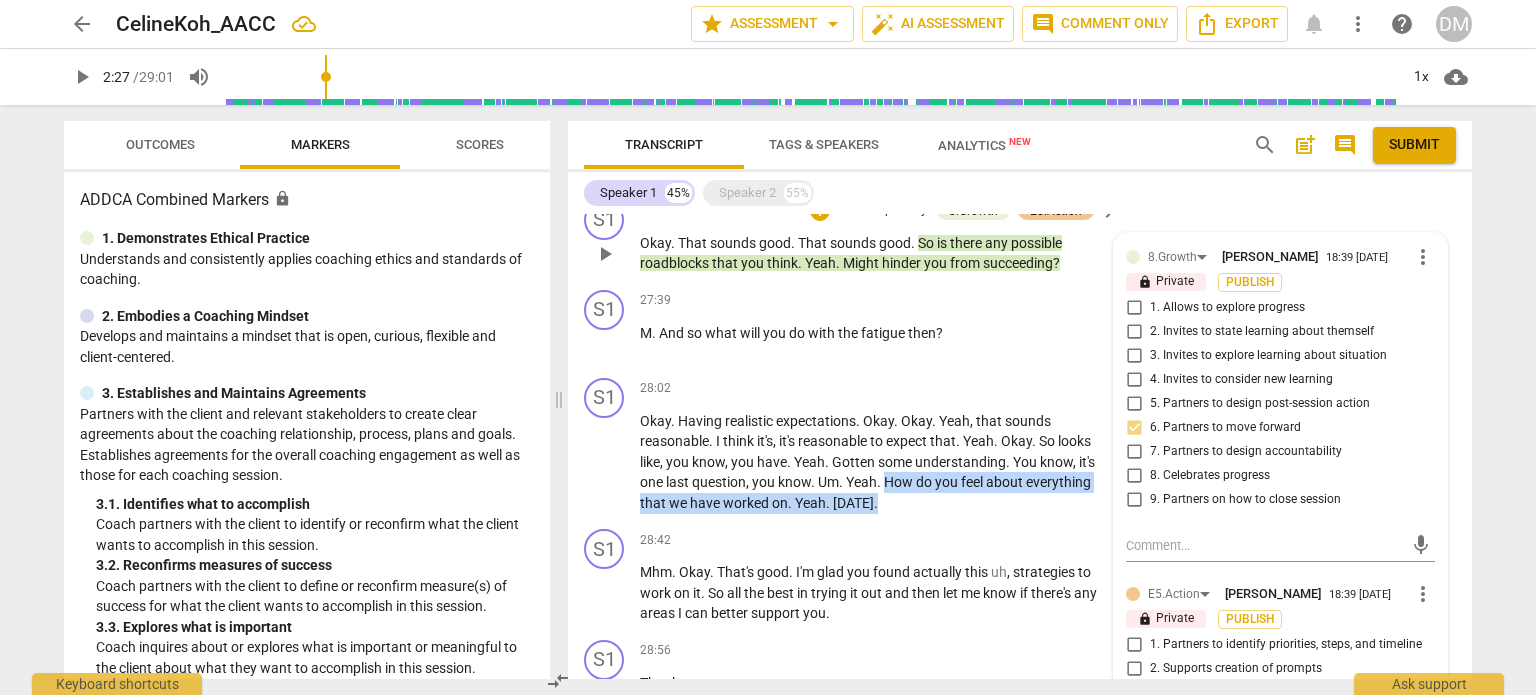 click on "1. Allows to explore progress" at bounding box center [1134, 308] 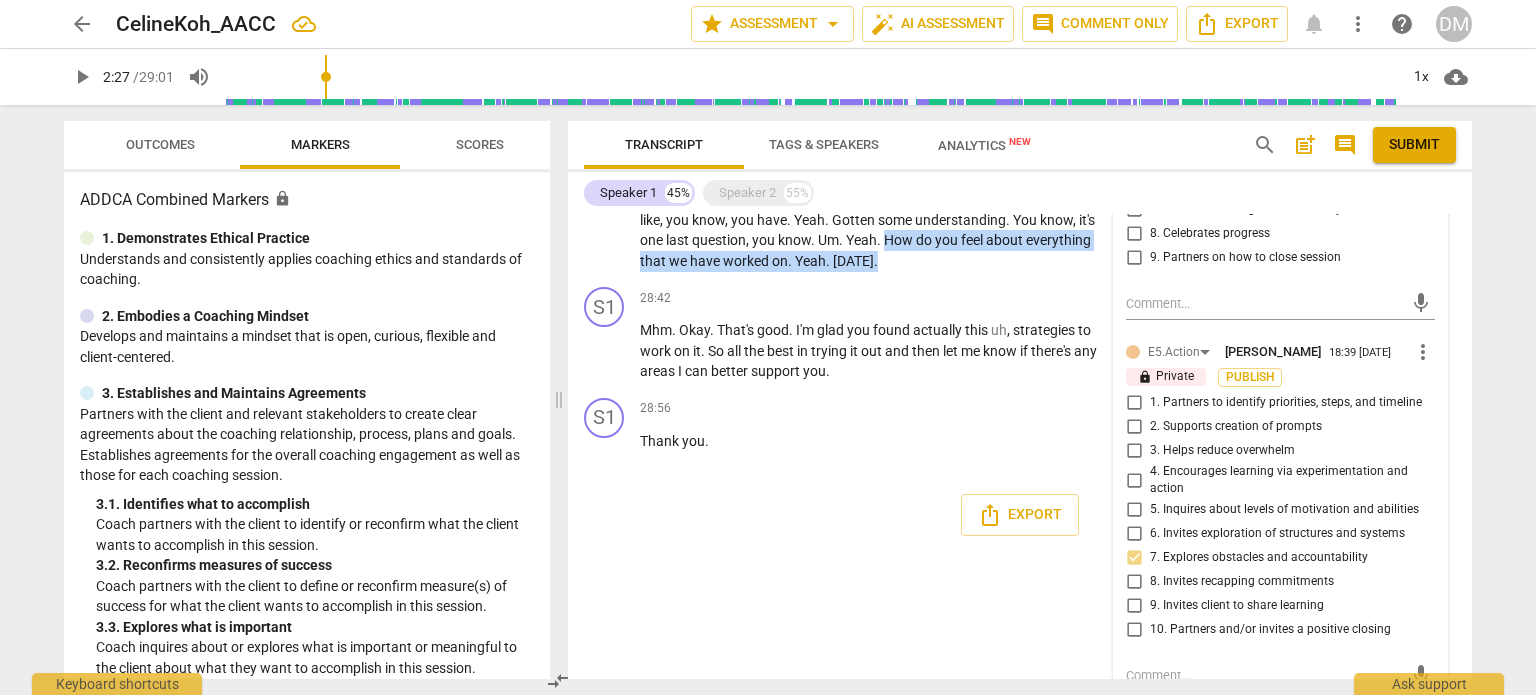 scroll, scrollTop: 7343, scrollLeft: 0, axis: vertical 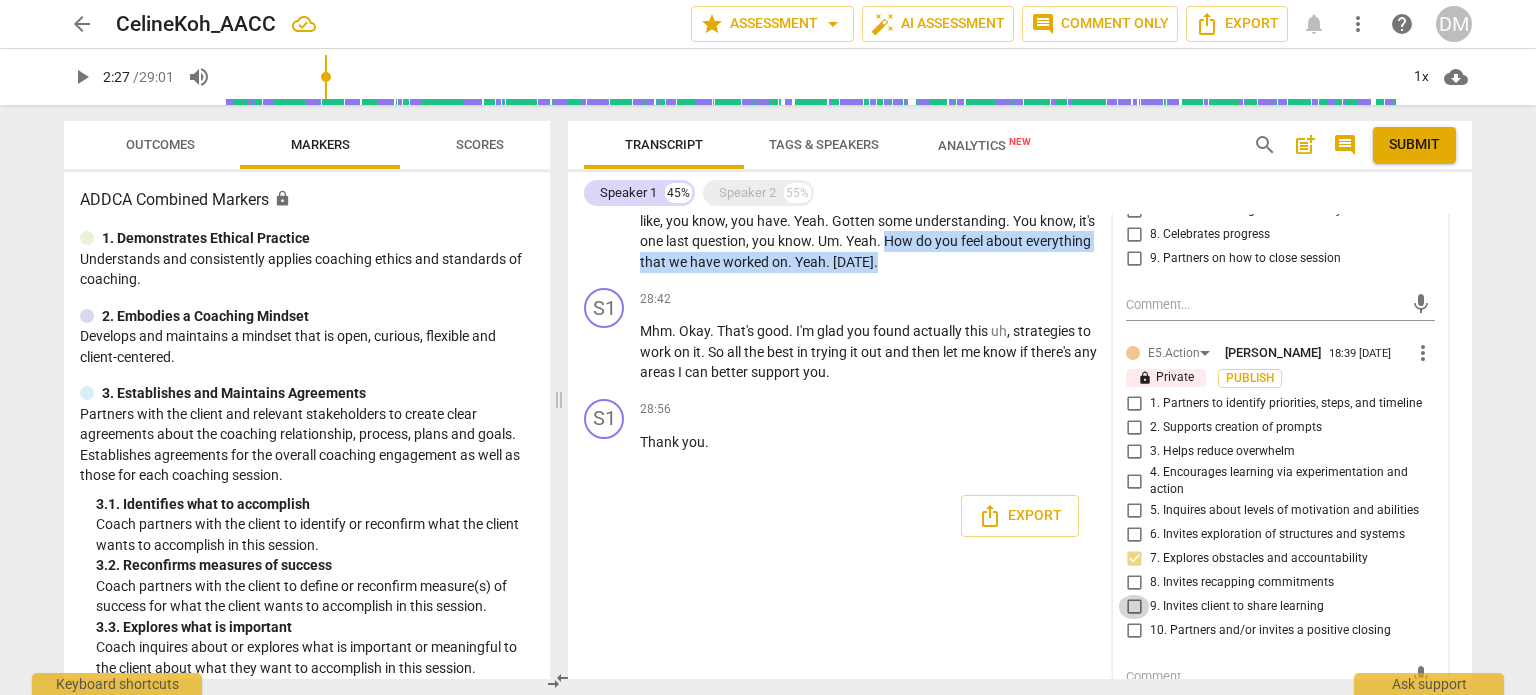 click on "9. Invites client to share learning" at bounding box center (1134, 607) 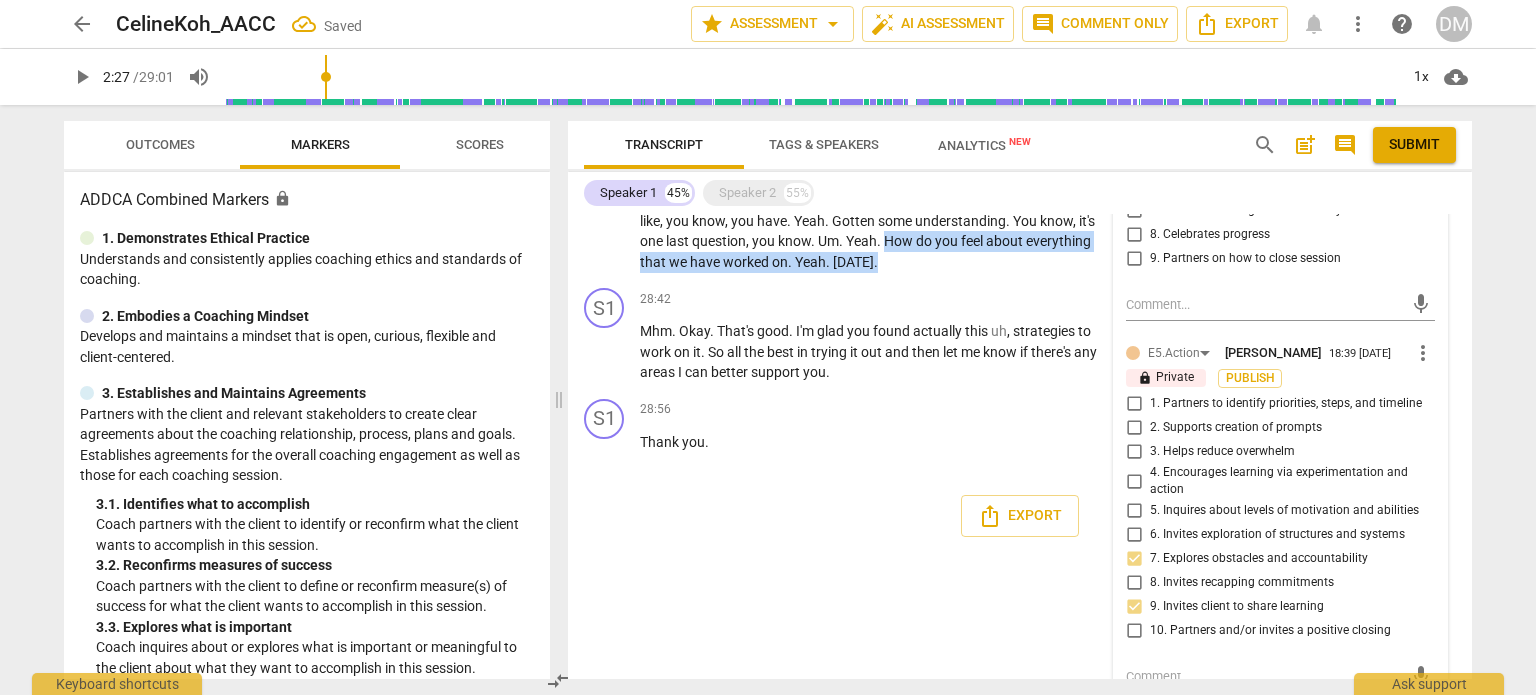 scroll, scrollTop: 7331, scrollLeft: 0, axis: vertical 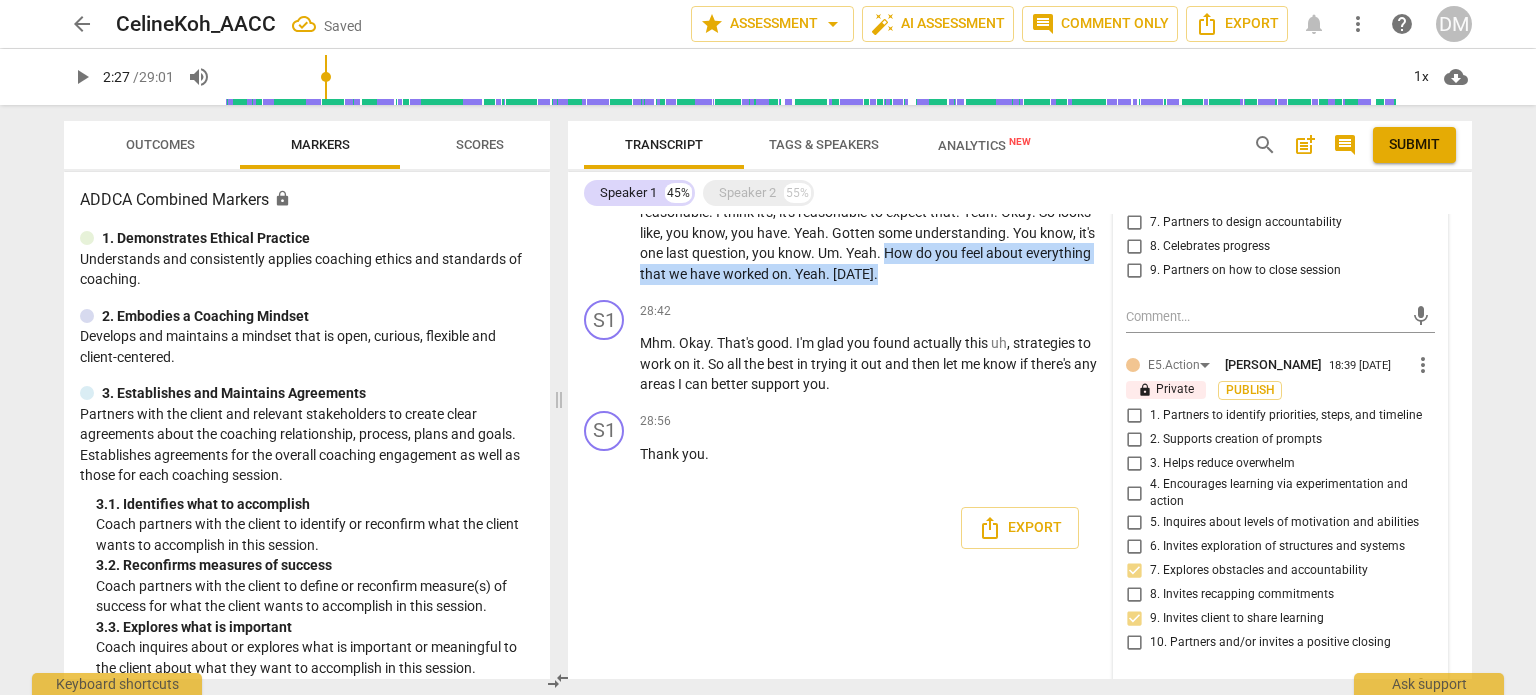 click on "9. Invites client to share learning" at bounding box center (1134, 619) 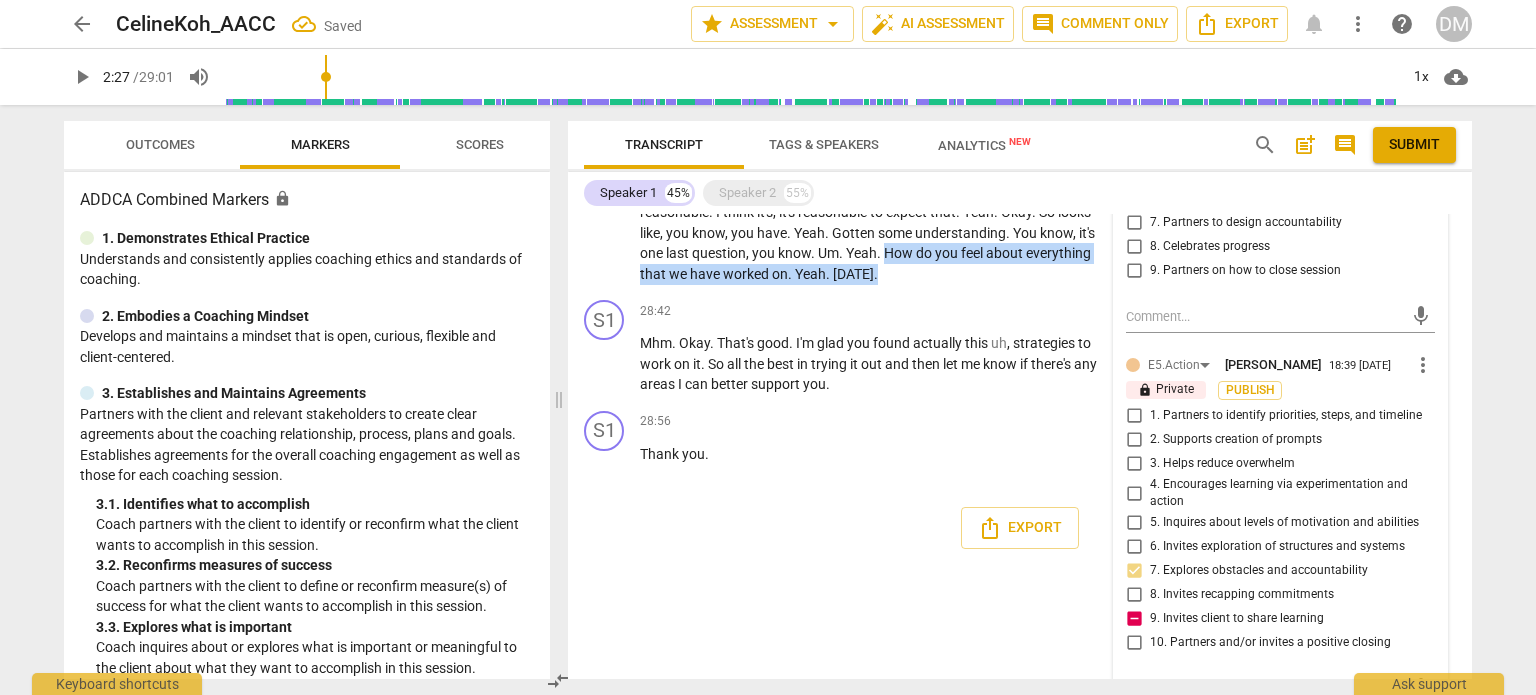 click on "9. Invites client to share learning" at bounding box center [1134, 619] 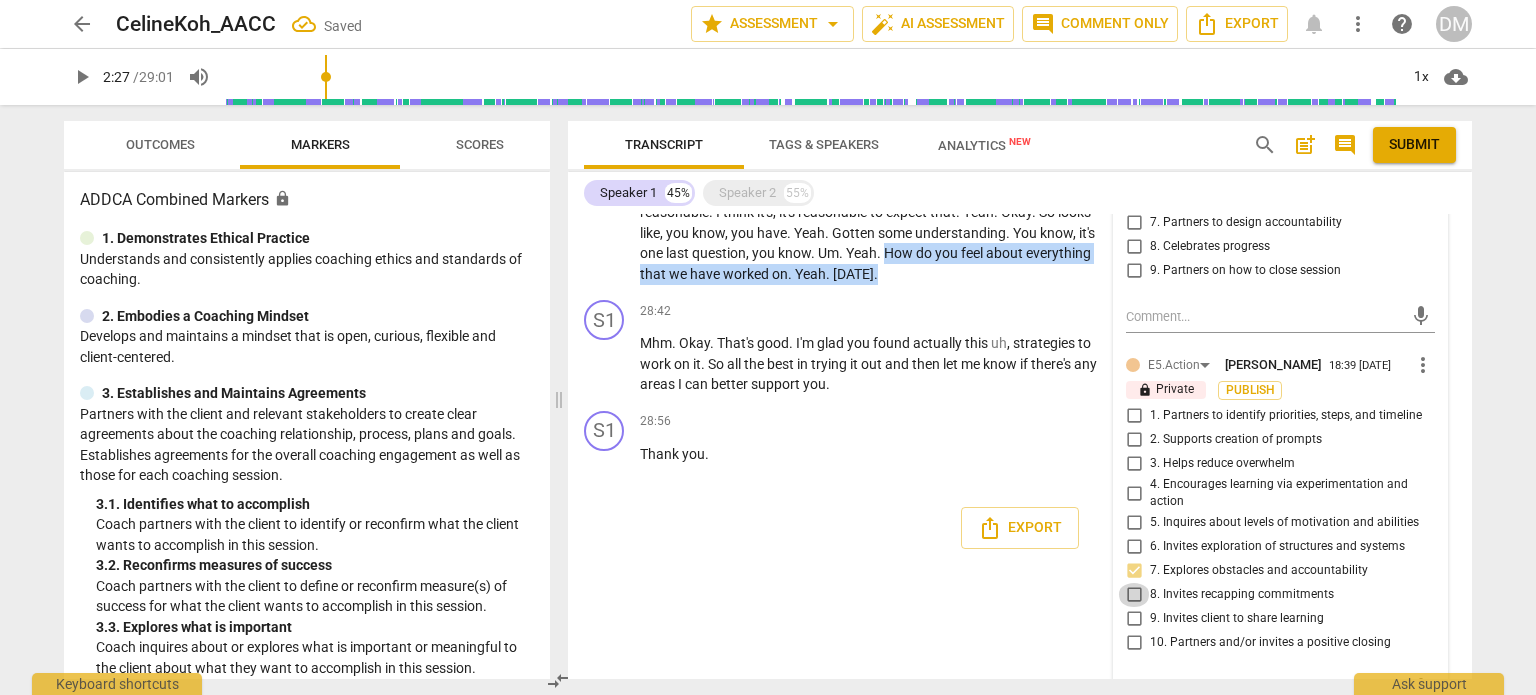 click on "8. Invites recapping commitments" at bounding box center (1134, 595) 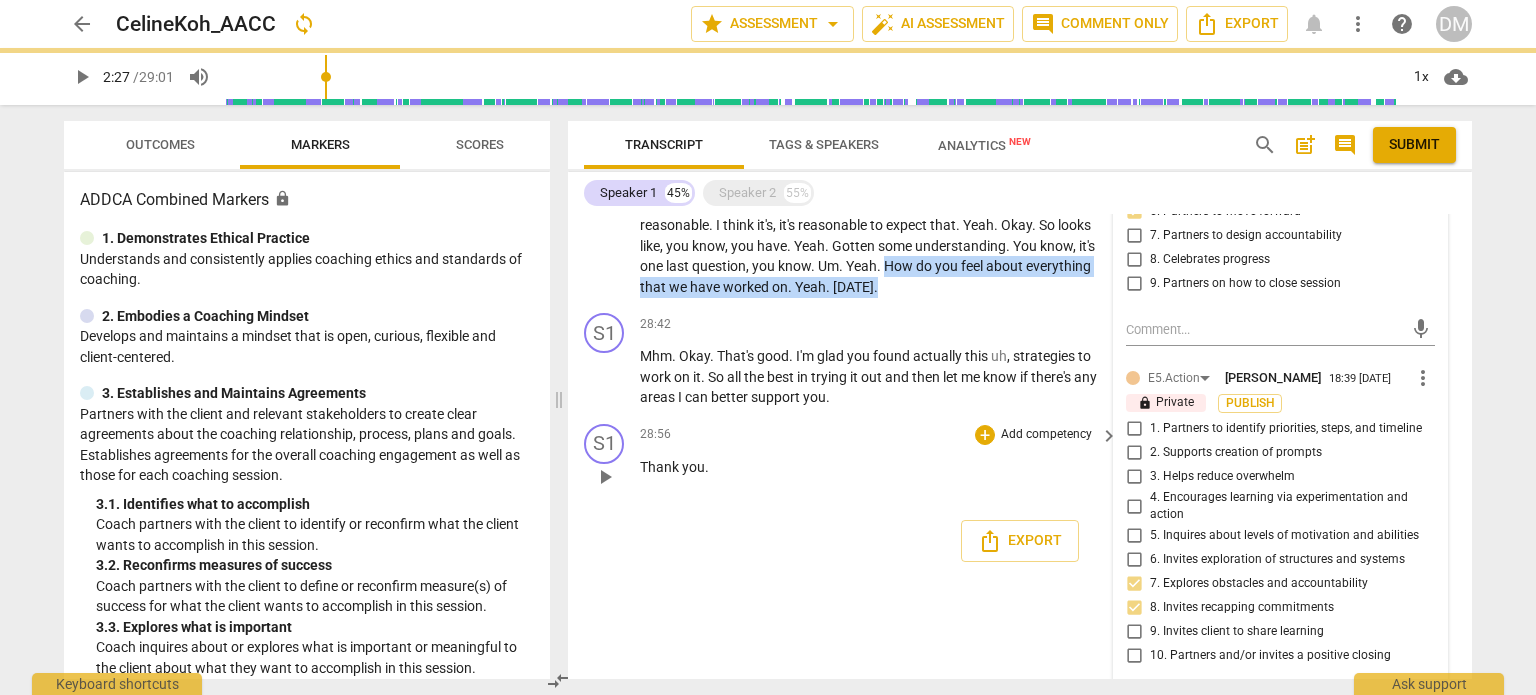 scroll, scrollTop: 7311, scrollLeft: 0, axis: vertical 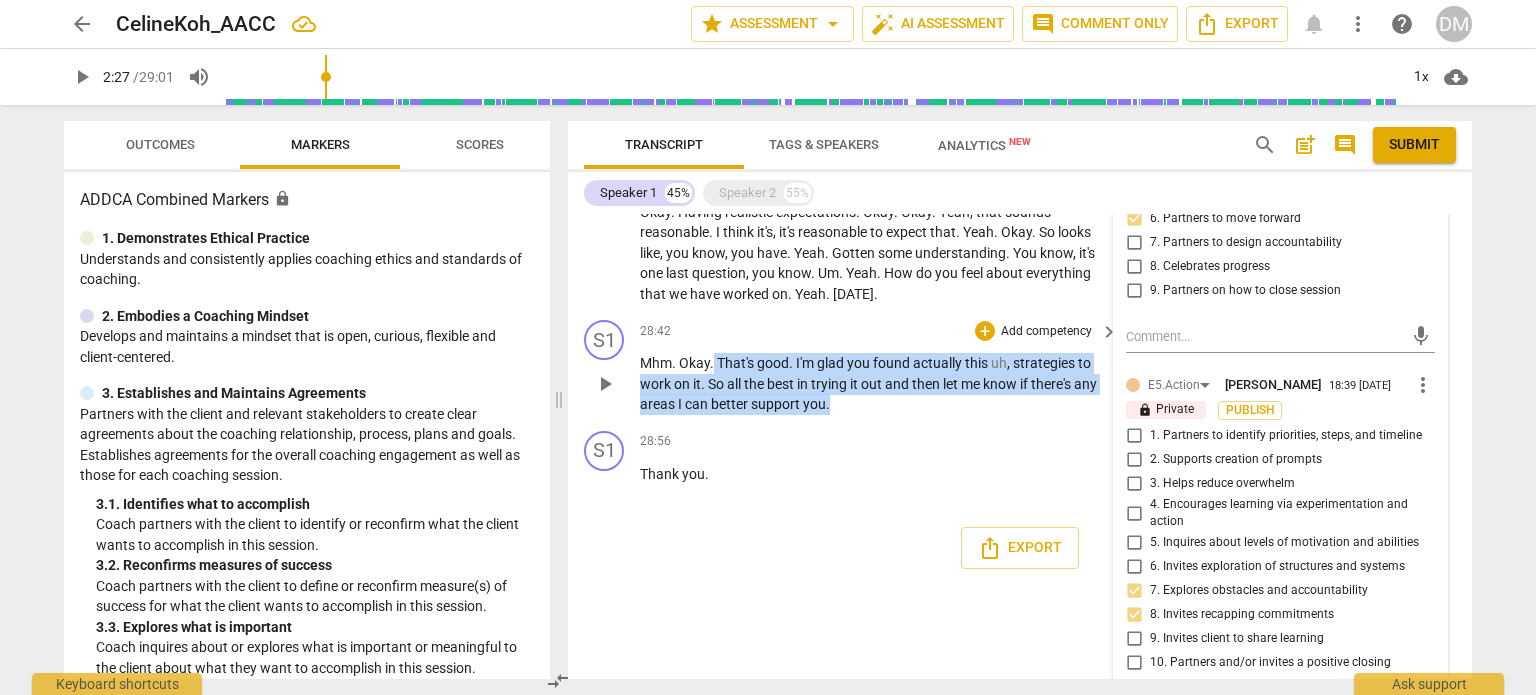 drag, startPoint x: 848, startPoint y: 372, endPoint x: 711, endPoint y: 334, distance: 142.17242 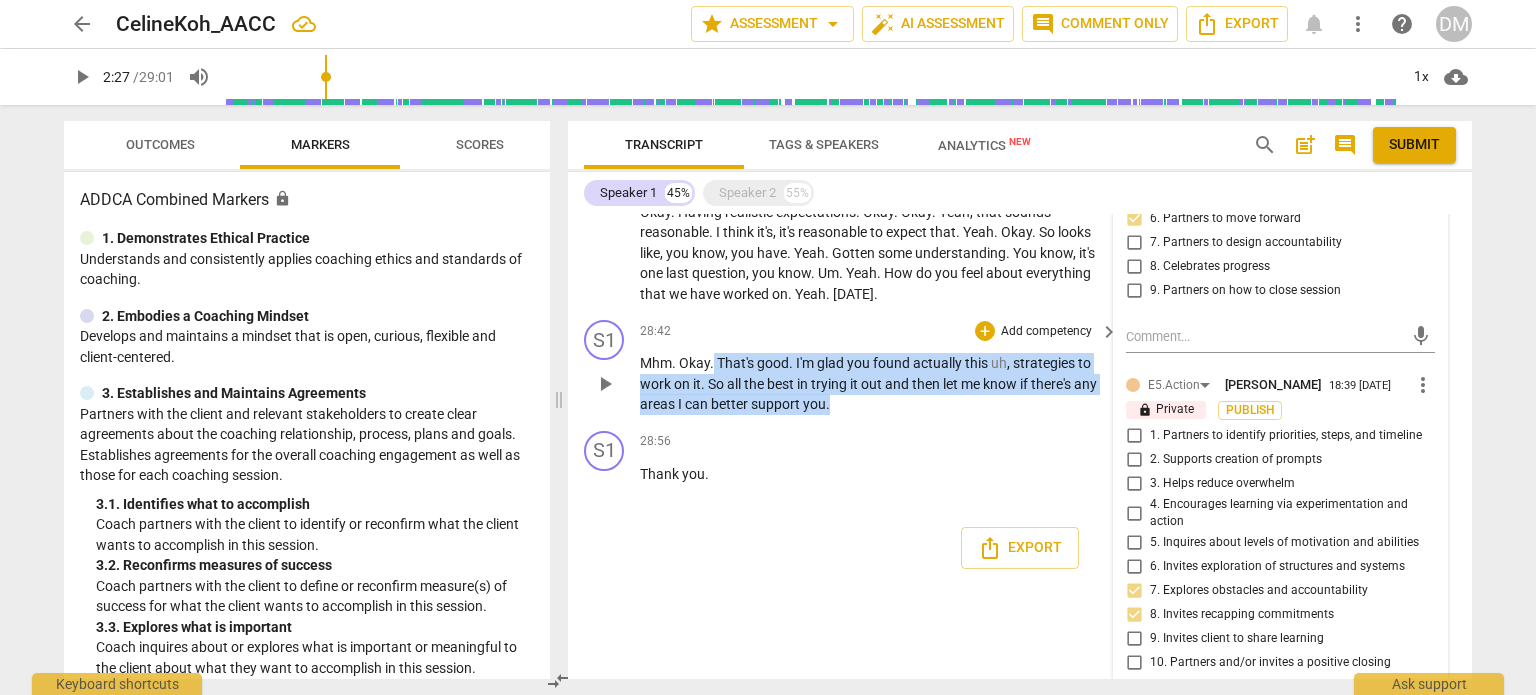 click on "Mhm .   Okay .   That's   good .   I'm   glad   you   found   actually   this   uh ,   strategies   to   work   on   it .   So   all   the   best   in   trying   it   out   and   then   let   me   know   if   there's   any   areas   I   can   better   support   you ." at bounding box center (874, 384) 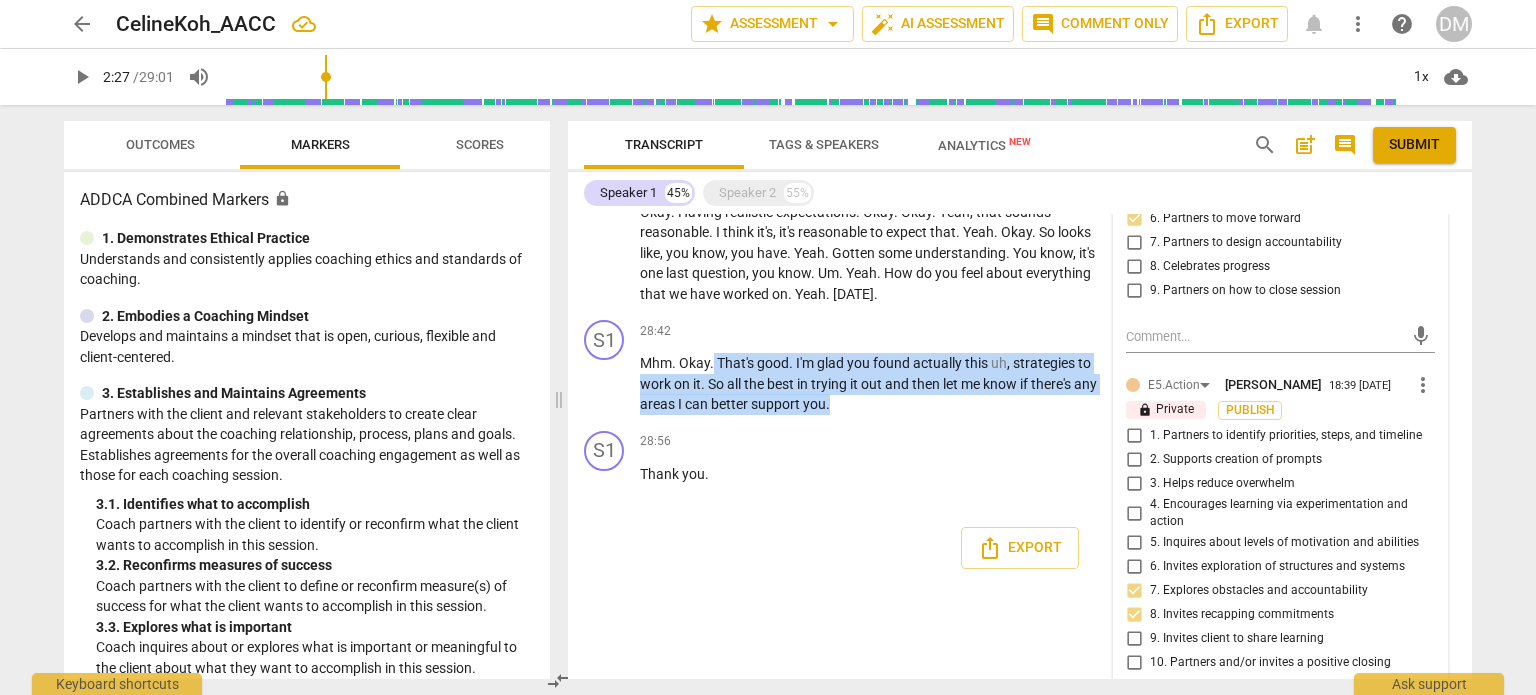 click on "10. Partners and/or invites a positive closing" at bounding box center [1134, 663] 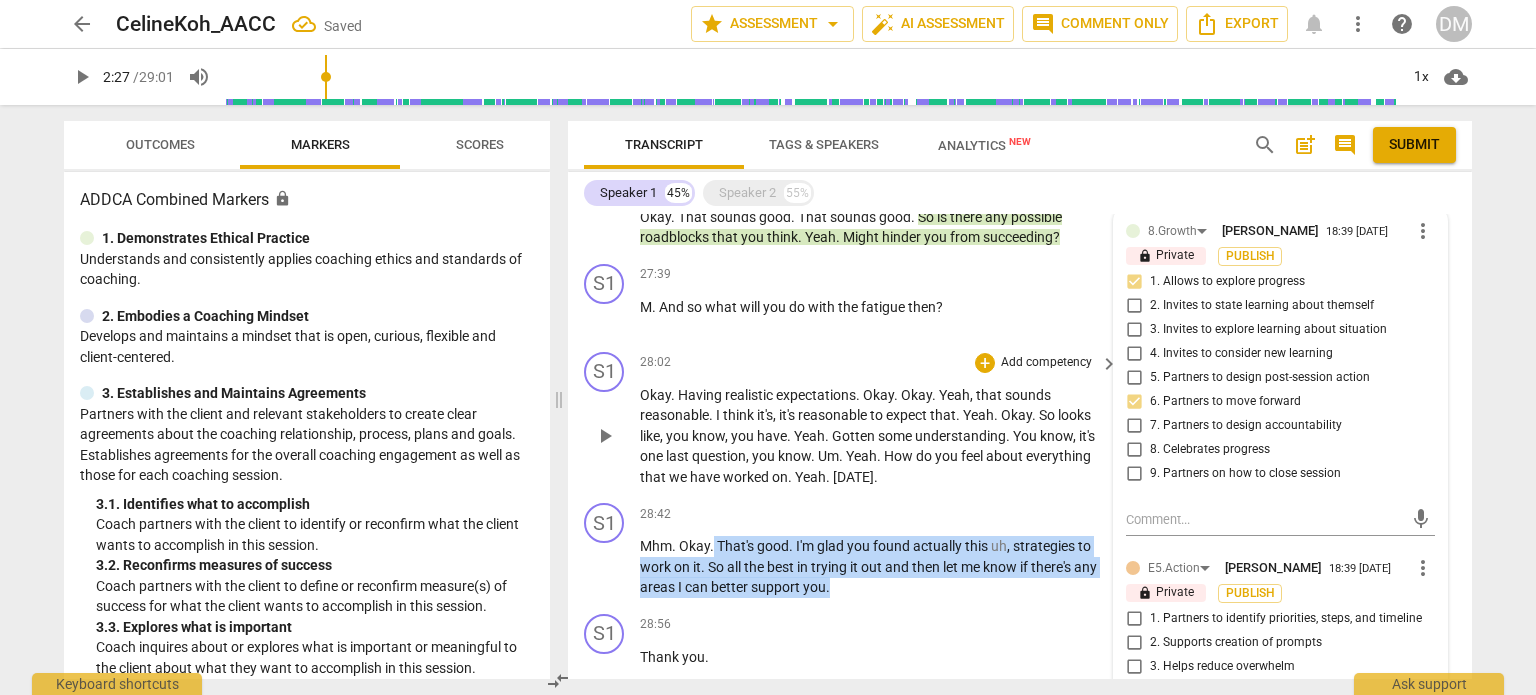 scroll, scrollTop: 7128, scrollLeft: 0, axis: vertical 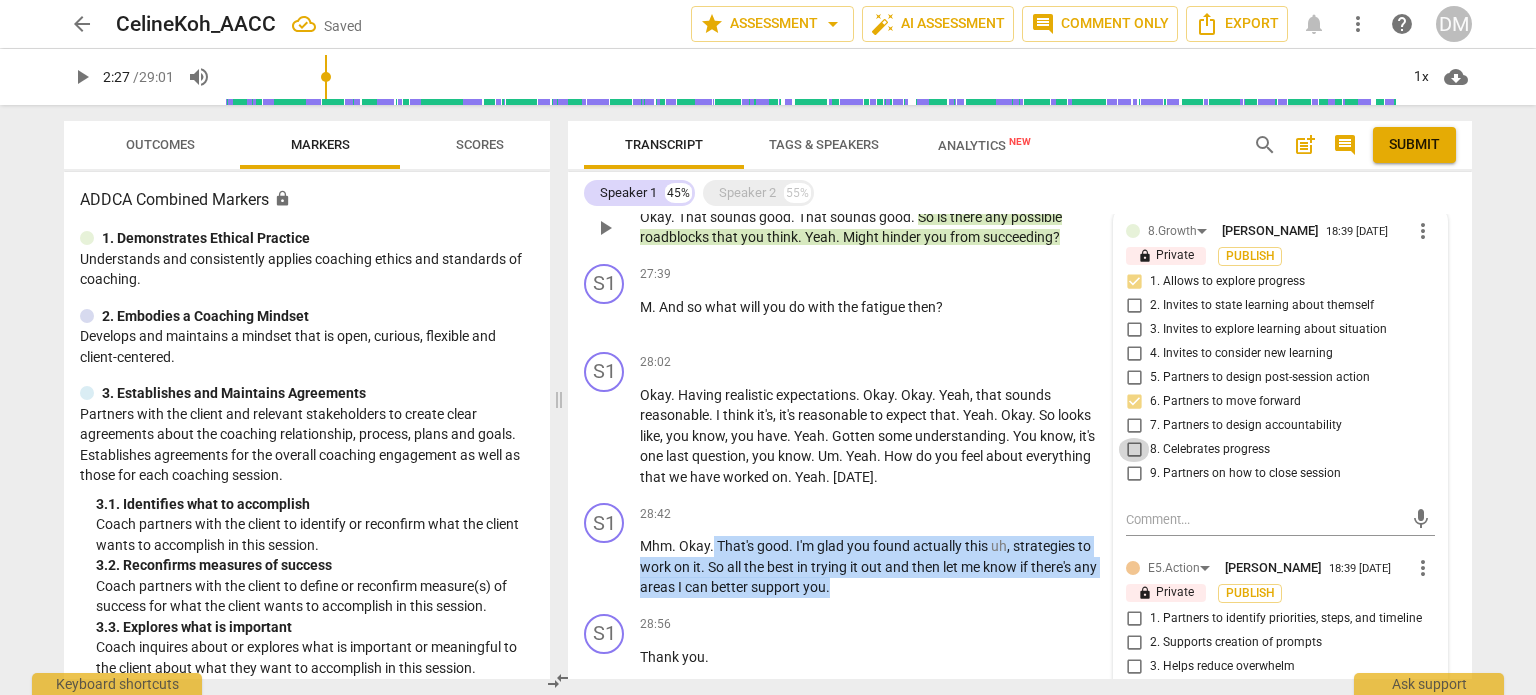 click on "8. Celebrates progress" at bounding box center [1134, 450] 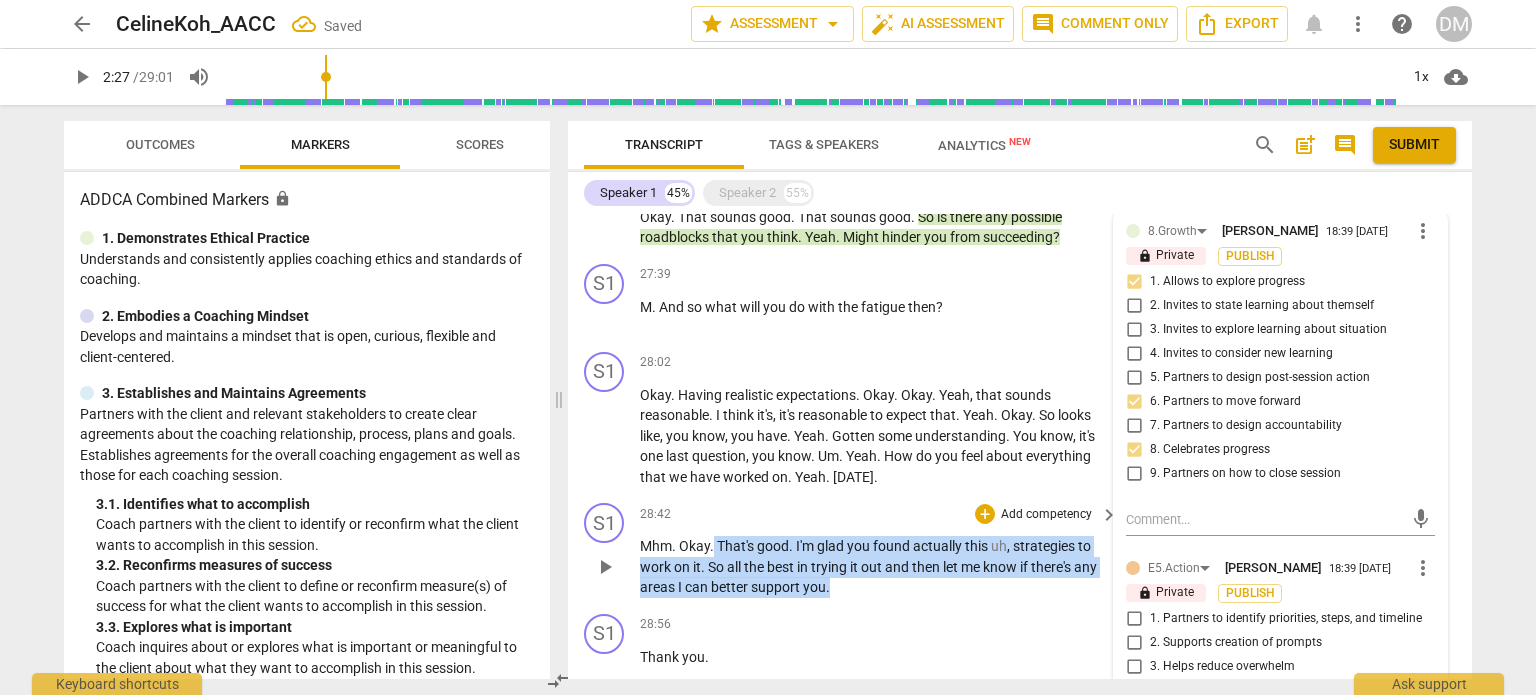 click on "." at bounding box center [713, 546] 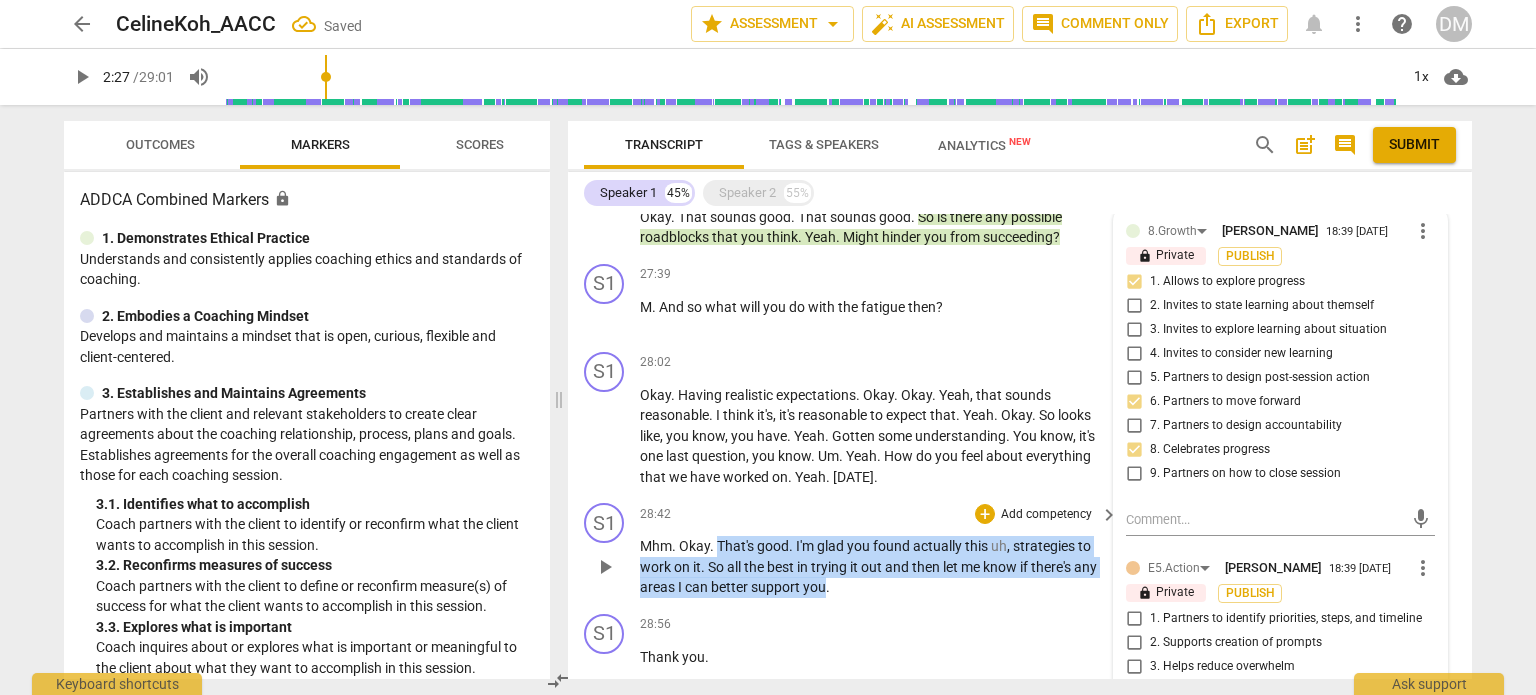 drag, startPoint x: 717, startPoint y: 513, endPoint x: 823, endPoint y: 550, distance: 112.27199 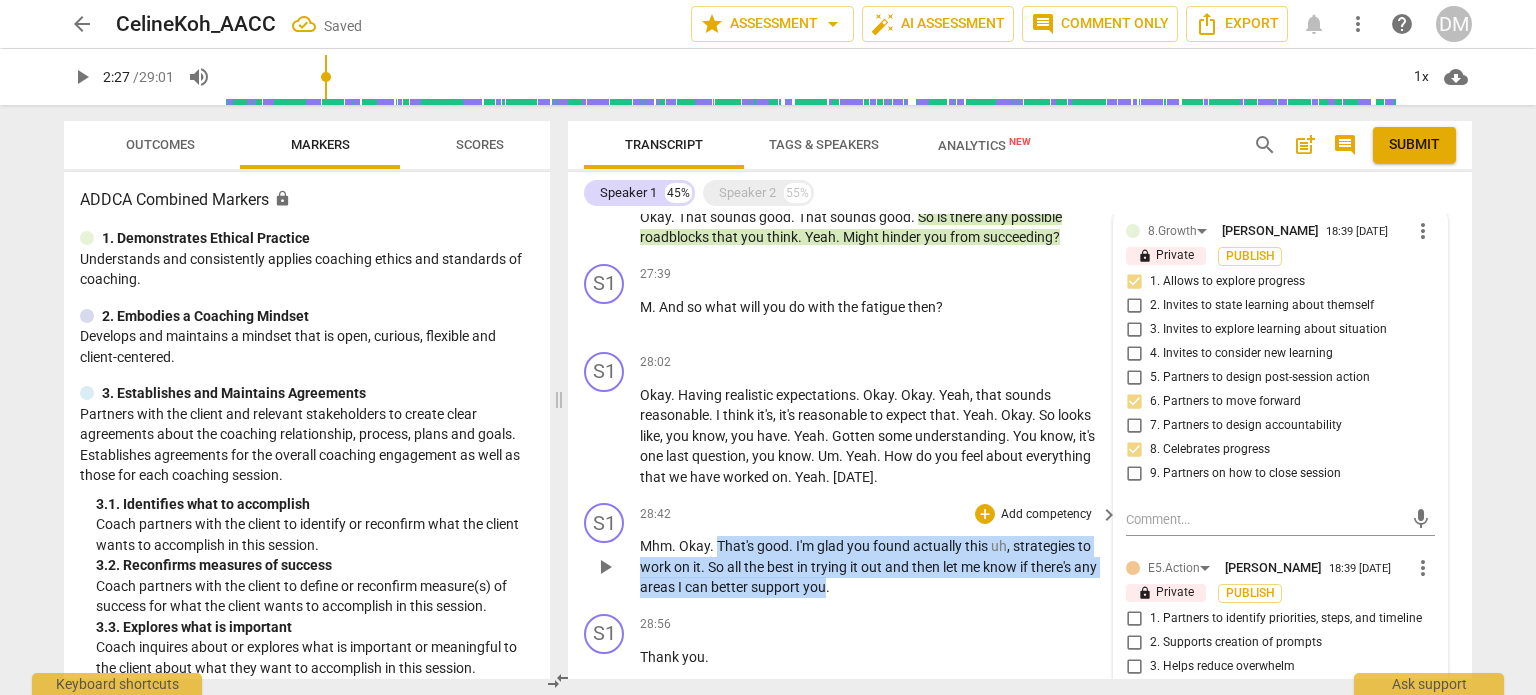 click on "Mhm .   Okay .   That's   good .   I'm   glad   you   found   actually   this   uh ,   strategies   to   work   on   it .   So   all   the   best   in   trying   it   out   and   then   let   me   know   if   there's   any   areas   I   can   better   support   you ." at bounding box center [874, 567] 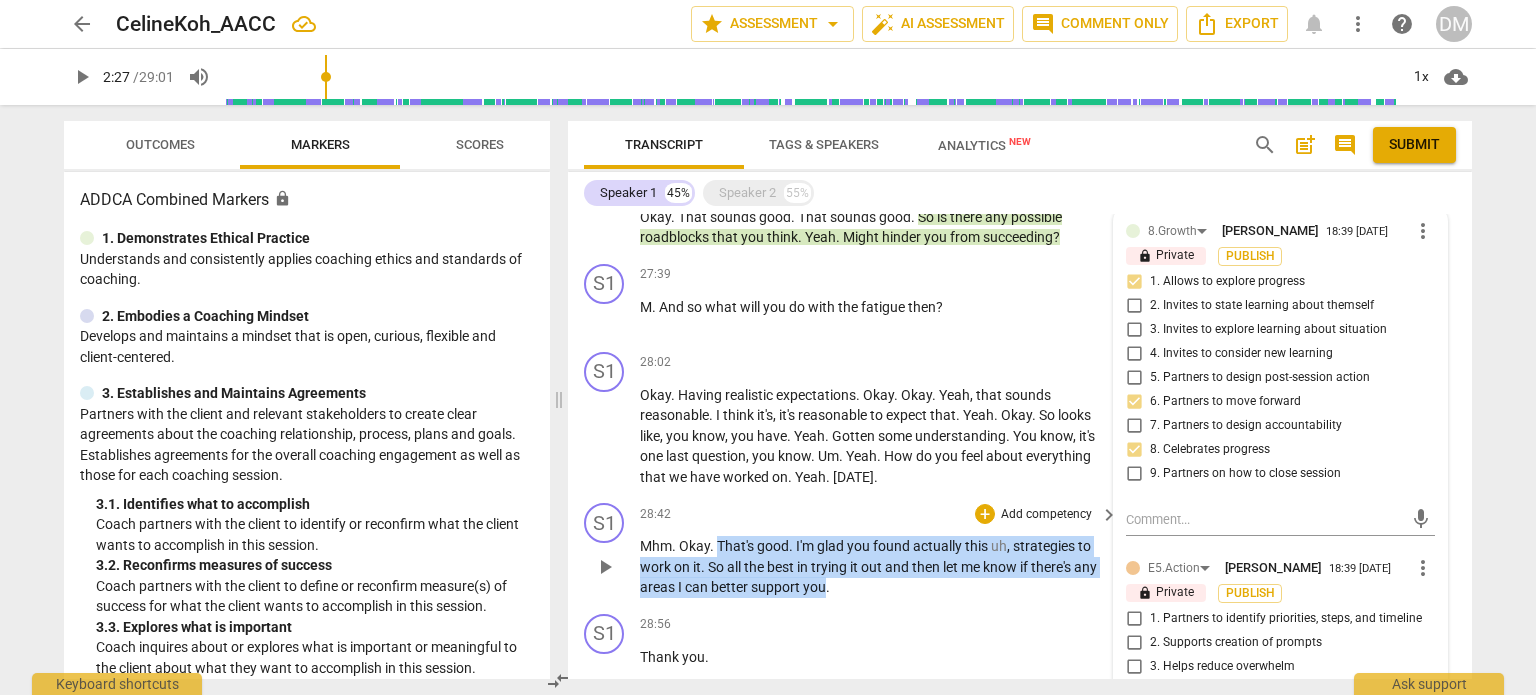 click on "+ Add competency keyboard_arrow_right" at bounding box center [1045, 514] 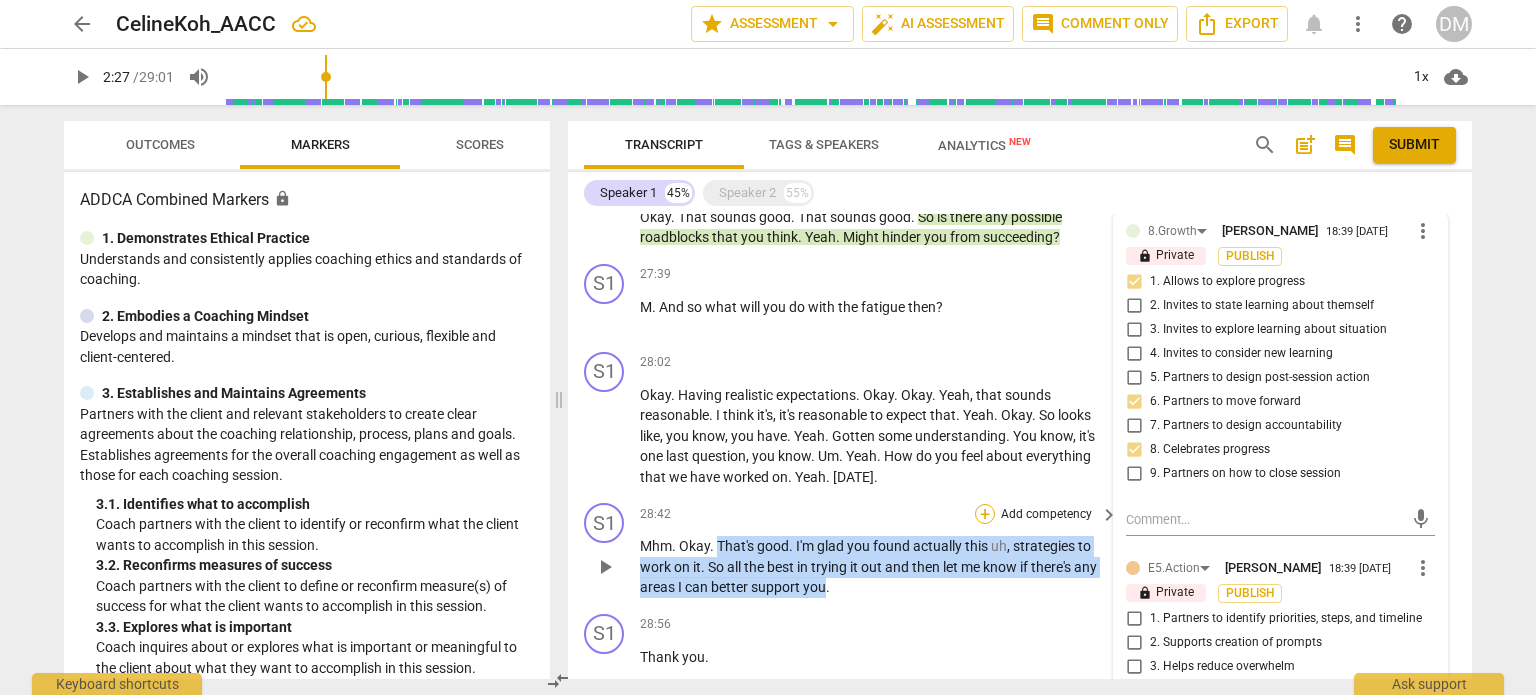 click on "+" at bounding box center [985, 514] 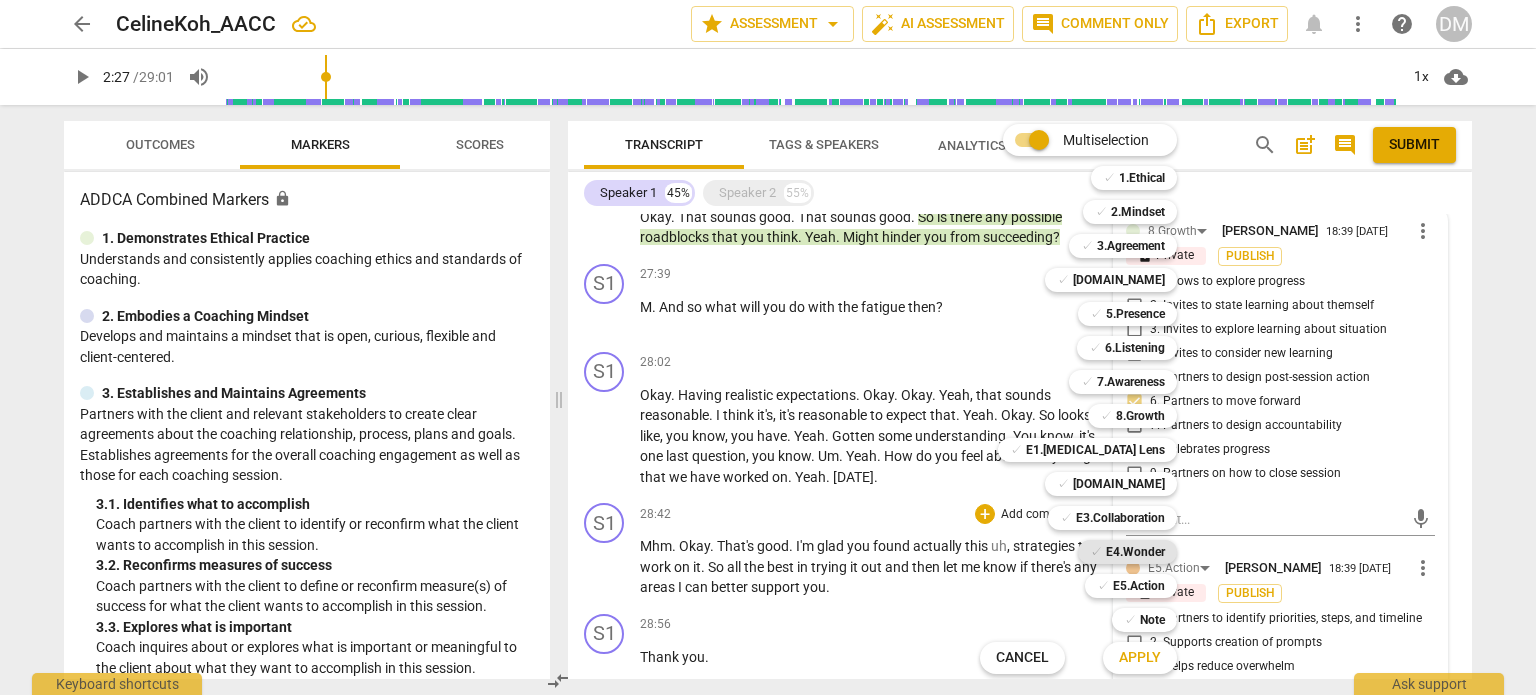 click on "E4.Wonder" at bounding box center (1135, 552) 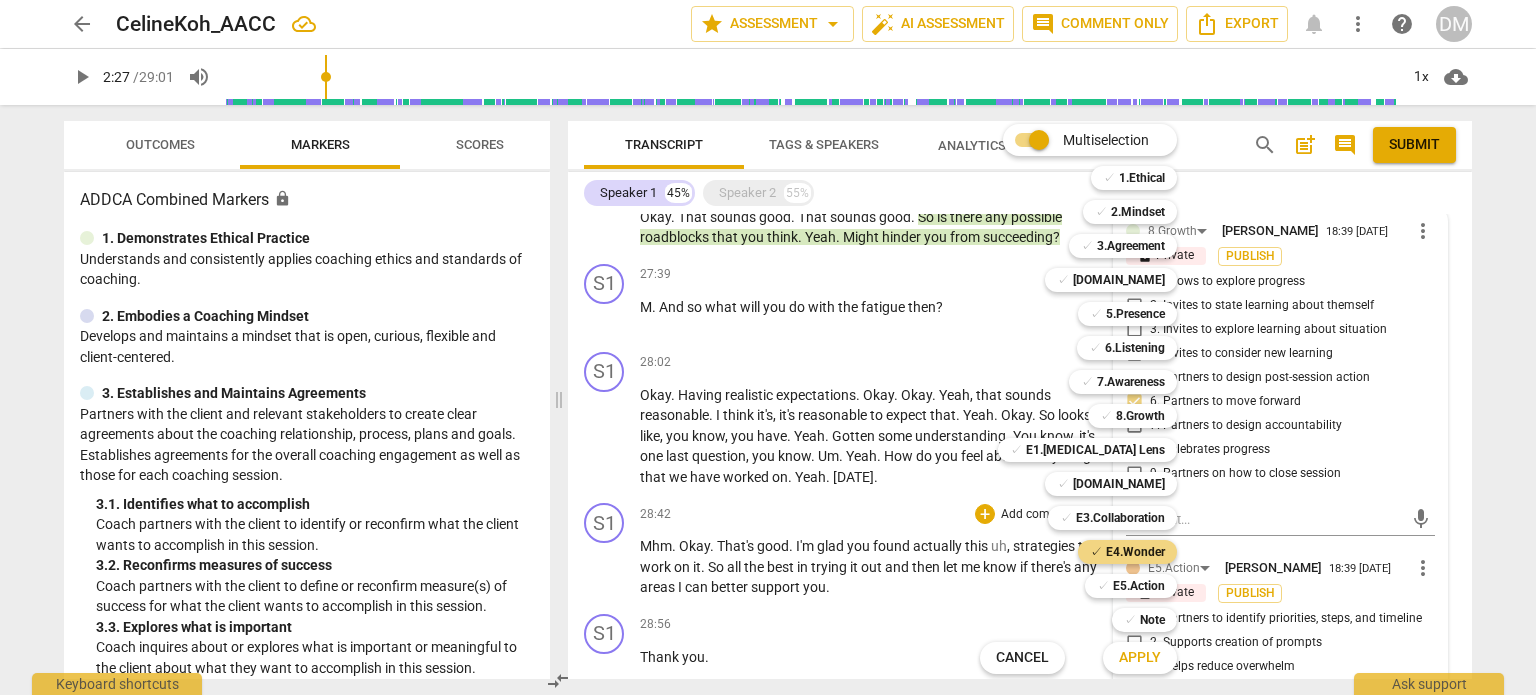 click on "Apply" at bounding box center [1140, 658] 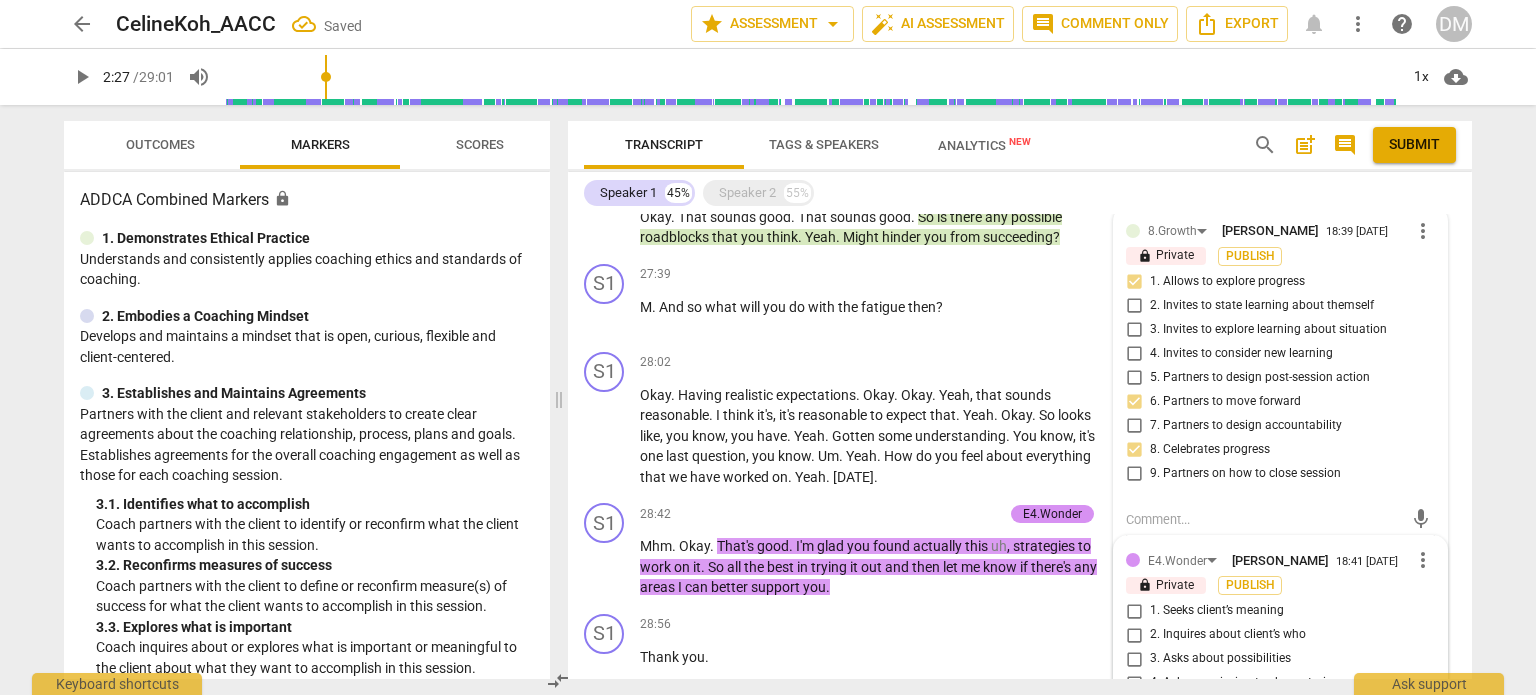 scroll, scrollTop: 7344, scrollLeft: 0, axis: vertical 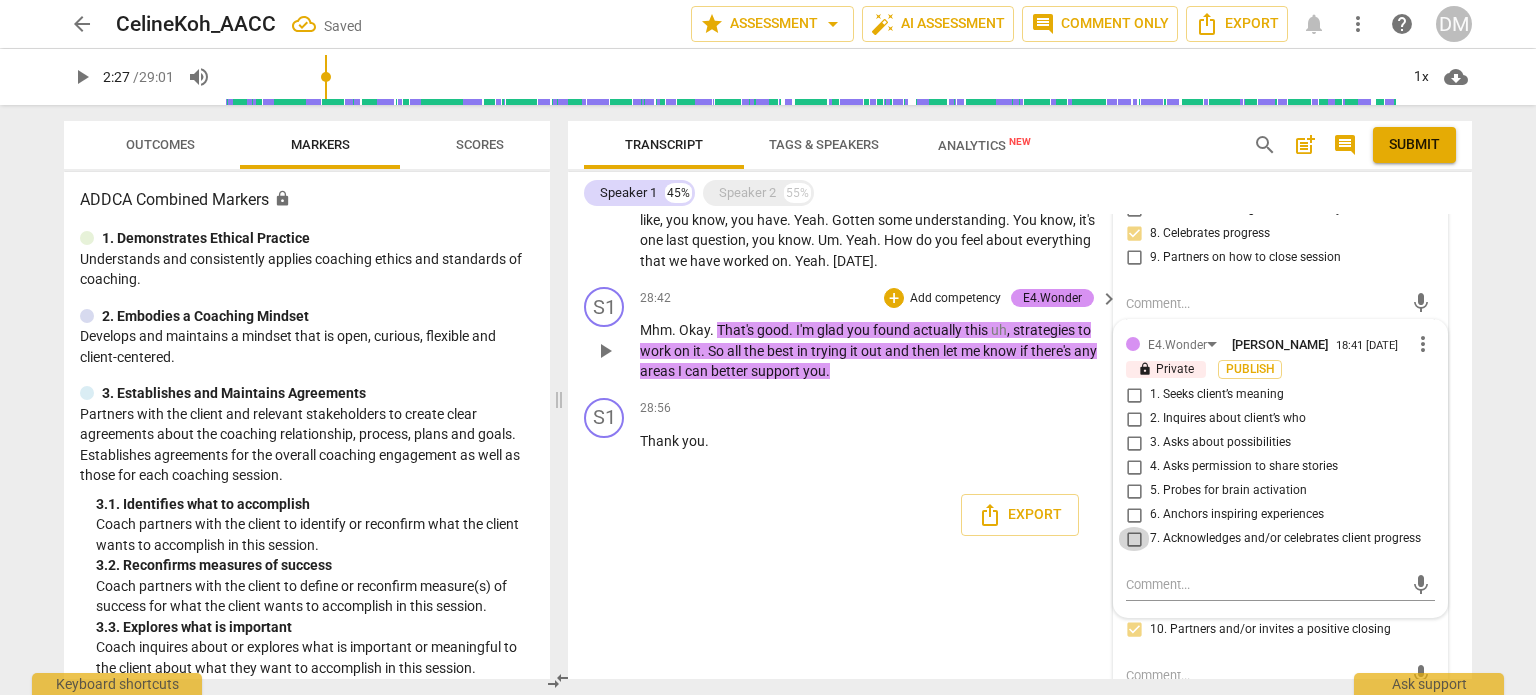 click on "7. Acknowledges and/or celebrates client progress" at bounding box center (1134, 539) 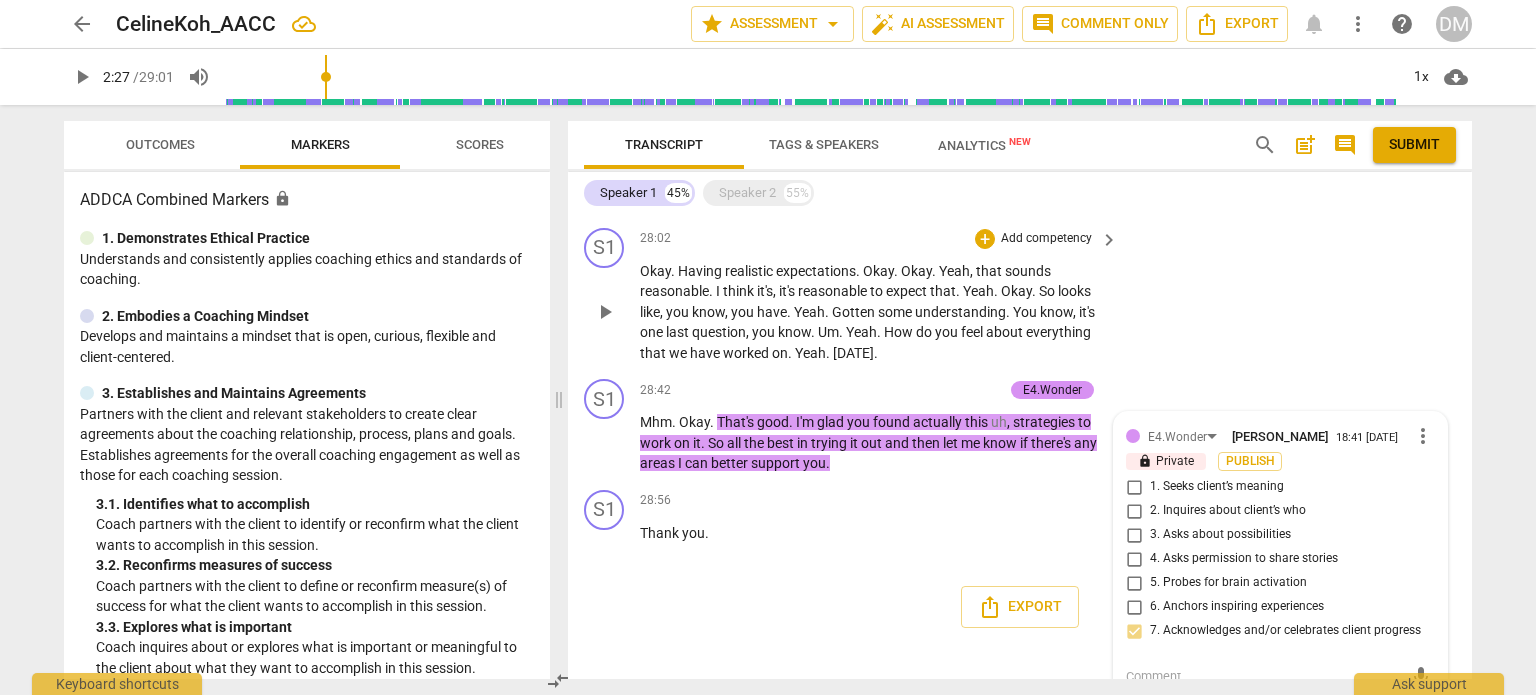 click on "S1 play_arrow pause 28:02 + Add competency keyboard_arrow_right Okay .   Having   realistic   expectations .   Okay .   Okay .   Yeah ,   that   sounds   reasonable .   I   think   it's ,   it's   reasonable   to   expect   that .   Yeah .   Okay .   So   looks   like ,   you   know ,   you   have .   Yeah .   Gotten   some   understanding .   You   know ,   it's   one   last   question ,   you   know .   Um .   Yeah .   How   do   you   feel   about   everything   that   we   have   worked   on .   Yeah .   [DATE] ." at bounding box center (1020, 296) 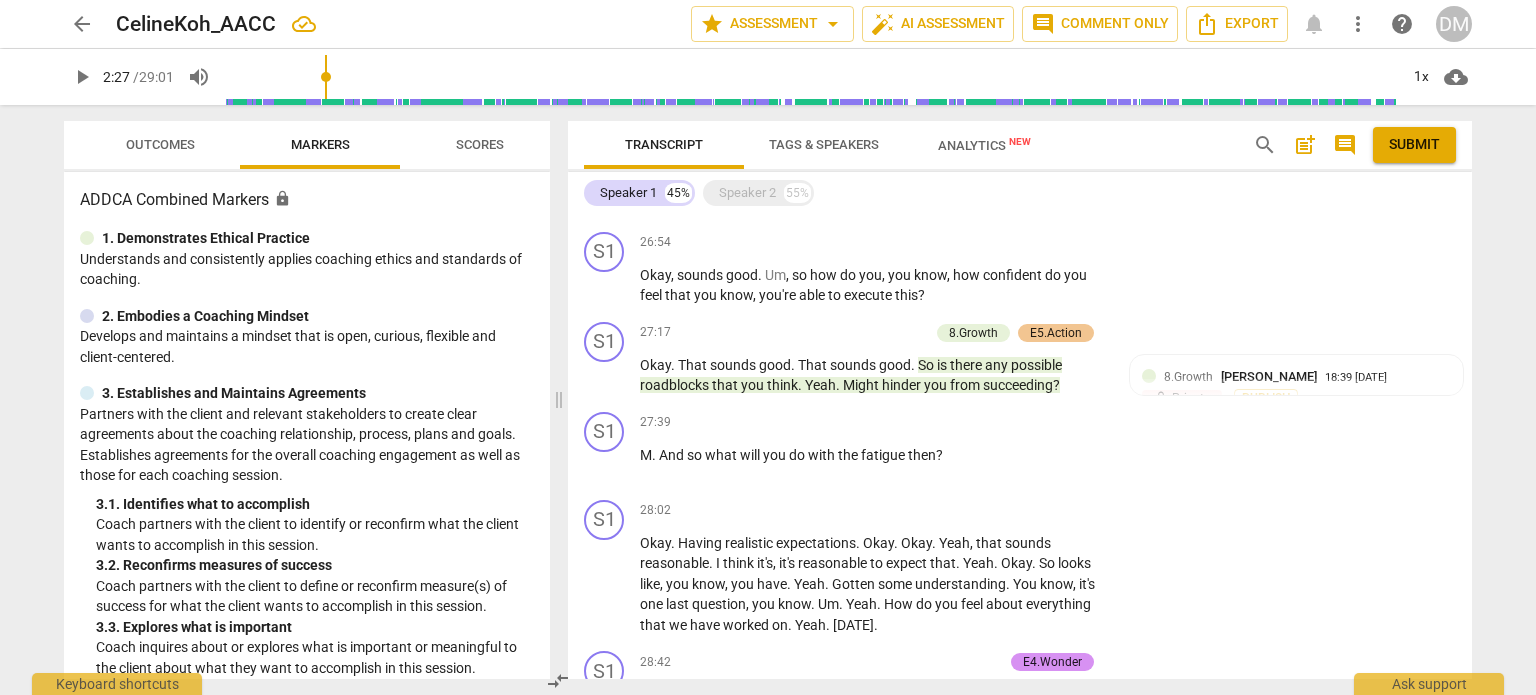 scroll, scrollTop: 6943, scrollLeft: 0, axis: vertical 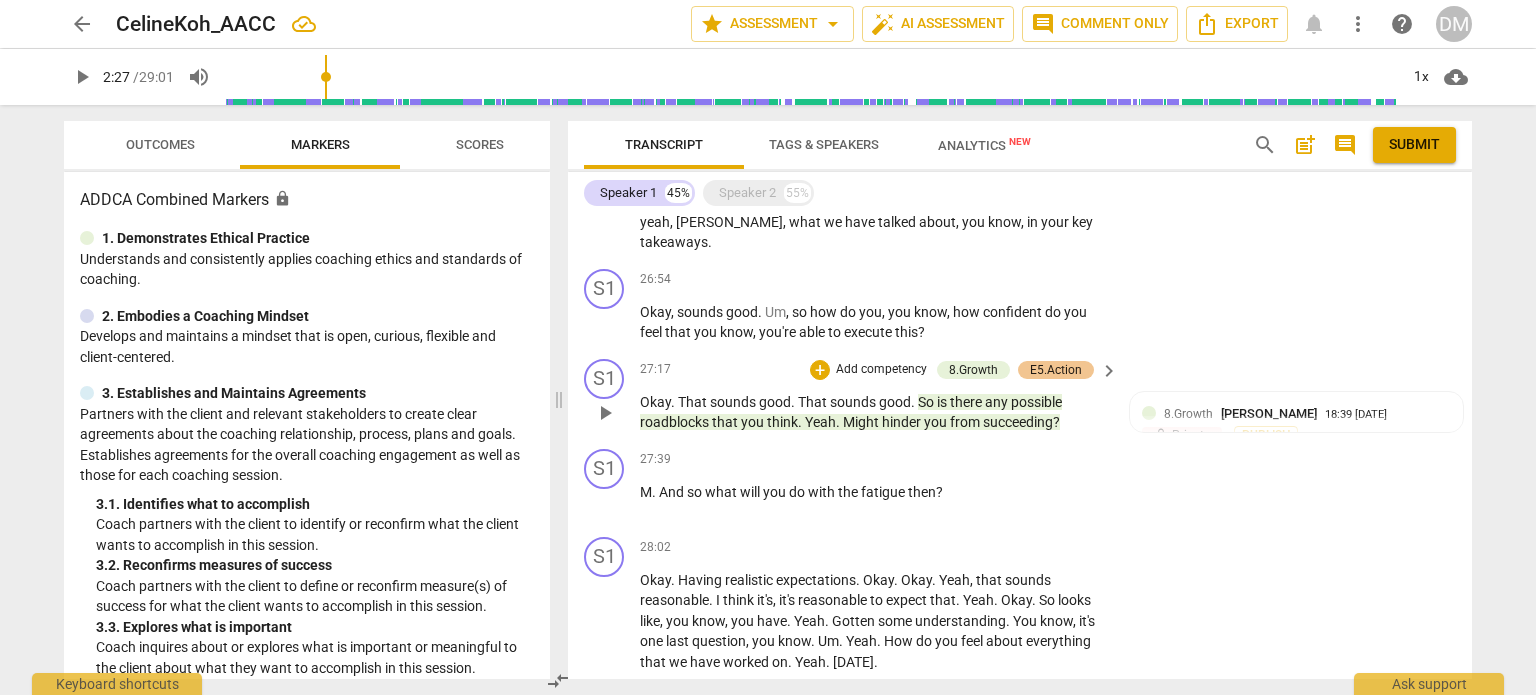 click on "there" at bounding box center (967, 402) 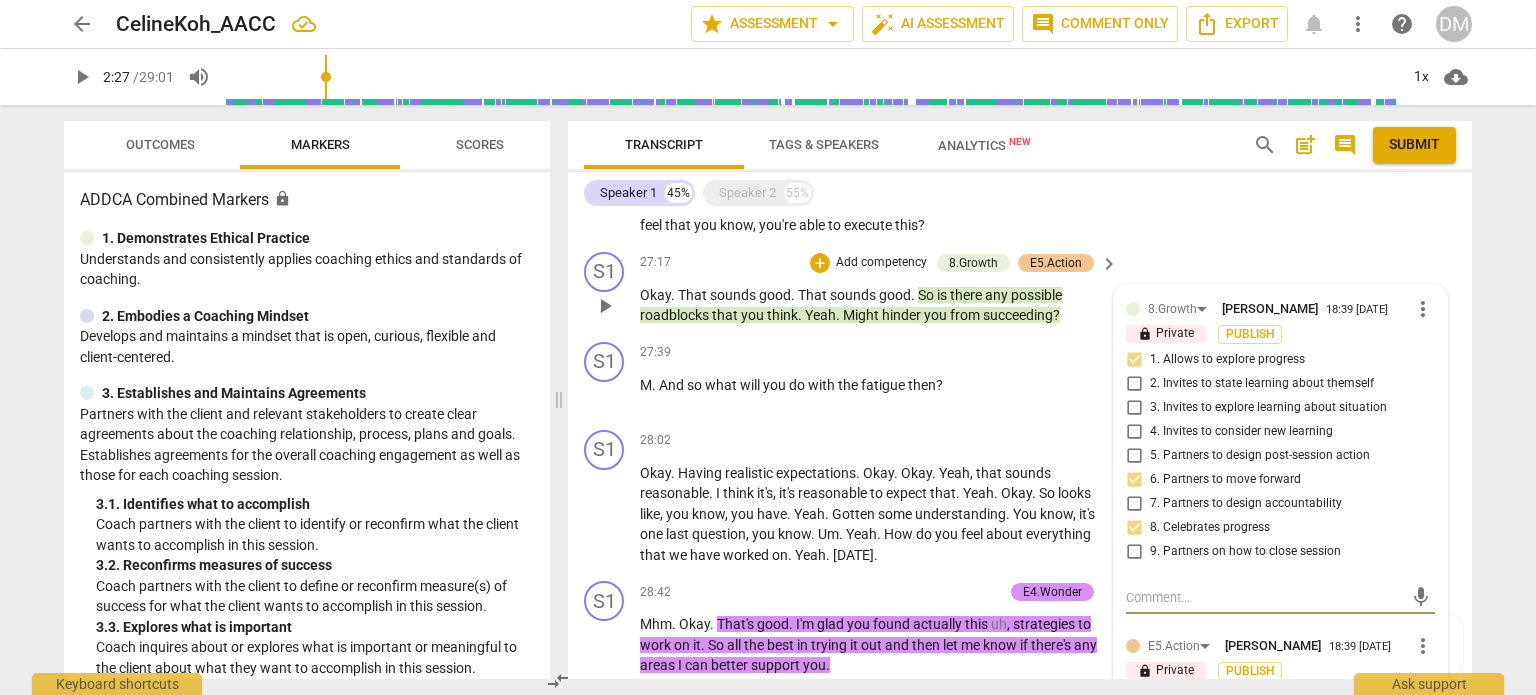 scroll, scrollTop: 7050, scrollLeft: 0, axis: vertical 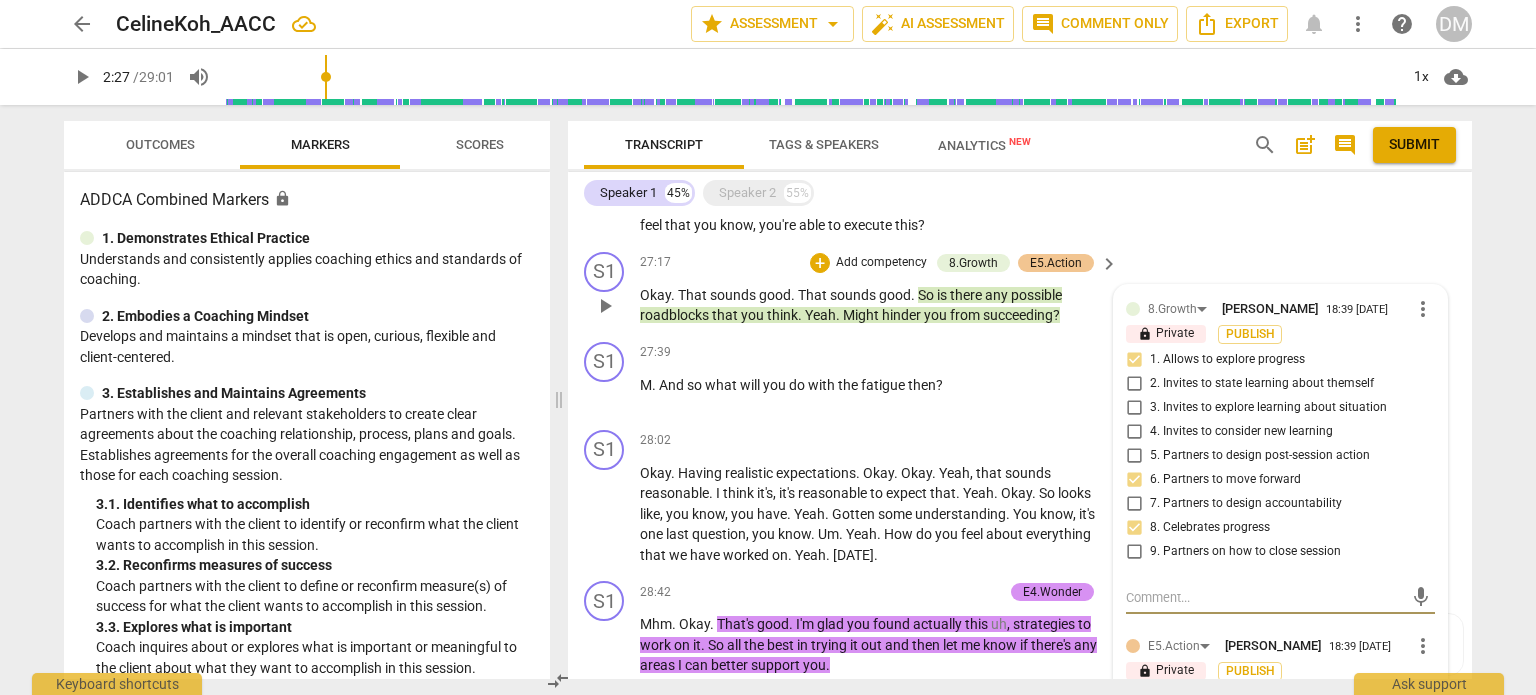 click on "8. Celebrates progress" at bounding box center (1134, 528) 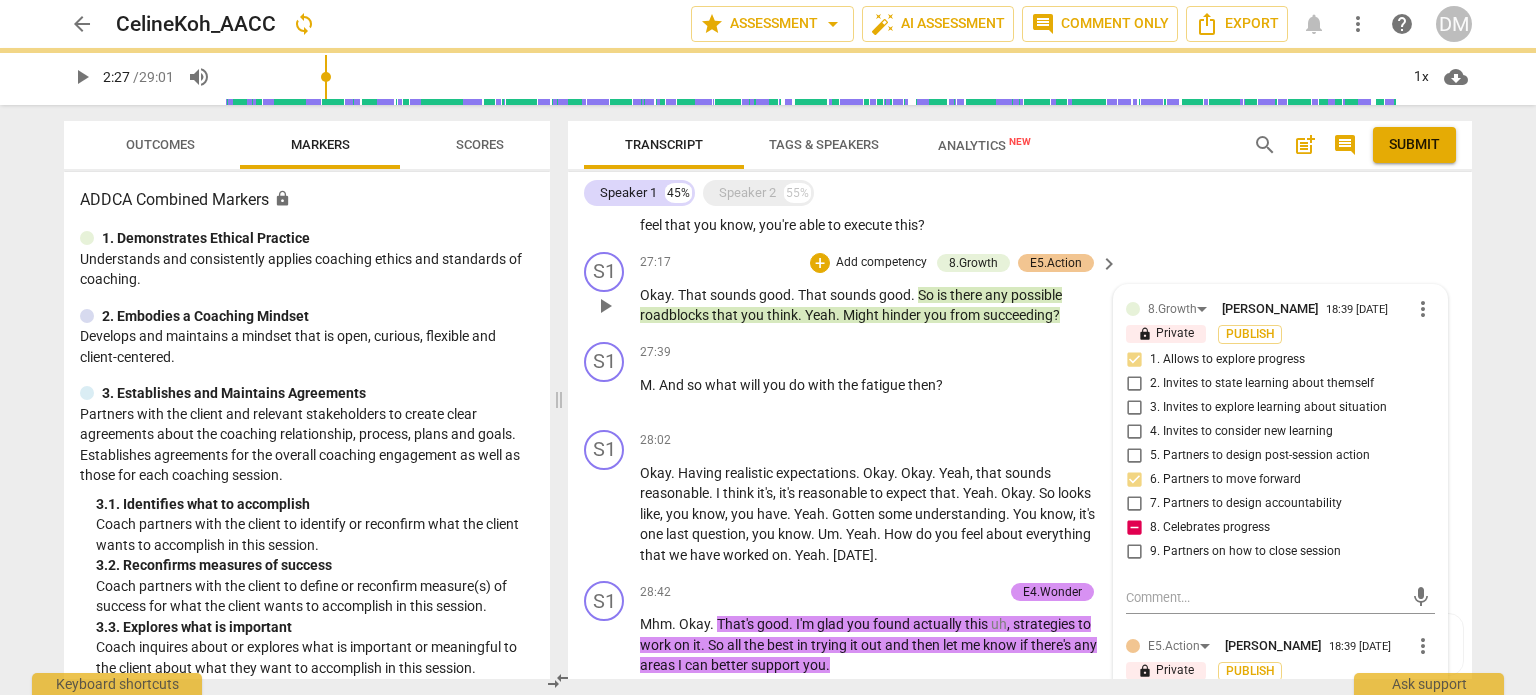 click on "8. Celebrates progress" at bounding box center [1134, 528] 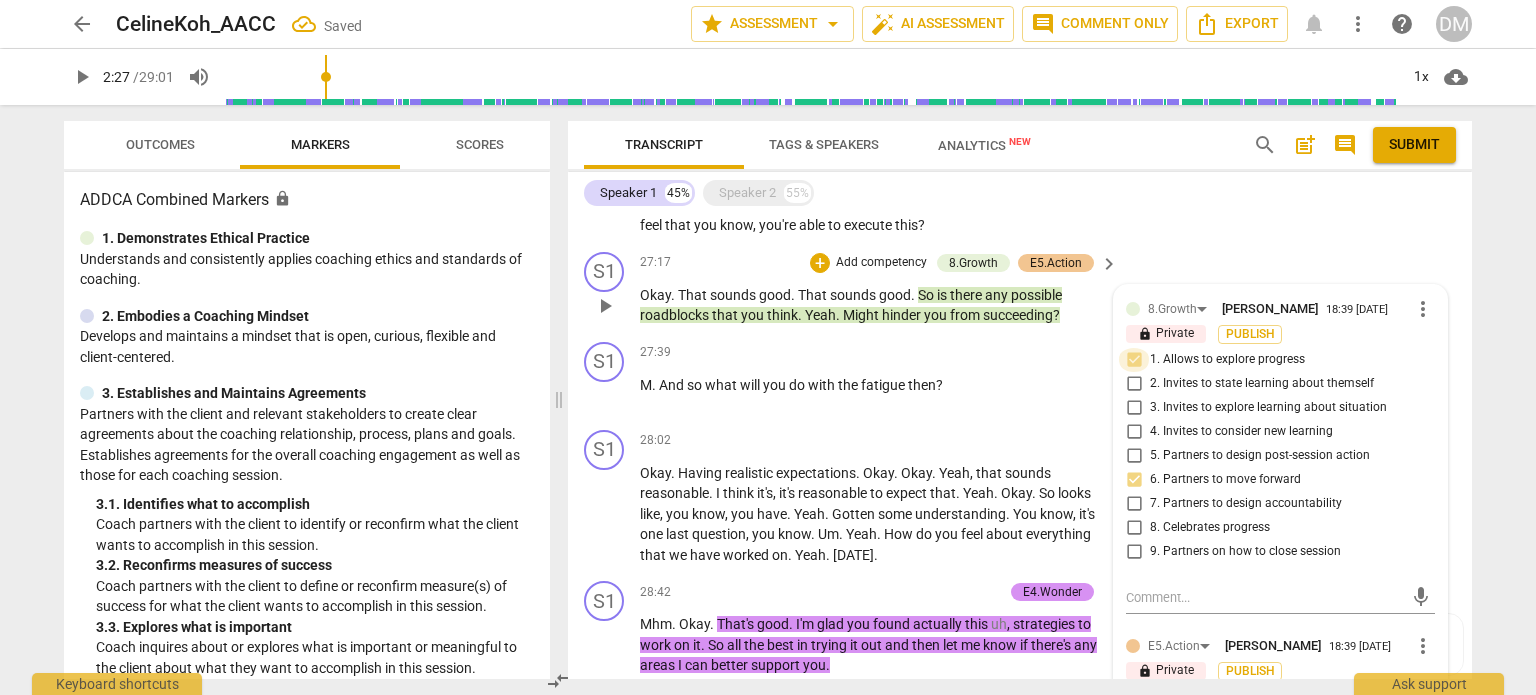click on "1. Allows to explore progress" at bounding box center [1134, 360] 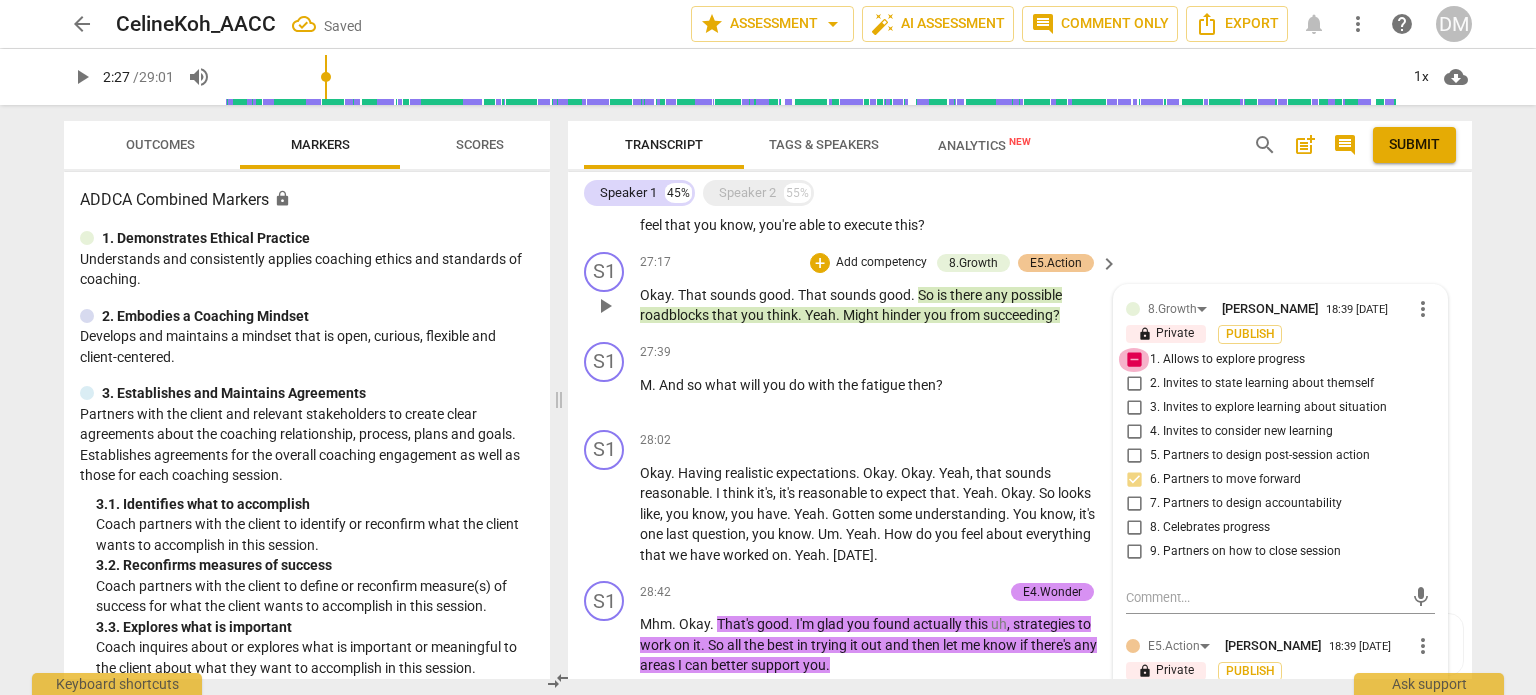 click on "1. Allows to explore progress" at bounding box center (1134, 360) 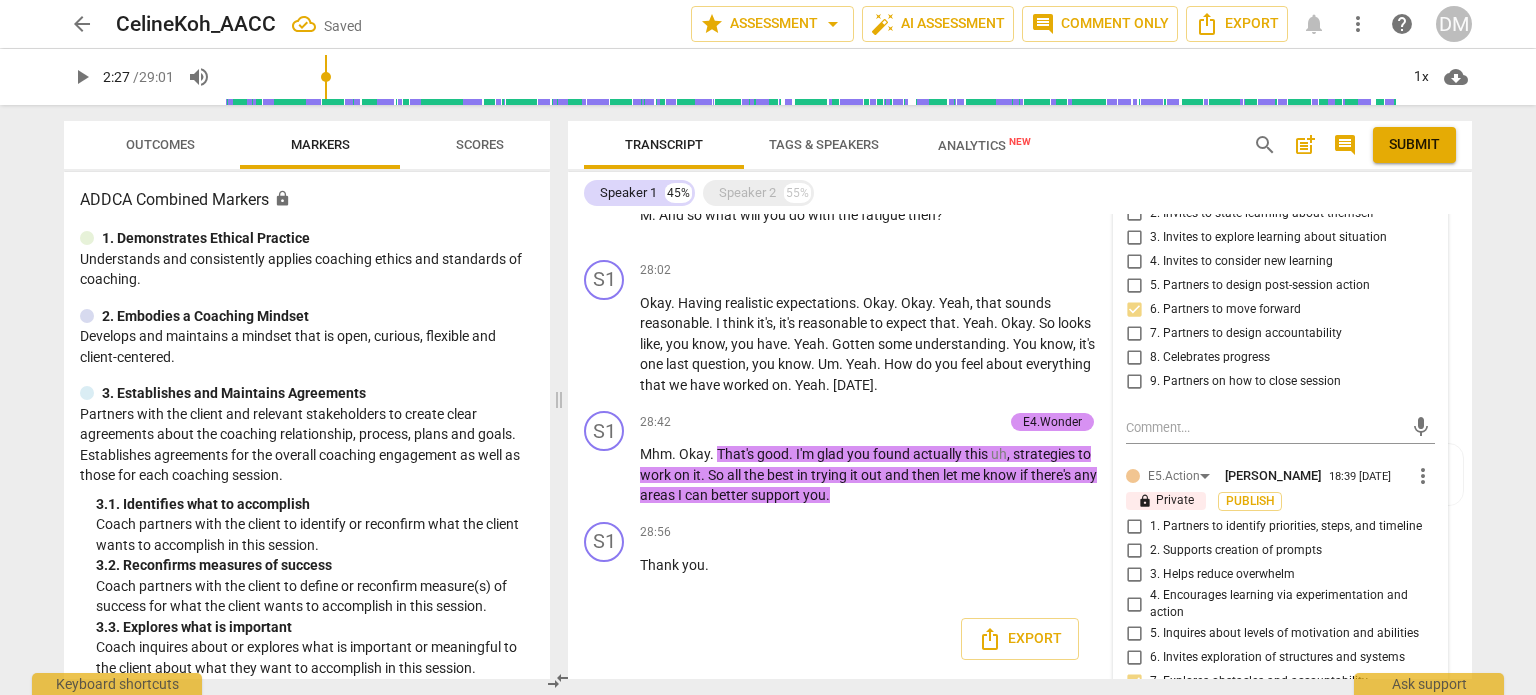 scroll, scrollTop: 7344, scrollLeft: 0, axis: vertical 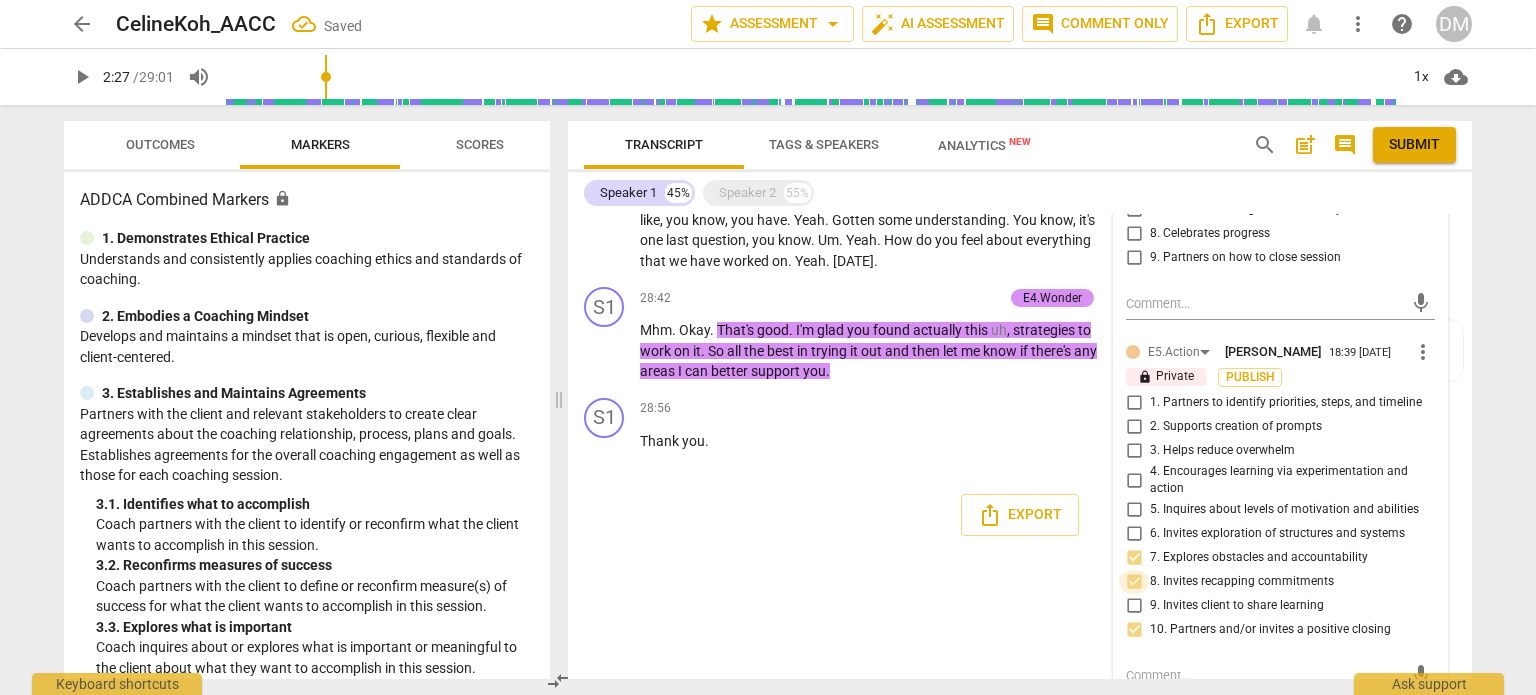 click on "8. Invites recapping commitments" at bounding box center (1134, 582) 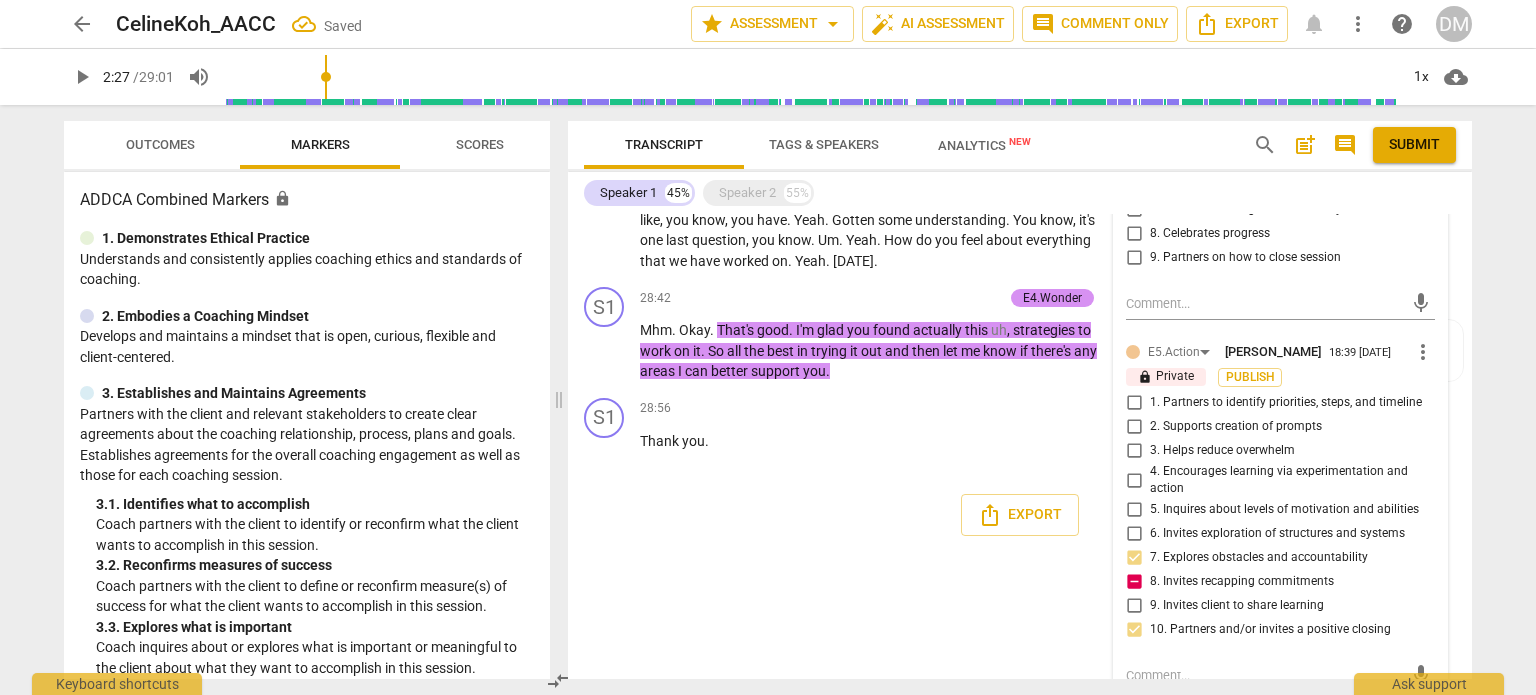 click on "8. Invites recapping commitments" at bounding box center [1134, 582] 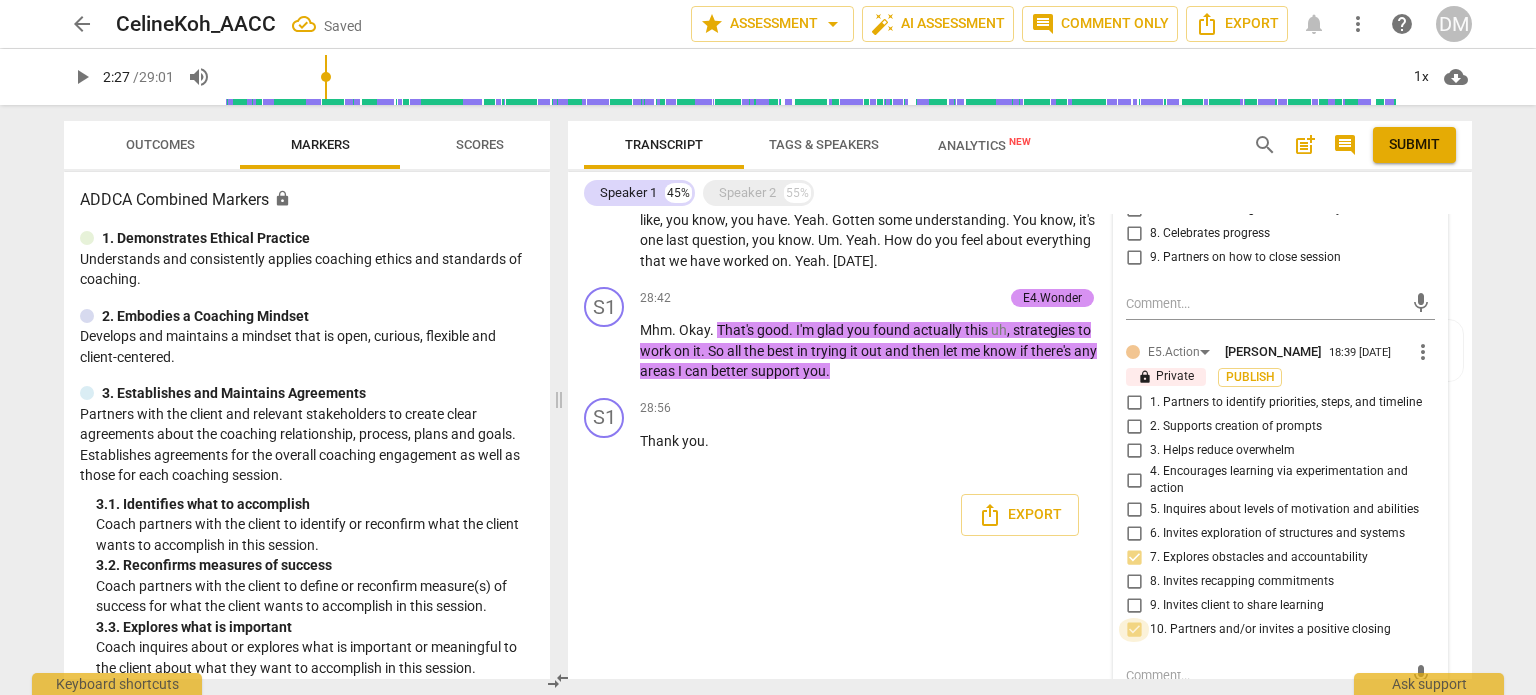 click on "10. Partners and/or invites a positive closing" at bounding box center (1134, 630) 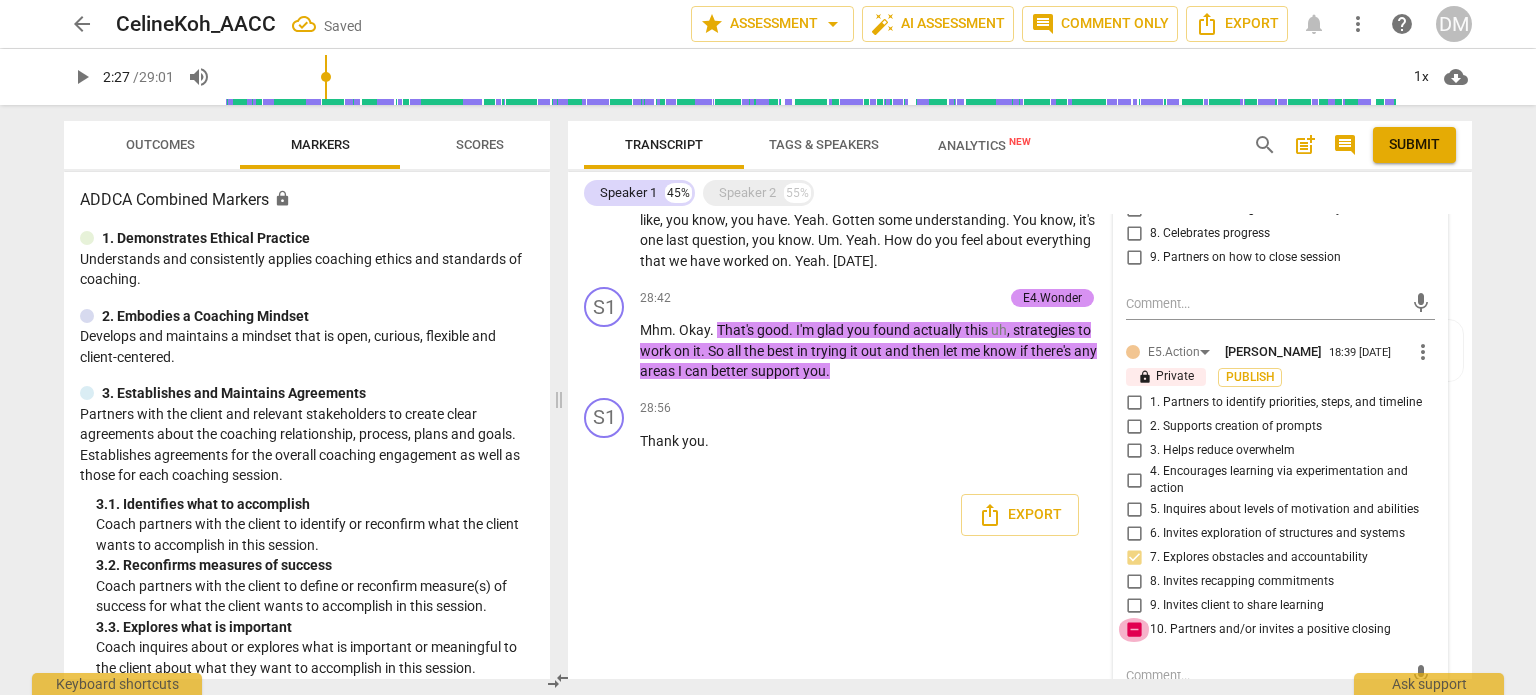 click on "10. Partners and/or invites a positive closing" at bounding box center [1134, 630] 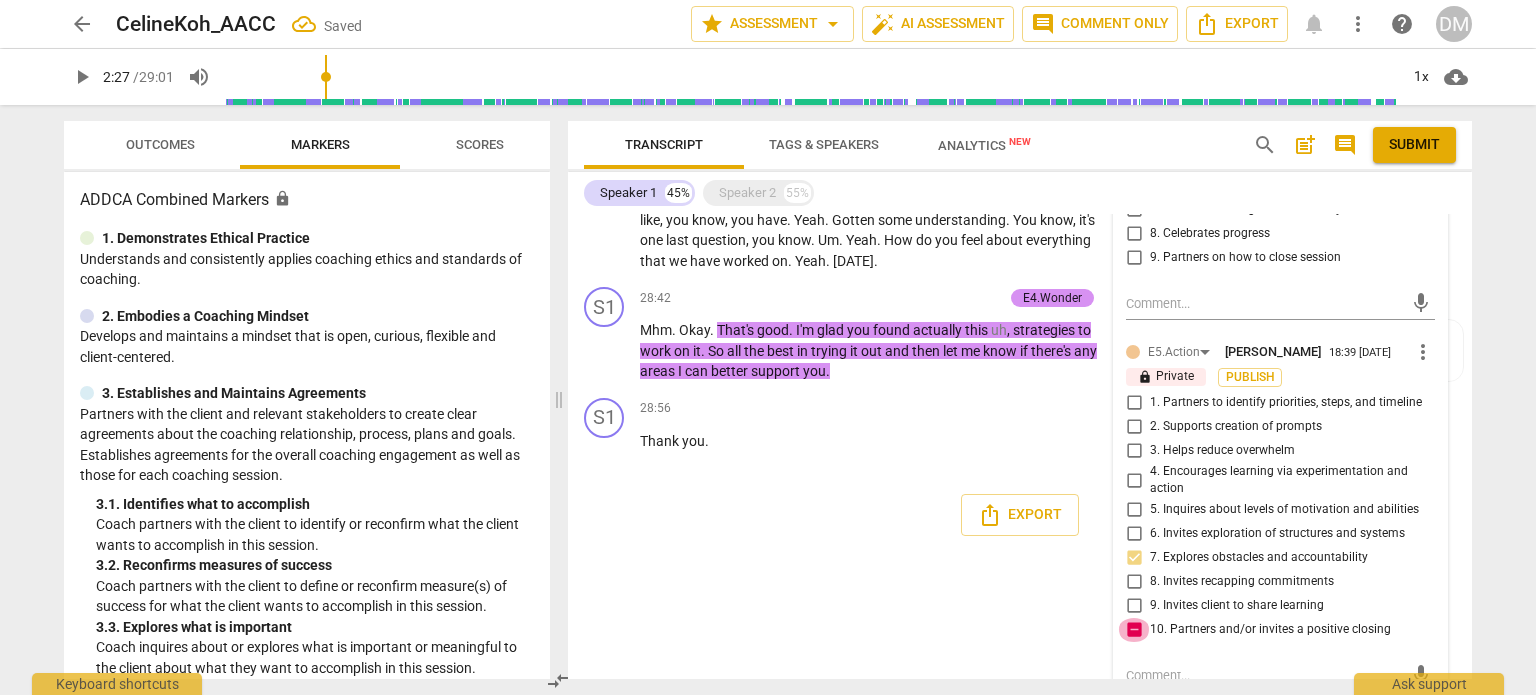 checkbox on "false" 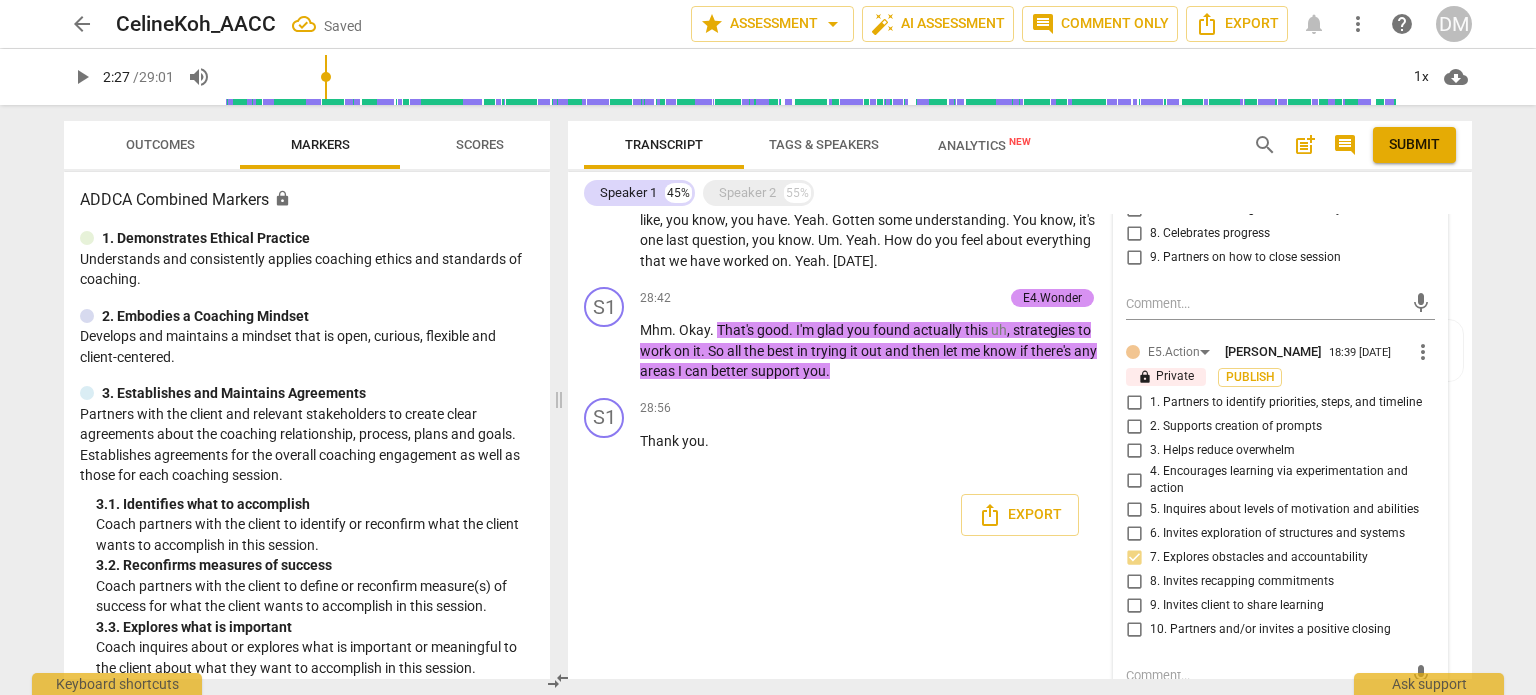 click on "S1 play_arrow pause 00:01 + Add competency keyboard_arrow_right Hello ,   Aiden .   How   are   you ? S2 play_arrow pause 00:03 + Add competency keyboard_arrow_right Good .   Good . S1 play_arrow pause 00:04 + Add competency E1.[MEDICAL_DATA] Lens keyboard_arrow_right Yeah .   Okay ,   so ,   um ,   is   there   something ,   you   know ,   like   you   want   to   kind   of   share   with   me   to   celebrate   as   we   begin   our   session   [DATE] ? E1.[MEDICAL_DATA] Lens [PERSON_NAME] 18:20 [DATE] lock Private Publish 1. Checks readiness/invites a positive mindset 8. Discovers/acknowledges strengths and successes S2 play_arrow pause 00:12 + Add competency keyboard_arrow_right Something   to   celebrate ?   Uh ,   uh ,   everything   is   pretty   much   in   order   before   I   end   this .   Uh ,   and   uh ,   things   are   going   smoothly .   Not   like   nothing   sudden ,   like   no   emergency ,   so   yet   so .   Or   no   emergencies   at   all .   So   that's   good .   Yeah . S1 play_arrow pause 00:32 + ," at bounding box center (1020, 446) 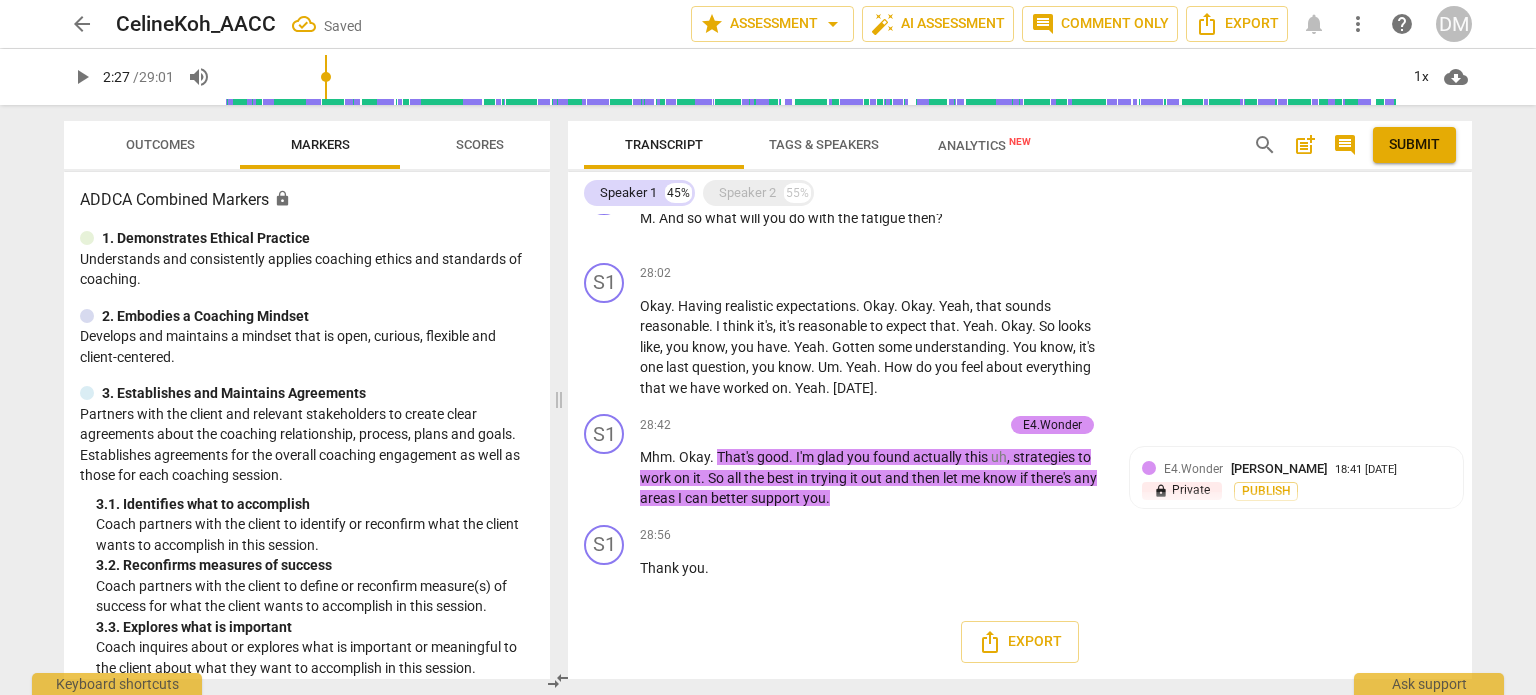 scroll, scrollTop: 7184, scrollLeft: 0, axis: vertical 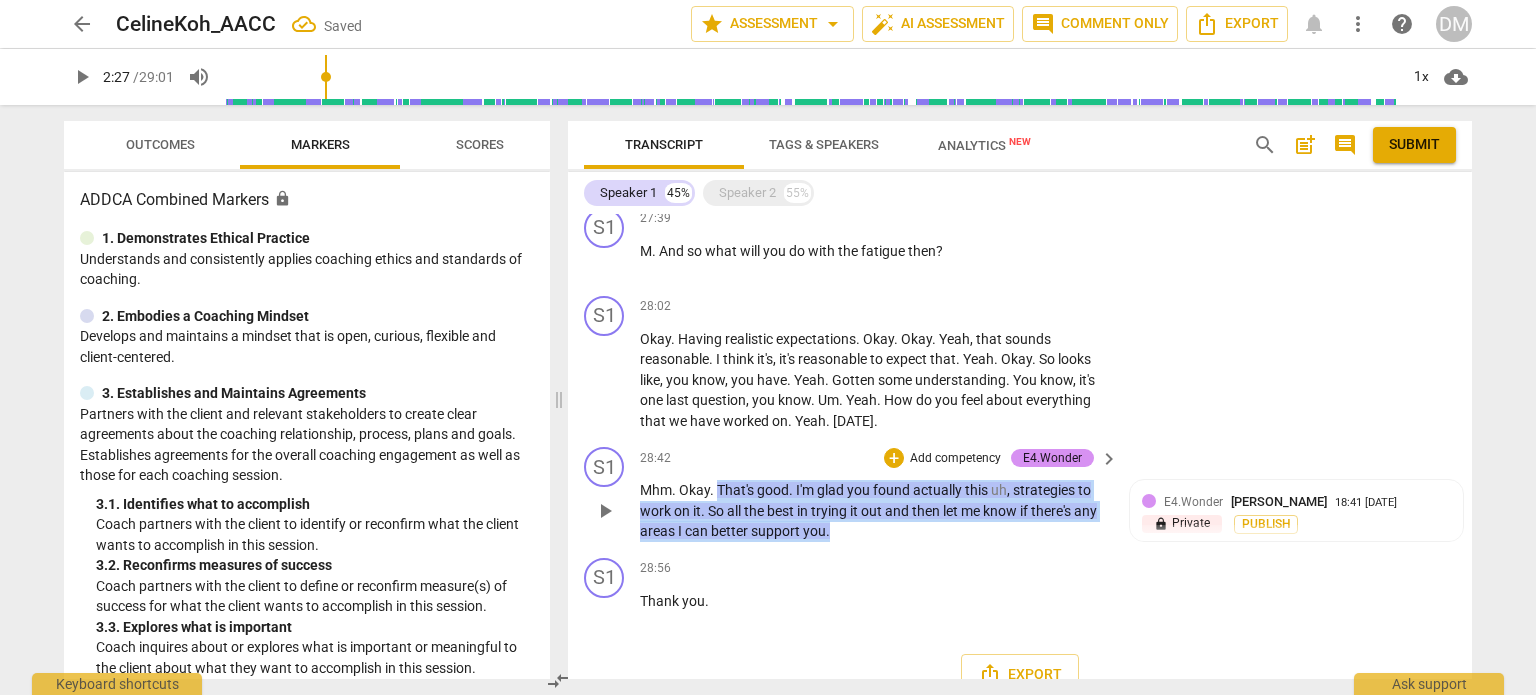 drag, startPoint x: 717, startPoint y: 460, endPoint x: 834, endPoint y: 515, distance: 129.28264 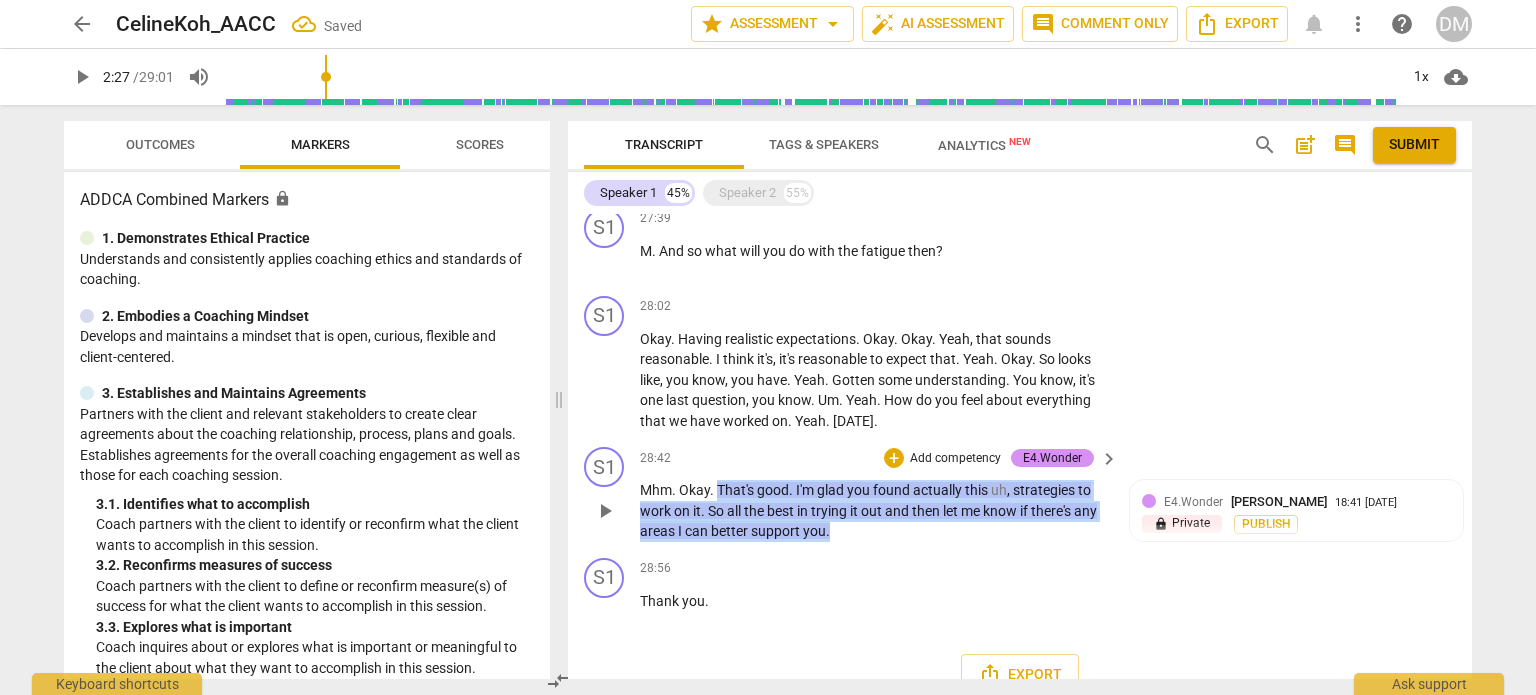 click on "S1 play_arrow pause 28:42 + Add competency E4.Wonder keyboard_arrow_right Mhm .   Okay .   That's   good .   I'm   glad   you   found   actually   this   uh ,   strategies   to   work   on   it .   So   all   the   best   in   trying   it   out   and   then   let   me   know   if   there's   any   areas   I   can   better   support   you . E4.Wonder [PERSON_NAME] 18:41 [DATE] lock Private Publish 7. Acknowledges and/or celebrates client progress" at bounding box center [1020, 494] 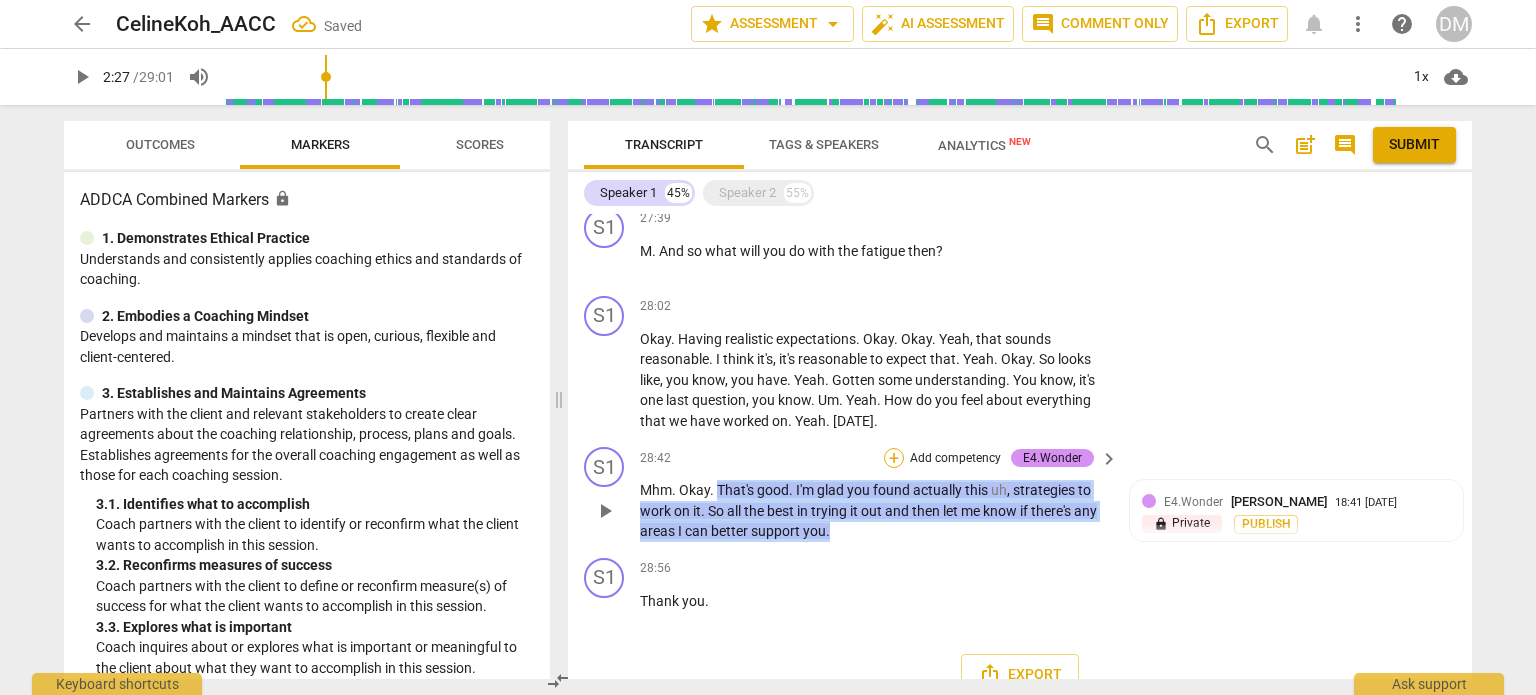 click on "+" at bounding box center (894, 458) 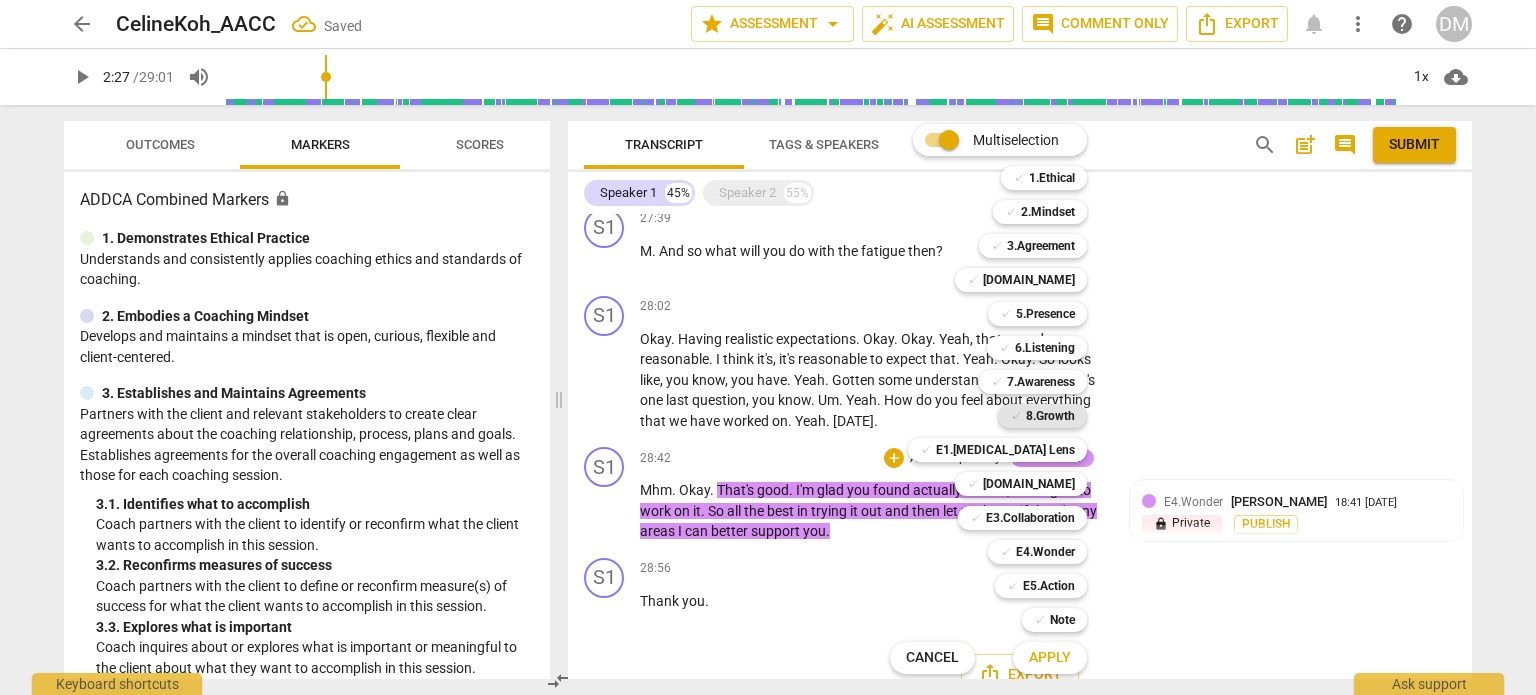 click on "8.Growth" at bounding box center (1050, 416) 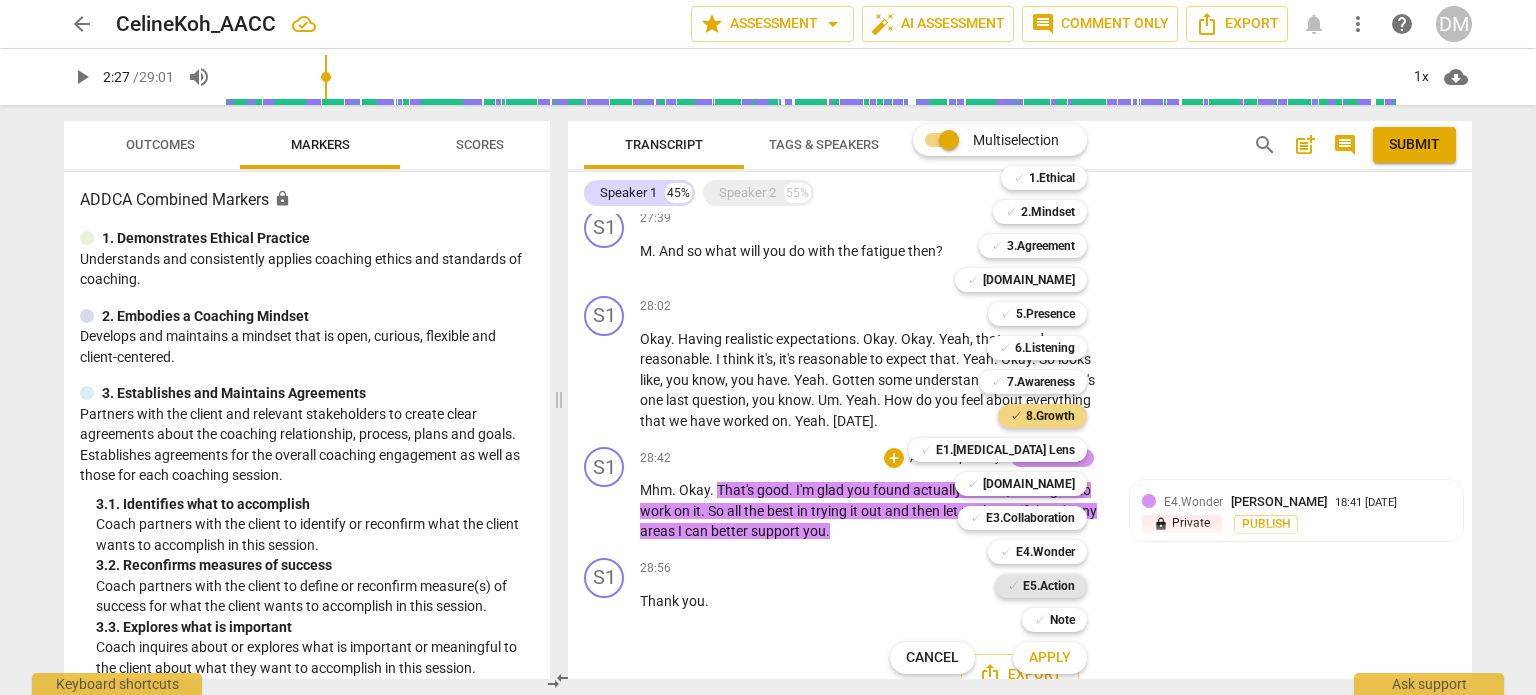 click on "E5.Action" at bounding box center [1049, 586] 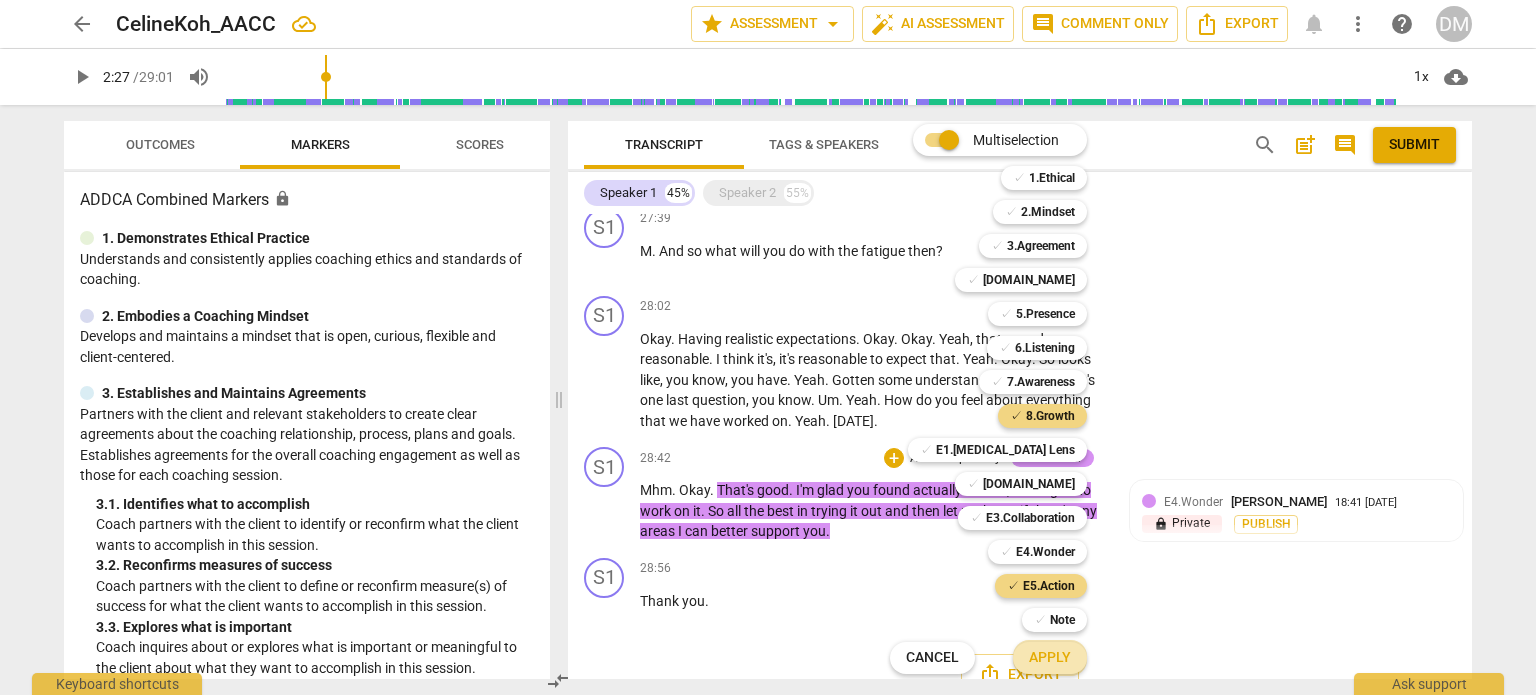 click on "Apply" at bounding box center (1050, 658) 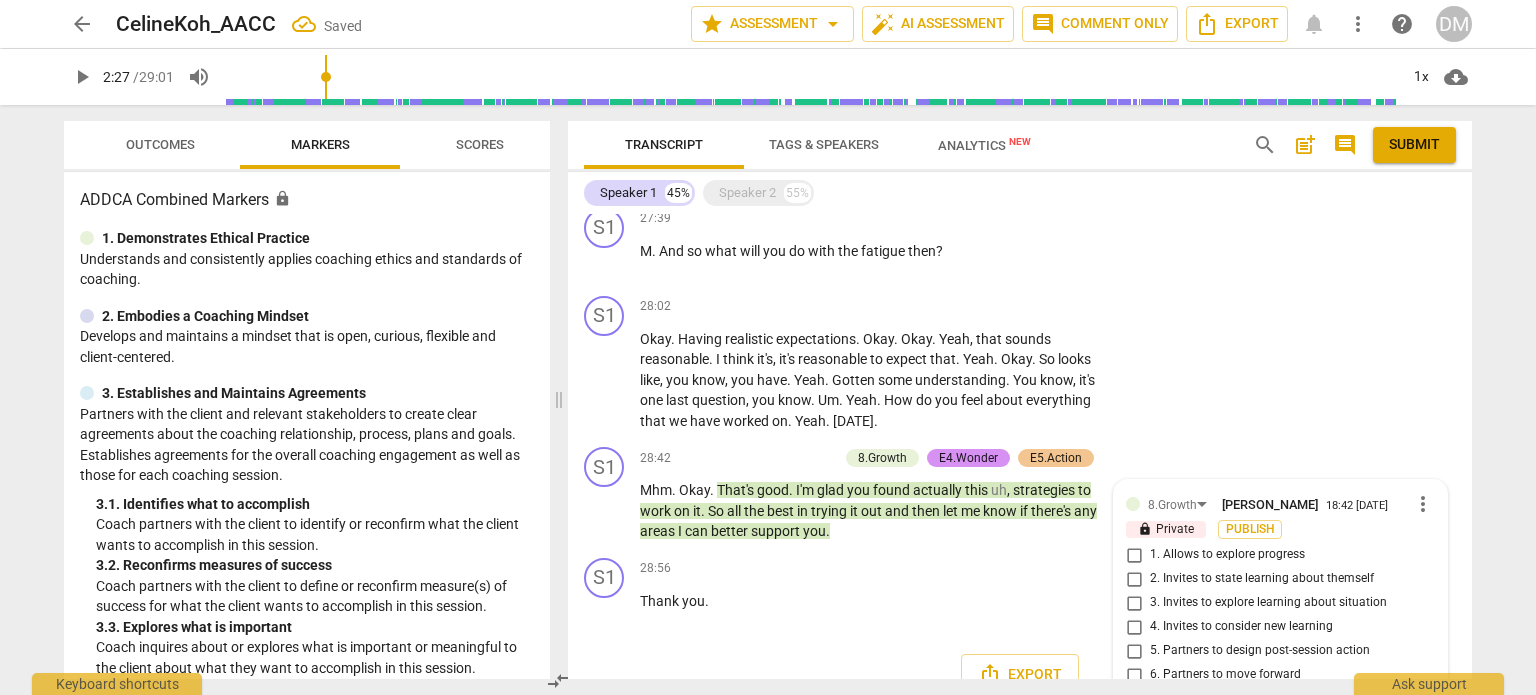 scroll, scrollTop: 7500, scrollLeft: 0, axis: vertical 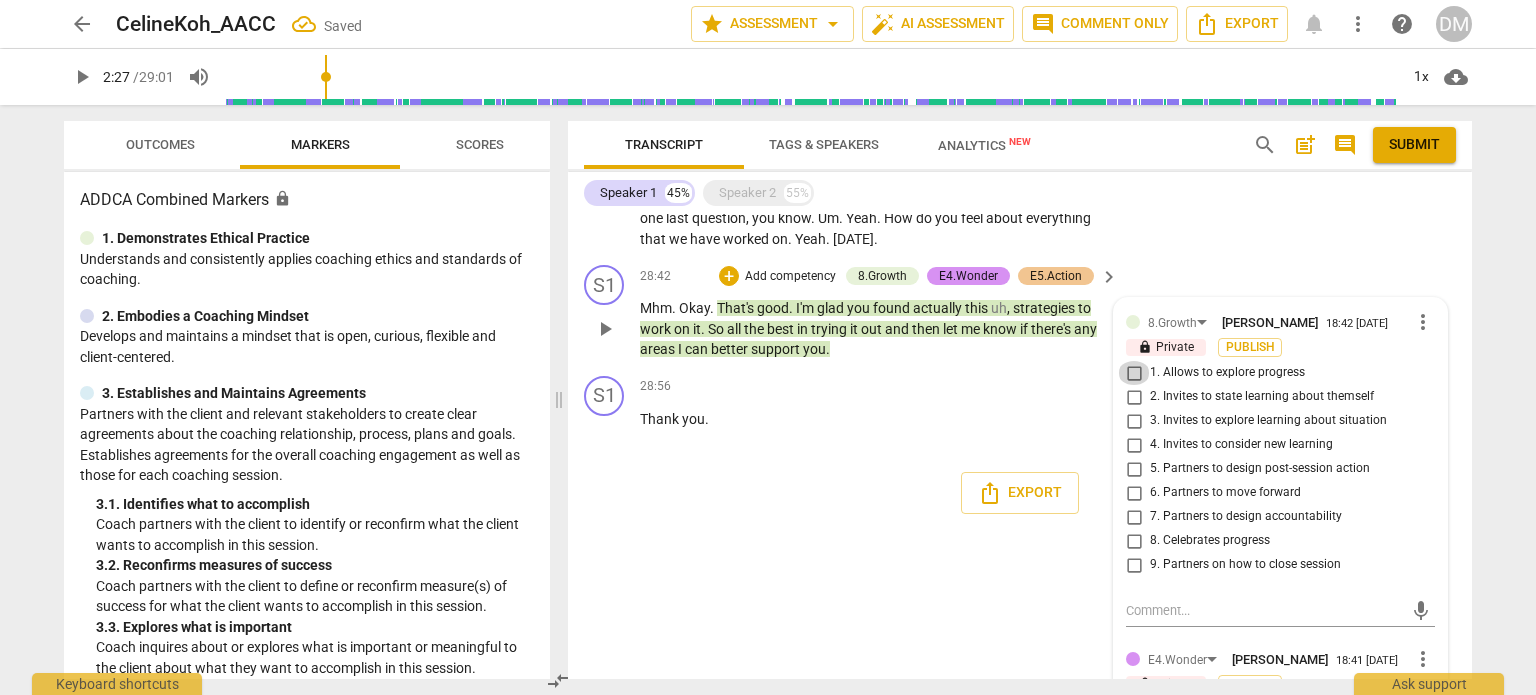 click on "1. Allows to explore progress" at bounding box center (1134, 373) 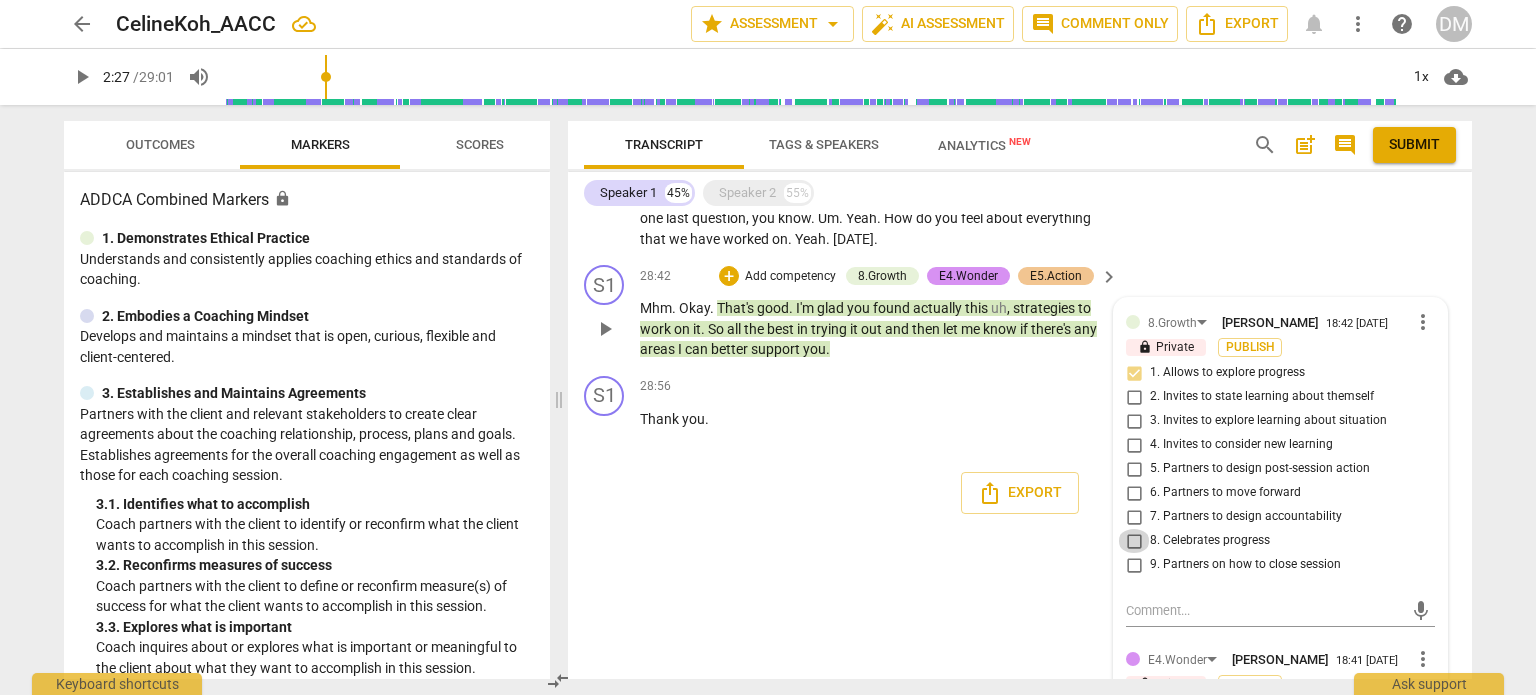 click on "8. Celebrates progress" at bounding box center (1134, 541) 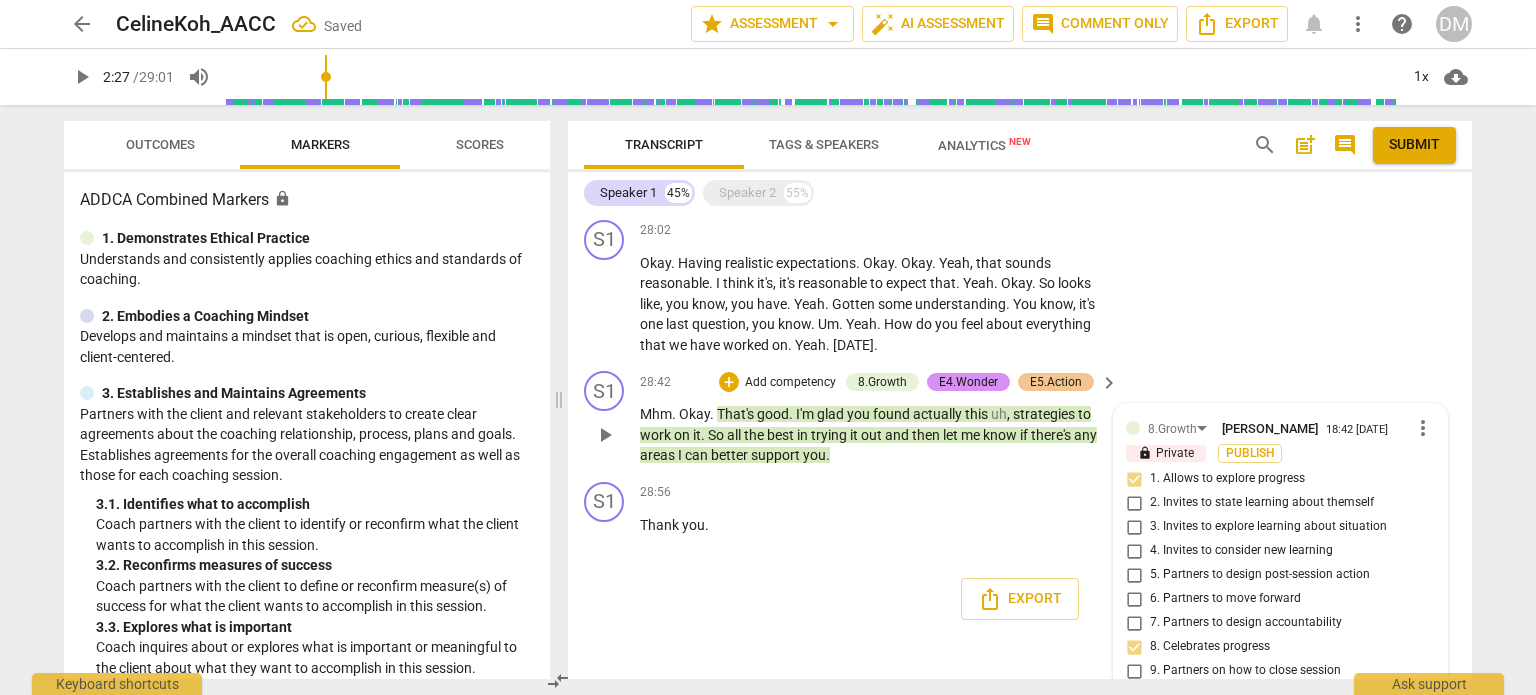 scroll, scrollTop: 7262, scrollLeft: 0, axis: vertical 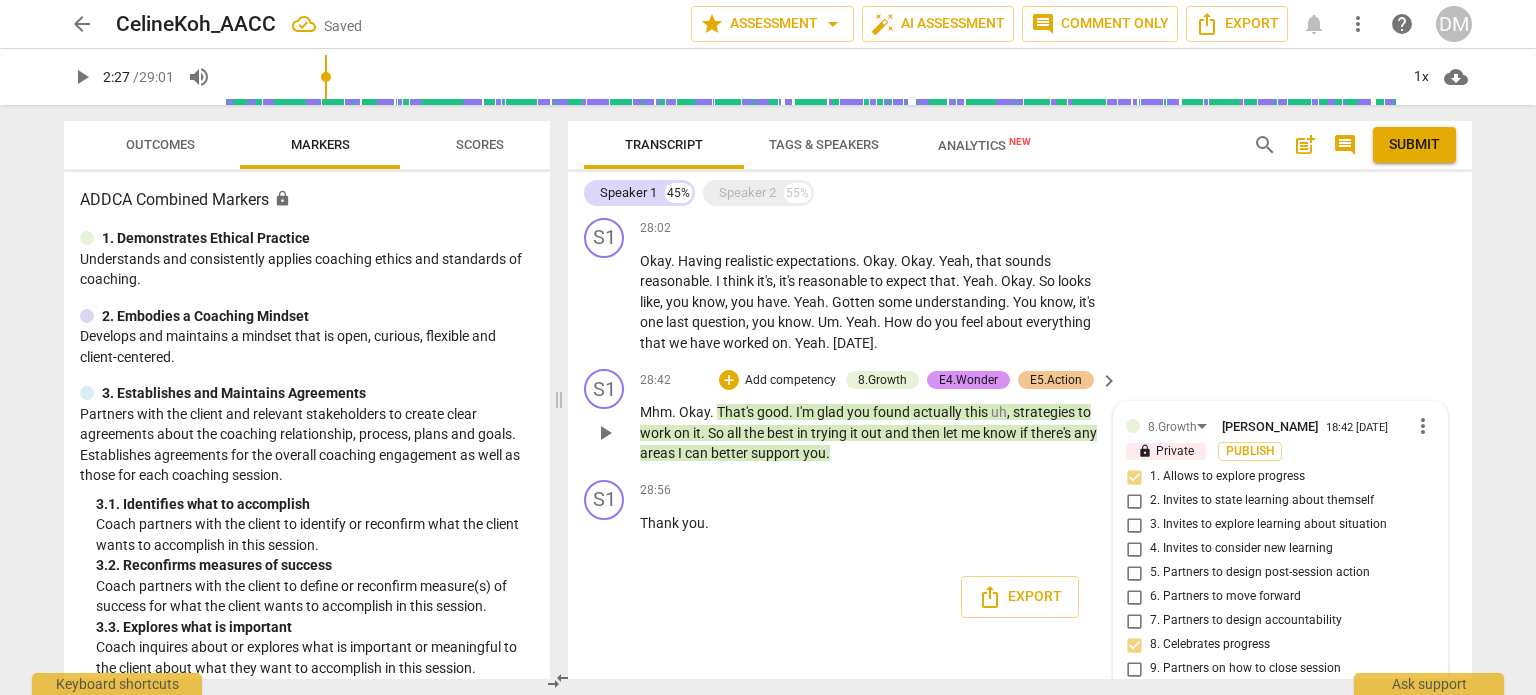 click on "1. Allows to explore progress" at bounding box center [1134, 477] 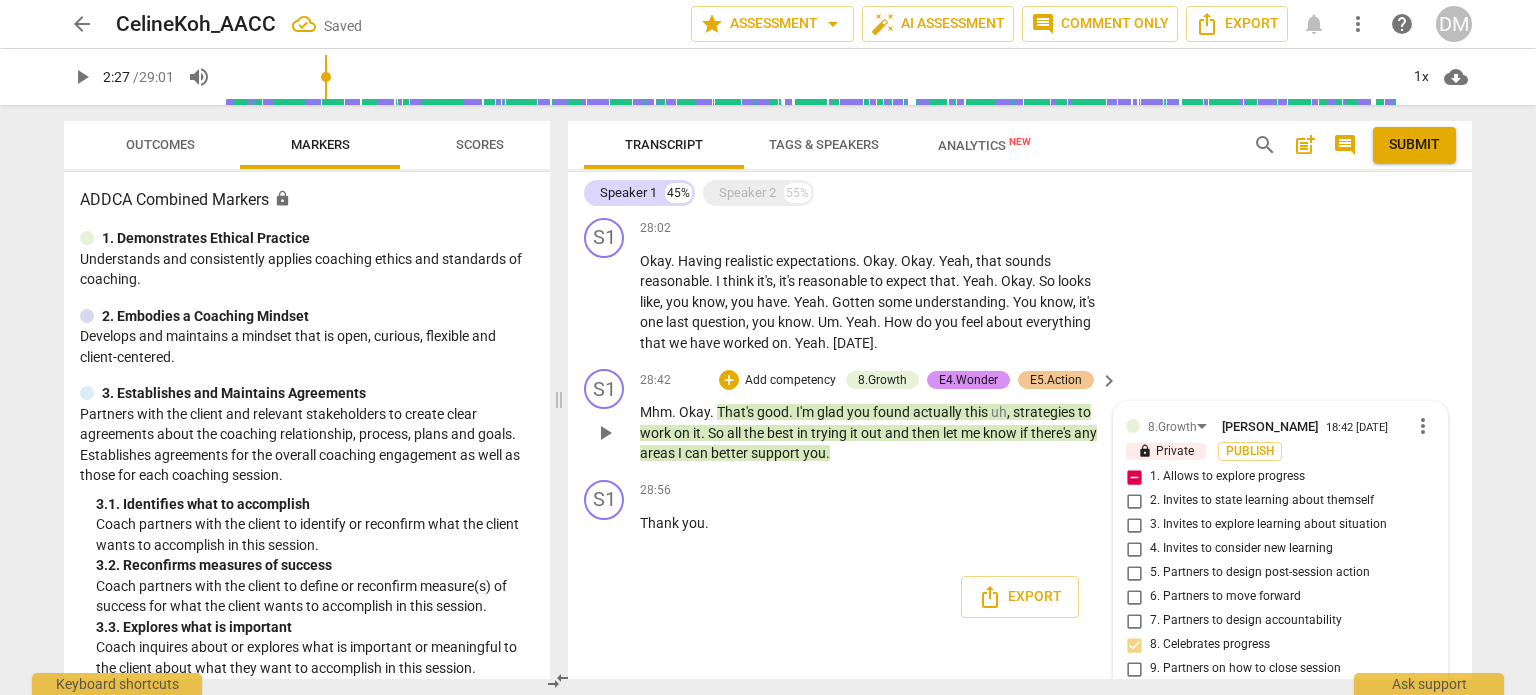 click on "1. Allows to explore progress" at bounding box center (1134, 477) 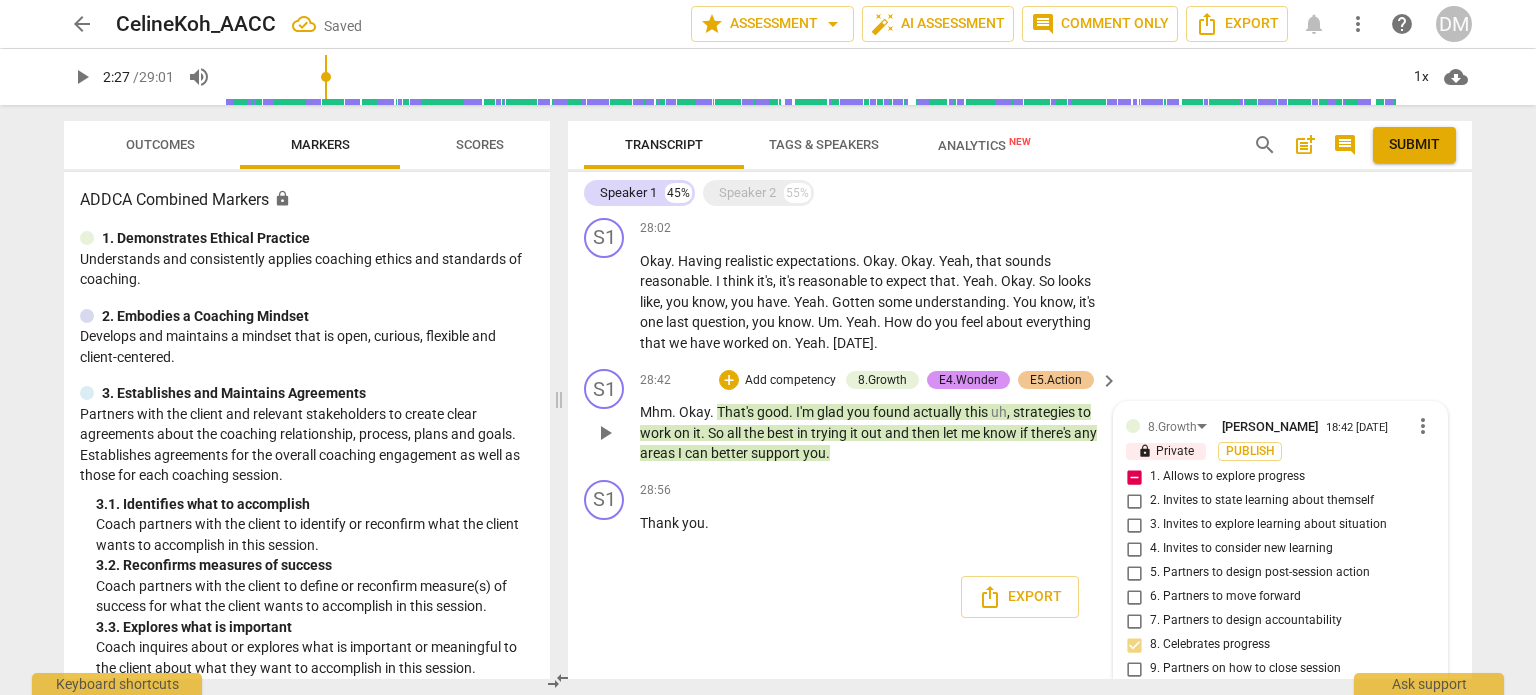 checkbox on "false" 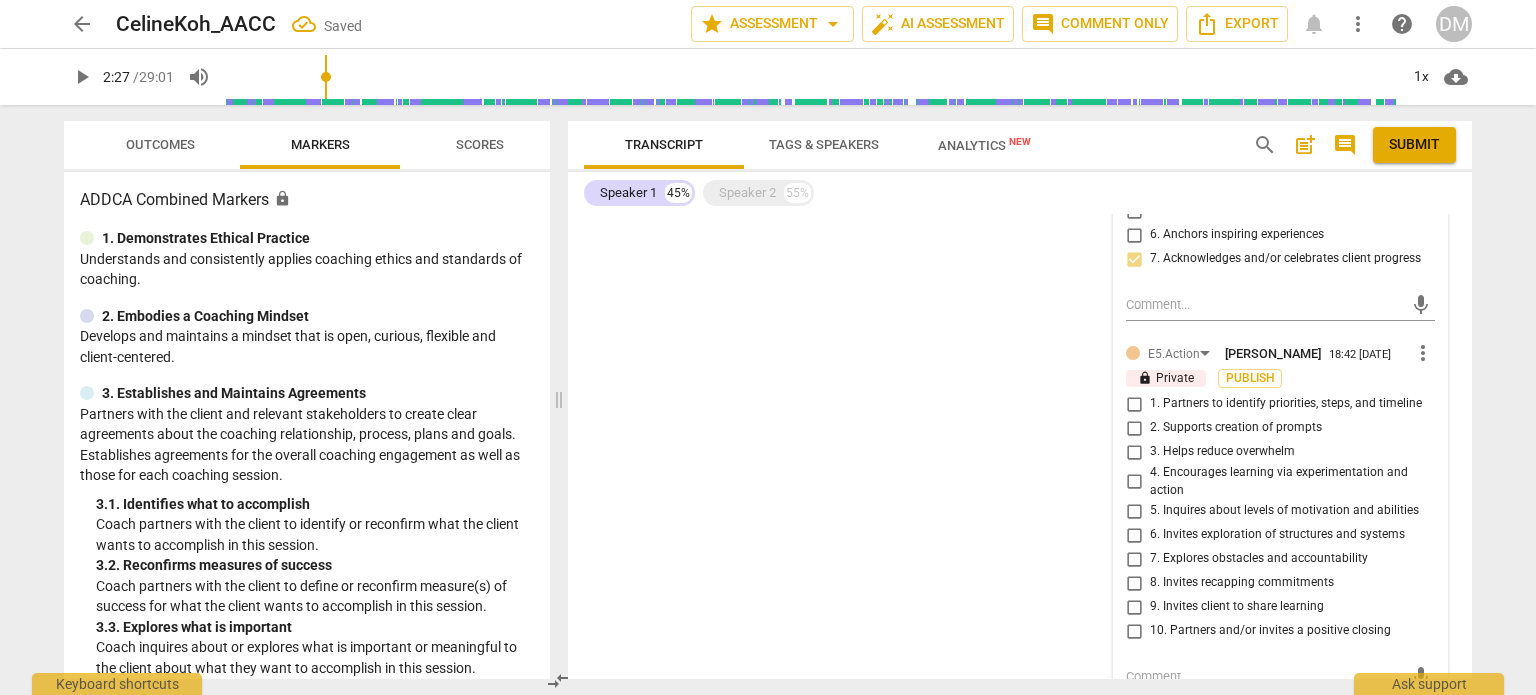 scroll, scrollTop: 7960, scrollLeft: 0, axis: vertical 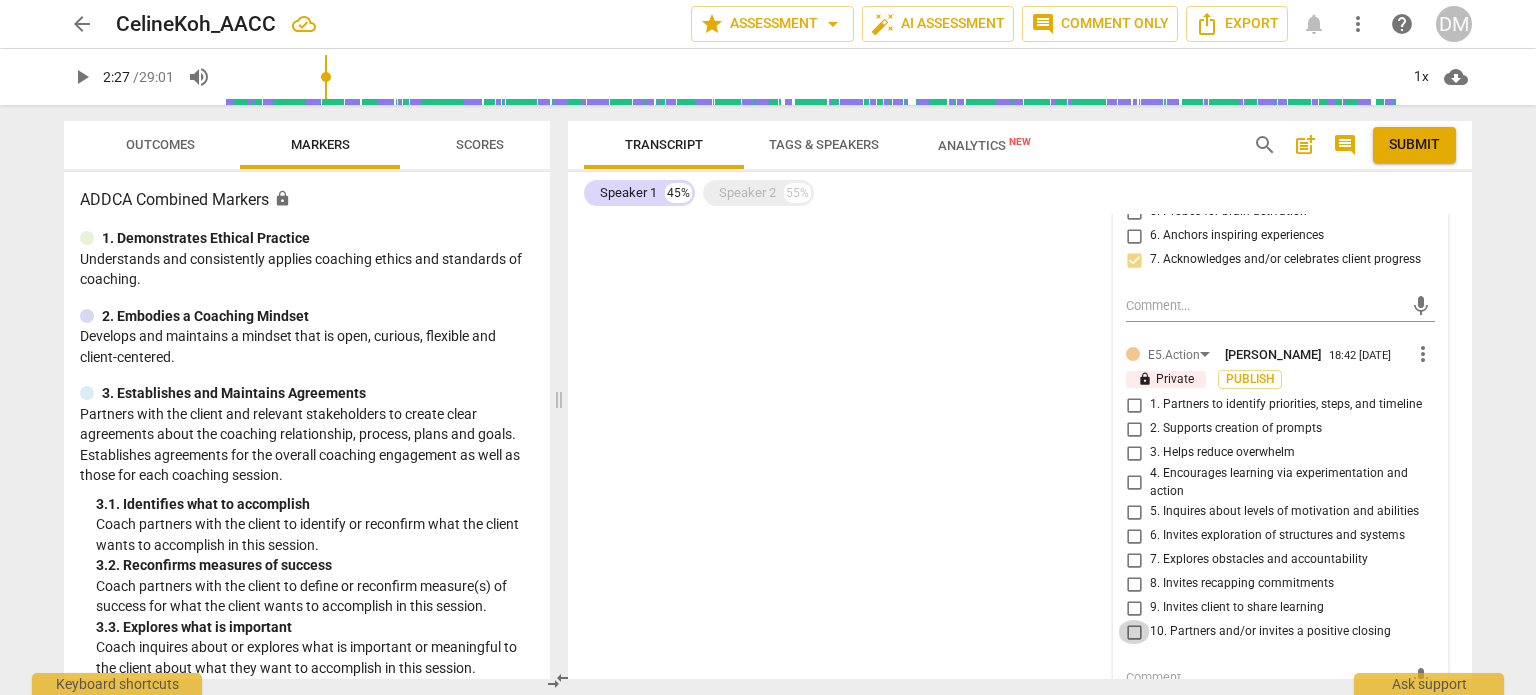 click on "10. Partners and/or invites a positive closing" at bounding box center (1134, 632) 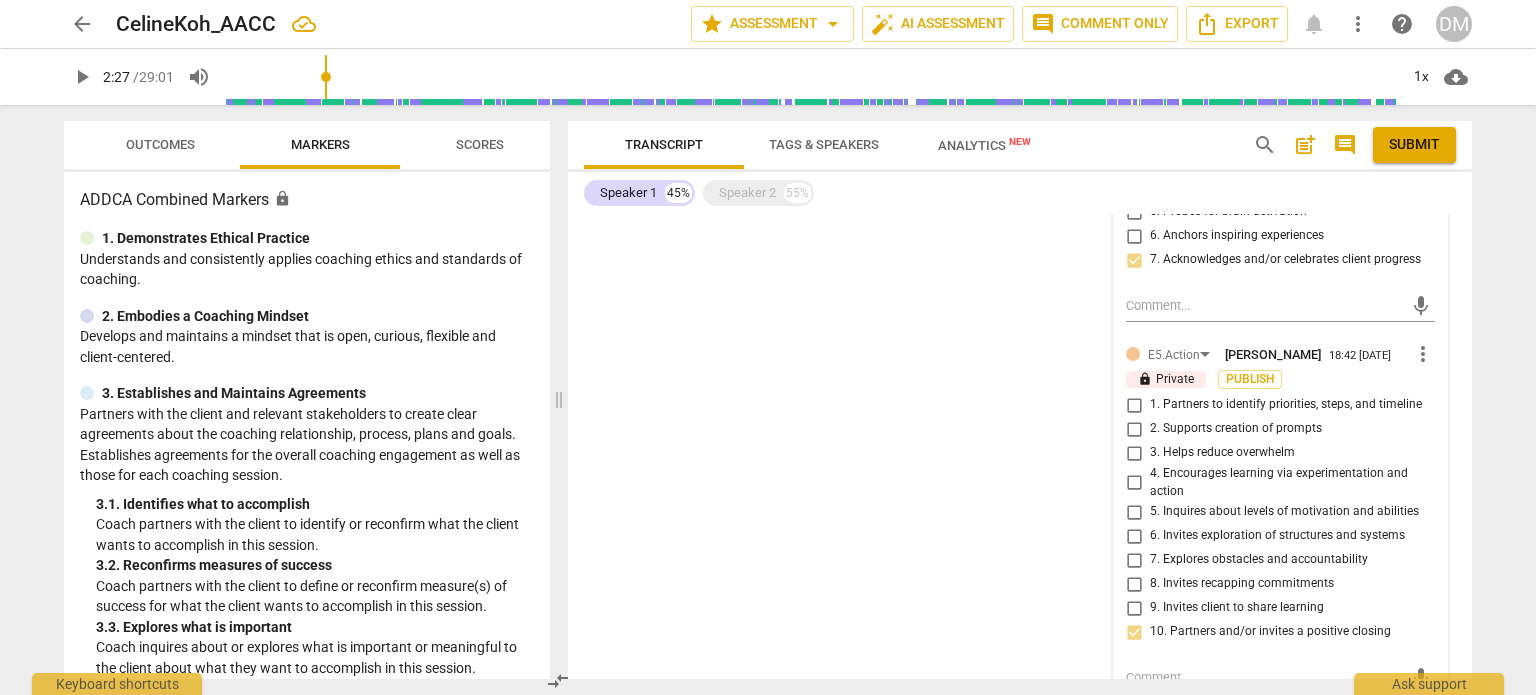 click on "8. Invites recapping commitments" at bounding box center (1134, 584) 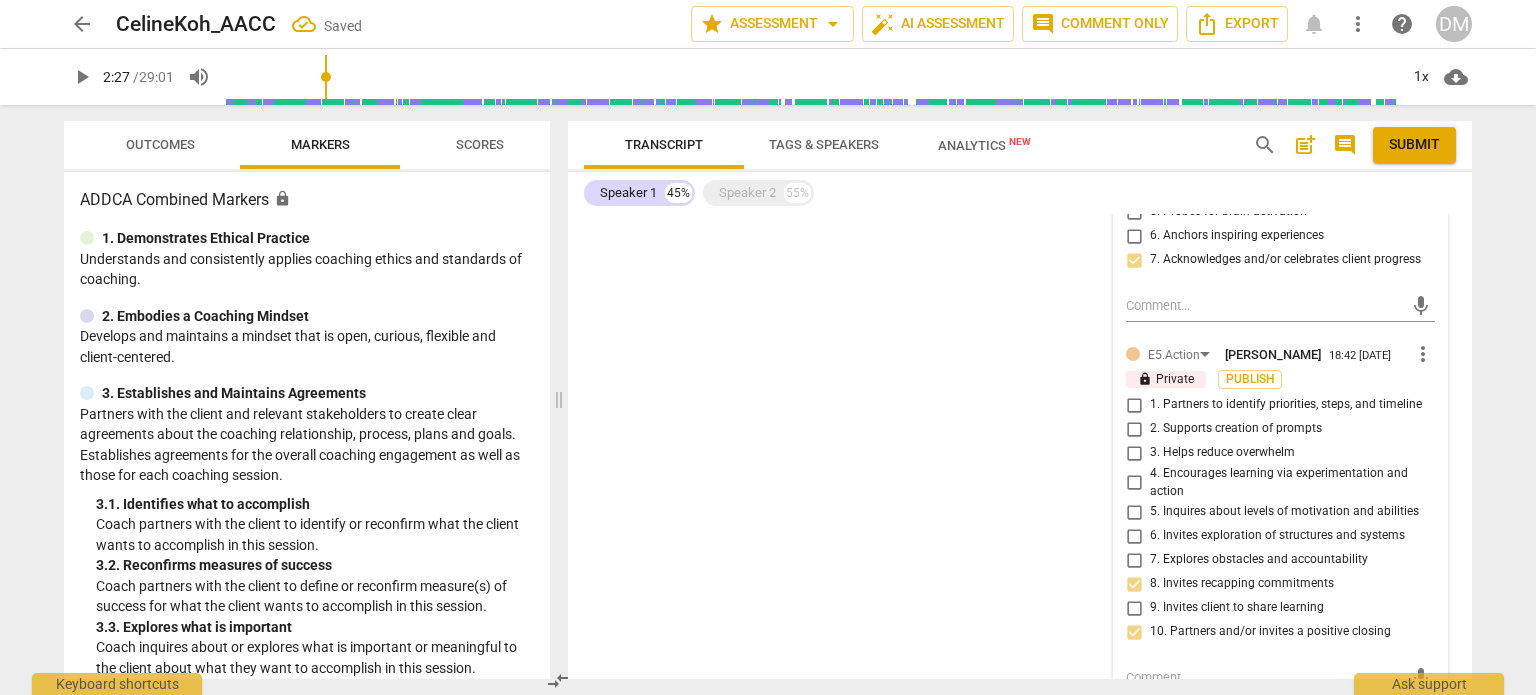 click on "8. Invites recapping commitments" at bounding box center (1134, 584) 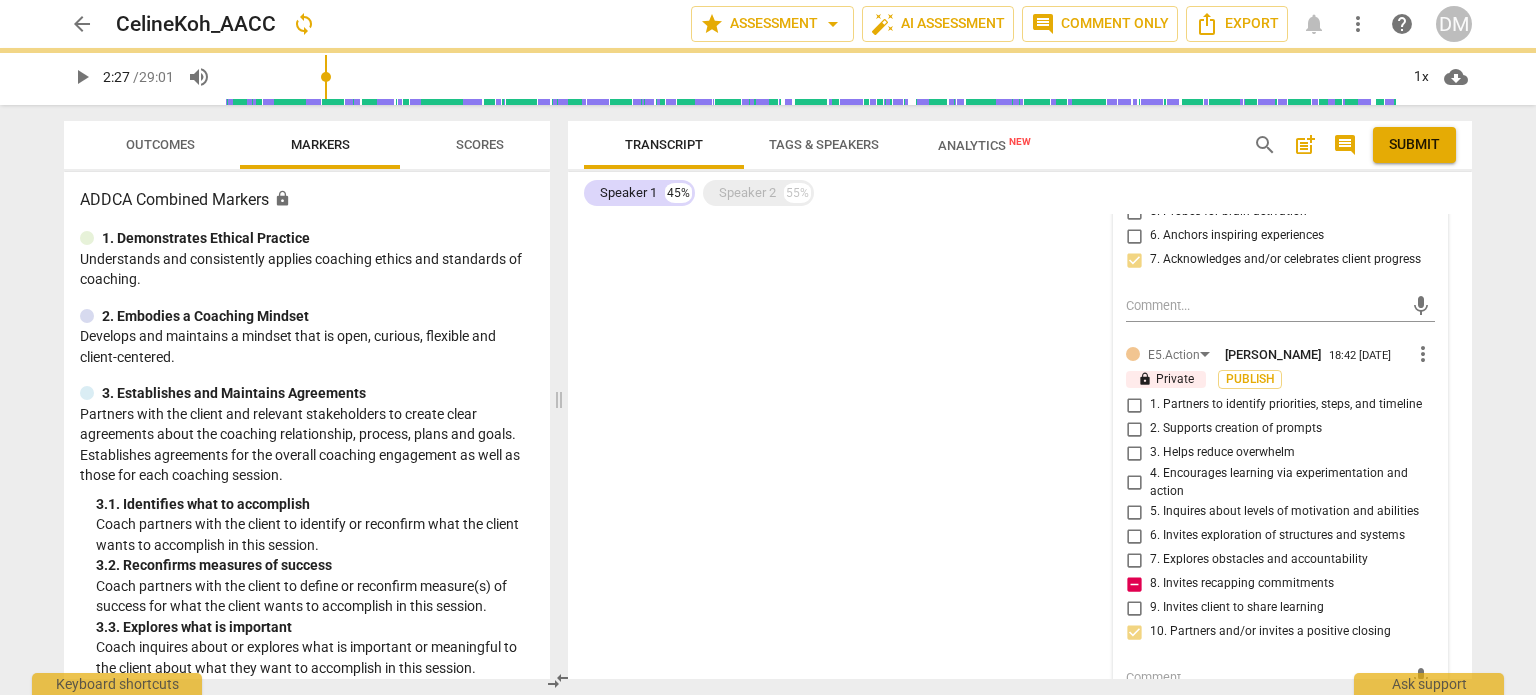 click on "8. Invites recapping commitments" at bounding box center (1134, 584) 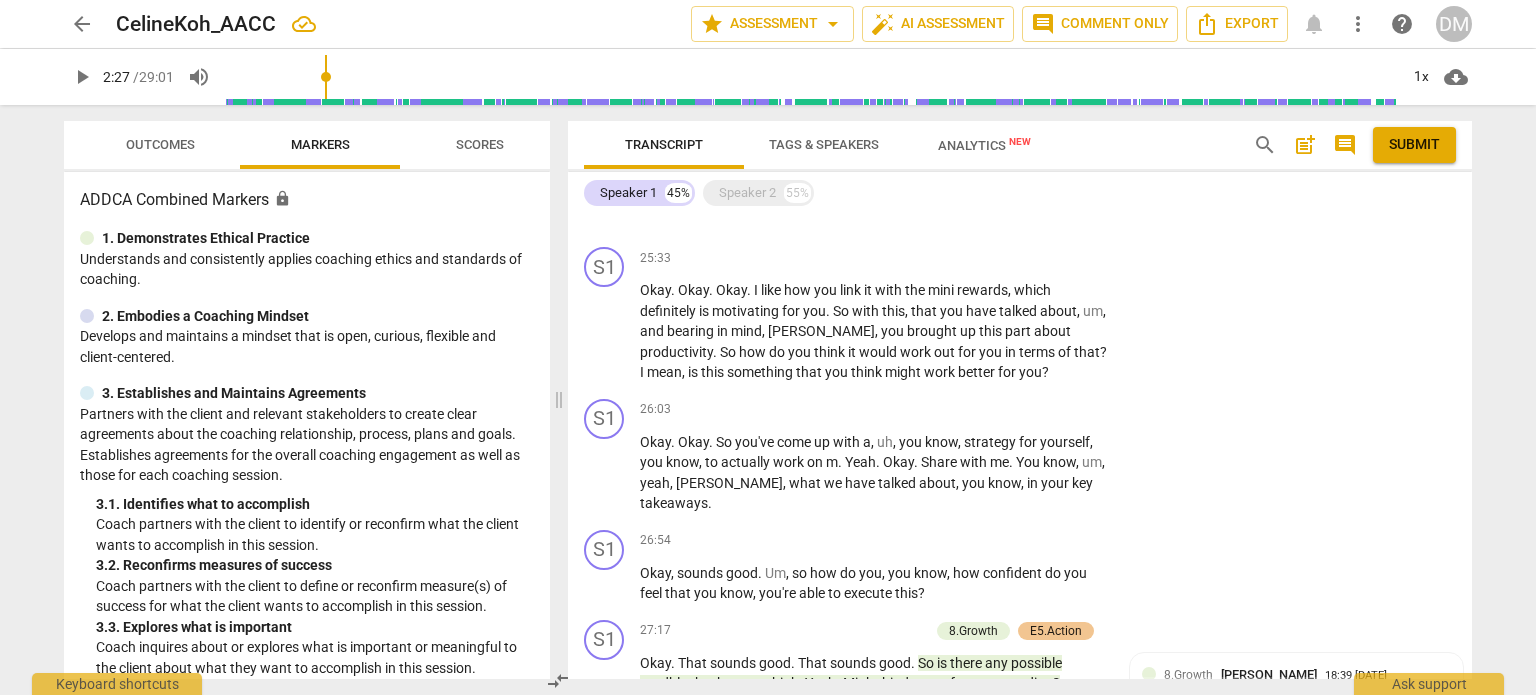 scroll, scrollTop: 6684, scrollLeft: 0, axis: vertical 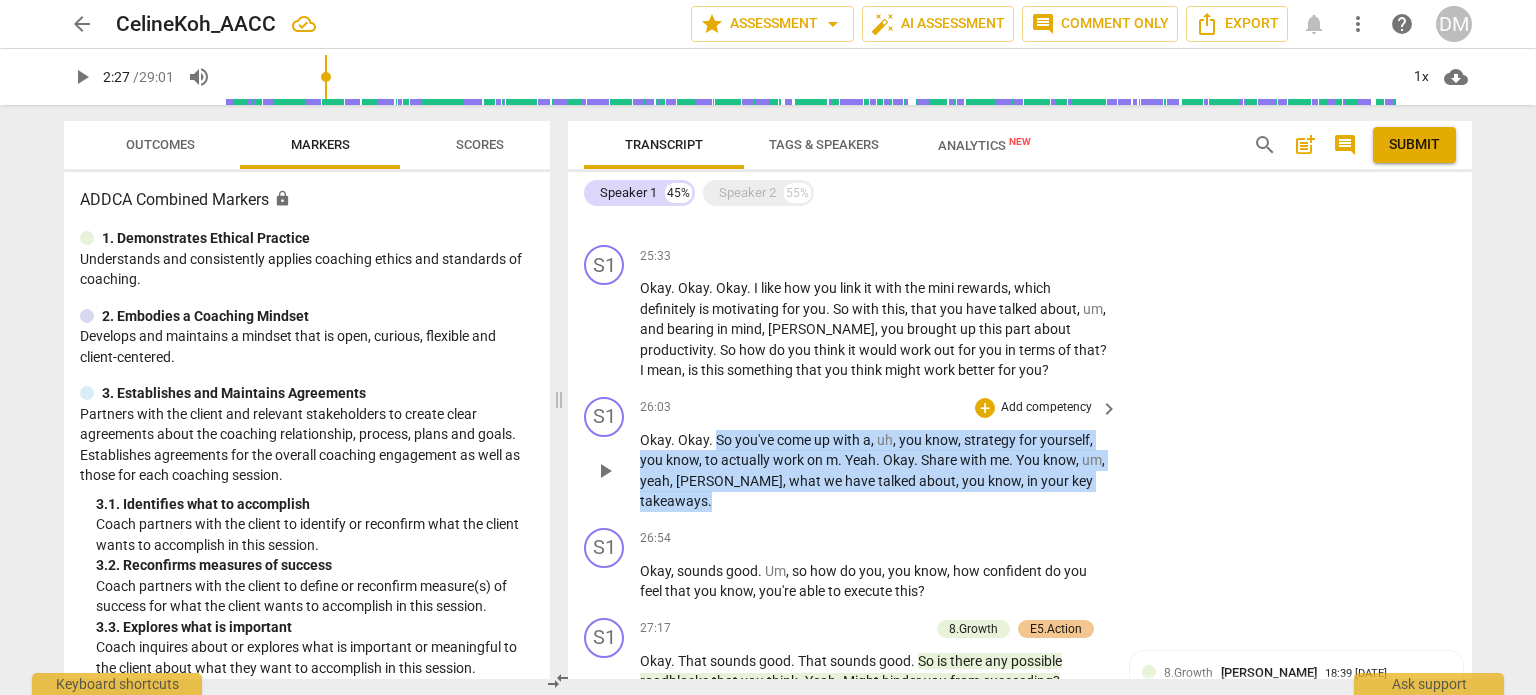 drag, startPoint x: 714, startPoint y: 411, endPoint x: 911, endPoint y: 464, distance: 204.0049 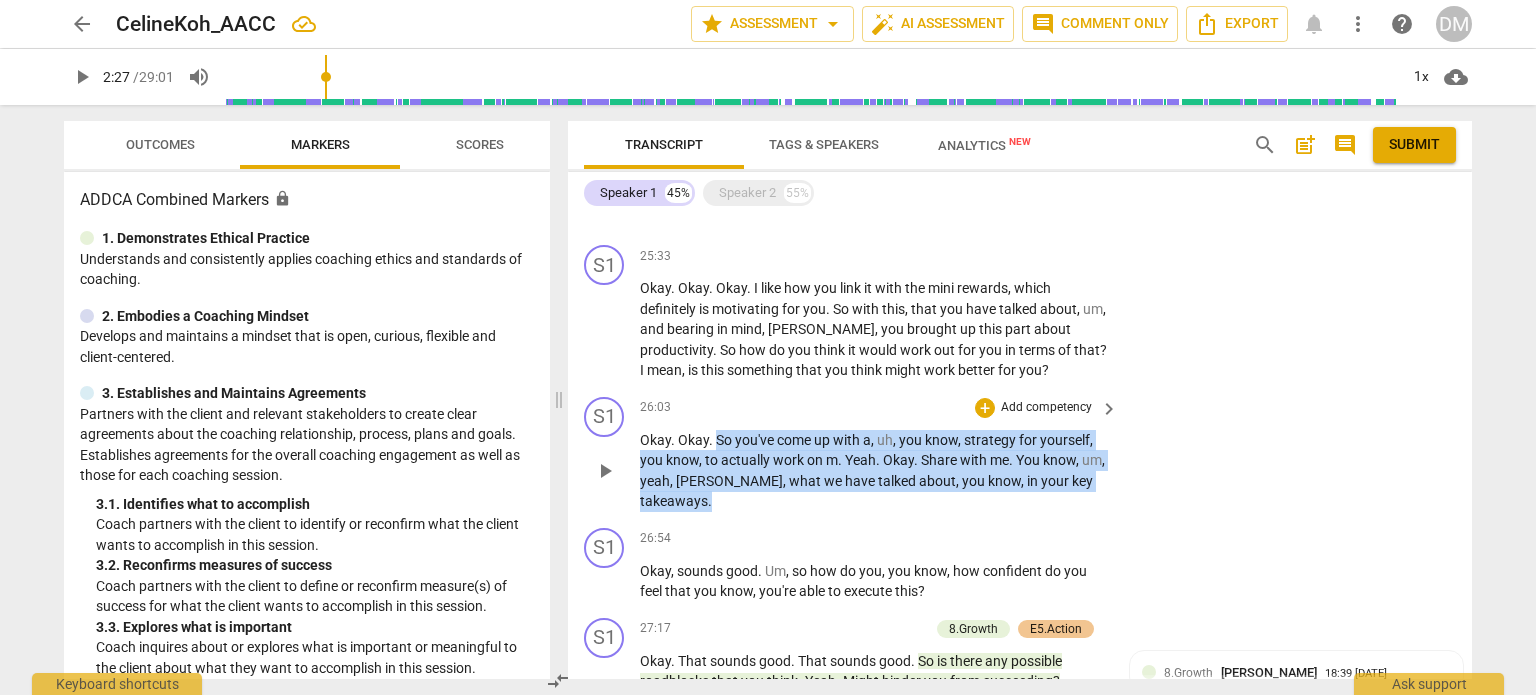 click on "Okay .   Okay .   So   you've   come   up   with   a ,   uh ,   you   know ,   strategy   for   yourself ,   you   know ,   to   actually   work   on   m .   Yeah .   Okay .   Share   with   me .   You   know ,   um ,   yeah ,   [PERSON_NAME] ,   what   we   have   talked   about ,   you   know ,   in   your   key   takeaways ." at bounding box center [874, 471] 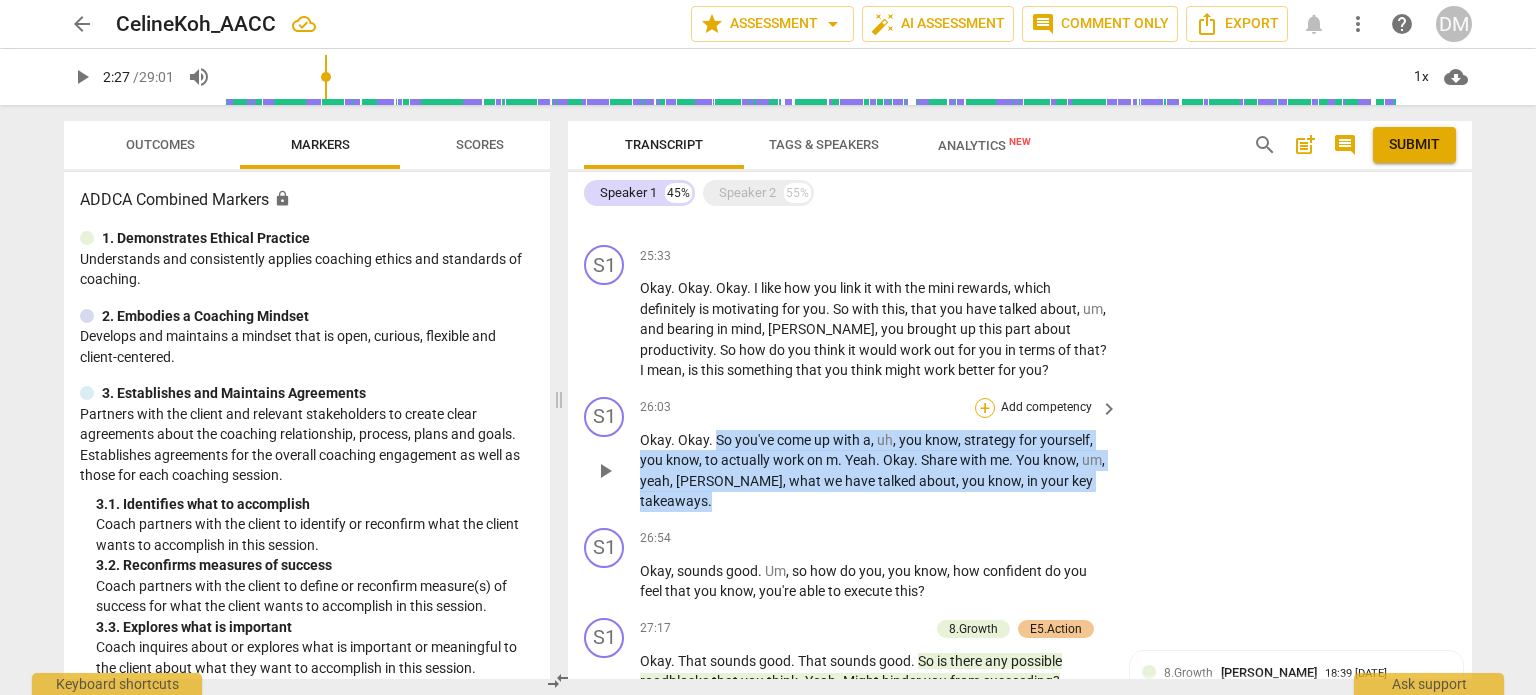 click on "+" at bounding box center (985, 408) 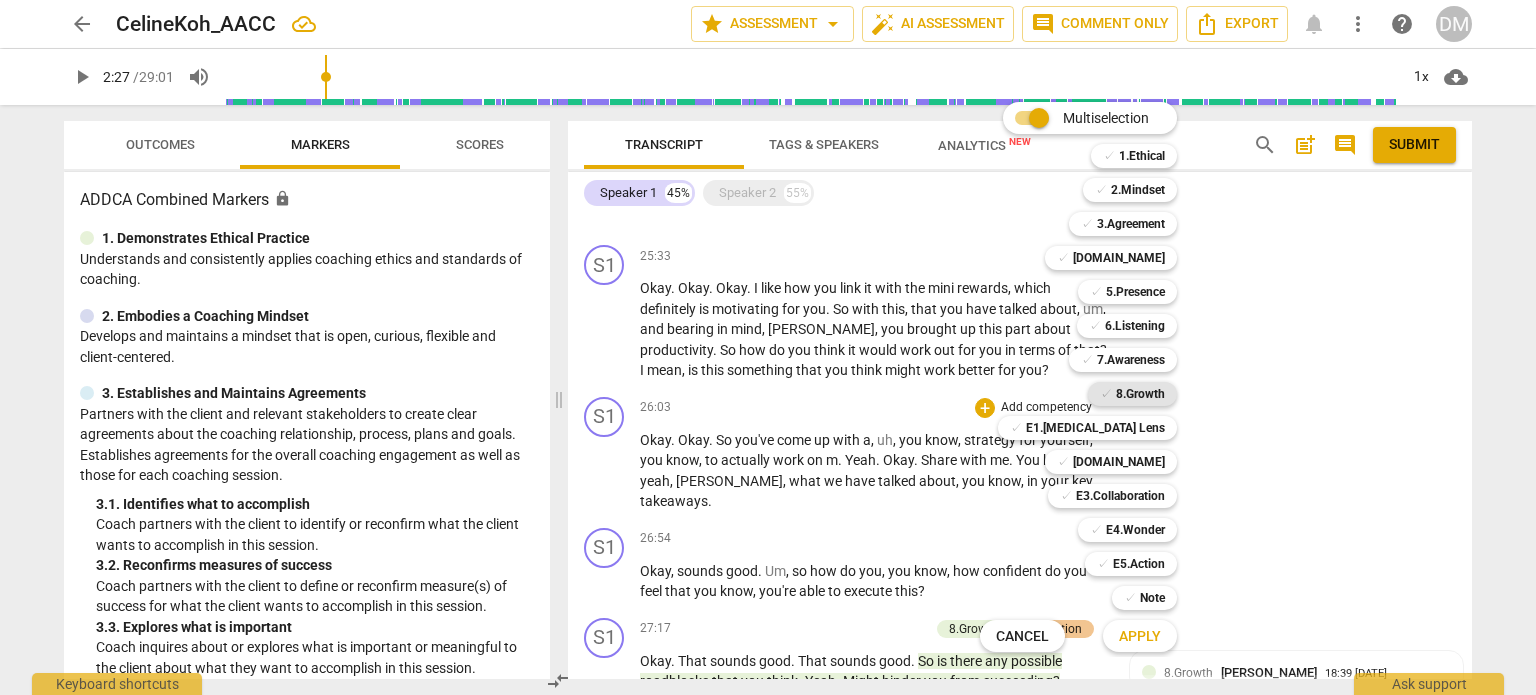 click on "8.Growth" at bounding box center [1140, 394] 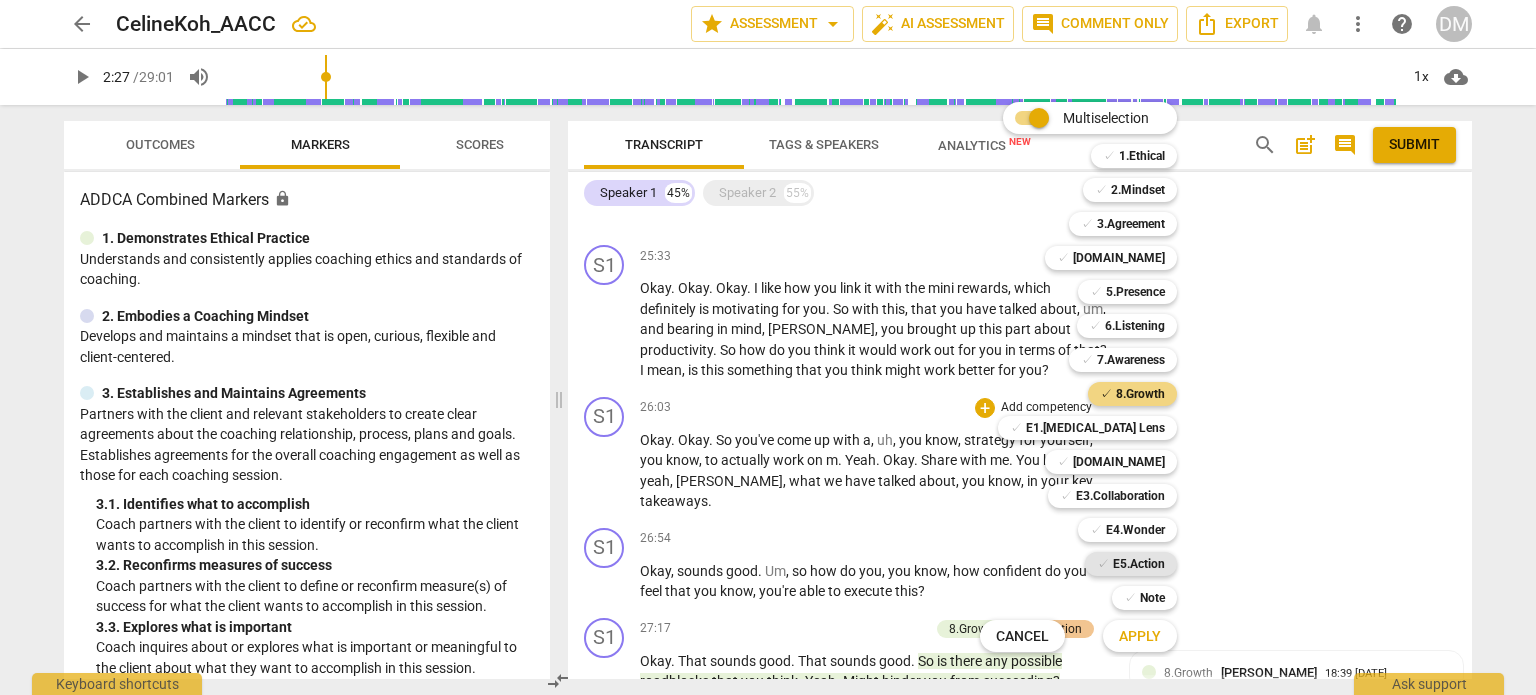 click on "E5.Action" at bounding box center (1139, 564) 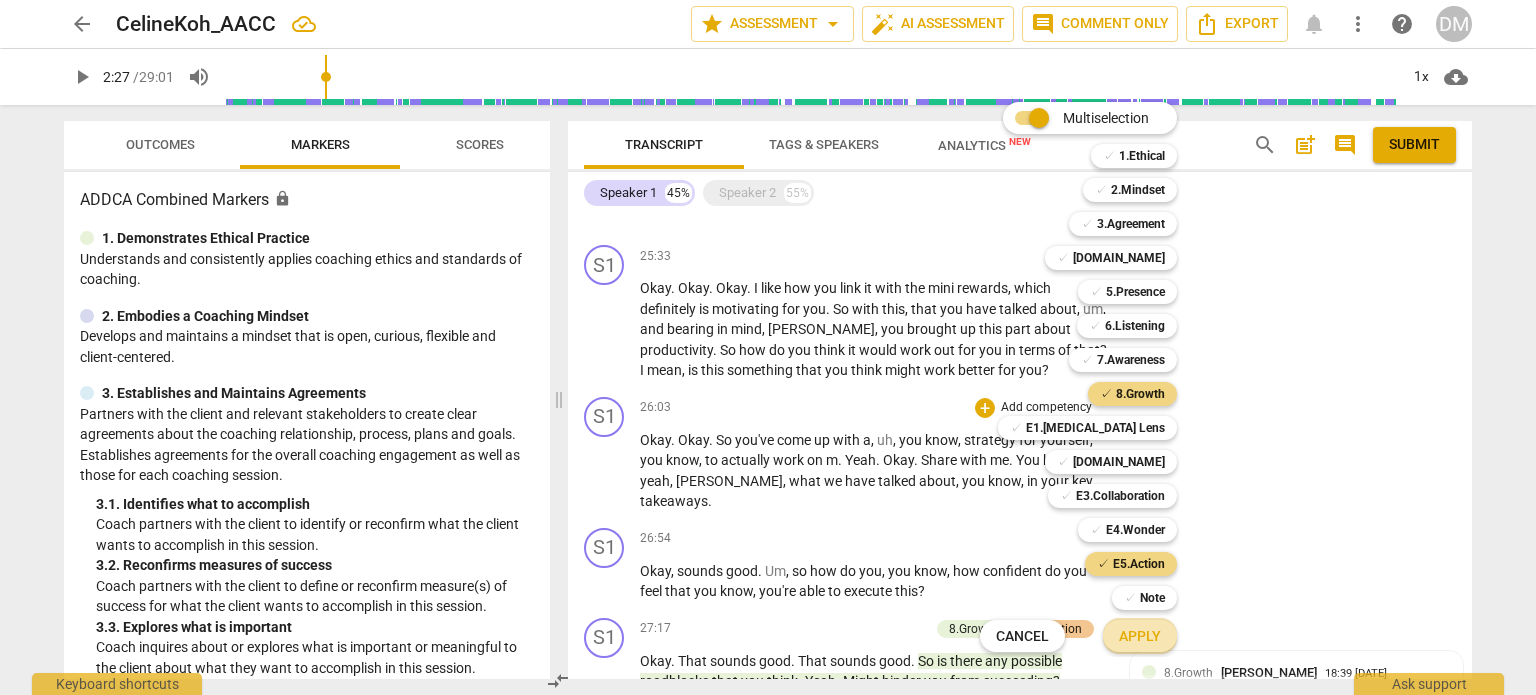 click on "Apply" at bounding box center [1140, 637] 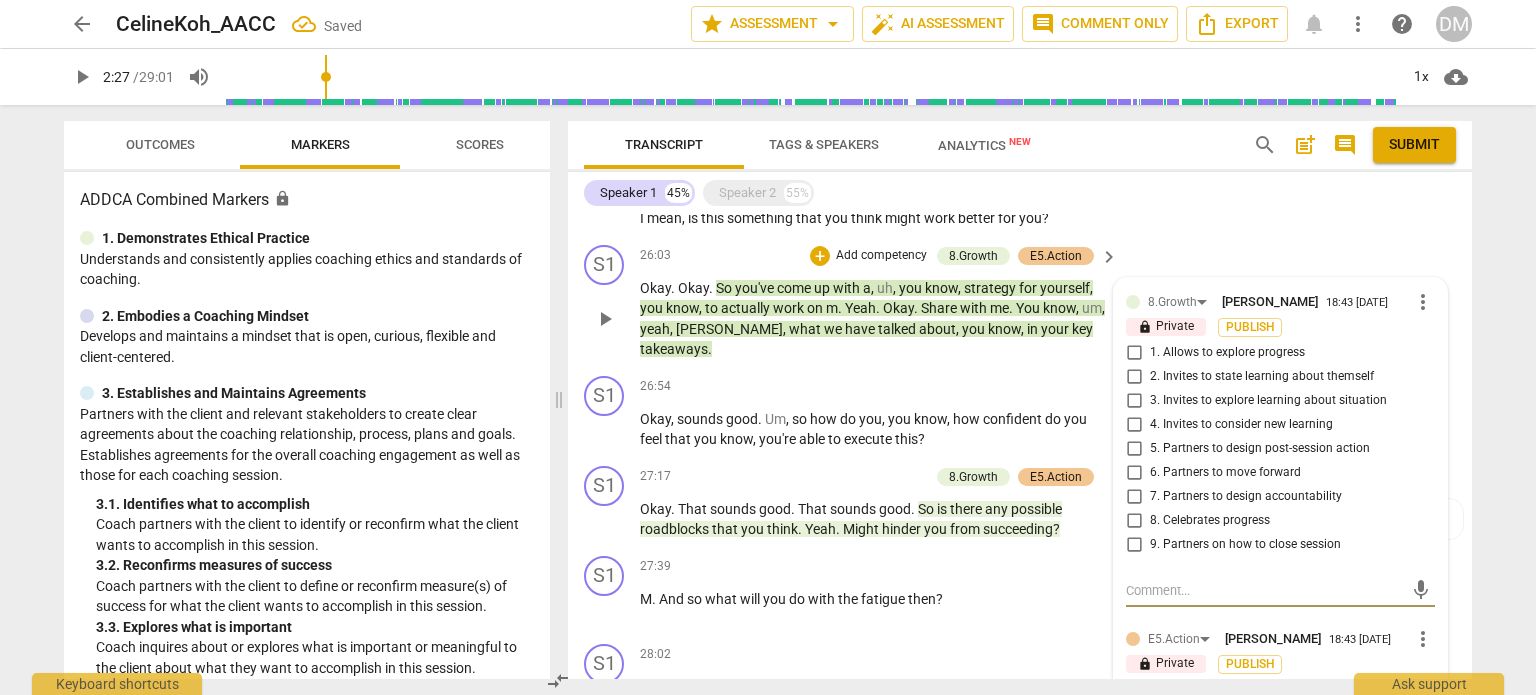 scroll, scrollTop: 6837, scrollLeft: 0, axis: vertical 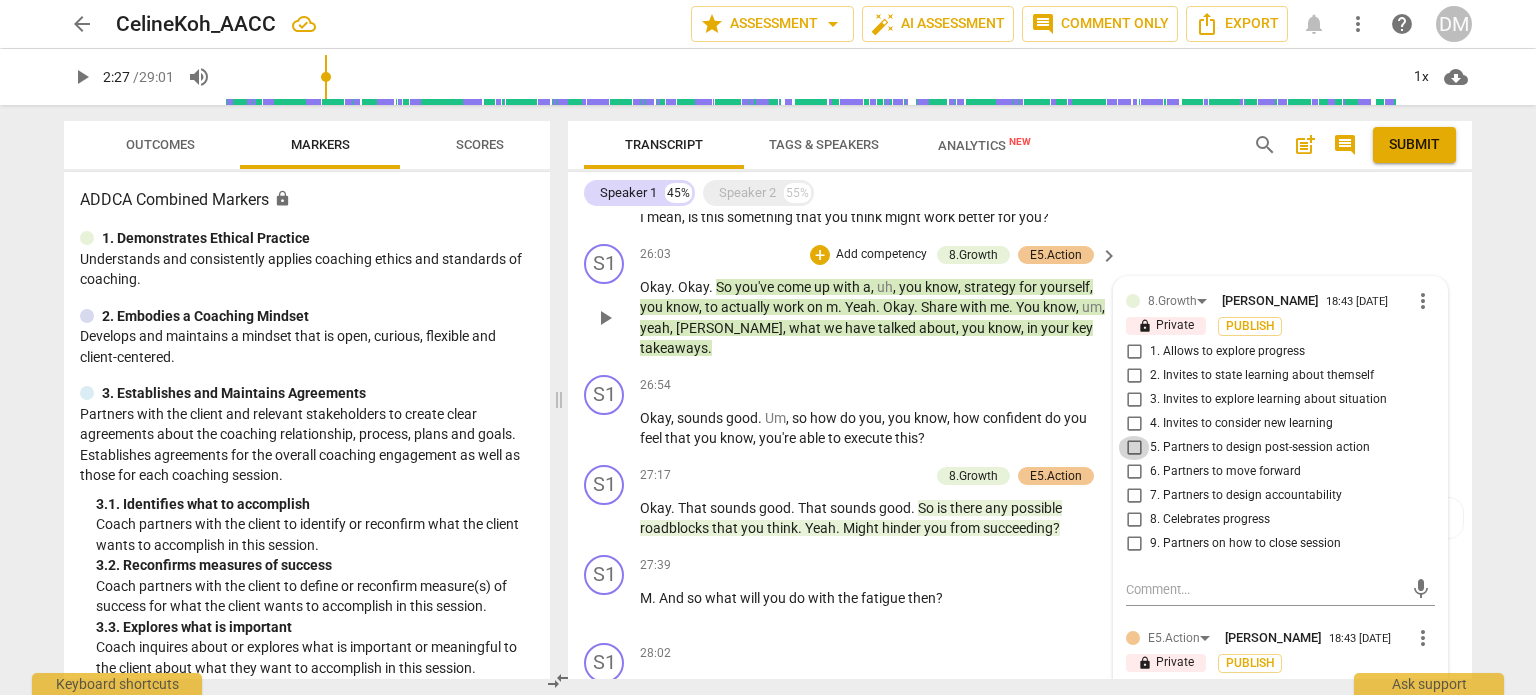 click on "5. Partners to design post-session action" at bounding box center (1134, 448) 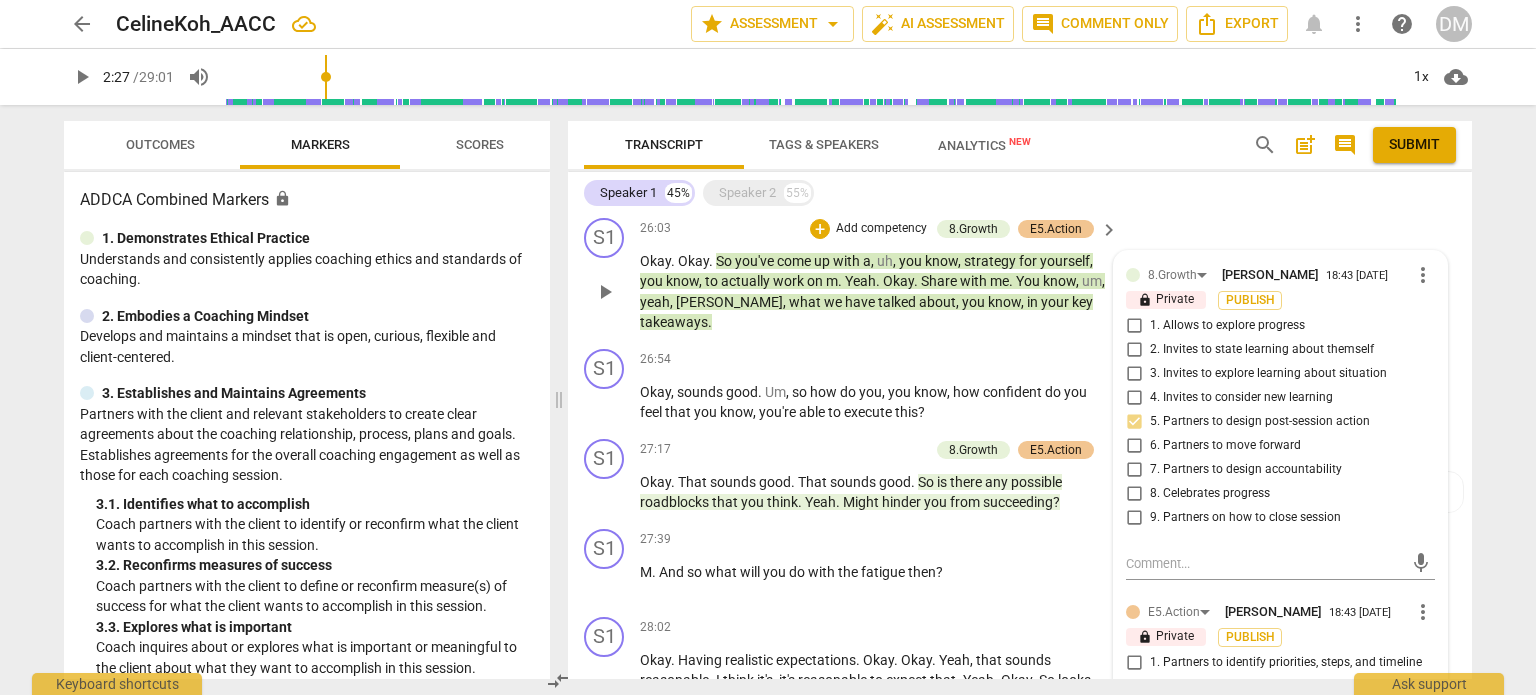 scroll, scrollTop: 6865, scrollLeft: 0, axis: vertical 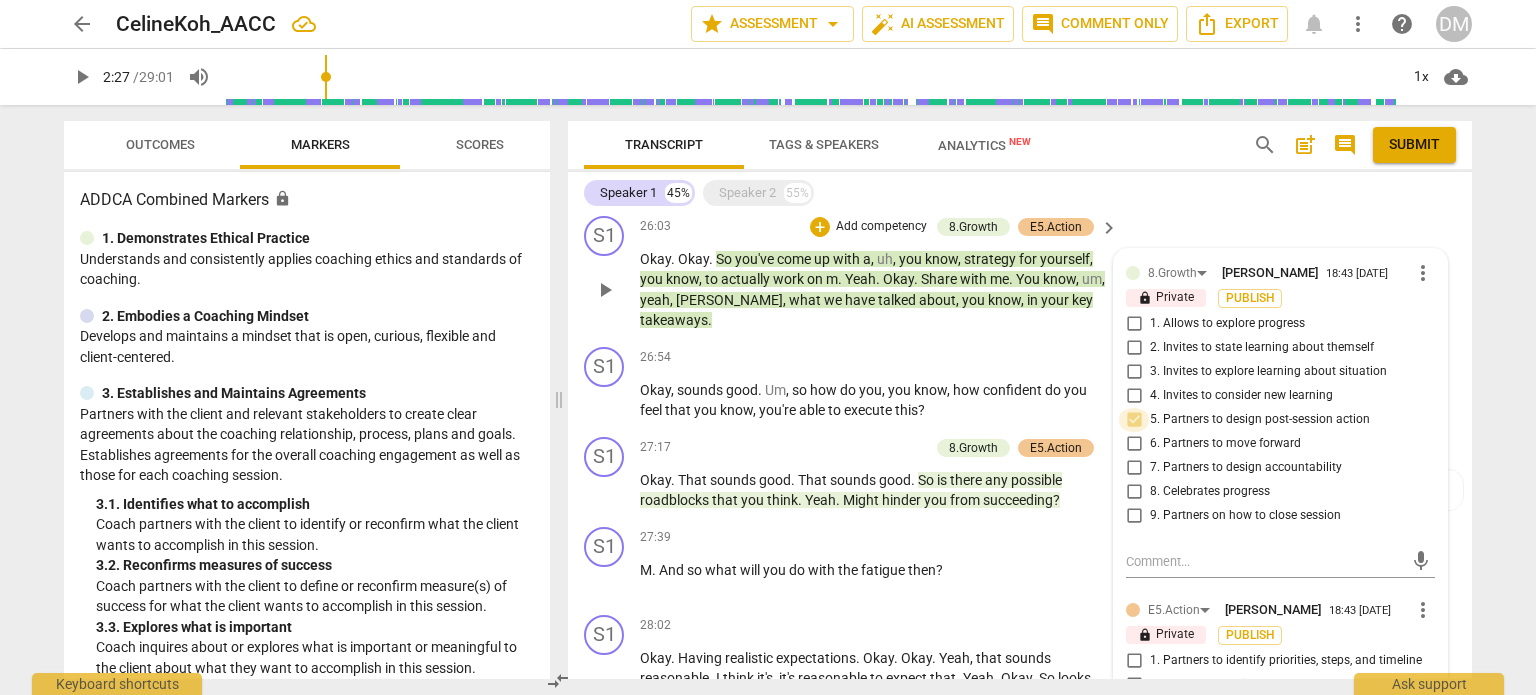 click on "5. Partners to design post-session action" at bounding box center [1134, 420] 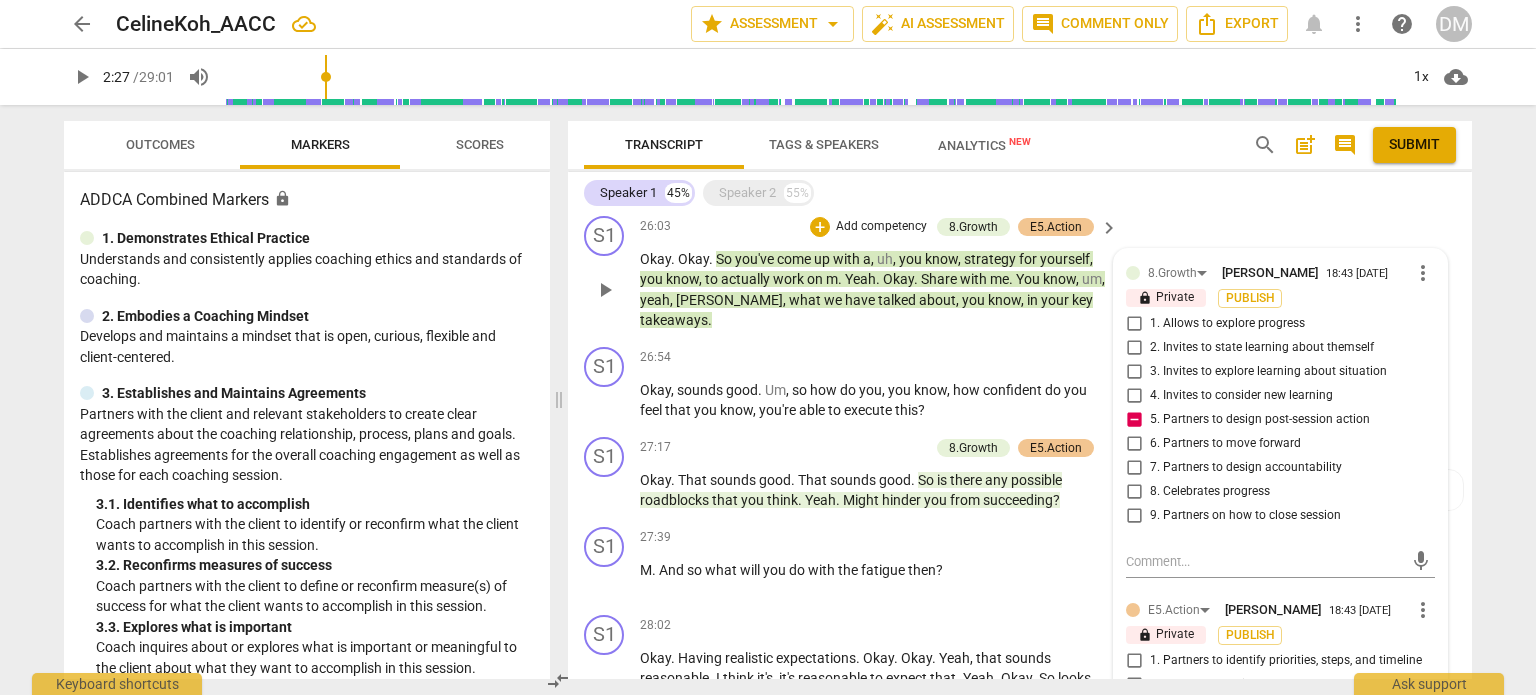 click on "5. Partners to design post-session action" at bounding box center (1134, 420) 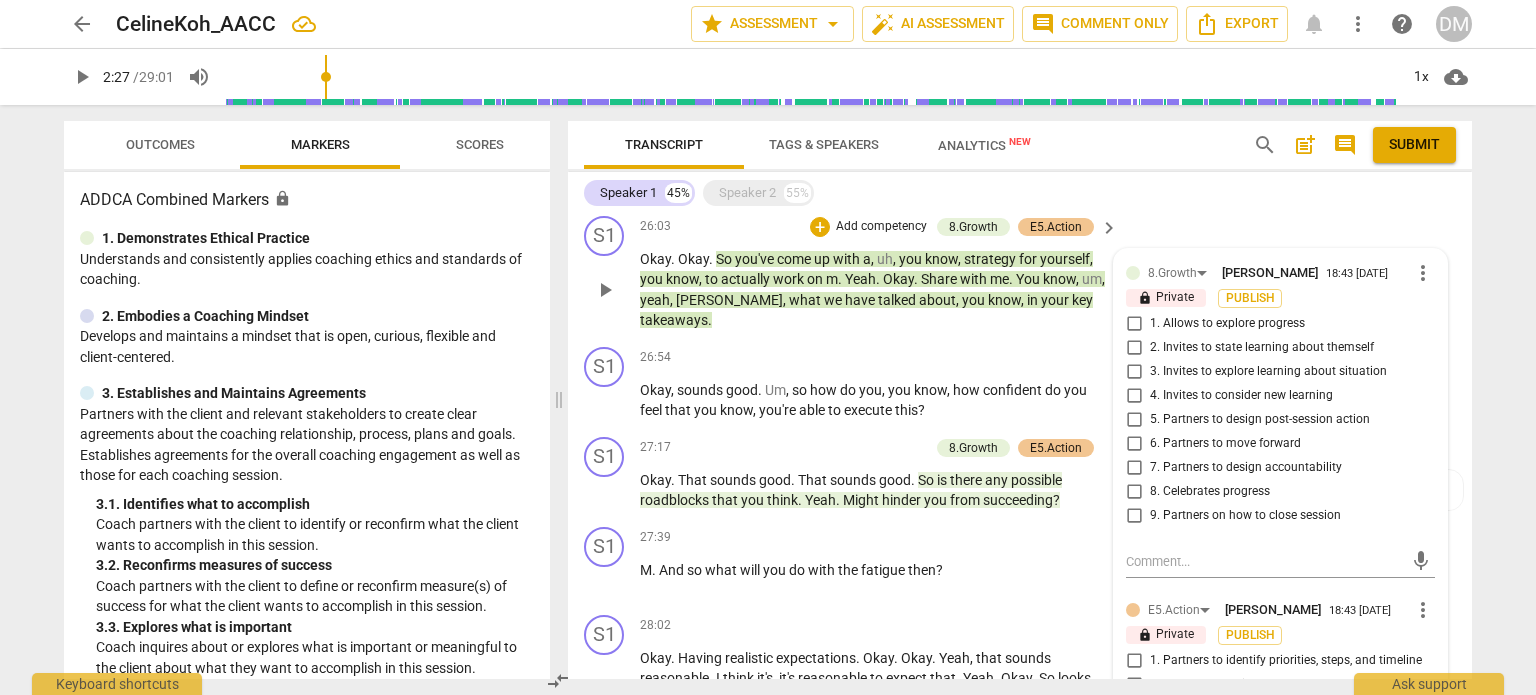 click on "more_vert" at bounding box center (1423, 273) 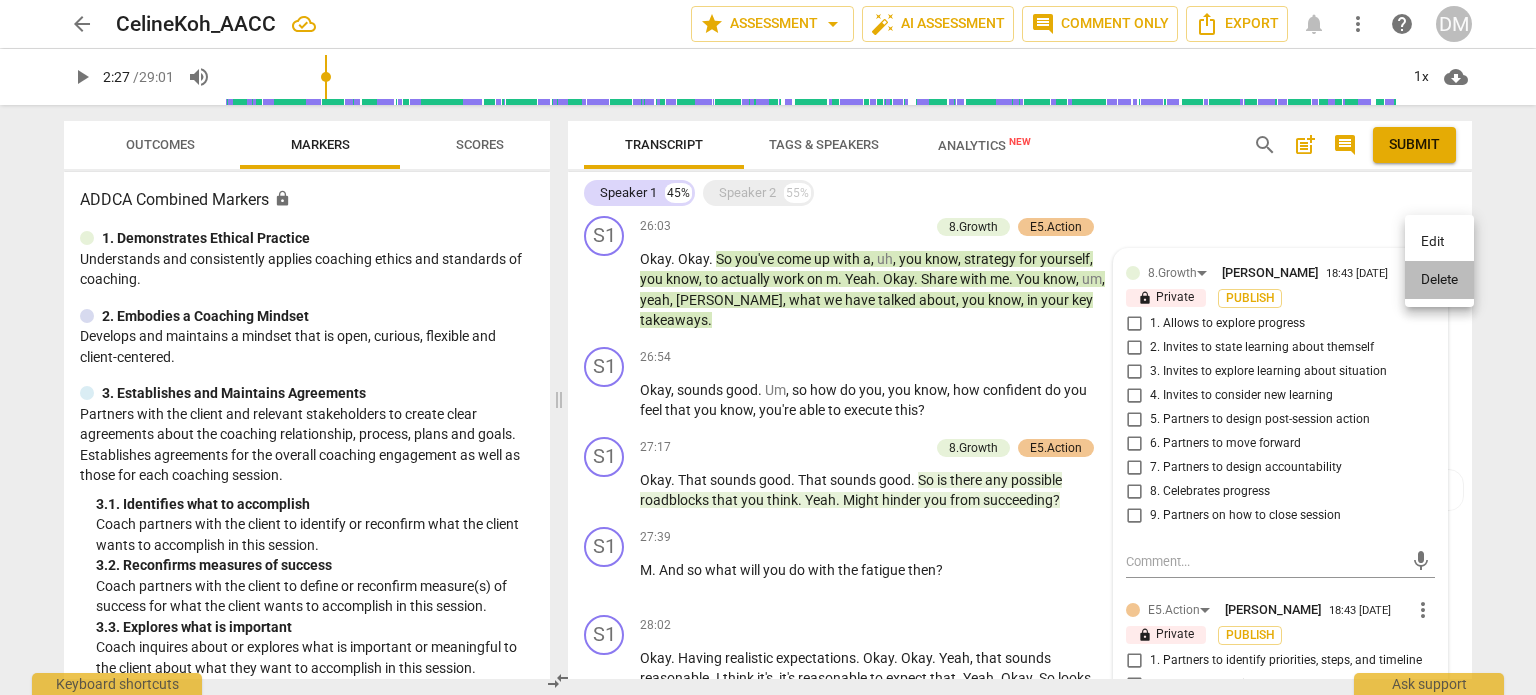 click on "Delete" at bounding box center (1439, 280) 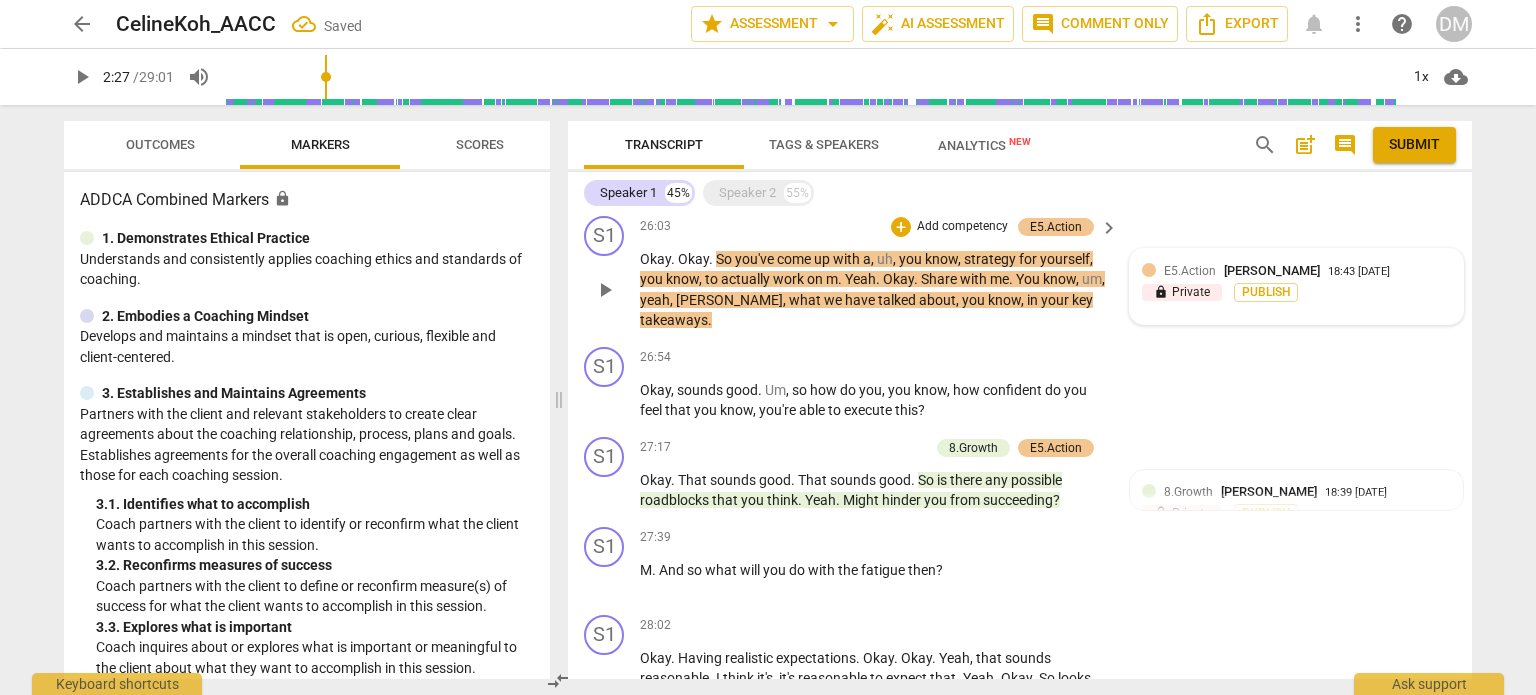 click on "E5.Action [PERSON_NAME] 18:43 [DATE]" at bounding box center (1307, 270) 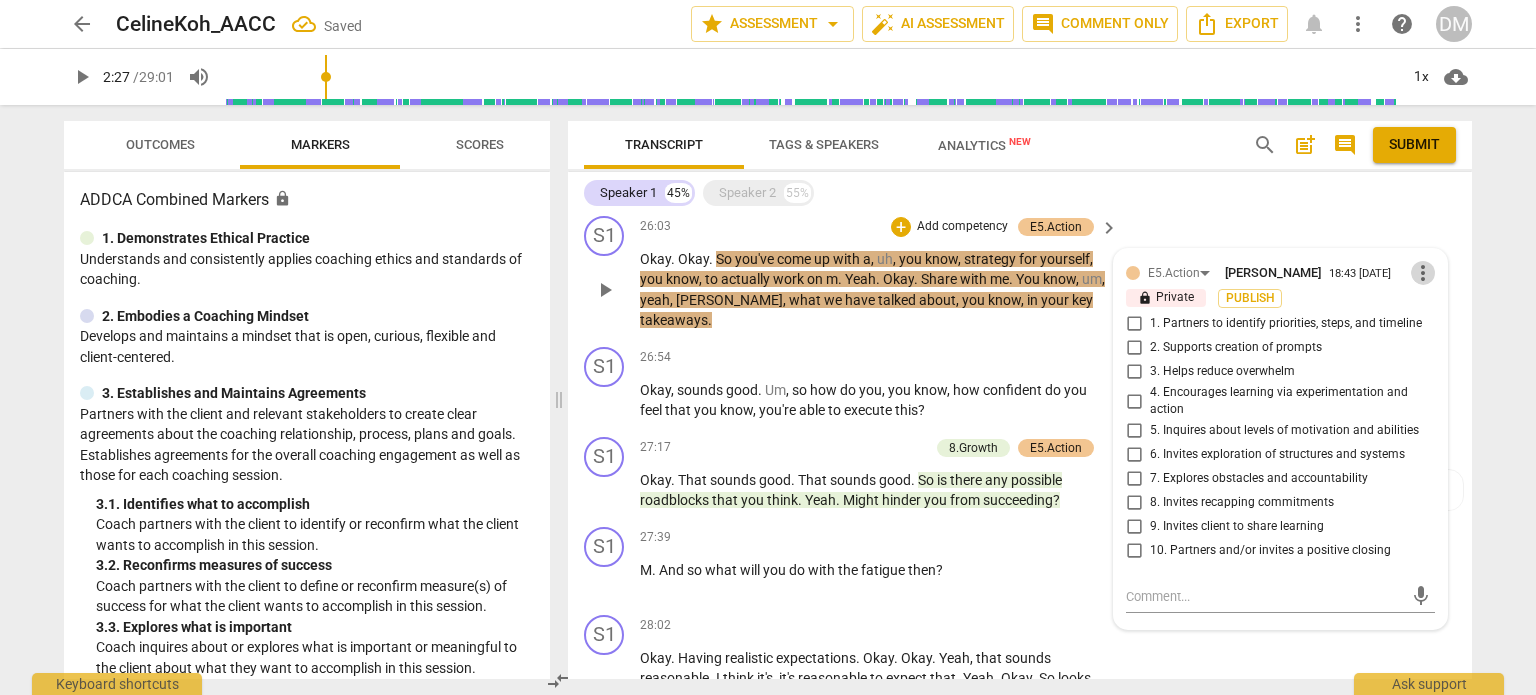 click on "more_vert" at bounding box center (1423, 273) 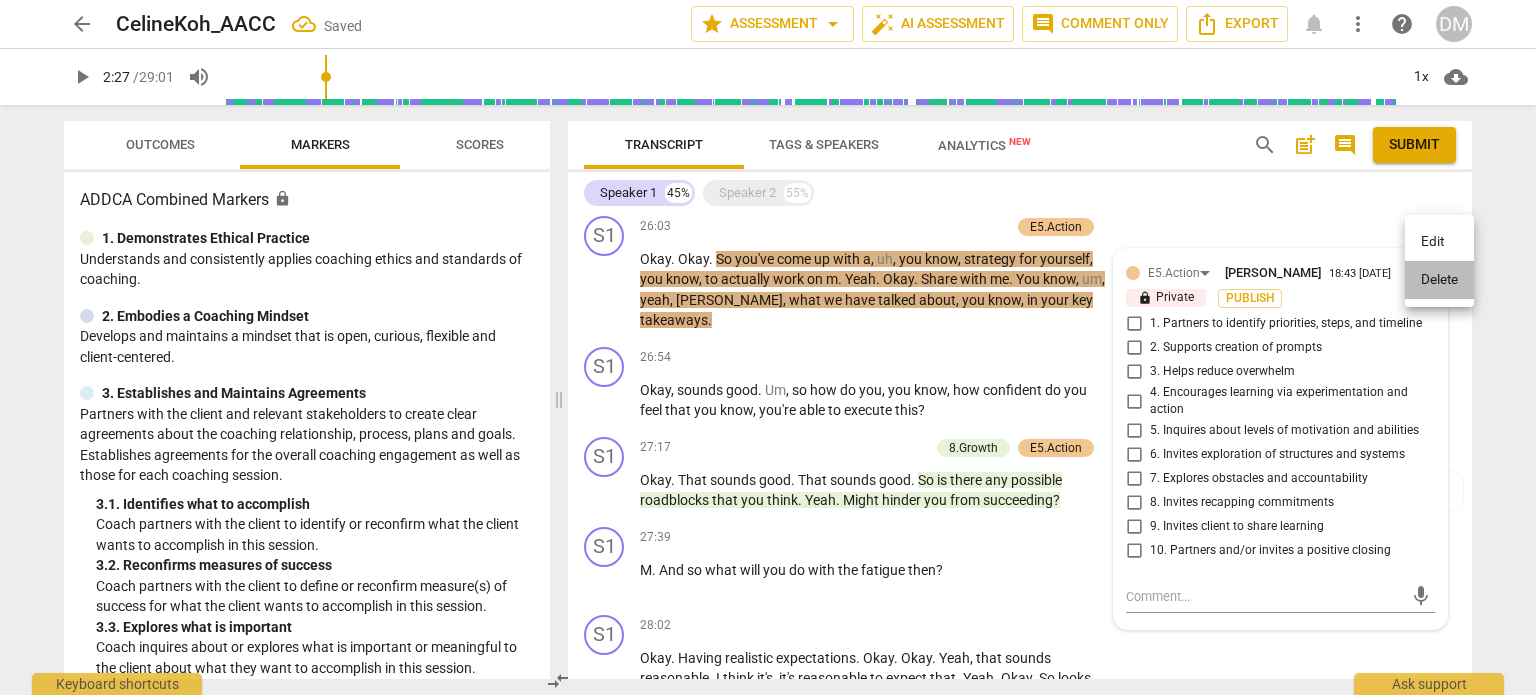 click on "Delete" at bounding box center (1439, 280) 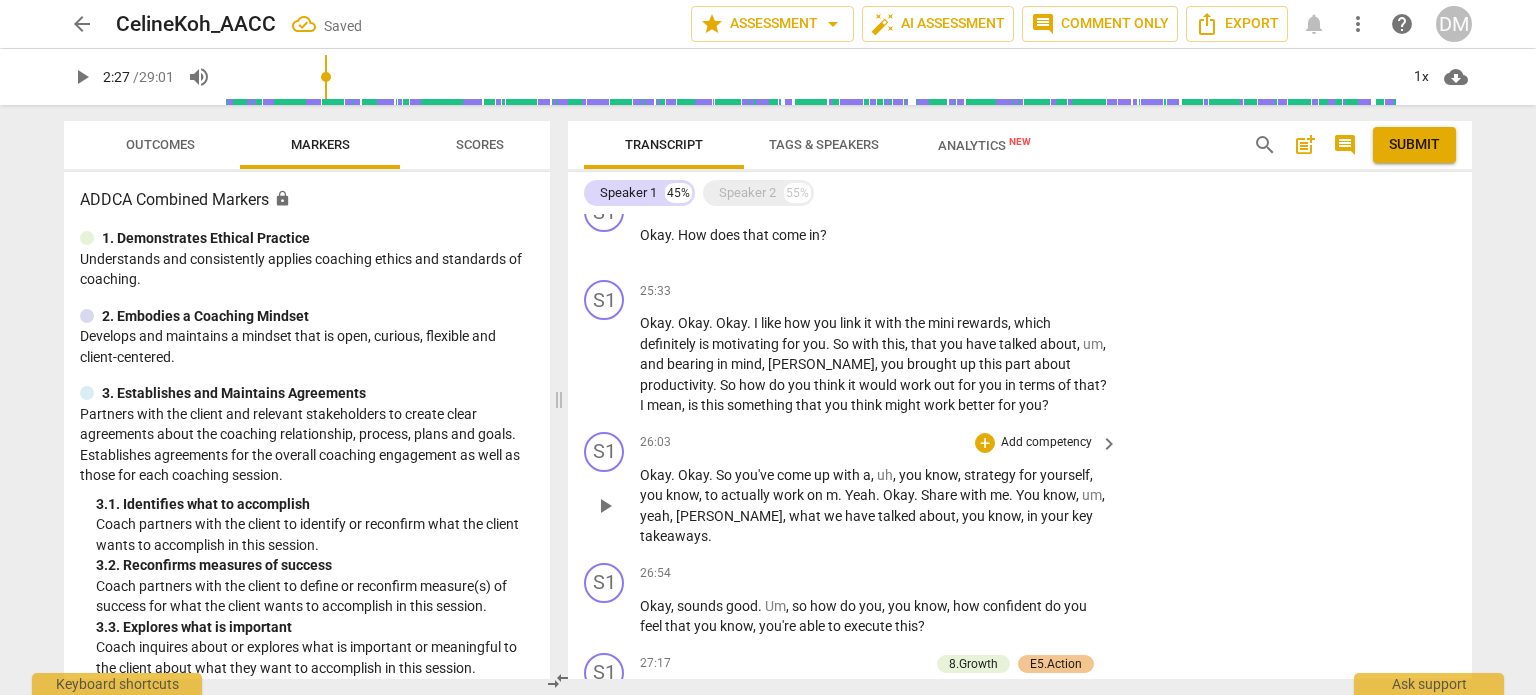 scroll, scrollTop: 6650, scrollLeft: 0, axis: vertical 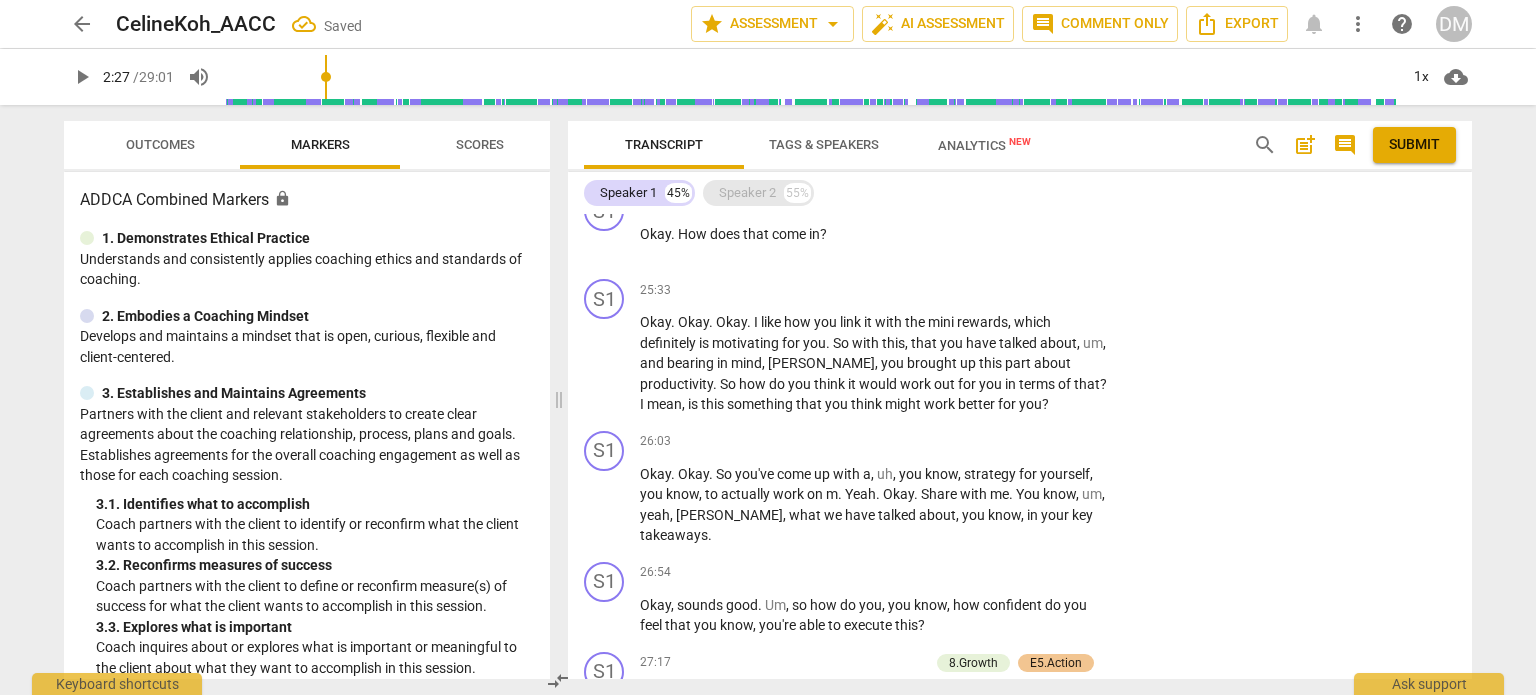 click on "Speaker 2" at bounding box center [747, 193] 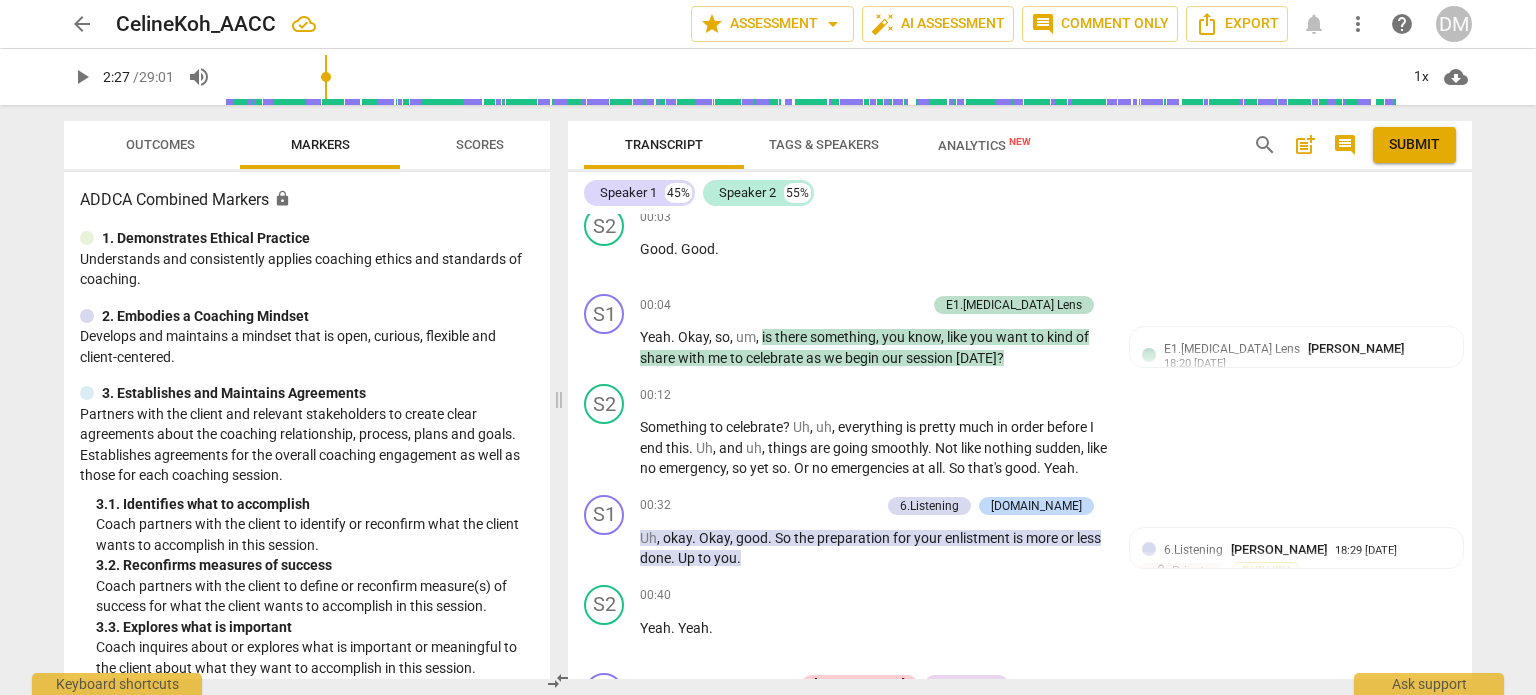 scroll, scrollTop: 102, scrollLeft: 0, axis: vertical 